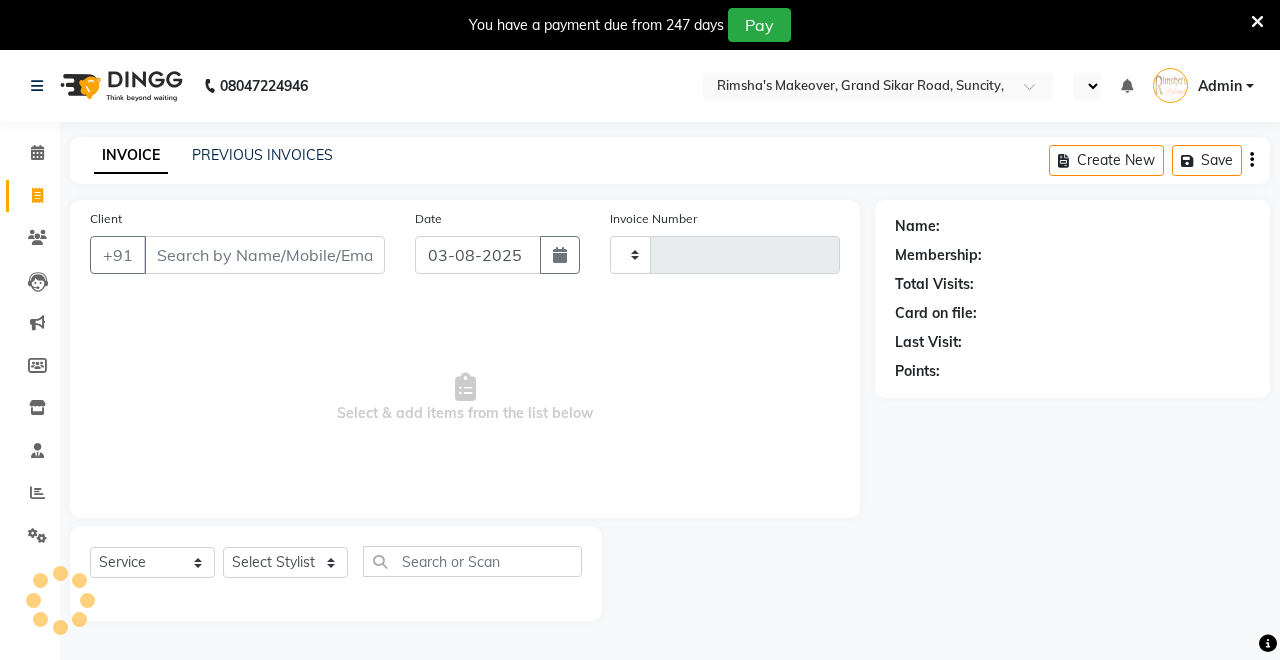 select on "service" 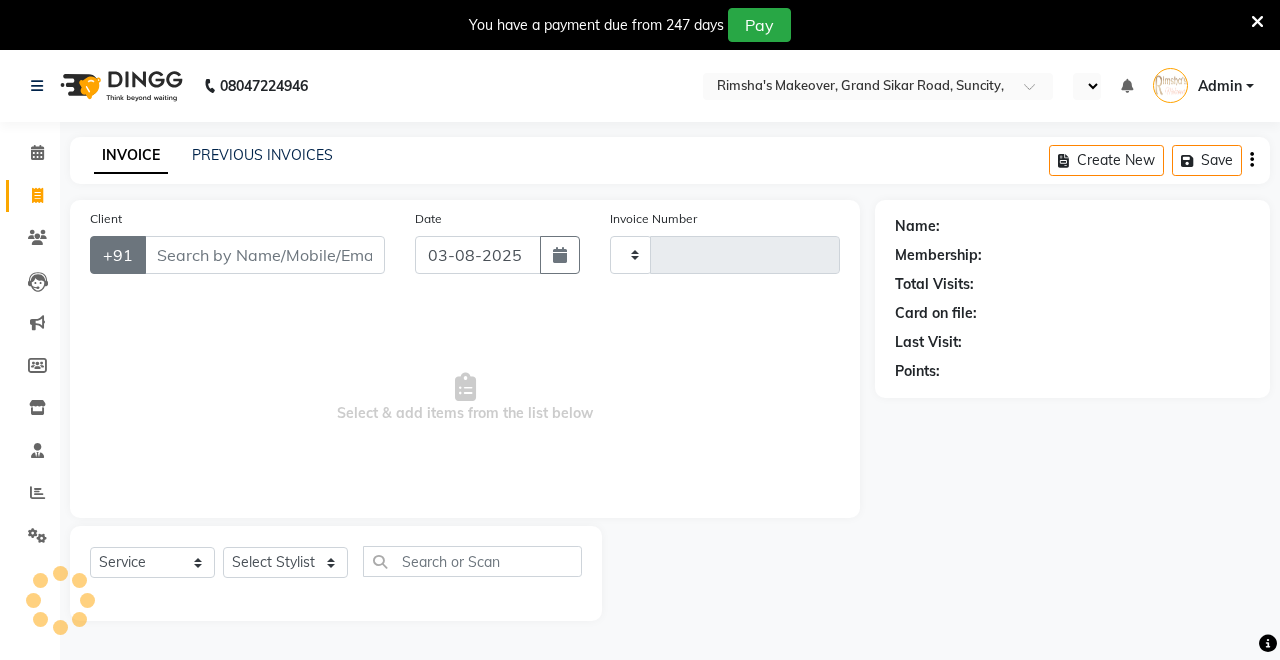 type on "3135" 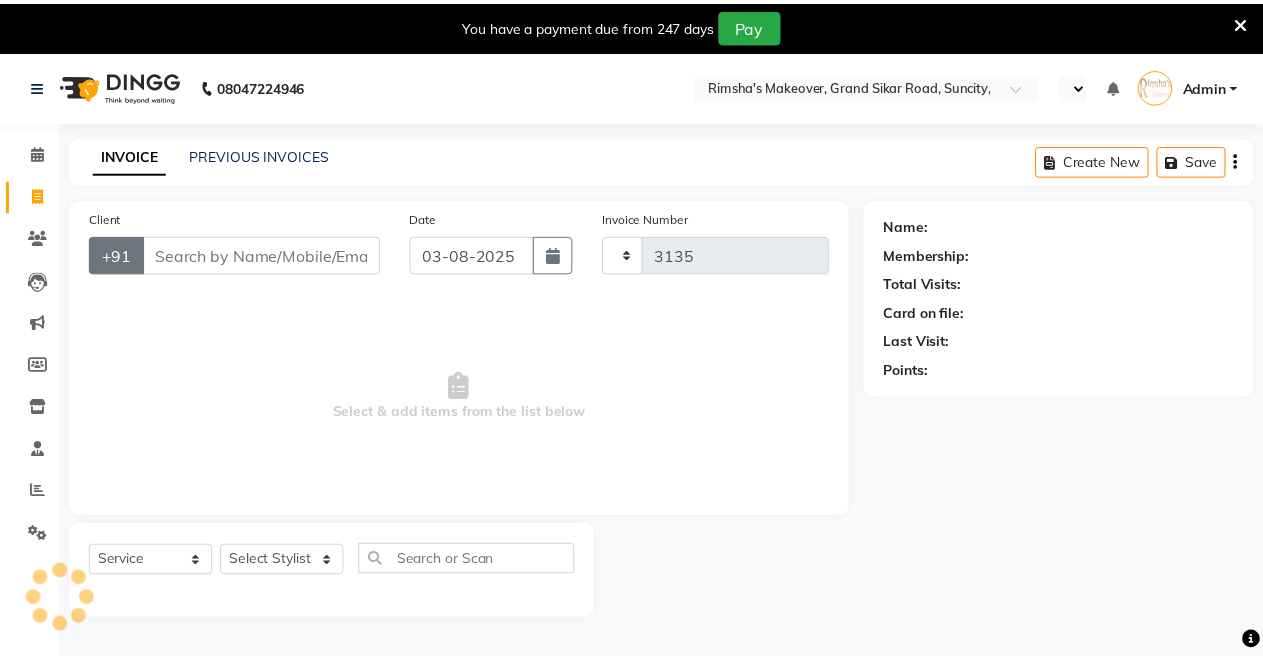 scroll, scrollTop: 0, scrollLeft: 0, axis: both 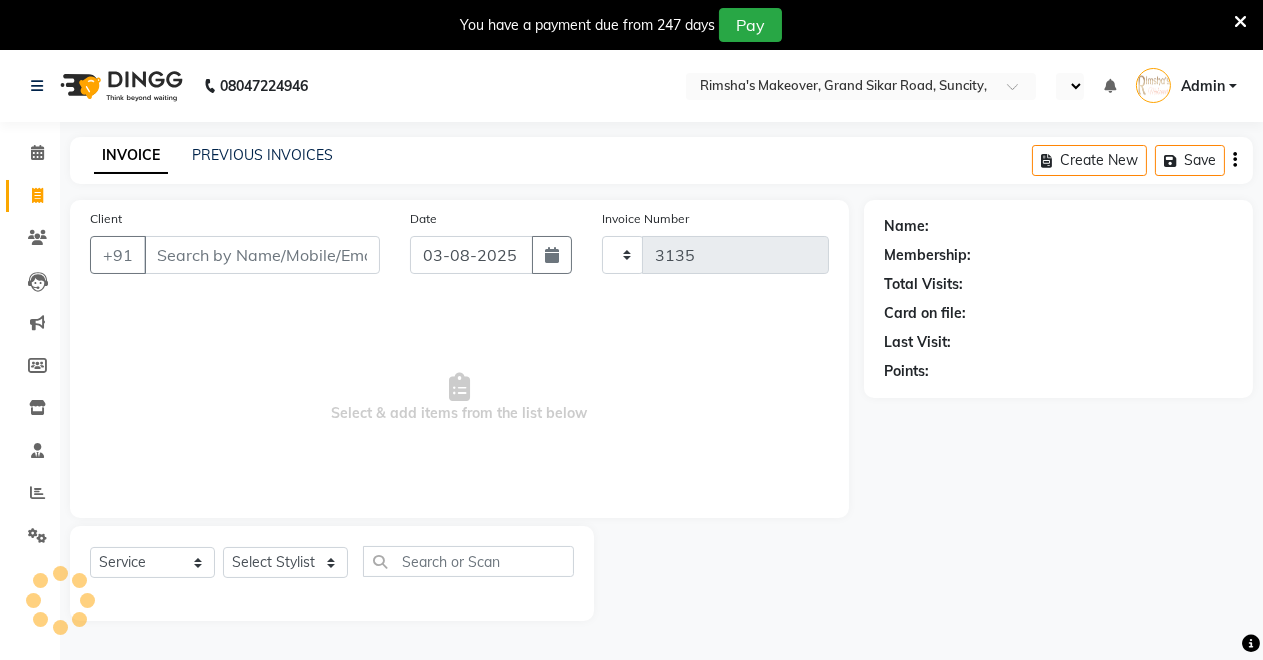 select on "en" 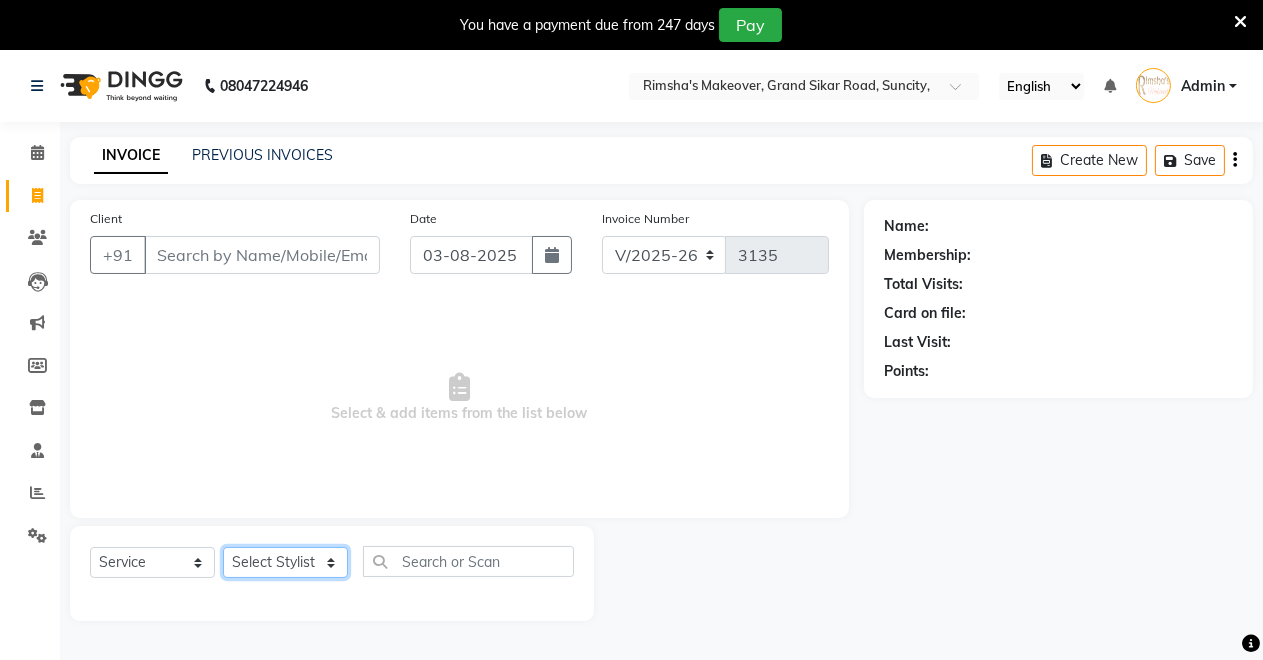 click on "Select Stylist Badal kumar Jeetu Kushal Nikita Rahul Sachin Dangoriya Shikha Suman Verma" 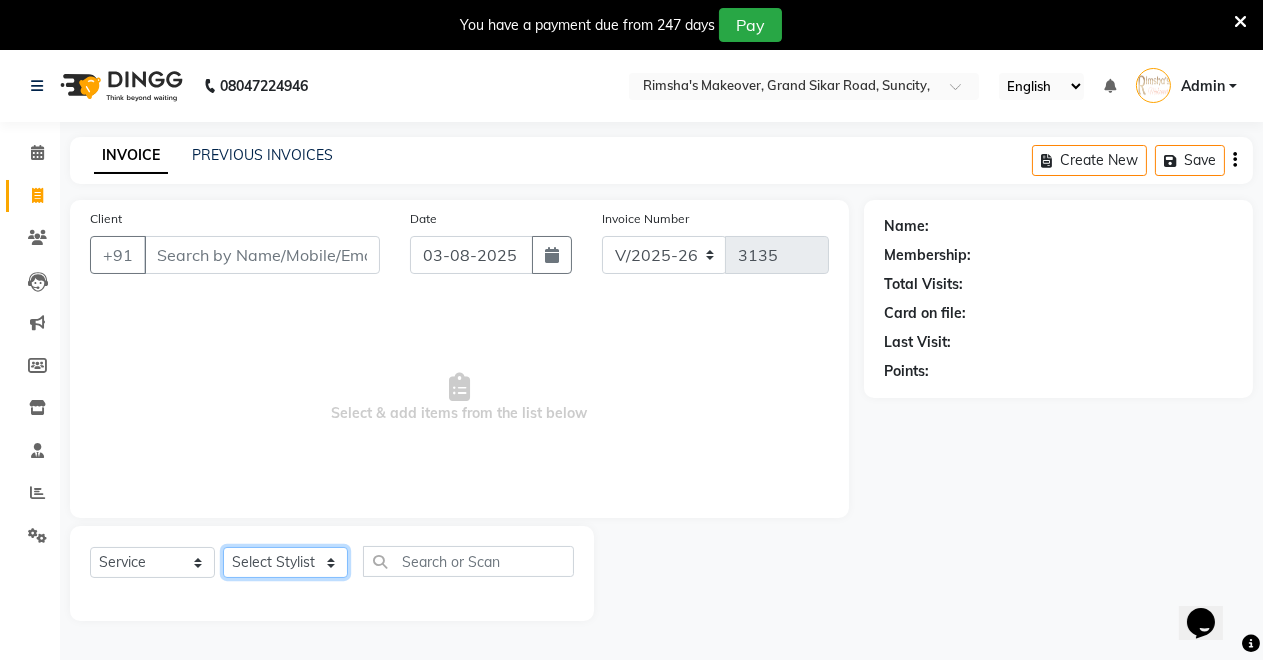 scroll, scrollTop: 0, scrollLeft: 0, axis: both 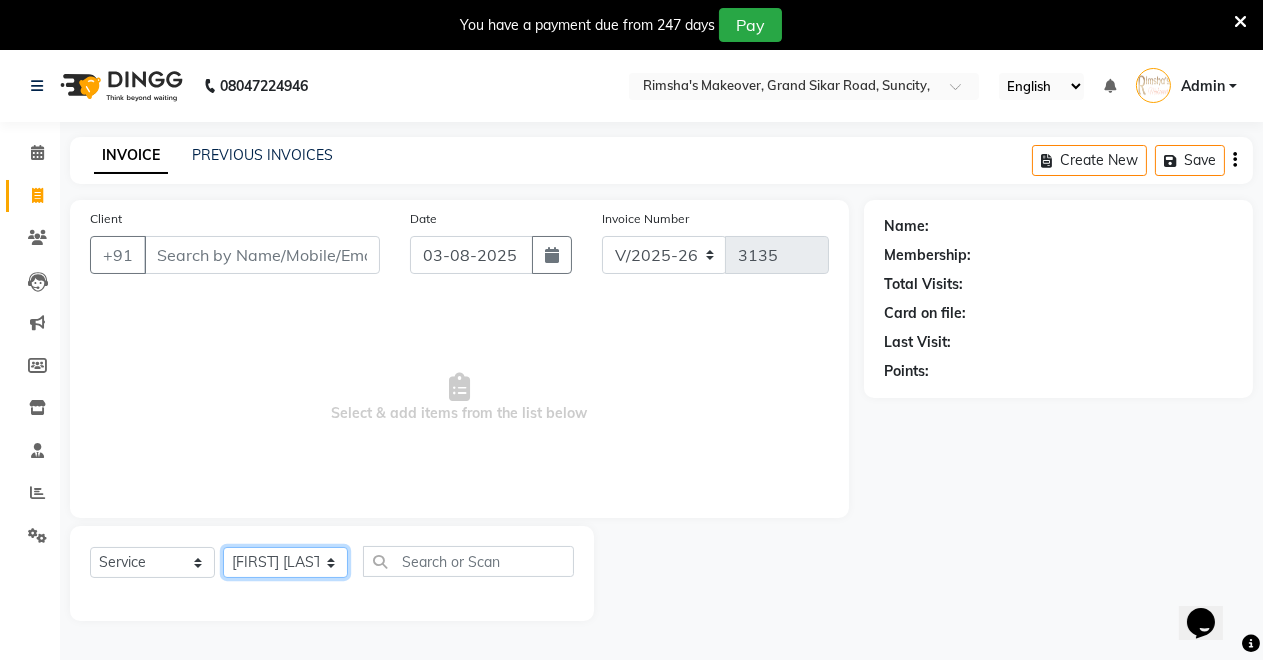 click on "Select Stylist Badal kumar Jeetu Kushal Nikita Rahul Sachin Dangoriya Shikha Suman Verma" 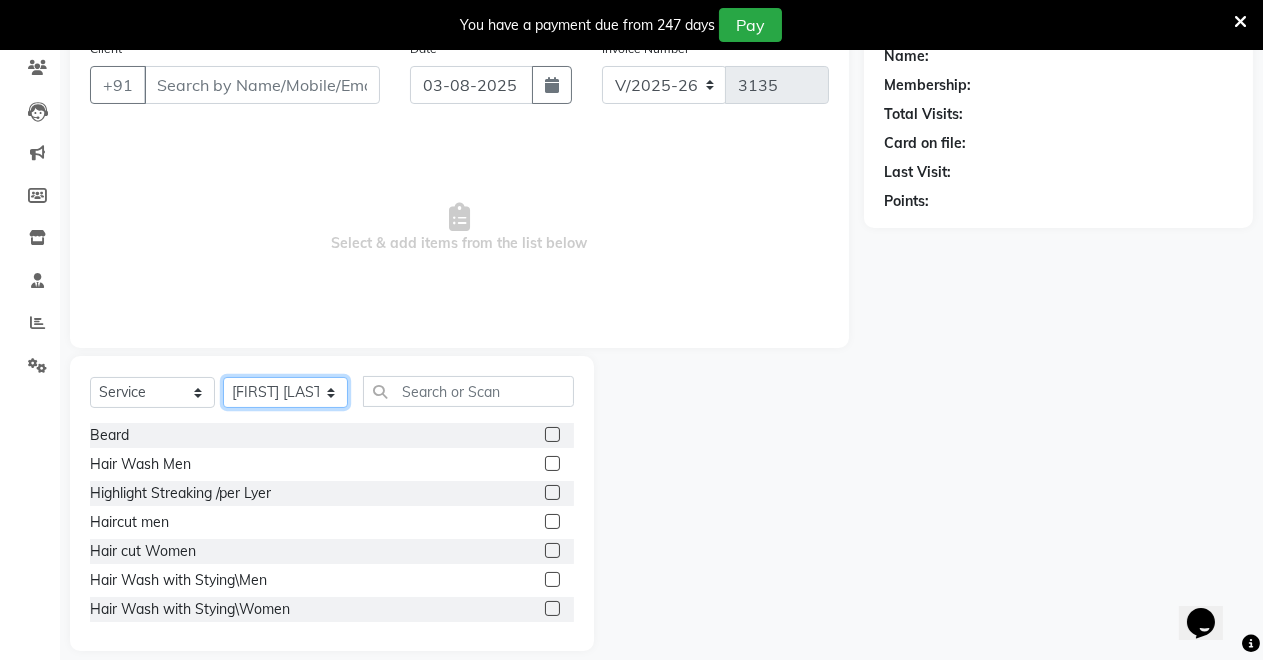 scroll, scrollTop: 191, scrollLeft: 0, axis: vertical 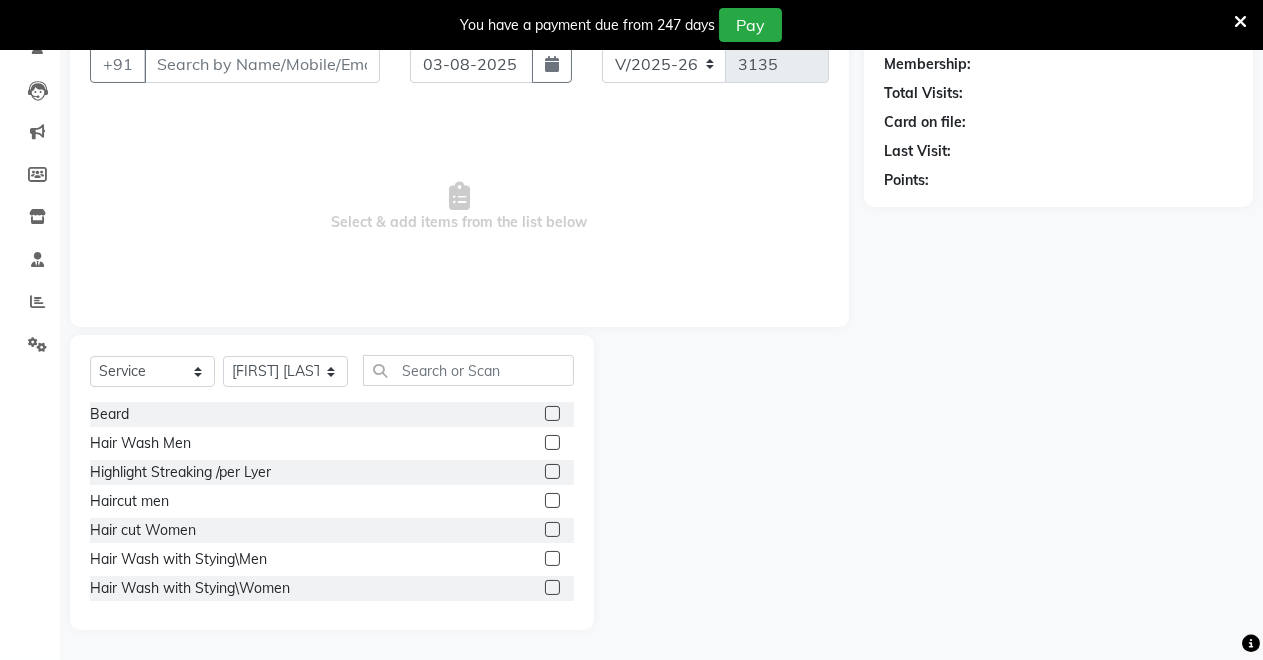 click 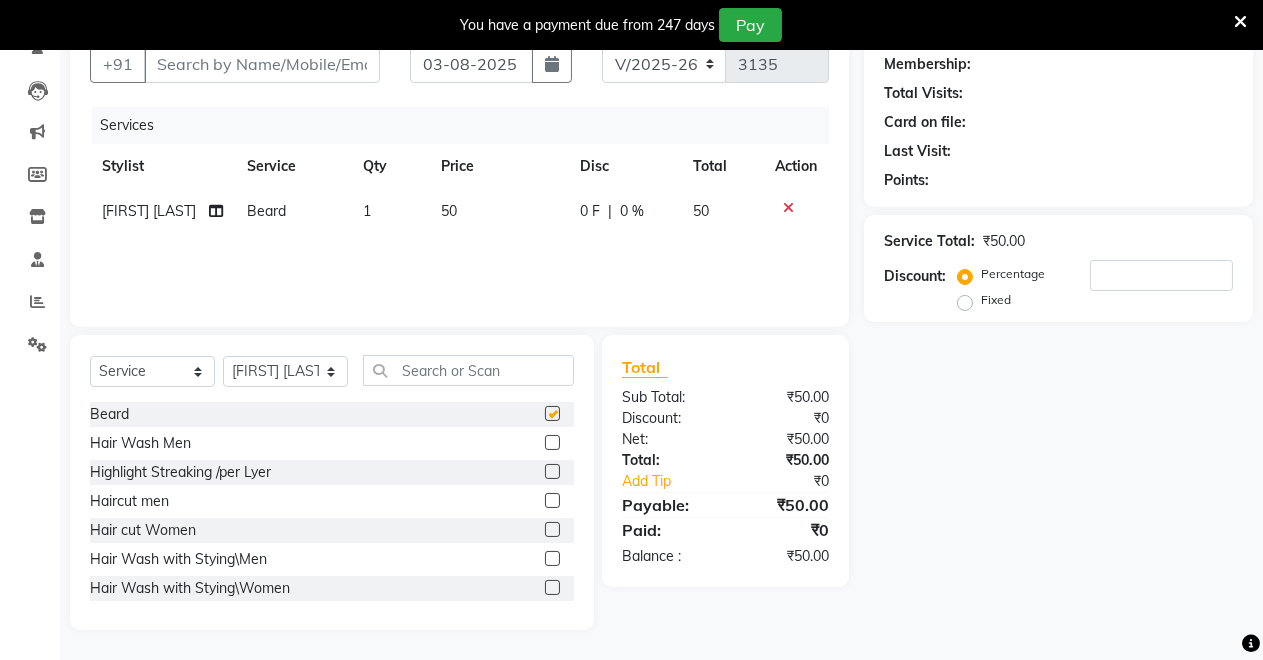 checkbox on "false" 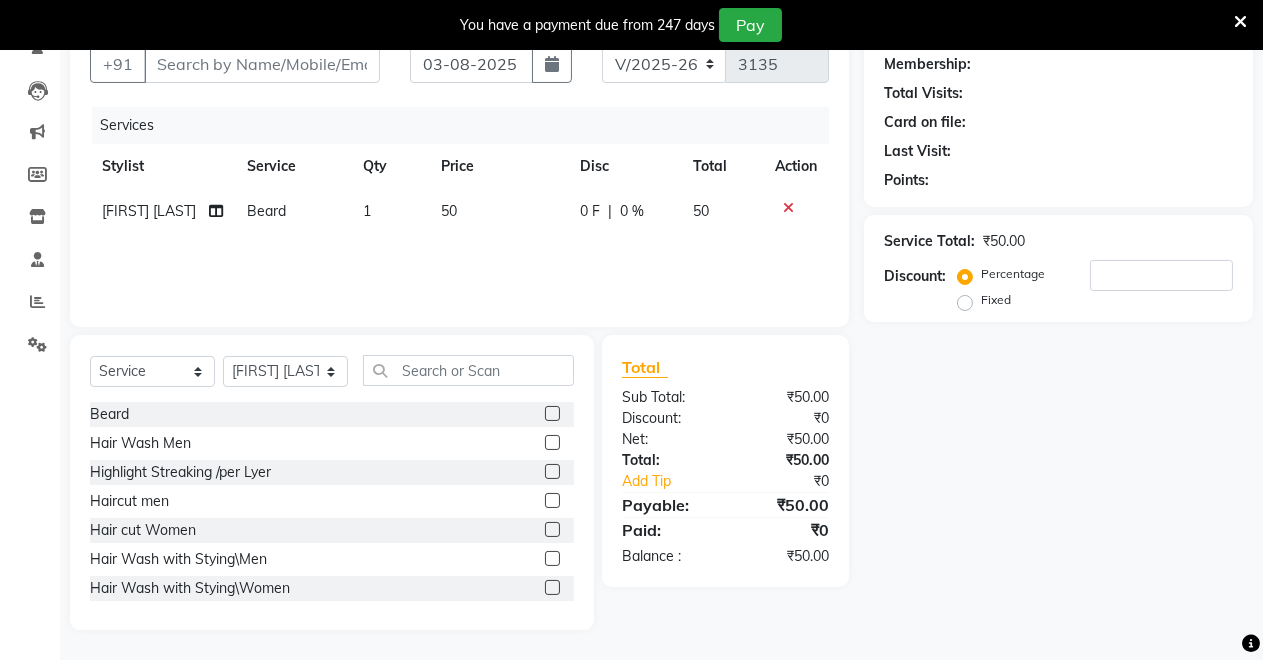 click 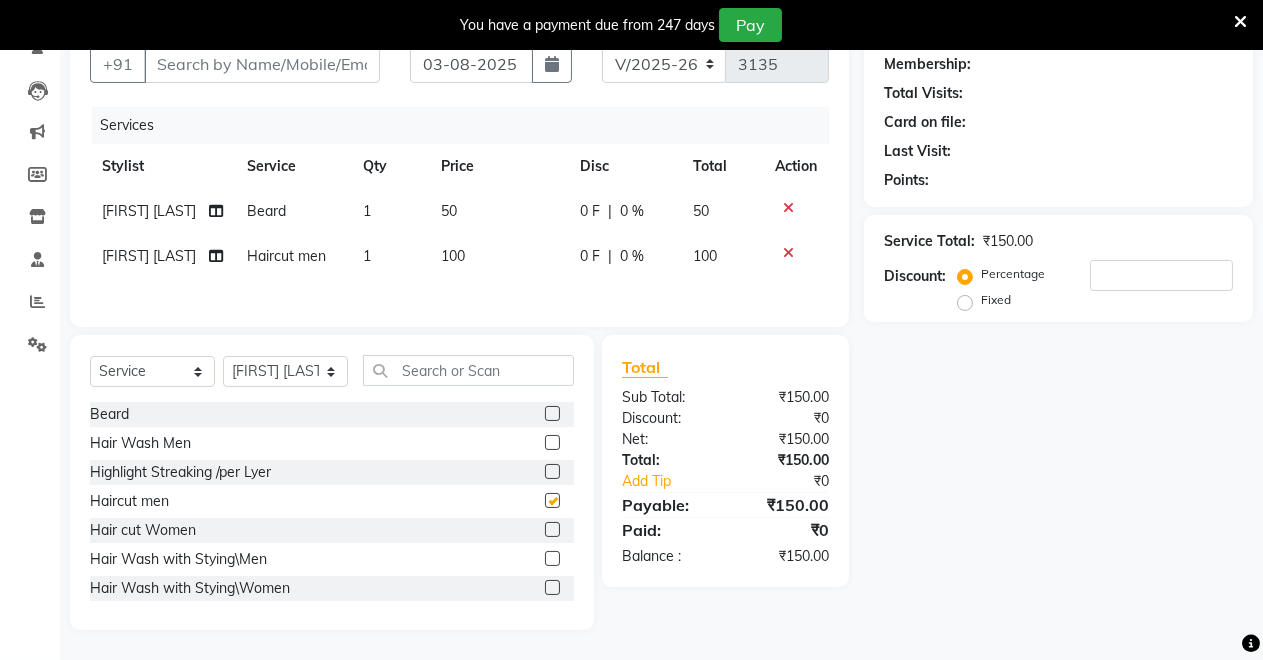 checkbox on "false" 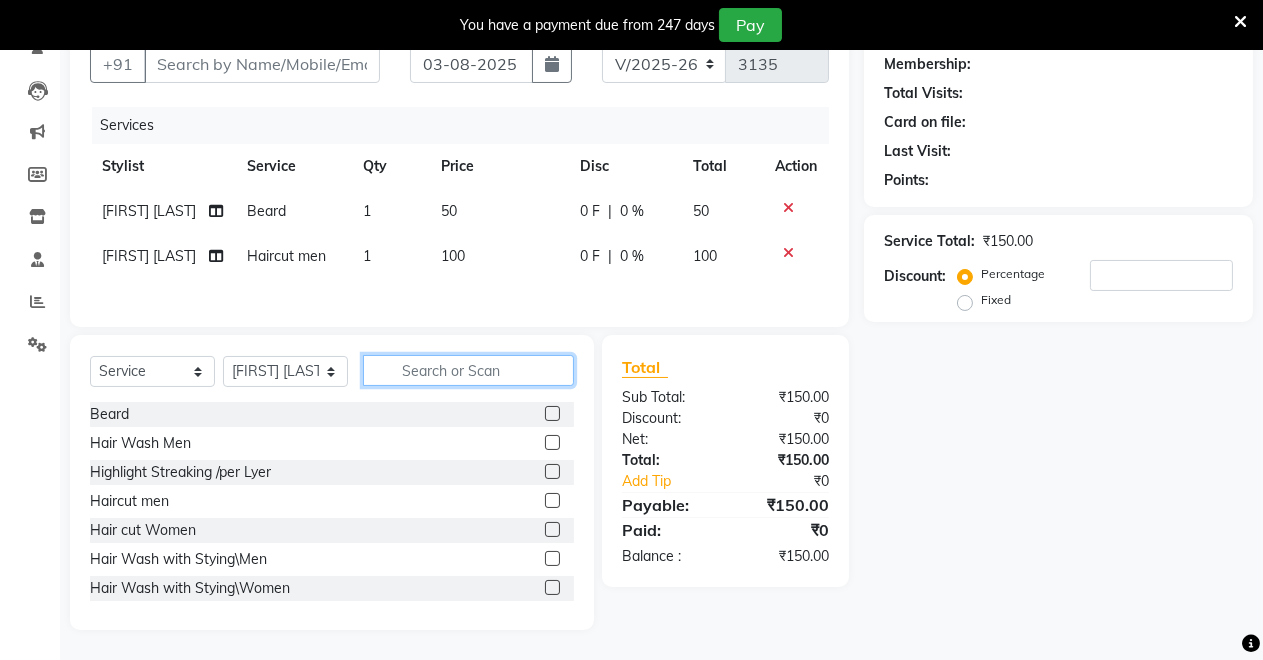 click 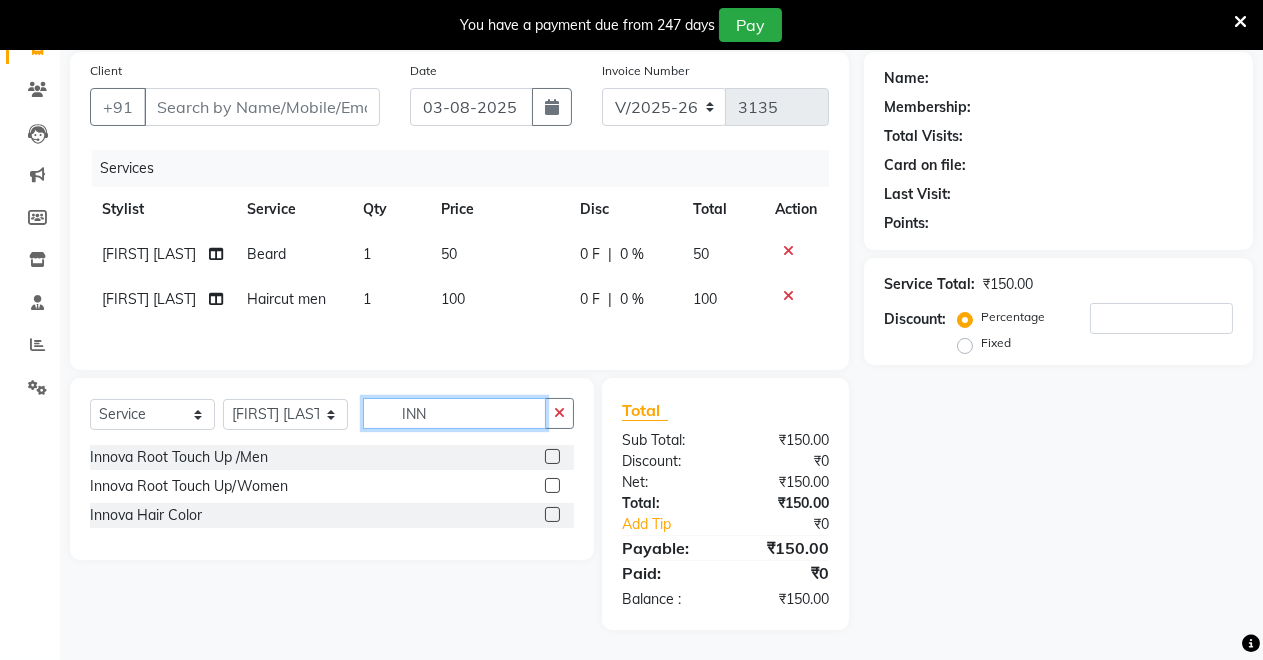 type on "INN" 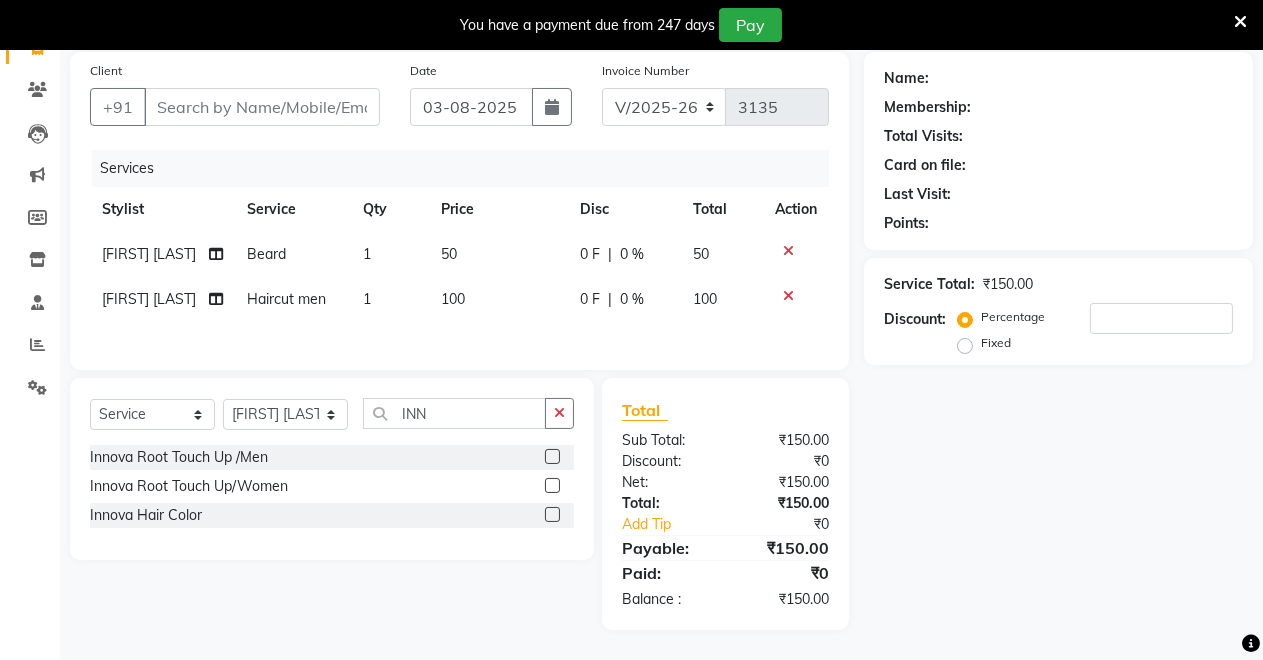 click 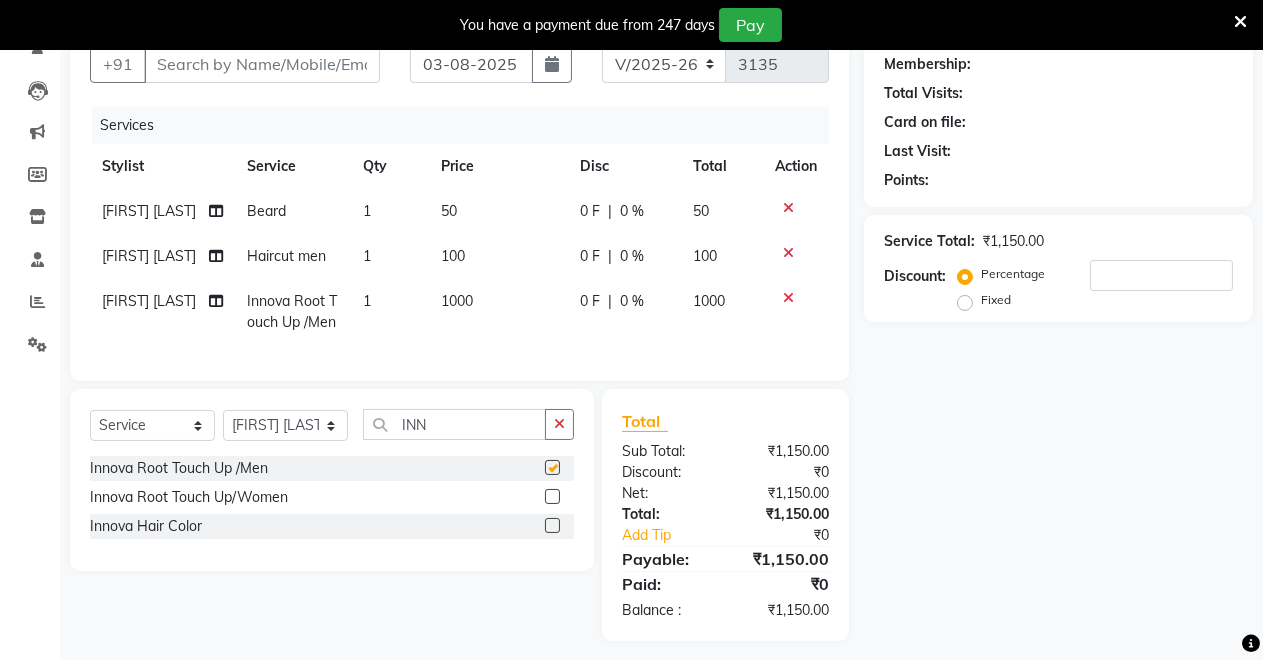 click on "Select Service Product Membership Package Voucher Prepaid Gift Card Select Stylist Badal kumar Jeetu Kushal Nikita Rahul Sachin Dangoriya Shikha Suman Verma INN Innova Root Touch Up /Men  Innova Root Touch Up/Women  Innova Hair Color" 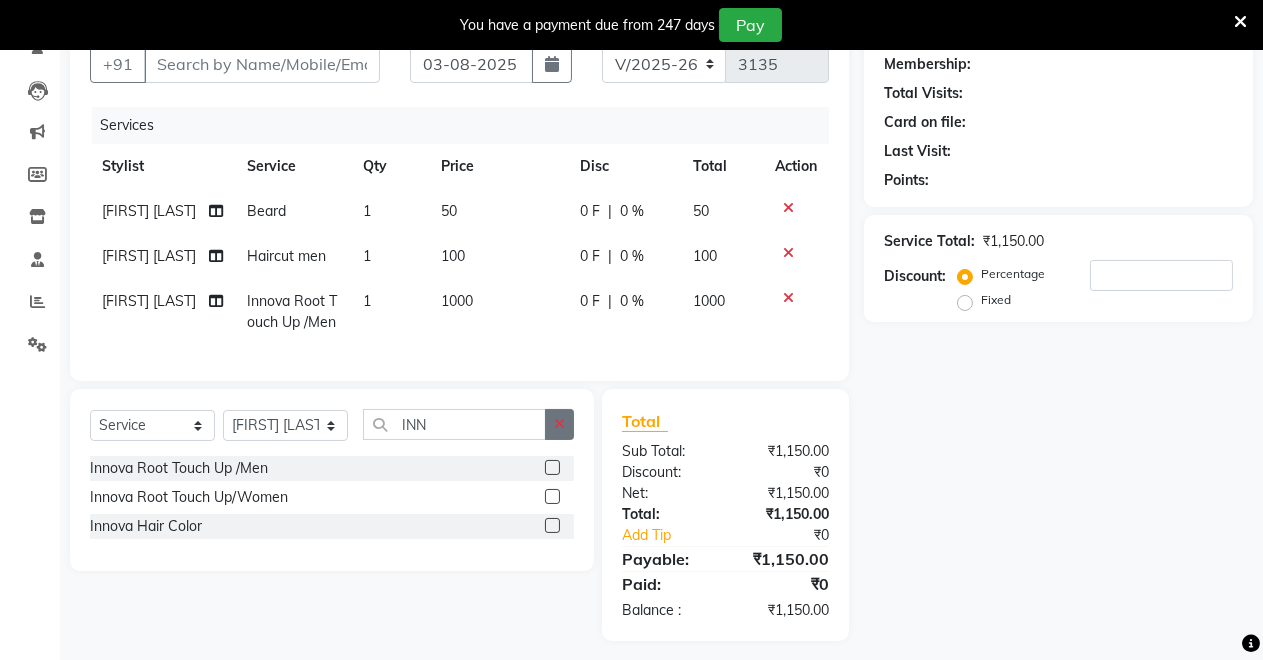 checkbox on "false" 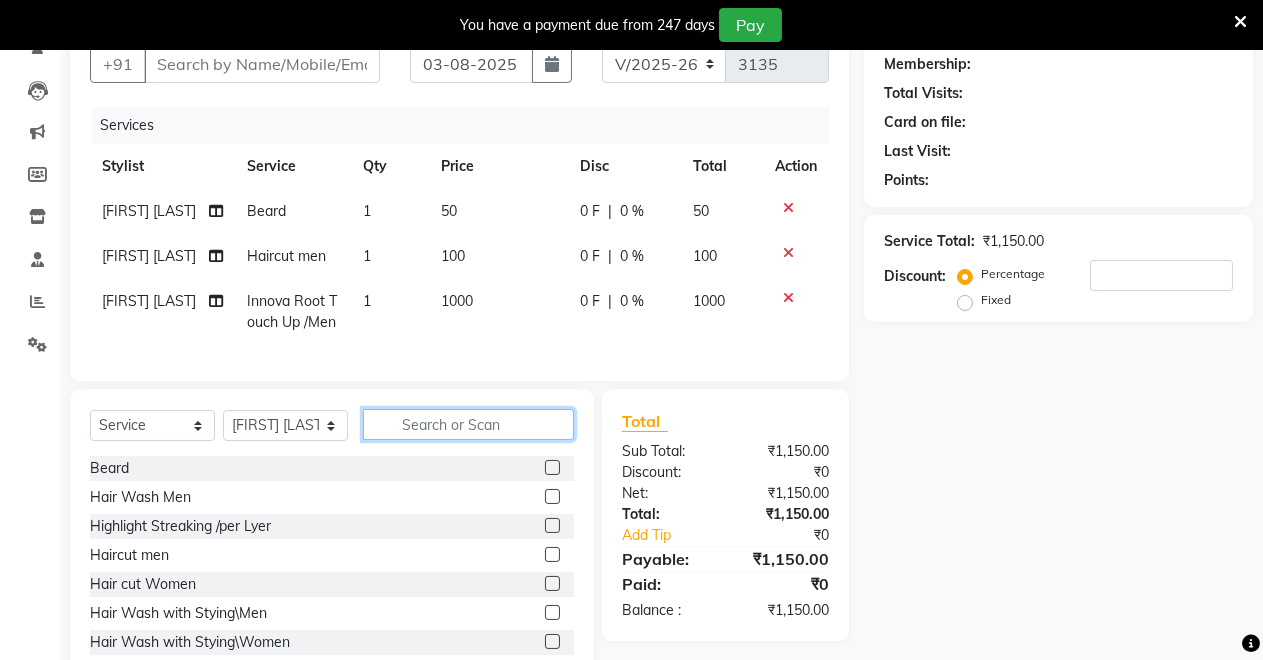 click 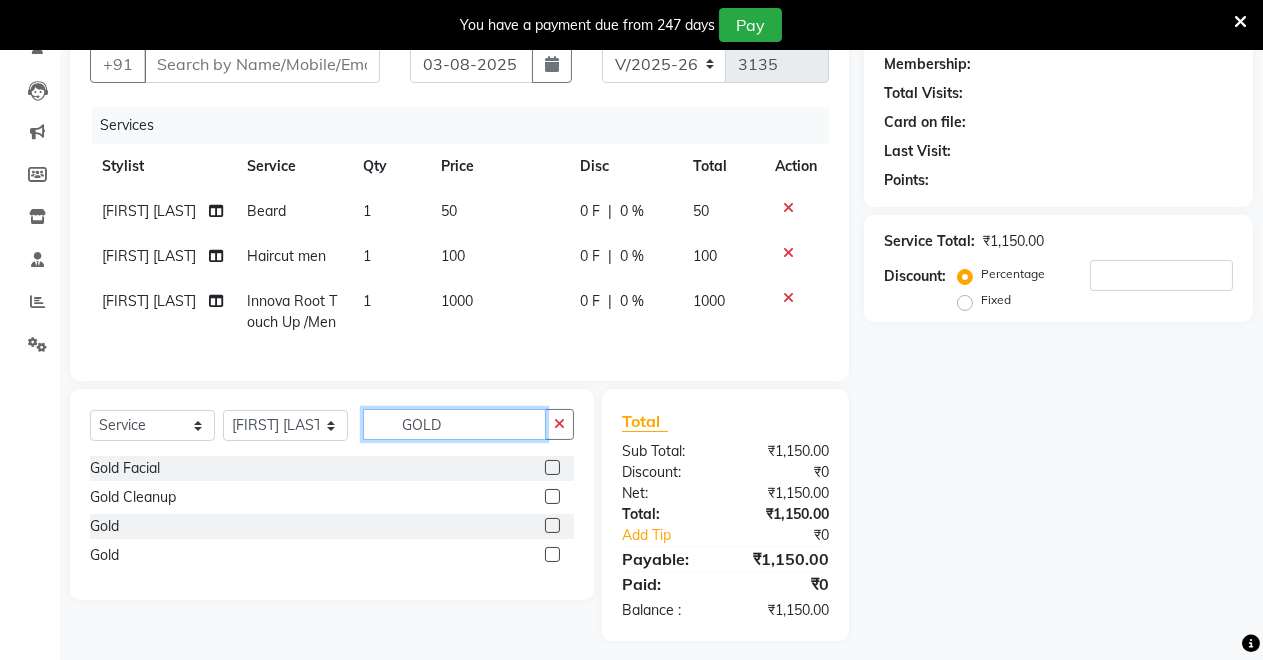 type on "GOLD" 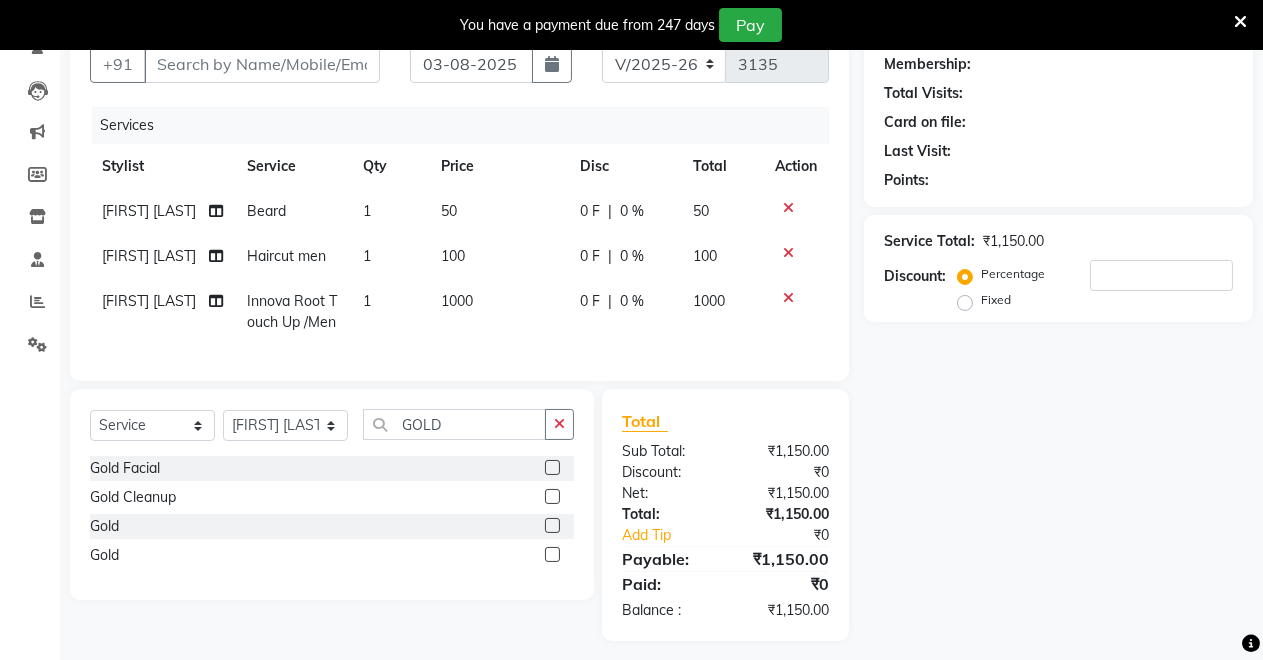 click 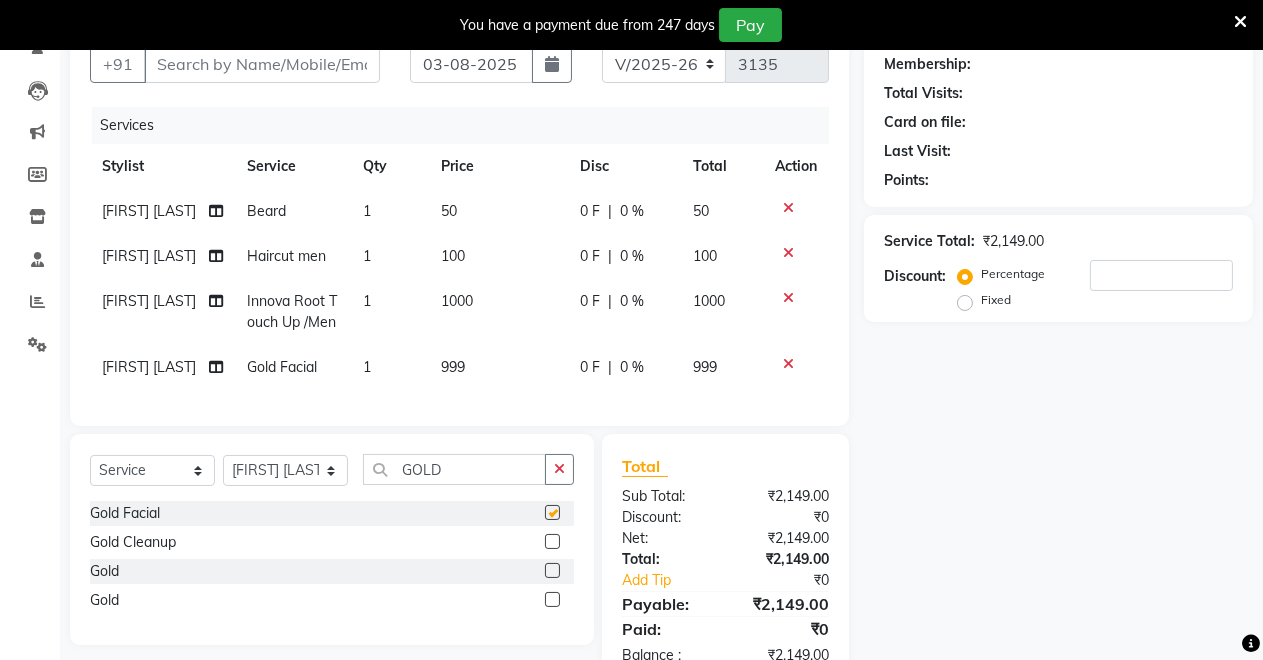 checkbox on "false" 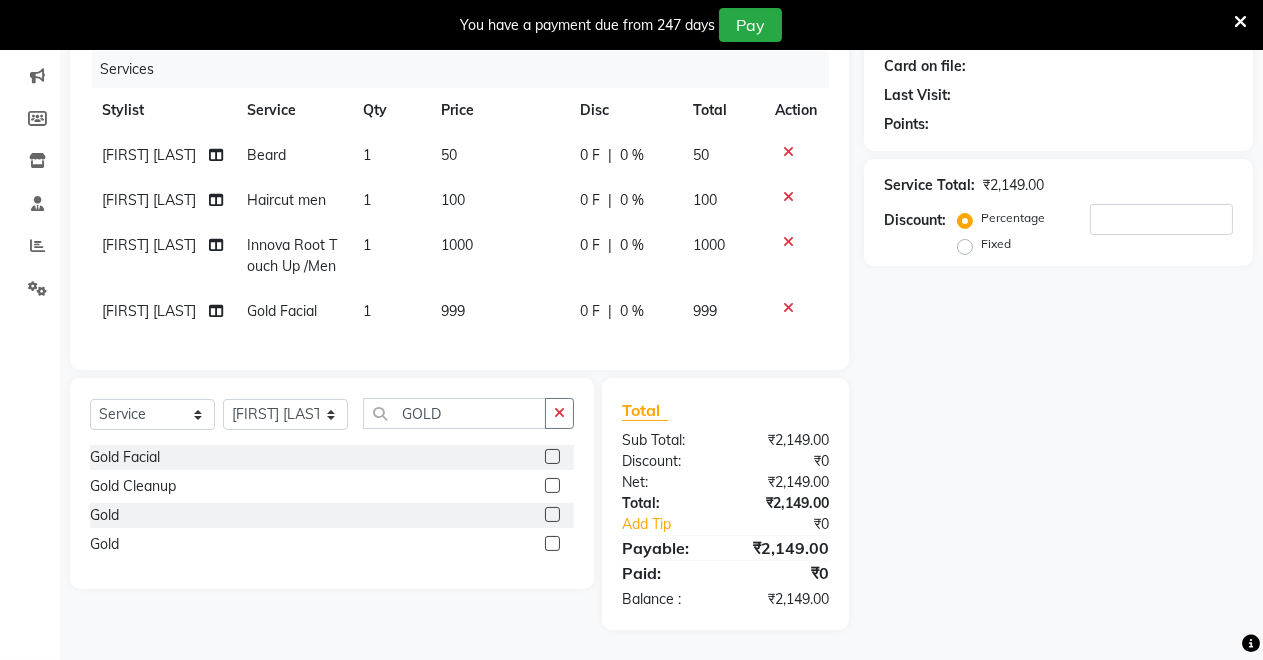 scroll, scrollTop: 327, scrollLeft: 0, axis: vertical 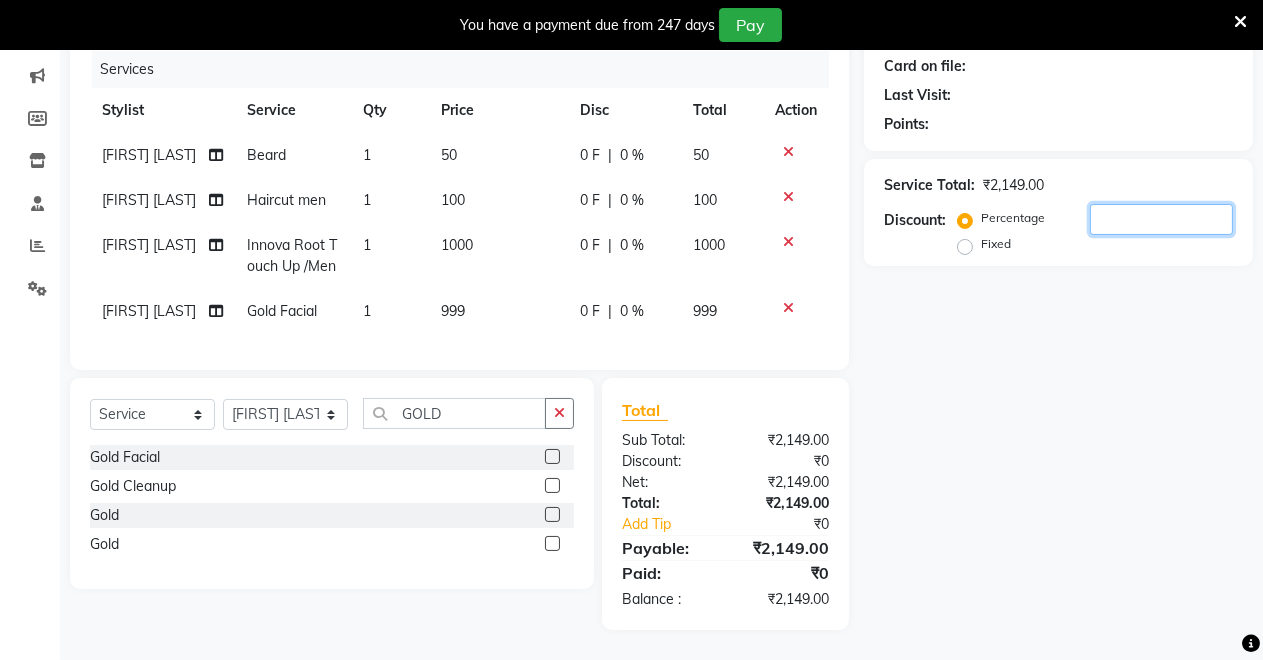 click 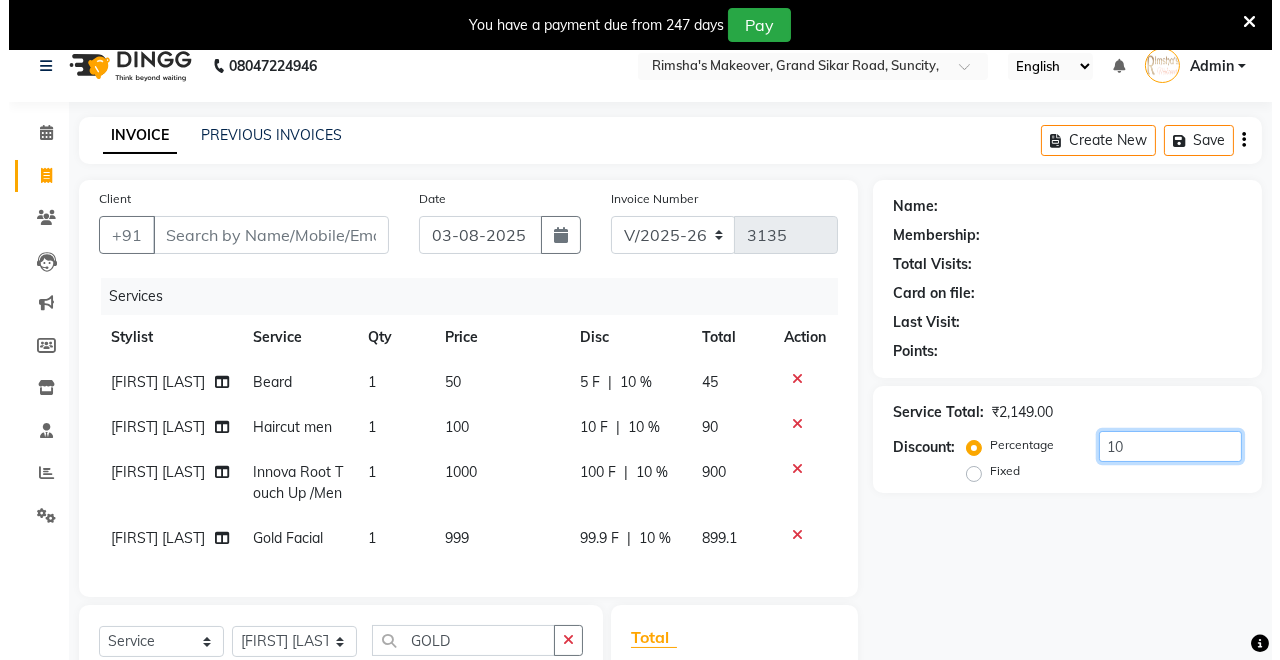 scroll, scrollTop: 0, scrollLeft: 0, axis: both 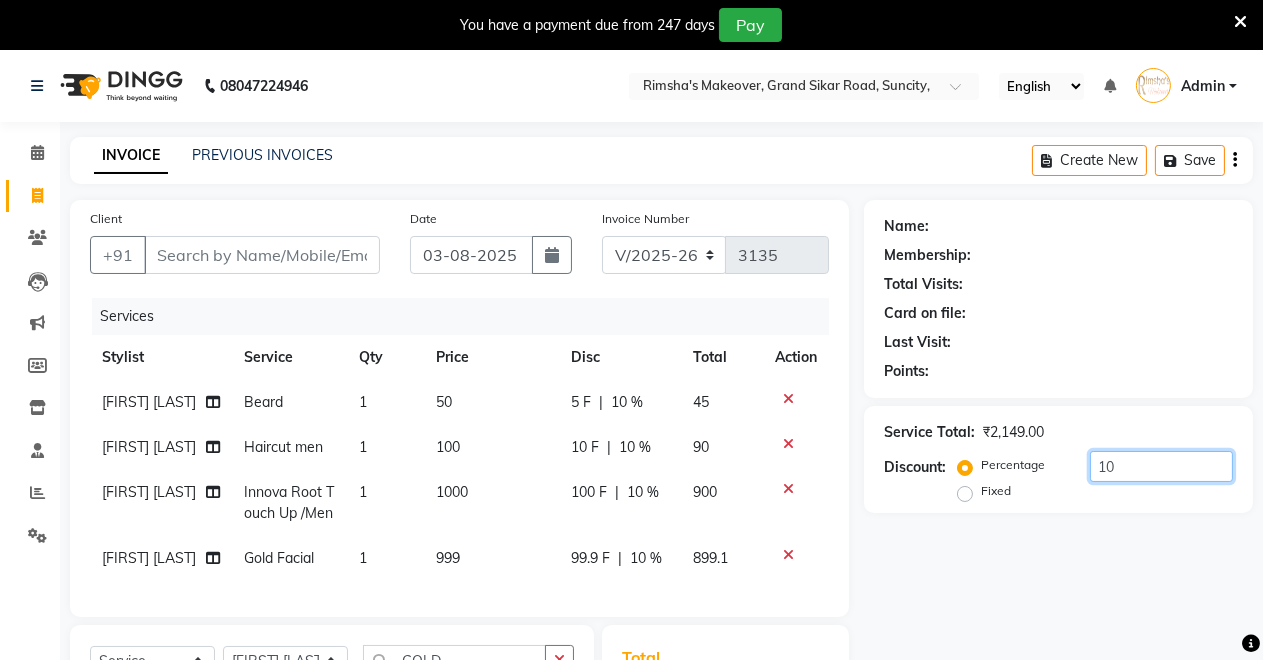 type on "10" 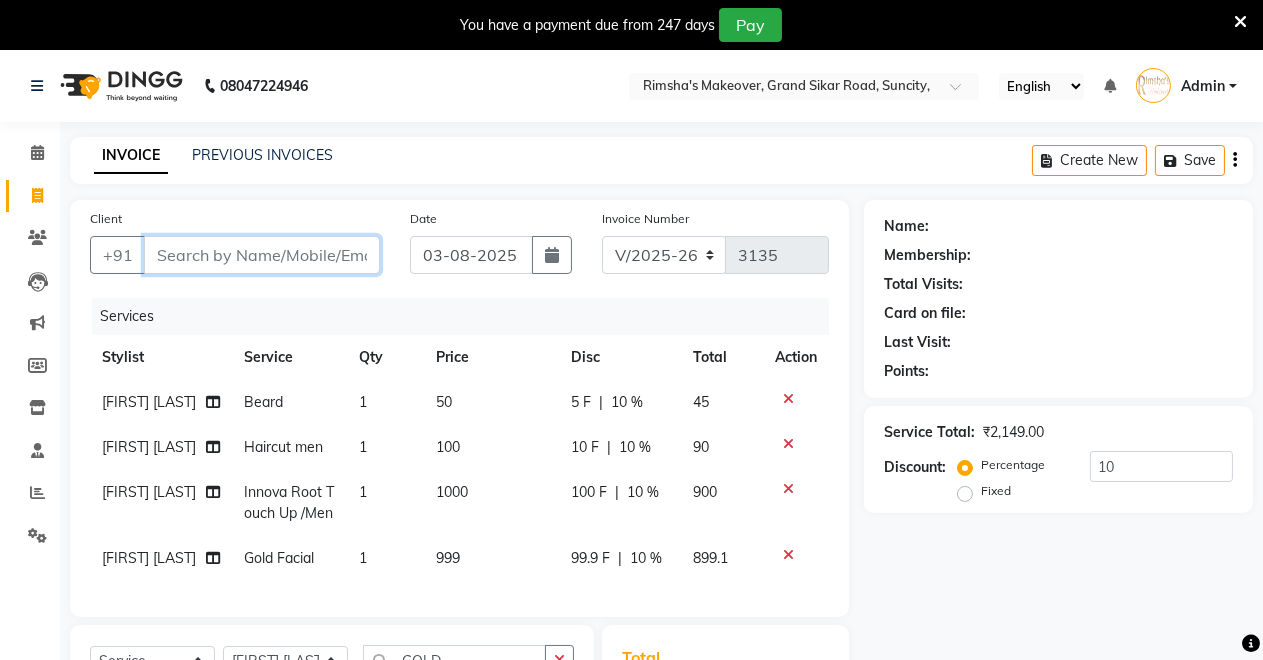 click on "Client" at bounding box center (262, 255) 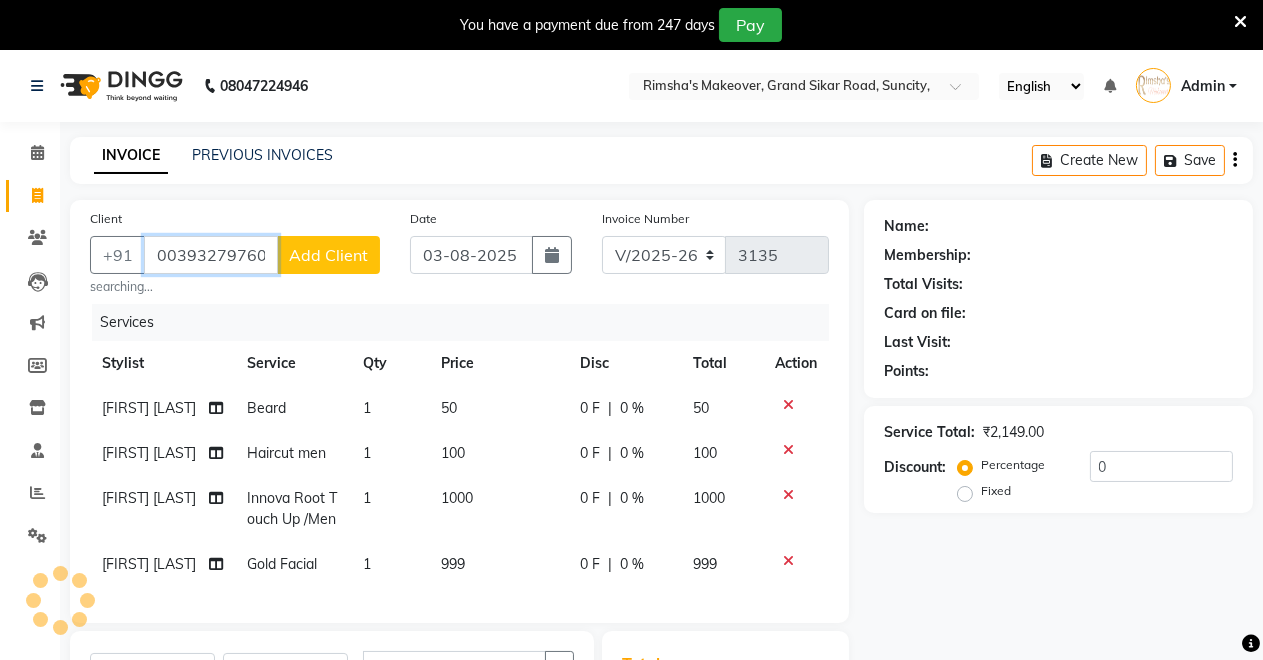 type on "00393279760992" 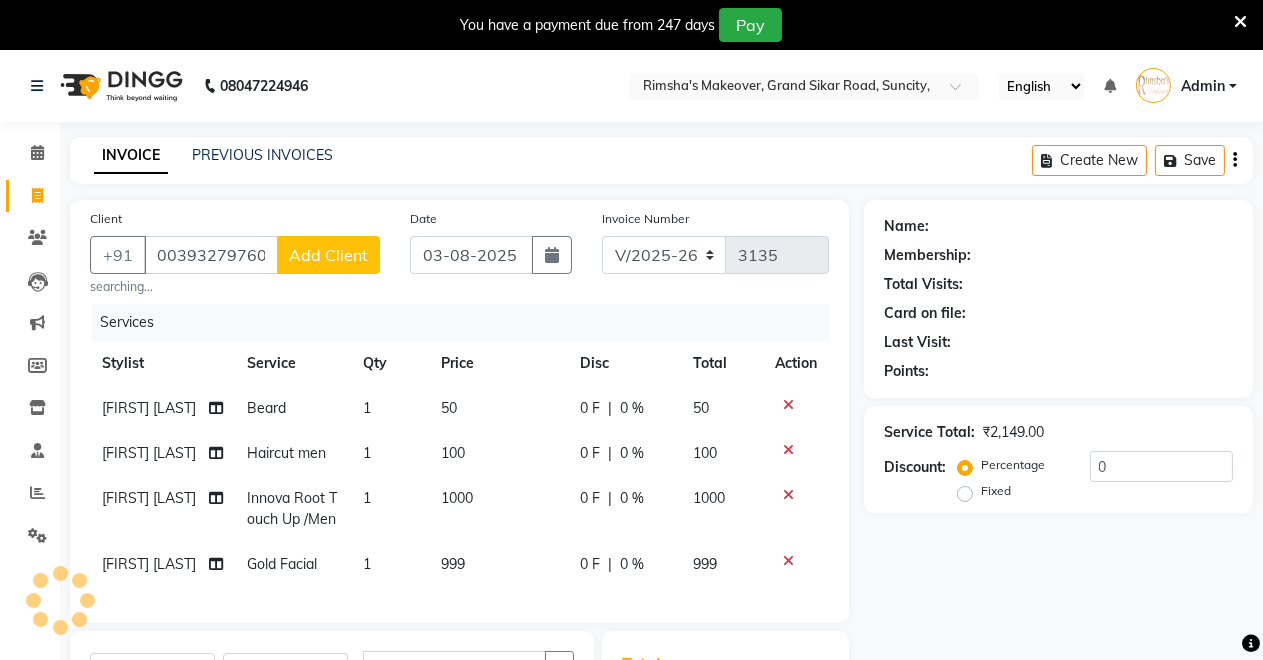 click on "Add Client" 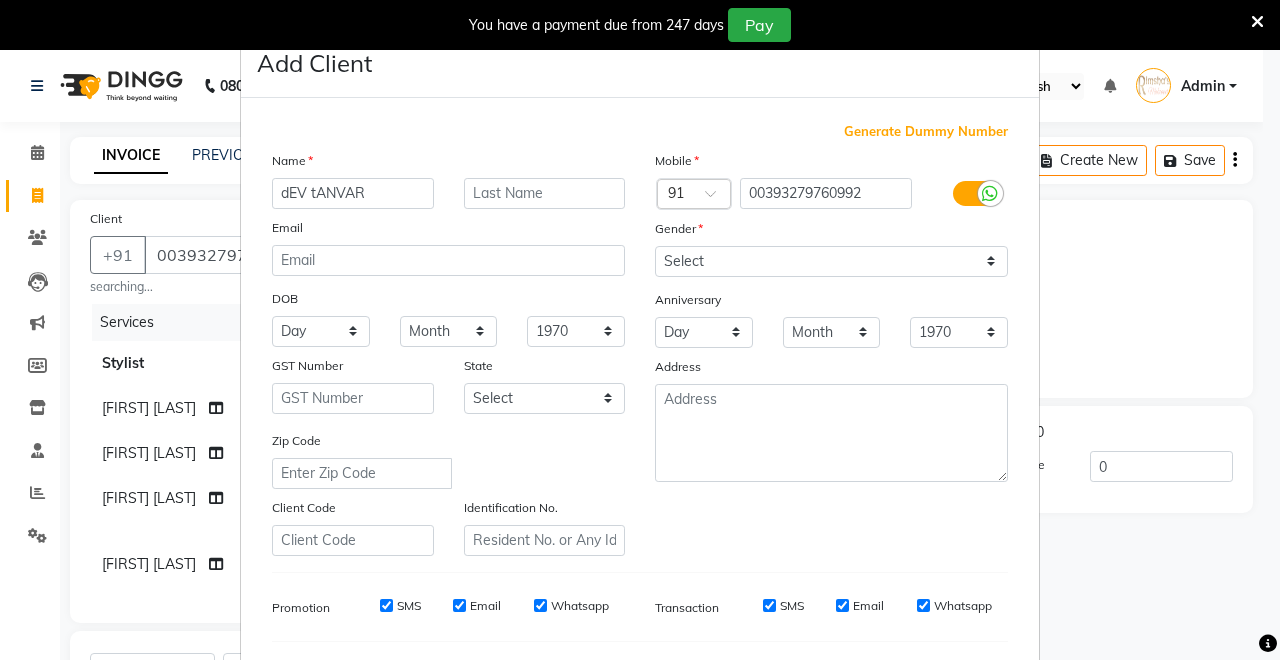 type on "dEV tANVAR" 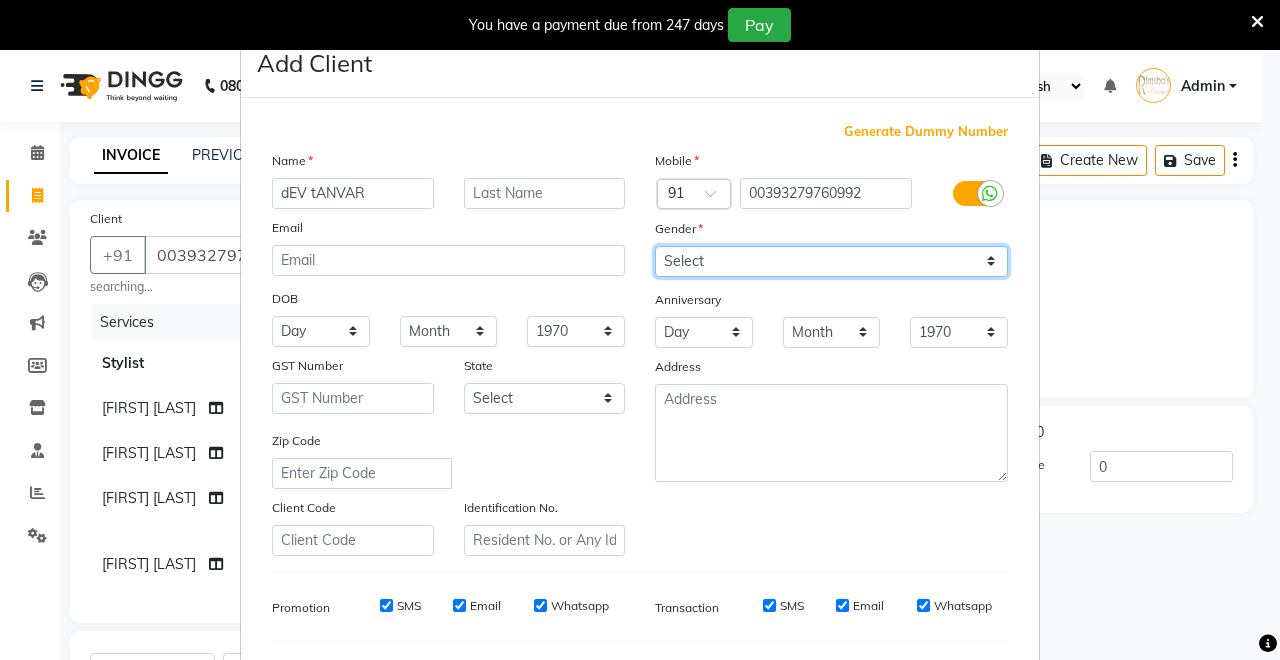 drag, startPoint x: 928, startPoint y: 258, endPoint x: 923, endPoint y: 268, distance: 11.18034 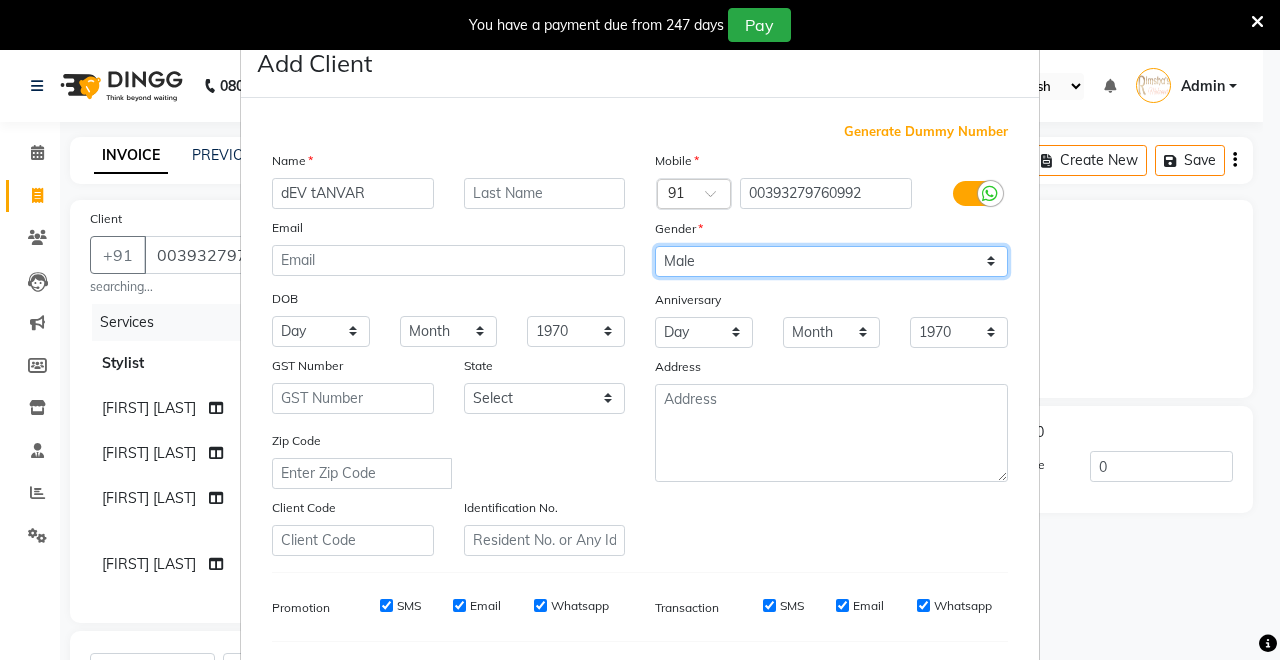 click on "Select Male Female Other Prefer Not To Say" at bounding box center (831, 261) 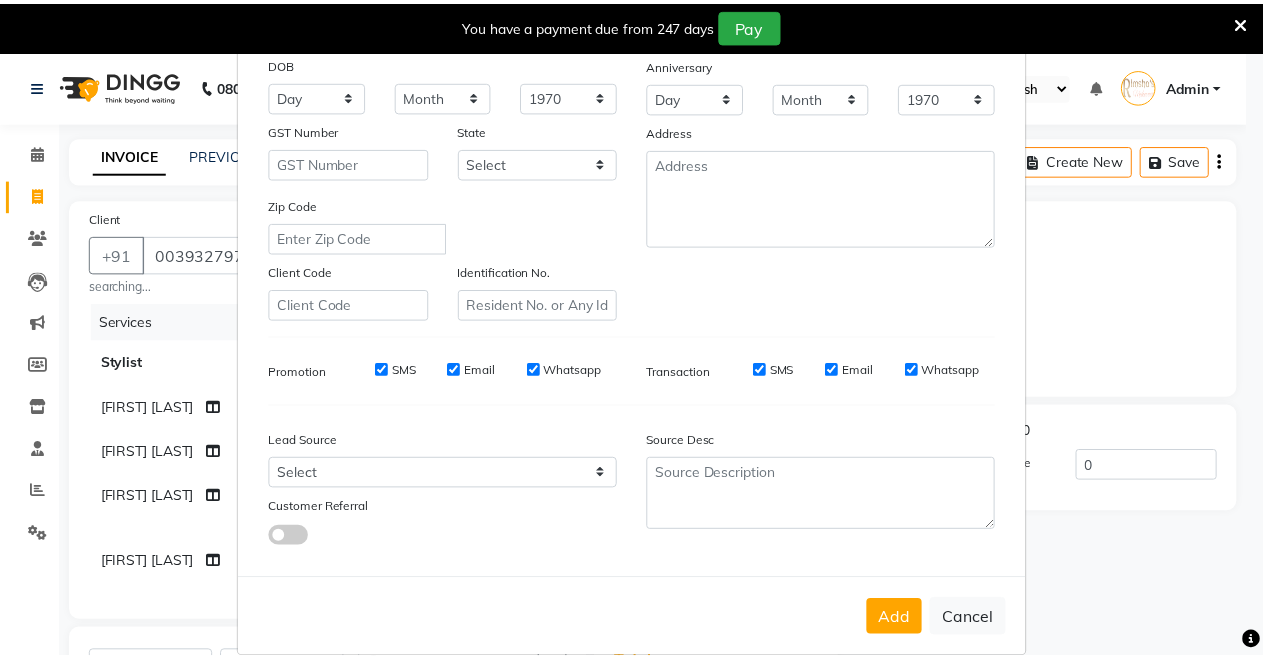 scroll, scrollTop: 259, scrollLeft: 0, axis: vertical 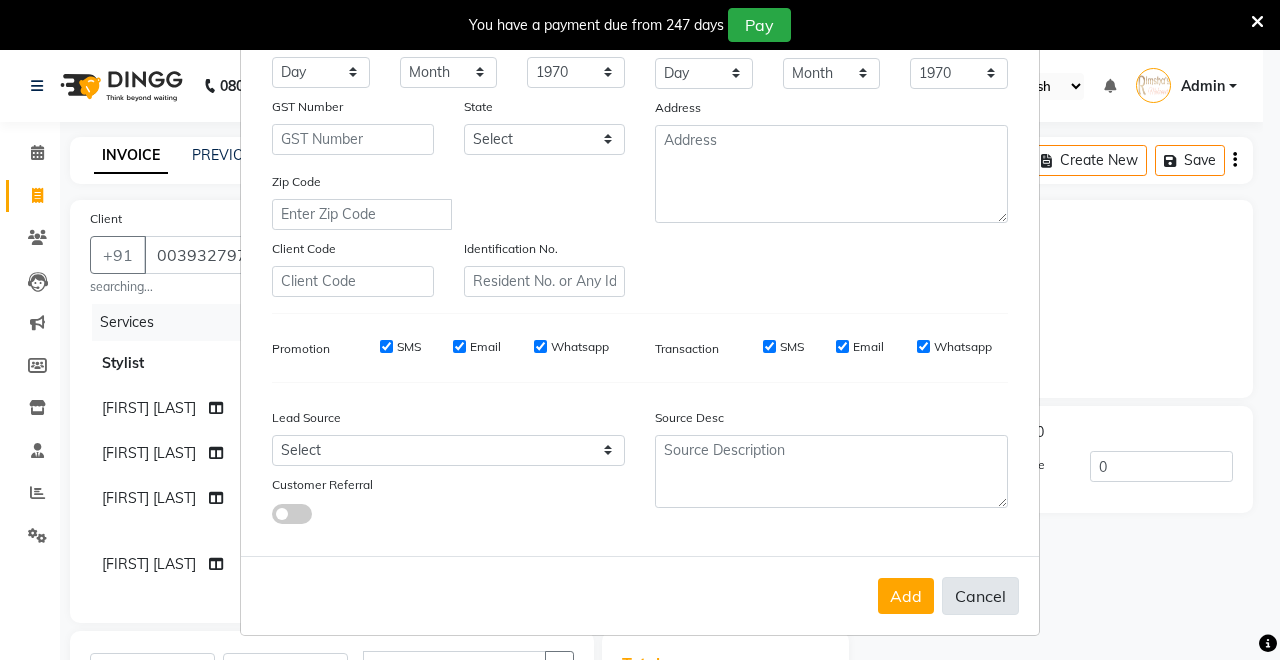 click on "Cancel" at bounding box center [980, 596] 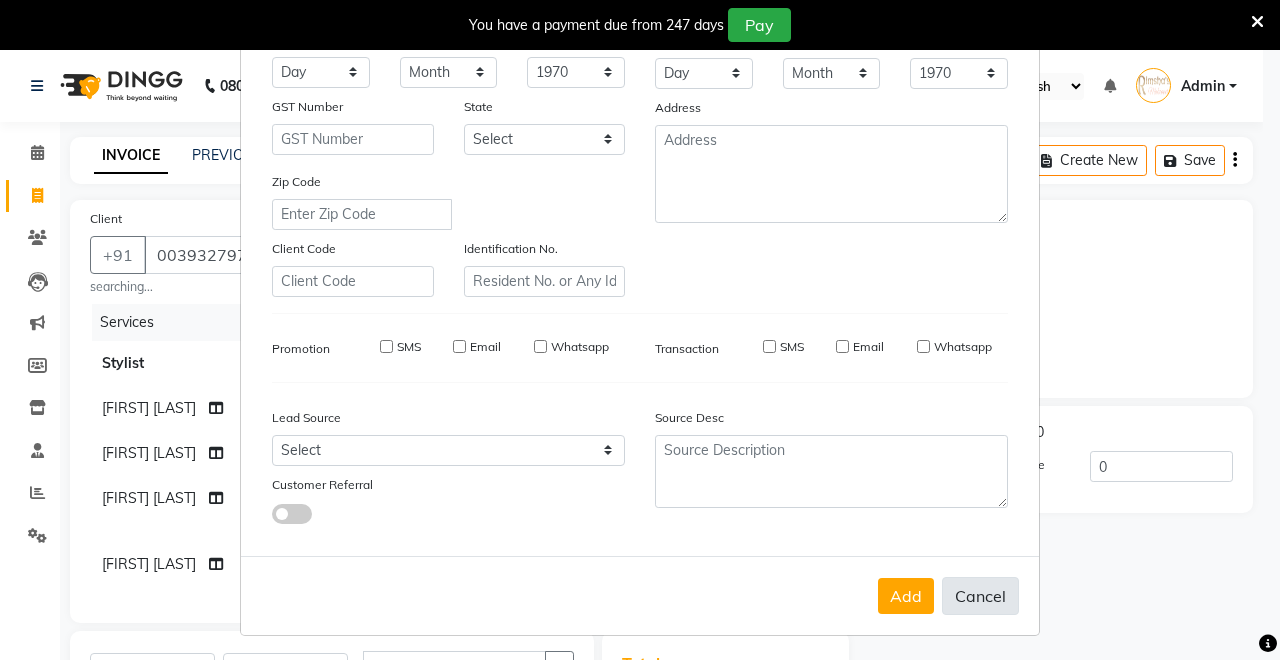 type 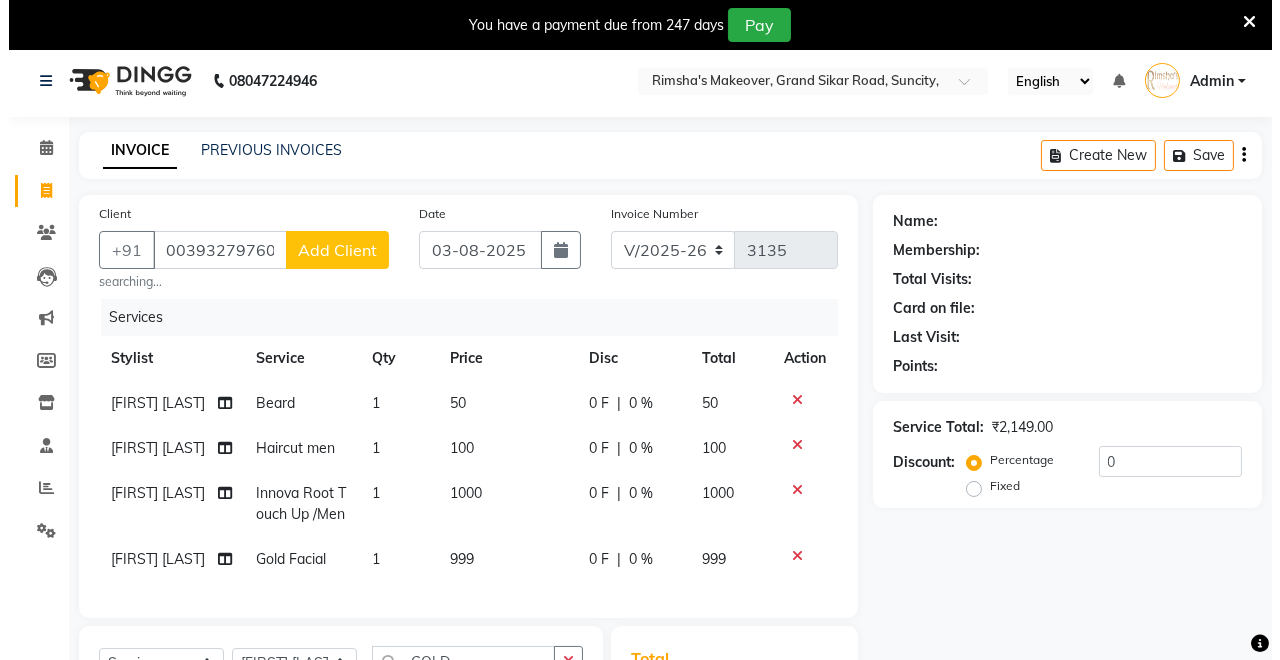 scroll, scrollTop: 0, scrollLeft: 0, axis: both 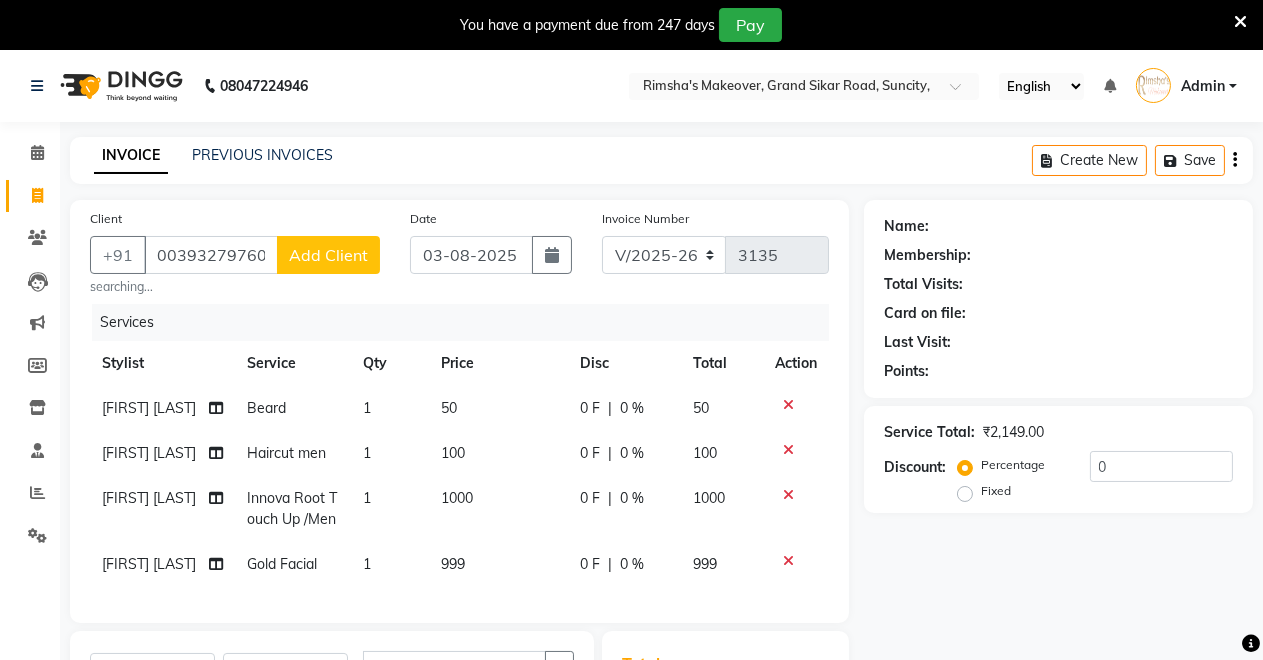 click on "Add Client" 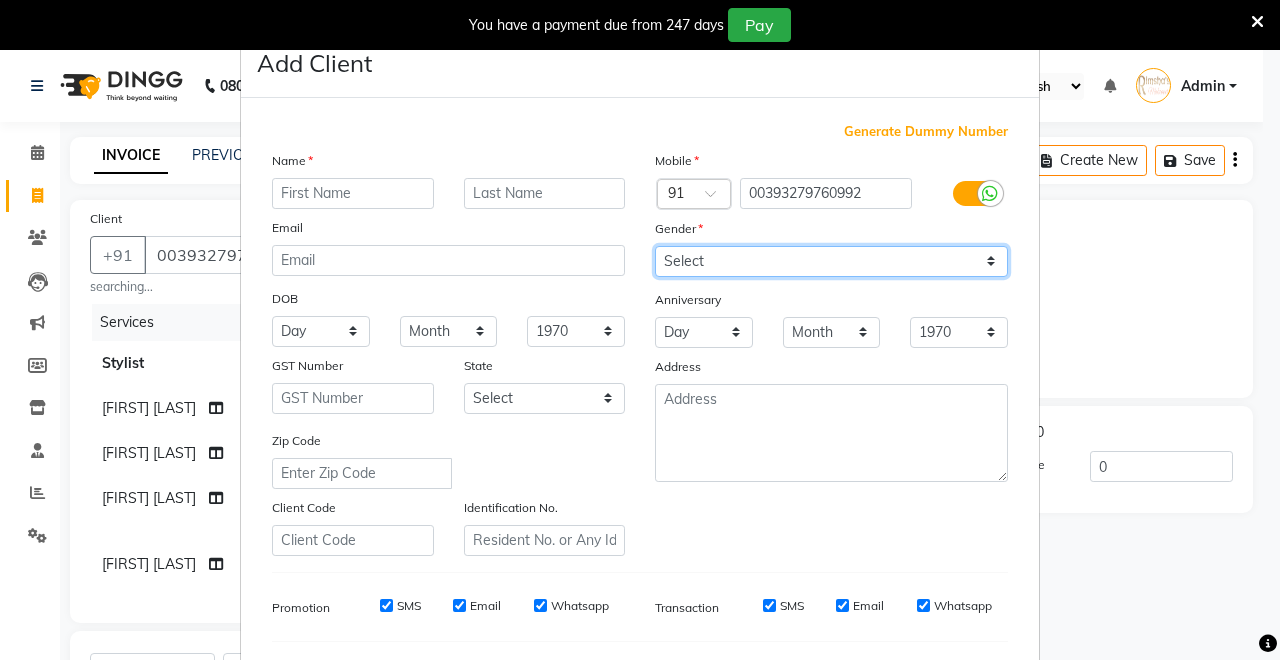 click on "Select Male Female Other Prefer Not To Say" at bounding box center (831, 261) 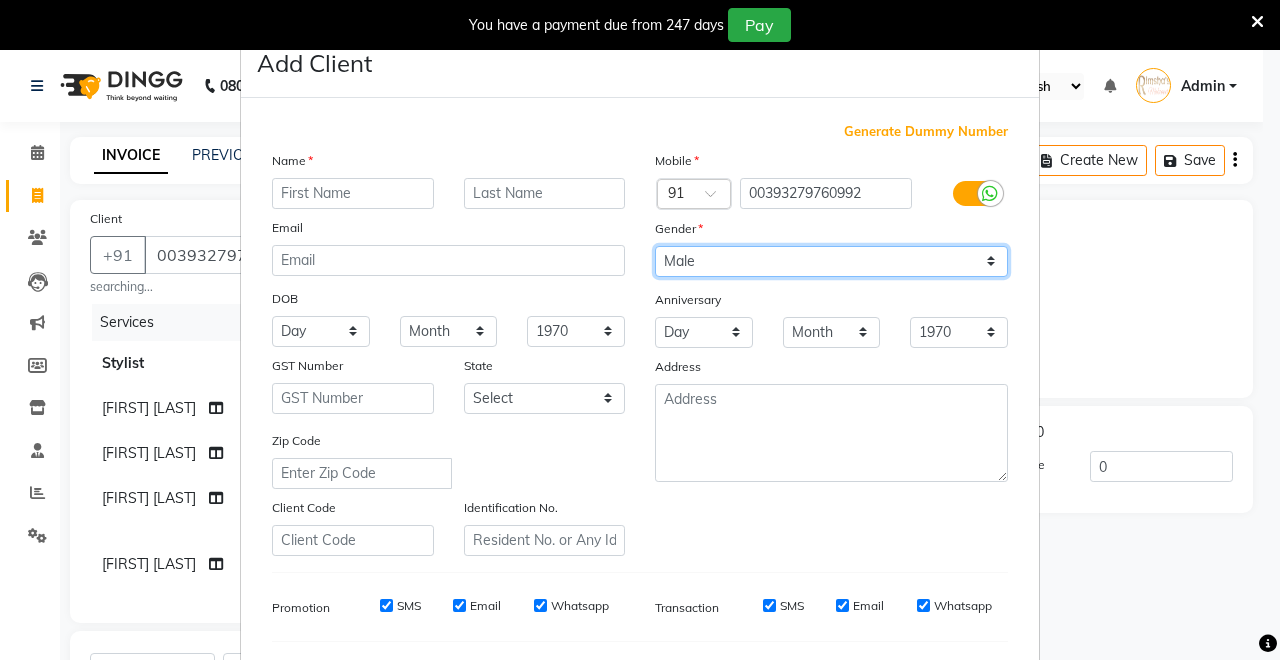 click on "Select Male Female Other Prefer Not To Say" at bounding box center (831, 261) 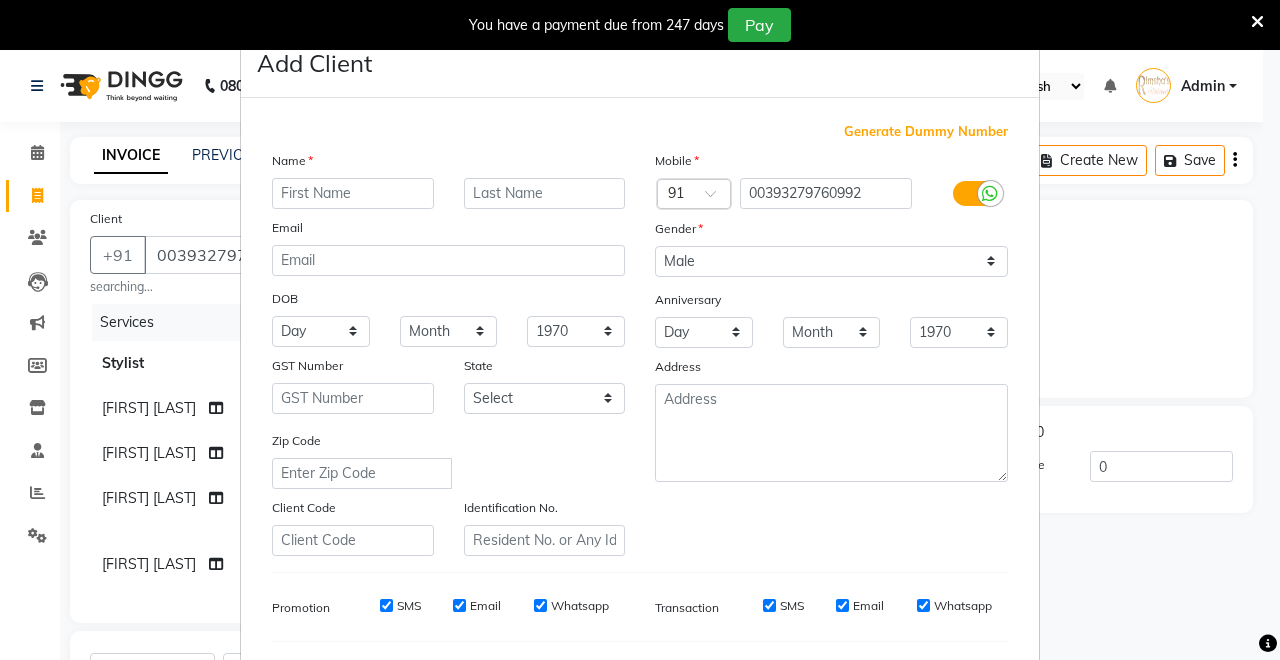 click on "Name Email DOB Day 01 02 03 04 05 06 07 08 09 10 11 12 13 14 15 16 17 18 19 20 21 22 23 24 25 26 27 28 29 30 31 Month January February March April May June July August September October November December 1940 1941 1942 1943 1944 1945 1946 1947 1948 1949 1950 1951 1952 1953 1954 1955 1956 1957 1958 1959 1960 1961 1962 1963 1964 1965 1966 1967 1968 1969 1970 1971 1972 1973 1974 1975 1976 1977 1978 1979 1980 1981 1982 1983 1984 1985 1986 1987 1988 1989 1990 1991 1992 1993 1994 1995 1996 1997 1998 1999 2000 2001 2002 2003 2004 2005 2006 2007 2008 2009 2010 2011 2012 2013 2014 2015 2016 2017 2018 2019 2020 2021 2022 2023 2024 GST Number State Select Andaman and Nicobar Islands Andhra Pradesh Arunachal Pradesh Assam Bihar Chandigarh Chhattisgarh Dadra and Nagar Haveli Daman and Diu Delhi Goa Gujarat Haryana Himachal Pradesh Jammu and Kashmir Jharkhand Karnataka Kerala Lakshadweep Madhya Pradesh Maharashtra Manipur Meghalaya Mizoram Nagaland Odisha Pondicherry Punjab Rajasthan Sikkim Tamil Nadu Telangana Tripura" at bounding box center [448, 353] 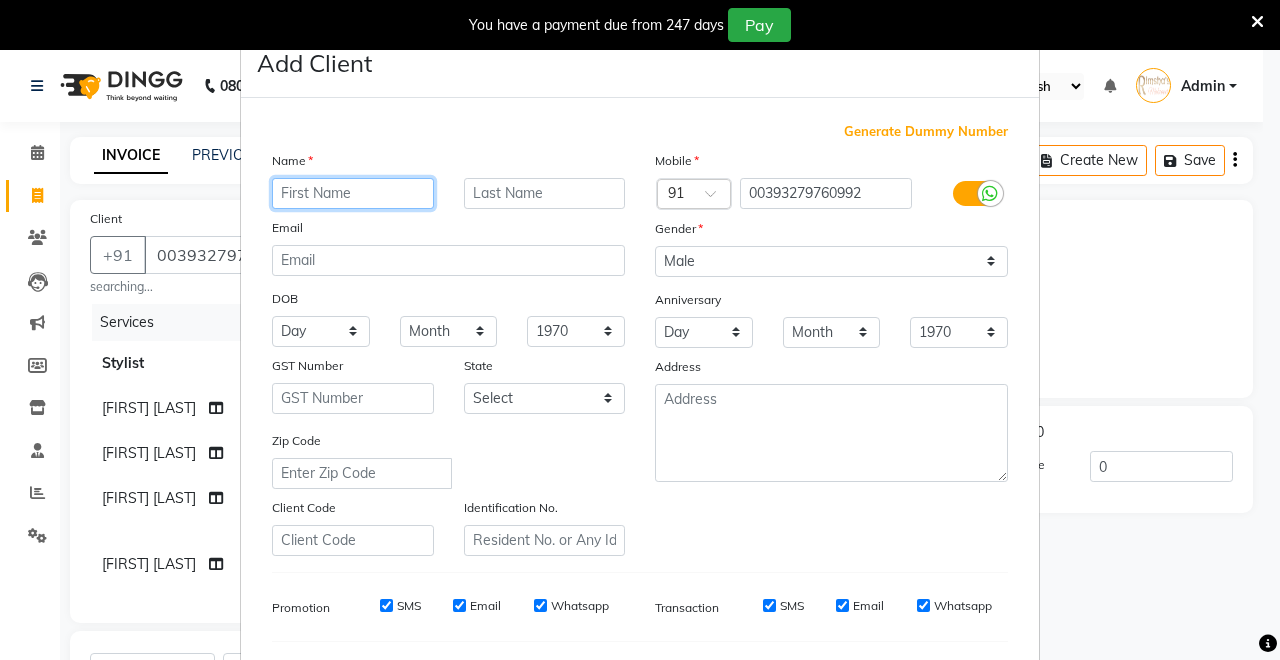 click at bounding box center [353, 193] 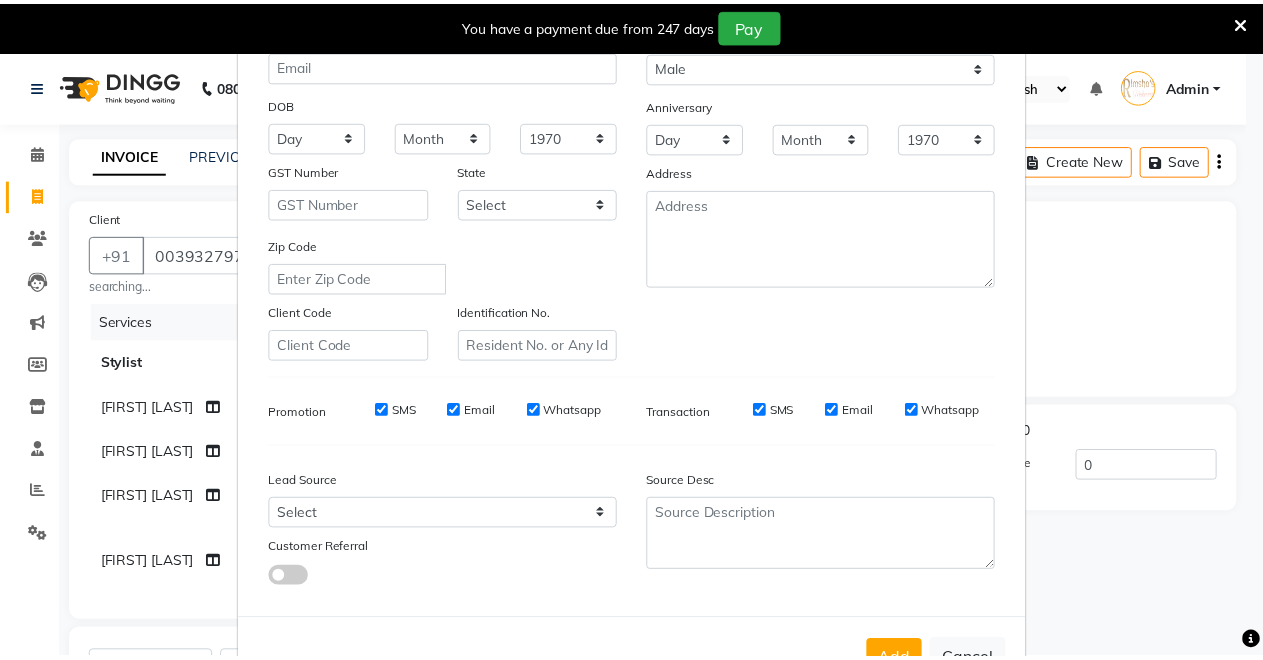 scroll, scrollTop: 259, scrollLeft: 0, axis: vertical 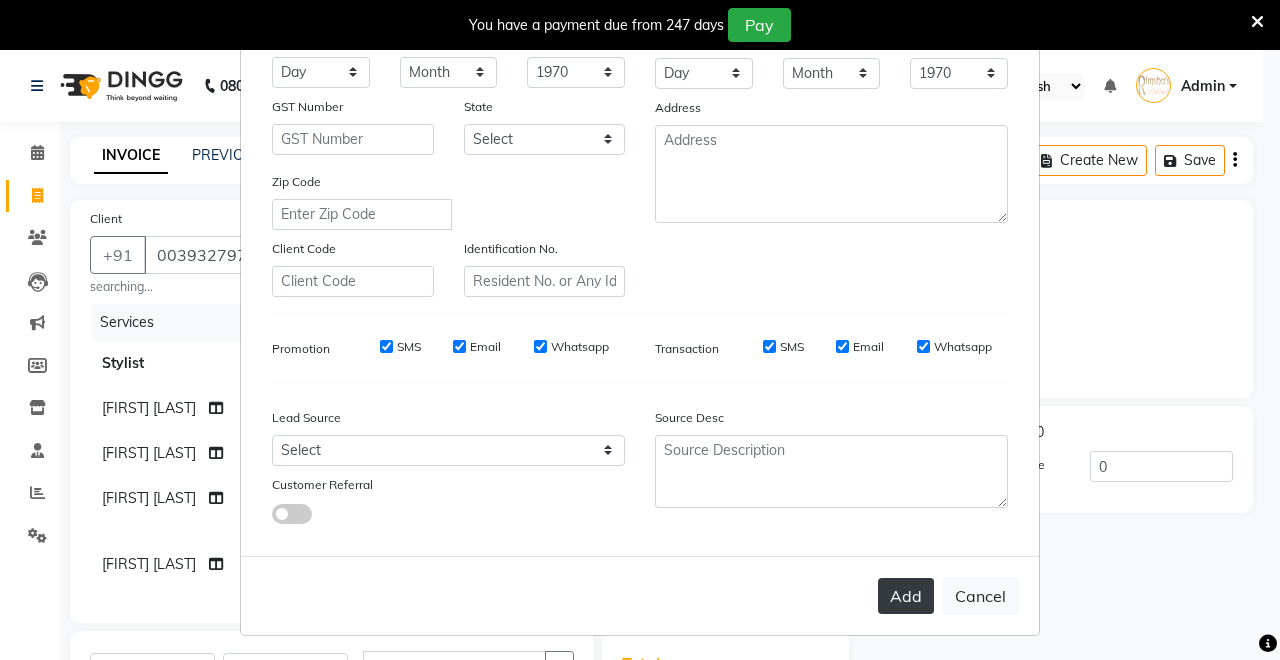 type on "DEV TANVAR" 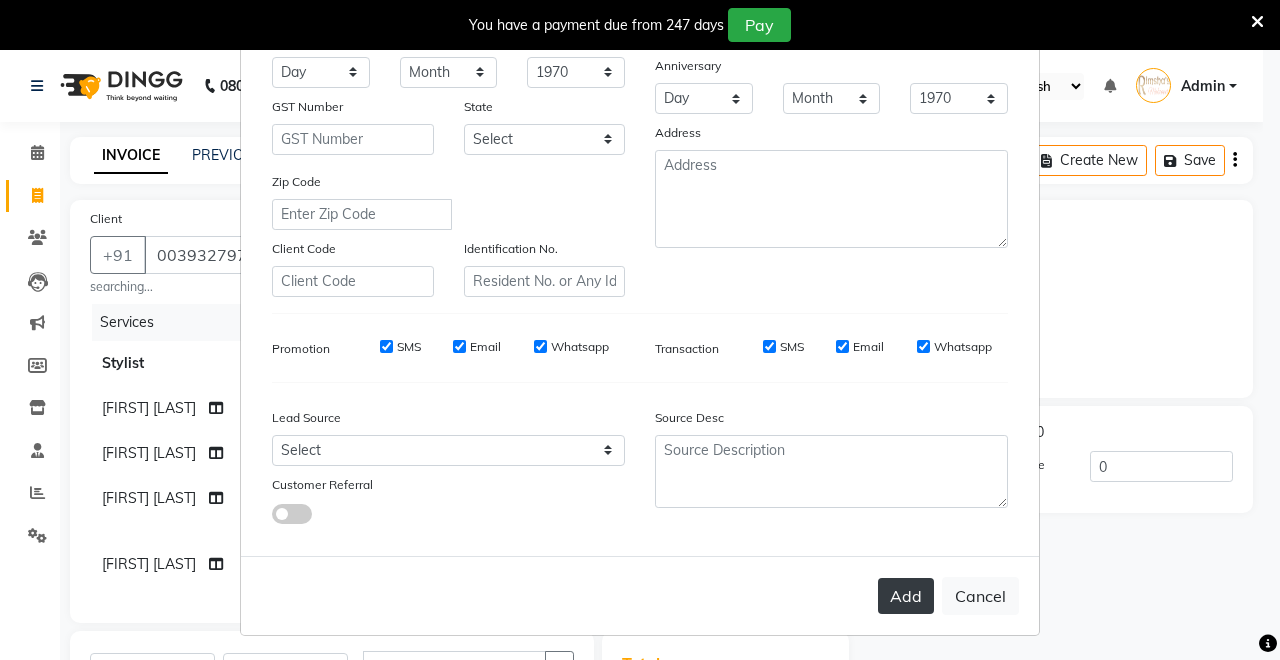 click on "Add" at bounding box center [906, 596] 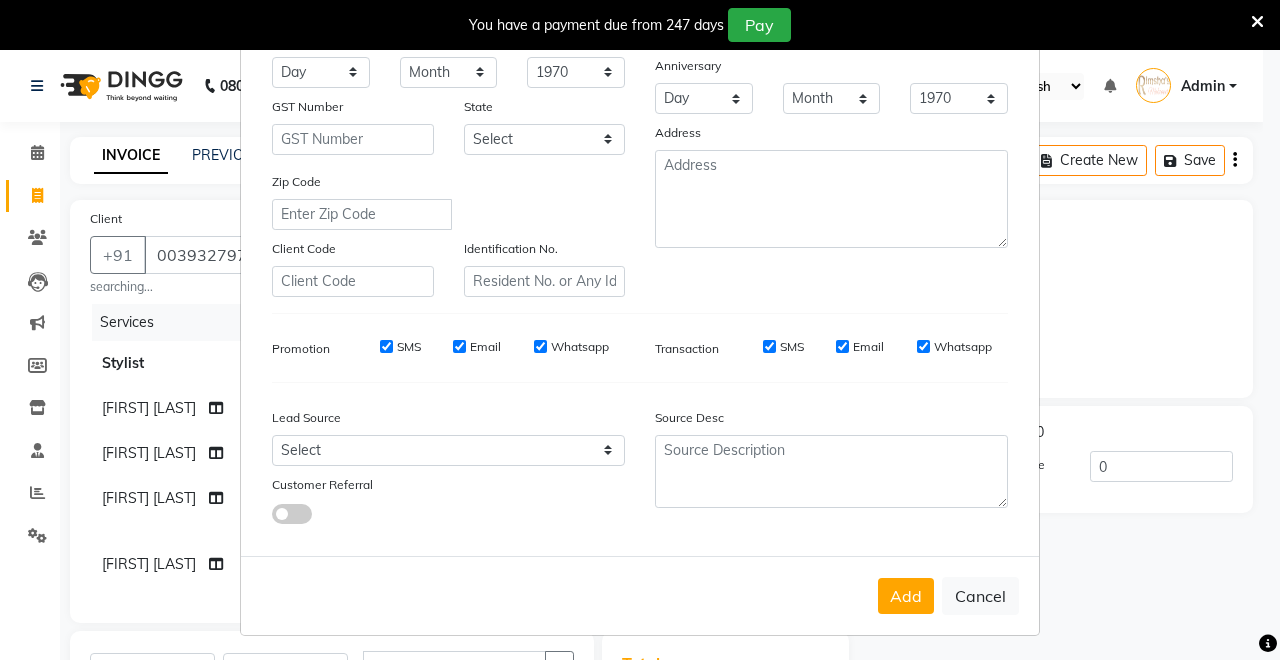 click on "Add Client Generate Dummy Number Name DEV TANVAR Email DOB Day 01 02 03 04 05 06 07 08 09 10 11 12 13 14 15 16 17 18 19 20 21 22 23 24 25 26 27 28 29 30 31 Month January February March April May June July August September October November December 1940 1941 1942 1943 1944 1945 1946 1947 1948 1949 1950 1951 1952 1953 1954 1955 1956 1957 1958 1959 1960 1961 1962 1963 1964 1965 1966 1967 1968 1969 1970 1971 1972 1973 1974 1975 1976 1977 1978 1979 1980 1981 1982 1983 1984 1985 1986 1987 1988 1989 1990 1991 1992 1993 1994 1995 1996 1997 1998 1999 2000 2001 2002 2003 2004 2005 2006 2007 2008 2009 2010 2011 2012 2013 2014 2015 2016 2017 2018 2019 2020 2021 2022 2023 2024 GST Number State Select Andaman and Nicobar Islands Andhra Pradesh Arunachal Pradesh Assam Bihar Chandigarh Chhattisgarh Dadra and Nagar Haveli Daman and Diu Delhi Goa Gujarat Haryana Himachal Pradesh Jammu and Kashmir Jharkhand Karnataka Kerala Lakshadweep Madhya Pradesh Maharashtra Manipur Meghalaya Mizoram Nagaland Odisha Pondicherry Punjab × 91" at bounding box center [640, 330] 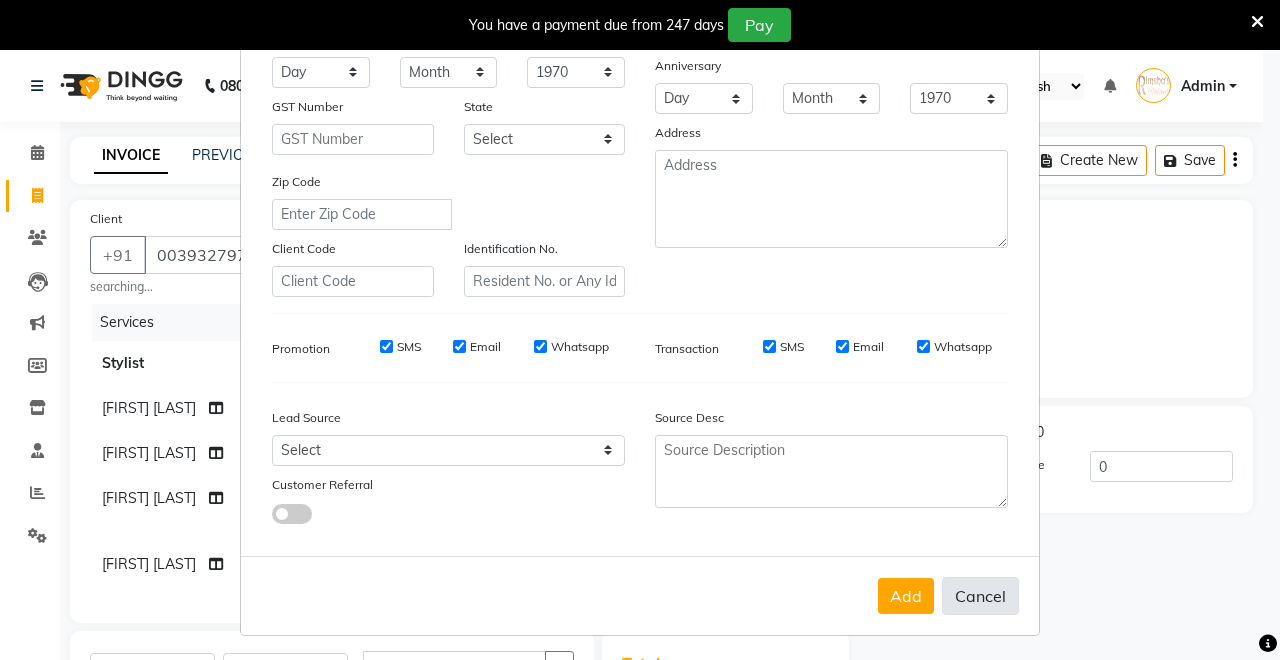click on "Cancel" at bounding box center [980, 596] 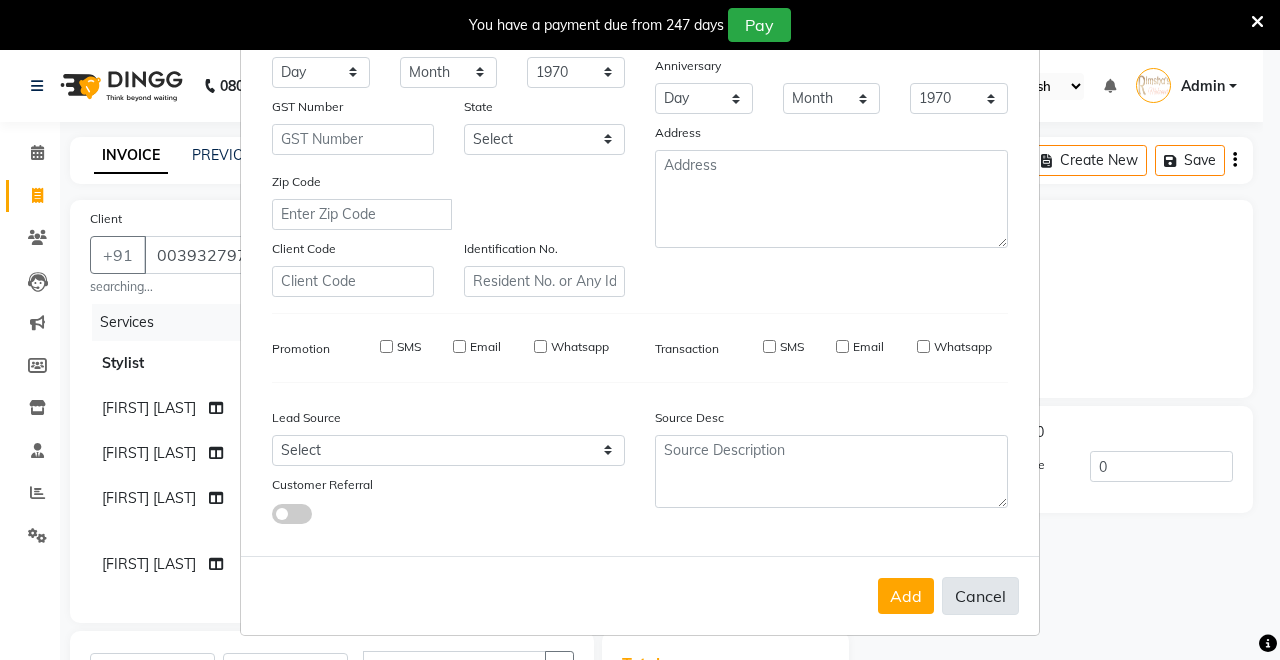 type 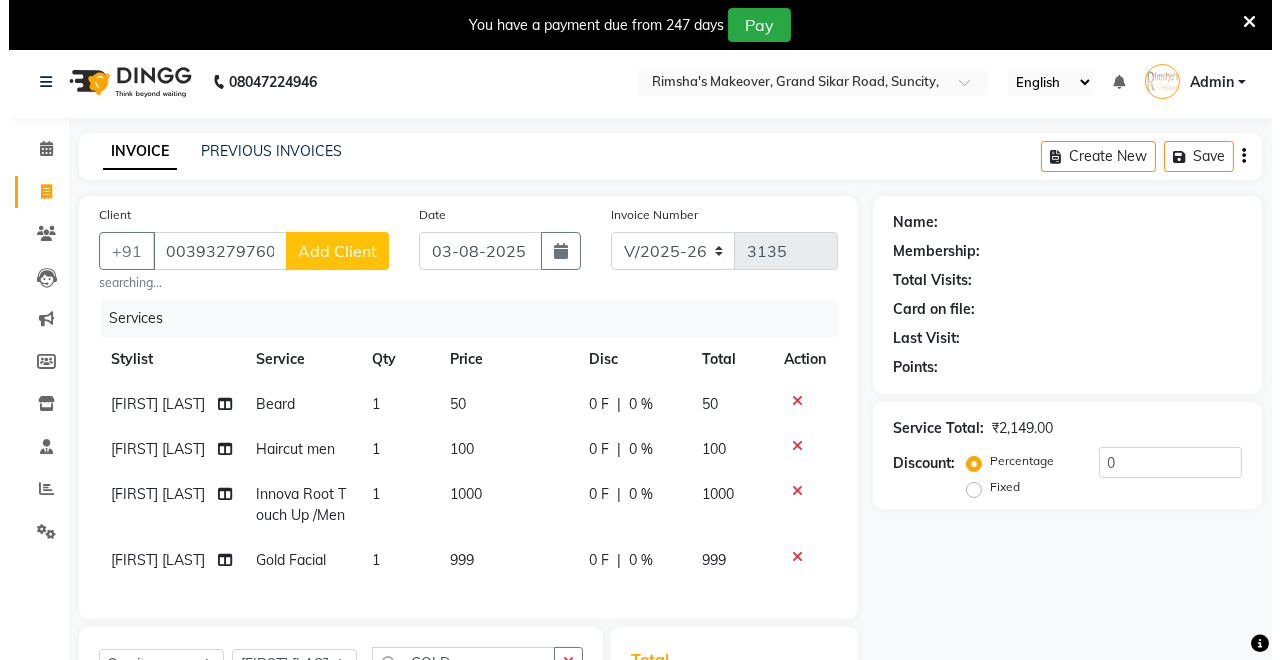 scroll, scrollTop: 0, scrollLeft: 0, axis: both 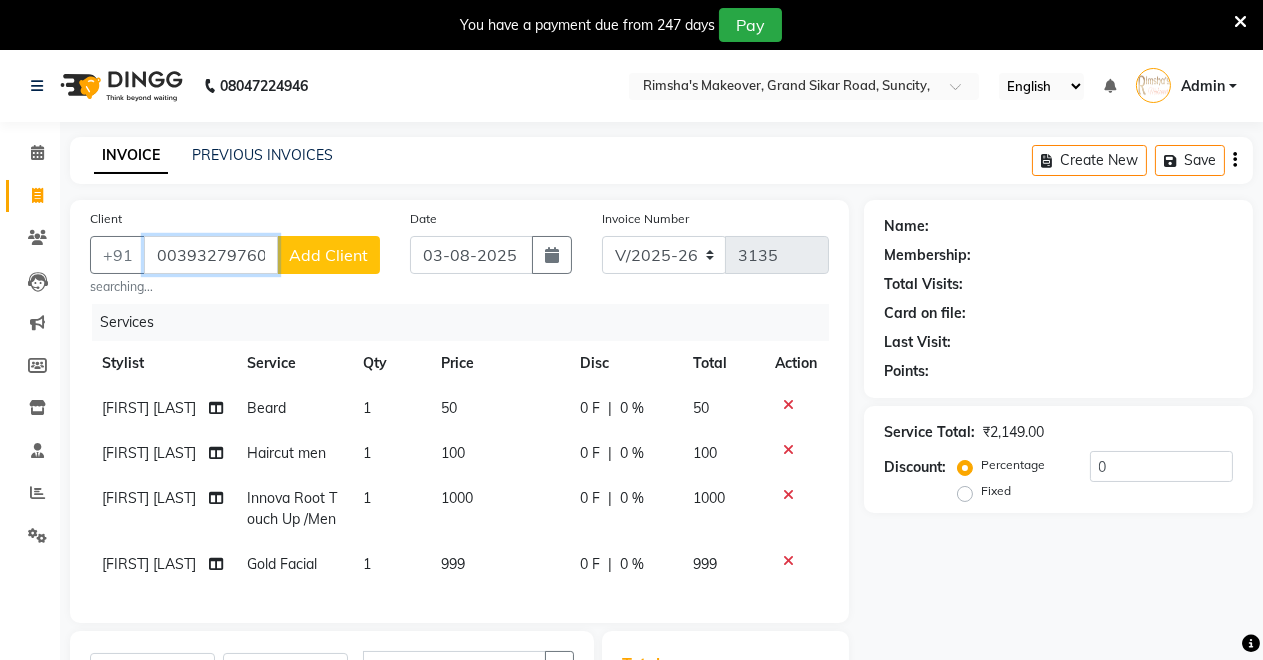 click on "00393279760992" at bounding box center (211, 255) 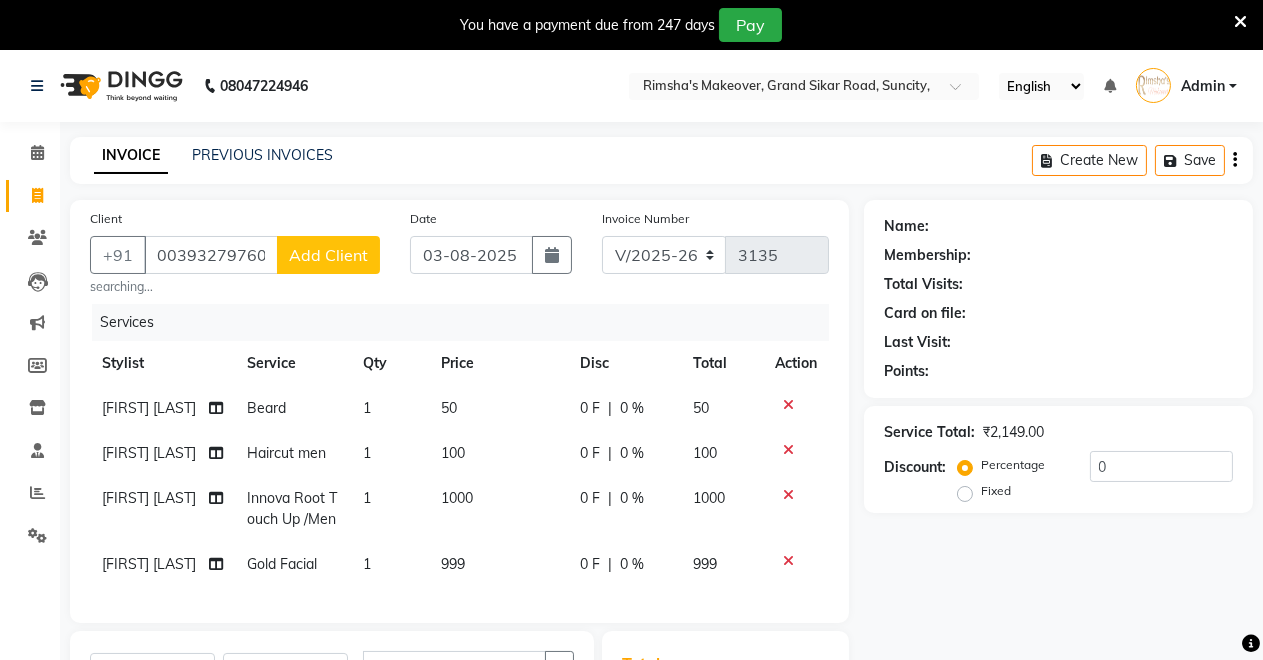 click on "Add Client" 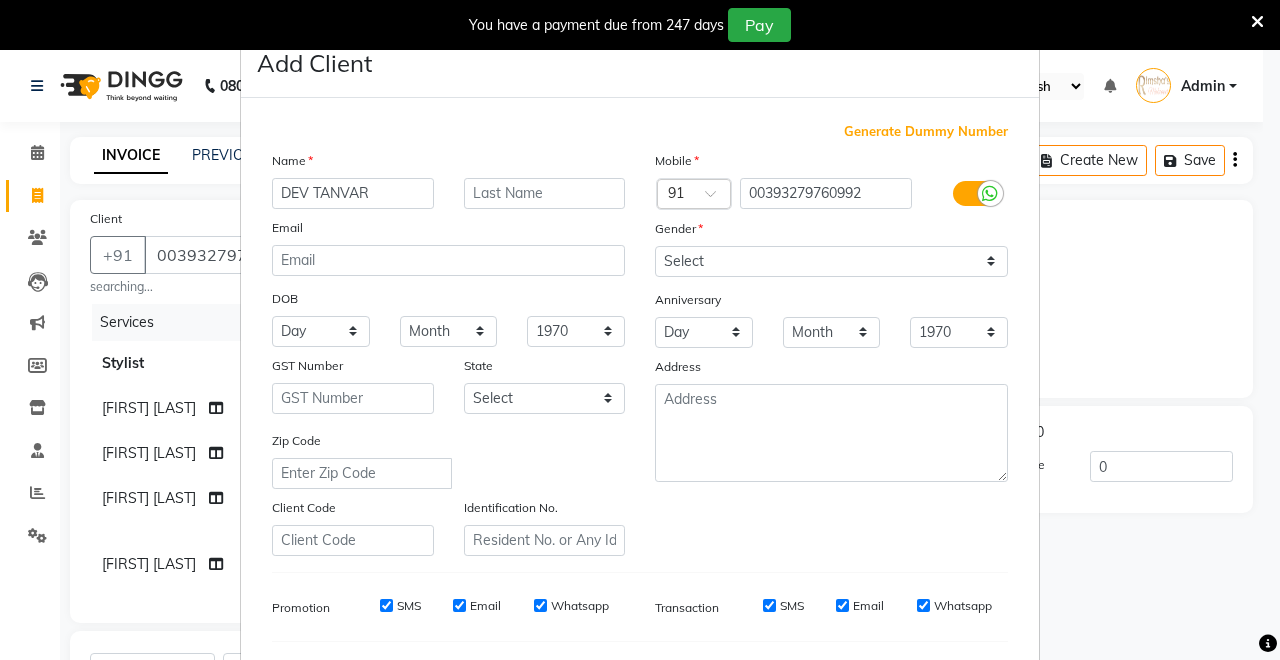 type on "DEV TANVAR" 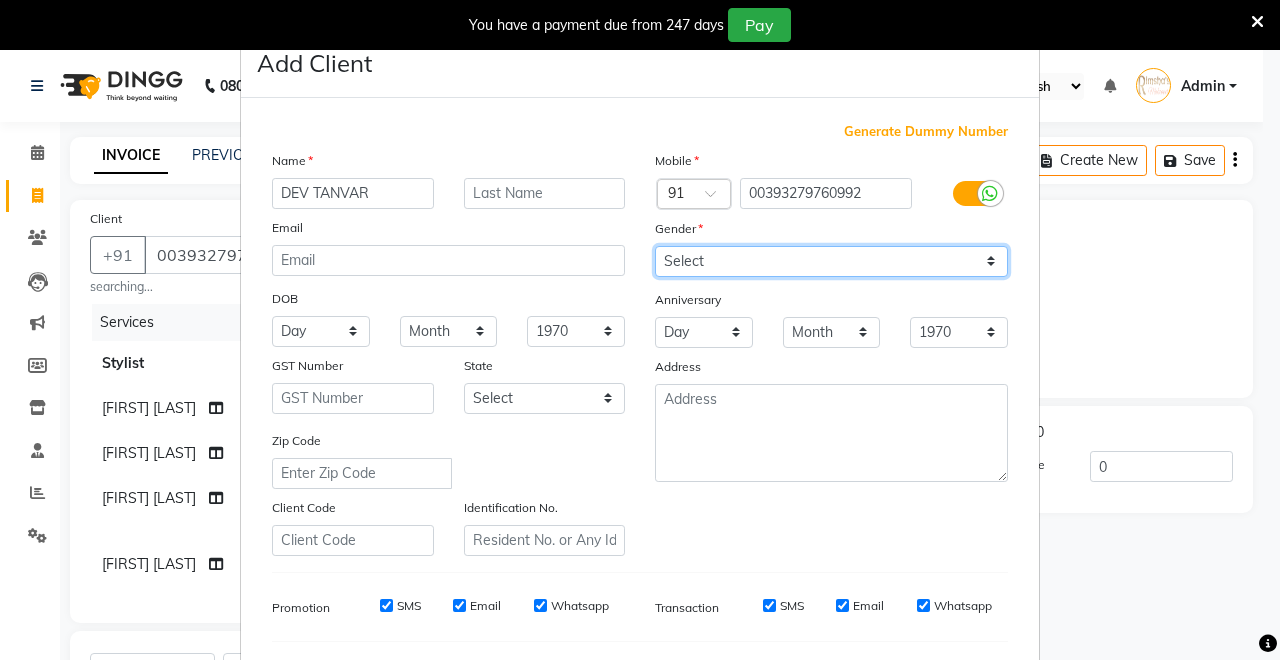 click on "Select Male Female Other Prefer Not To Say" at bounding box center [831, 261] 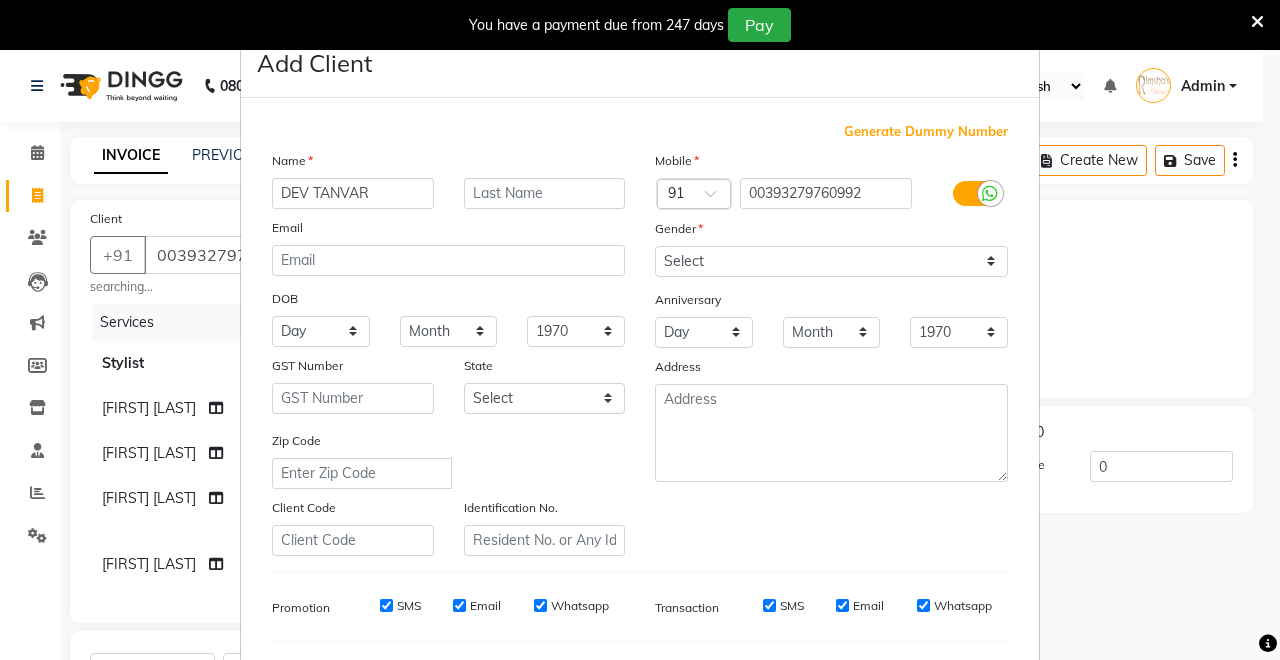 drag, startPoint x: 709, startPoint y: 288, endPoint x: 709, endPoint y: 257, distance: 31 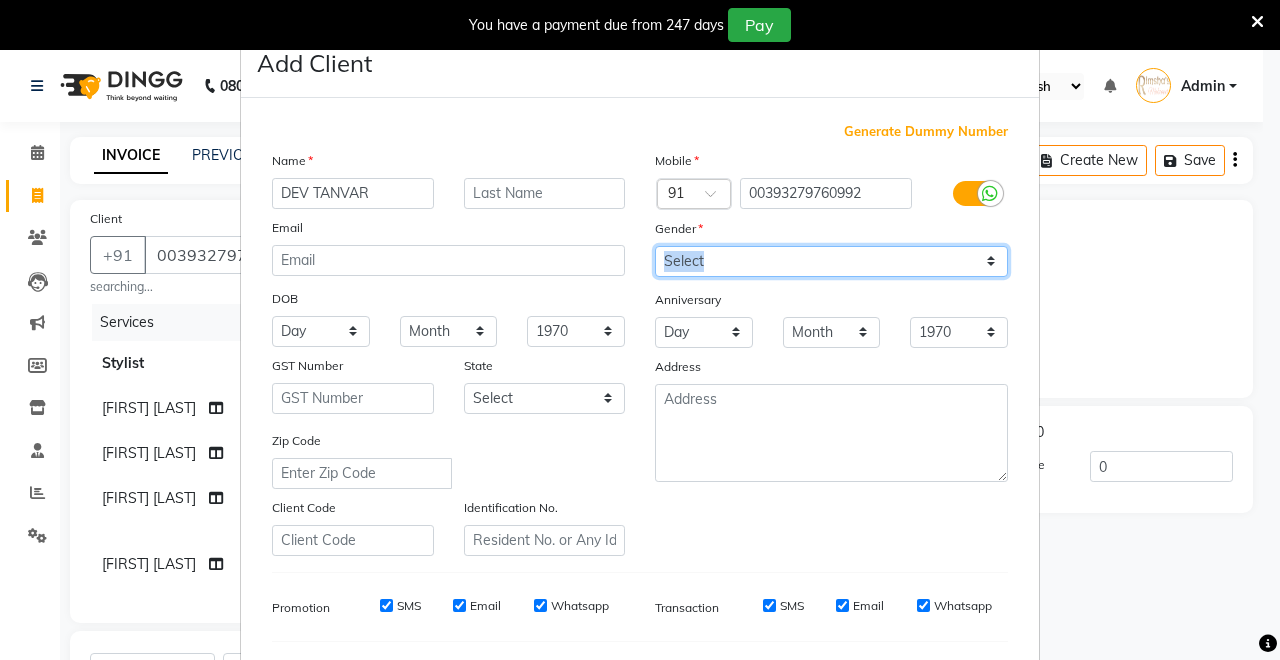 drag, startPoint x: 709, startPoint y: 257, endPoint x: 709, endPoint y: 269, distance: 12 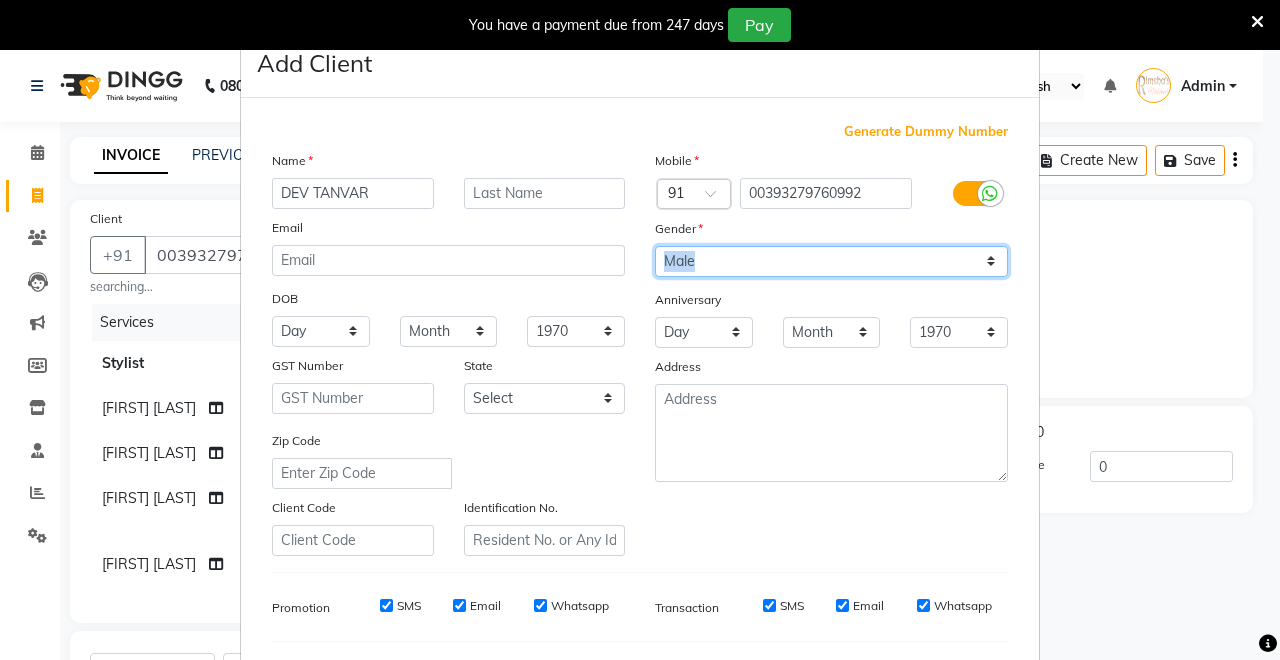 click on "Select Male Female Other Prefer Not To Say" at bounding box center (831, 261) 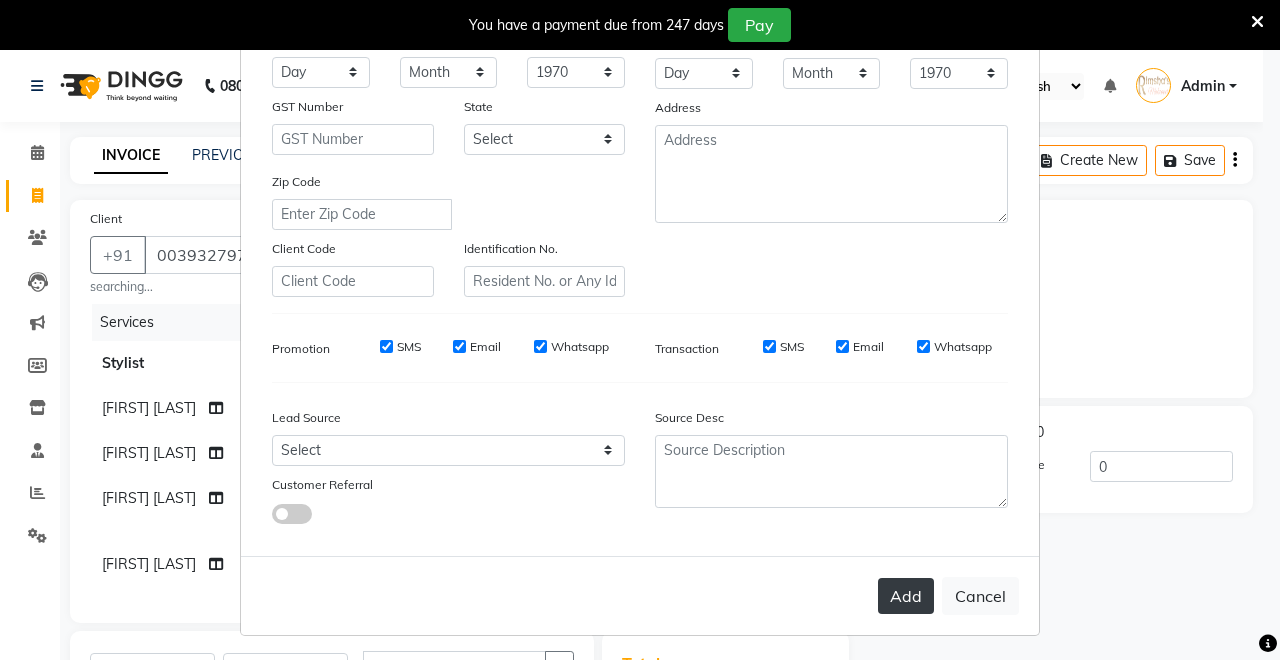 click on "Add" at bounding box center [906, 596] 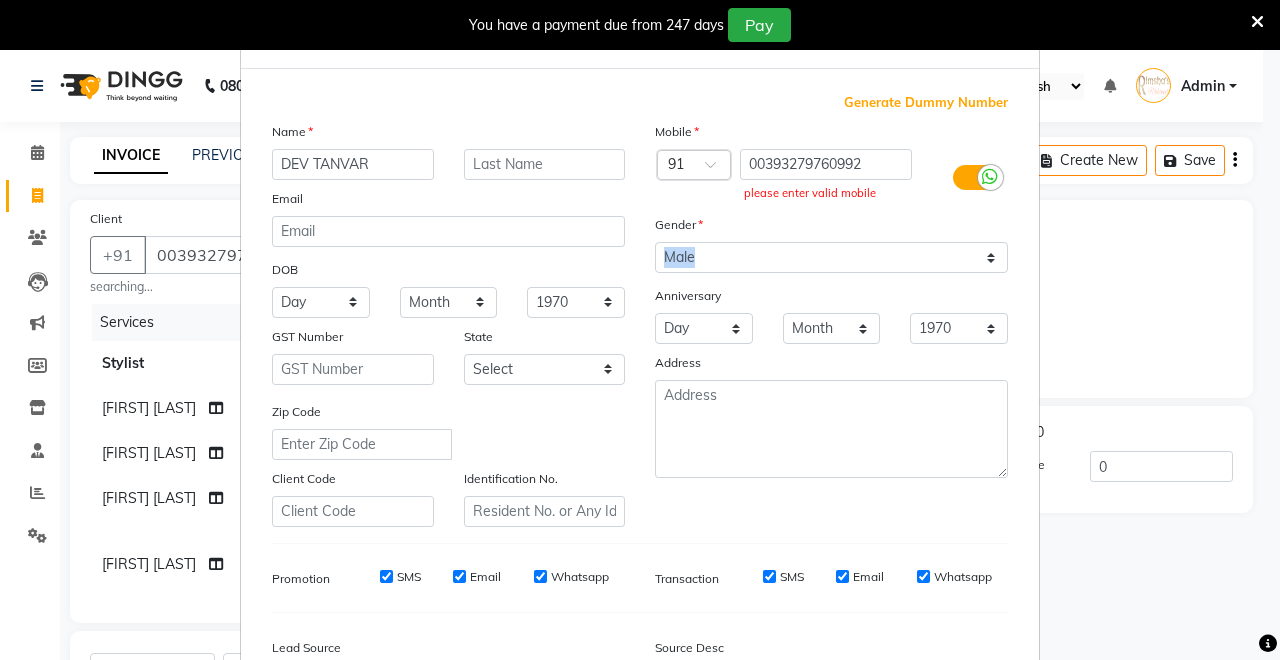 scroll, scrollTop: 0, scrollLeft: 0, axis: both 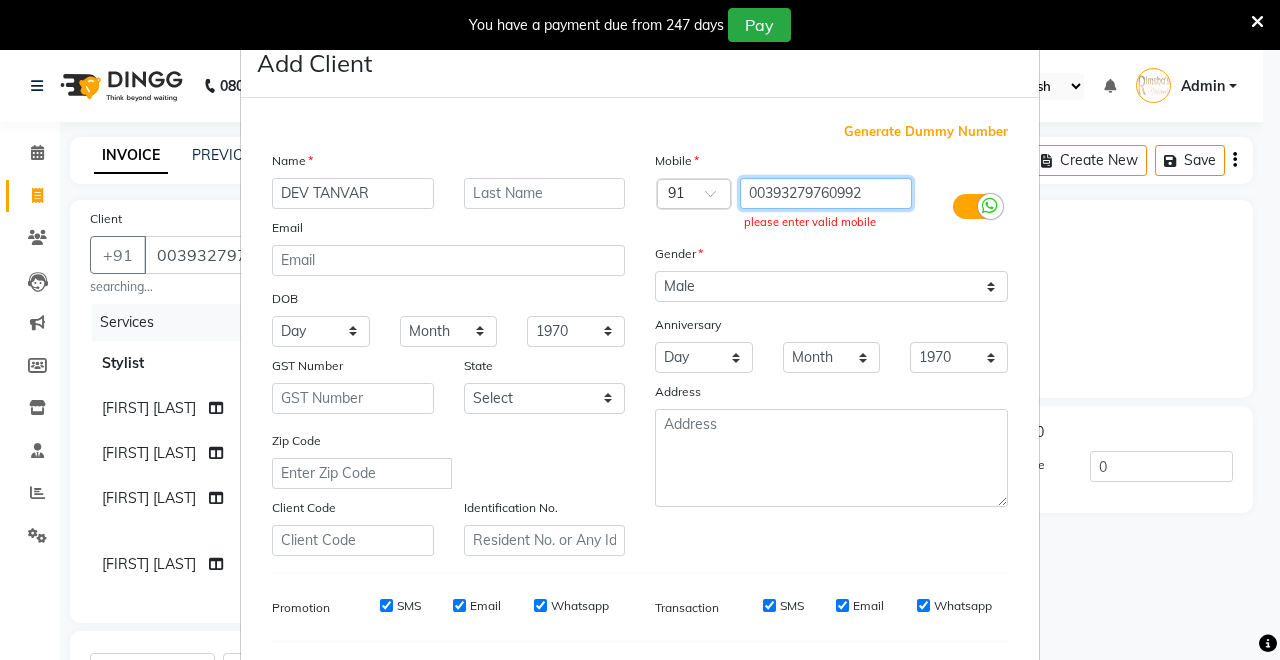 drag, startPoint x: 867, startPoint y: 184, endPoint x: 568, endPoint y: 185, distance: 299.00168 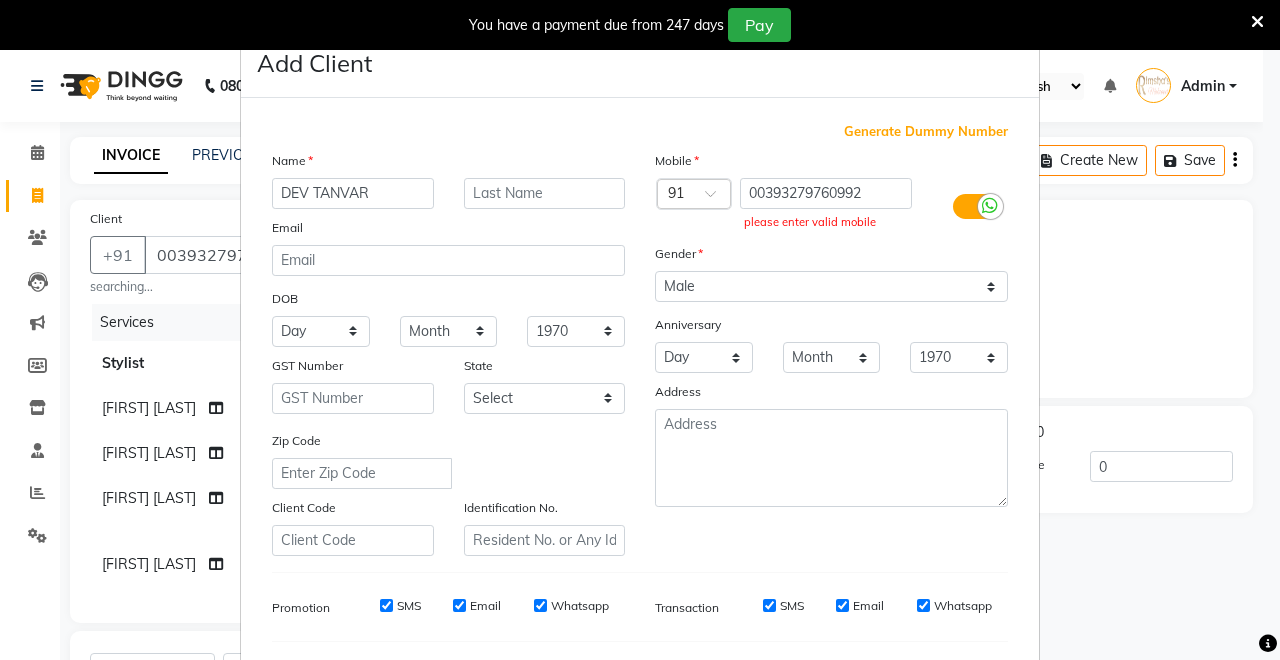 click on "Add Client Generate Dummy Number Name DEV TANVAR Email DOB Day 01 02 03 04 05 06 07 08 09 10 11 12 13 14 15 16 17 18 19 20 21 22 23 24 25 26 27 28 29 30 31 Month January February March April May June July August September October November December 1940 1941 1942 1943 1944 1945 1946 1947 1948 1949 1950 1951 1952 1953 1954 1955 1956 1957 1958 1959 1960 1961 1962 1963 1964 1965 1966 1967 1968 1969 1970 1971 1972 1973 1974 1975 1976 1977 1978 1979 1980 1981 1982 1983 1984 1985 1986 1987 1988 1989 1990 1991 1992 1993 1994 1995 1996 1997 1998 1999 2000 2001 2002 2003 2004 2005 2006 2007 2008 2009 2010 2011 2012 2013 2014 2015 2016 2017 2018 2019 2020 2021 2022 2023 2024 GST Number State Select Andaman and Nicobar Islands Andhra Pradesh Arunachal Pradesh Assam Bihar Chandigarh Chhattisgarh Dadra and Nagar Haveli Daman and Diu Delhi Goa Gujarat Haryana Himachal Pradesh Jammu and Kashmir Jharkhand Karnataka Kerala Lakshadweep Madhya Pradesh Maharashtra Manipur Meghalaya Mizoram Nagaland Odisha Pondicherry Punjab × 91" at bounding box center [640, 330] 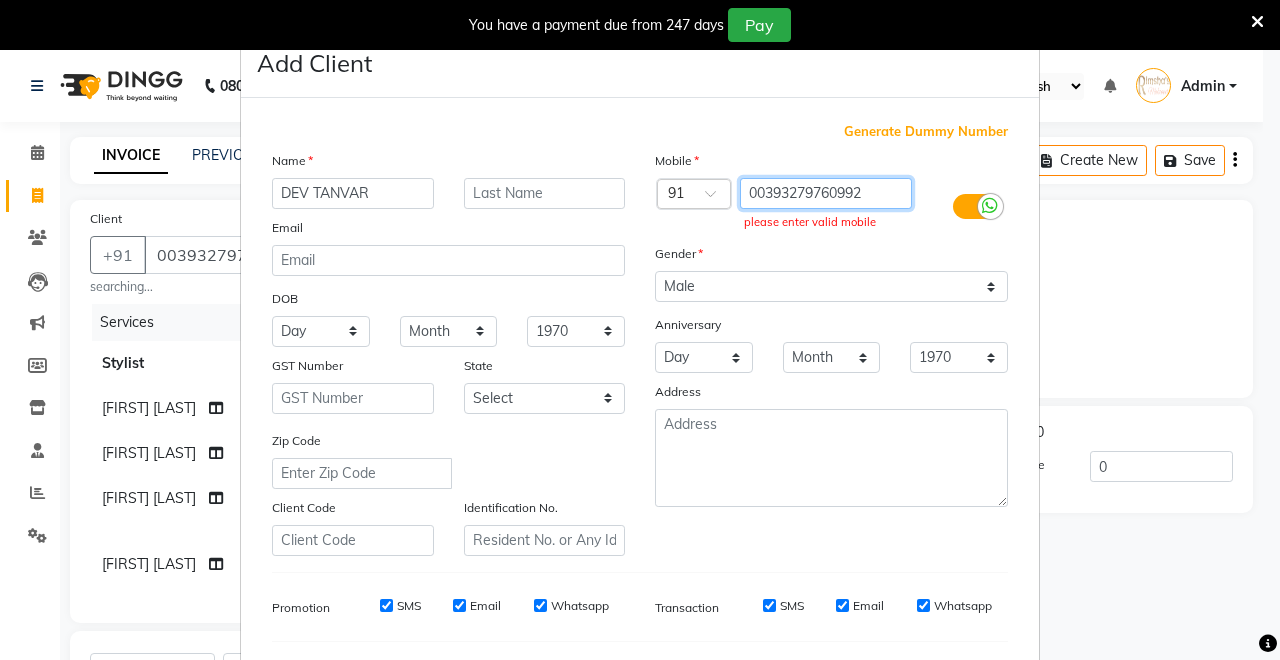 drag, startPoint x: 852, startPoint y: 189, endPoint x: 581, endPoint y: 158, distance: 272.7673 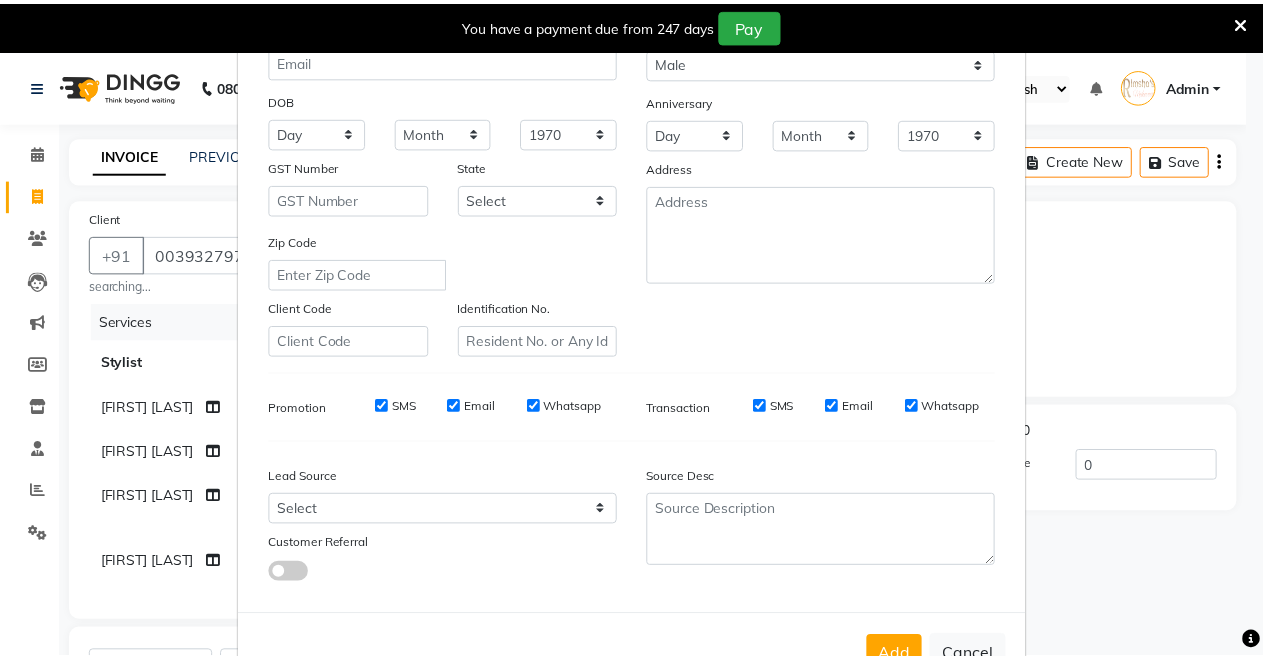 scroll, scrollTop: 259, scrollLeft: 0, axis: vertical 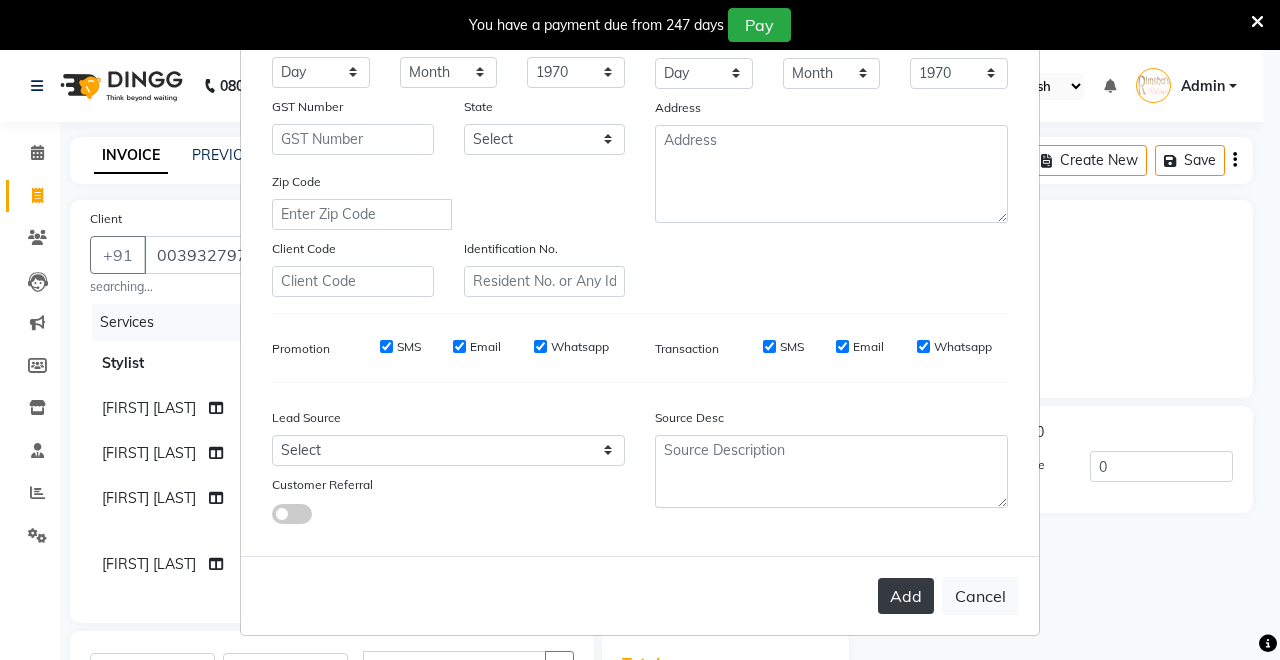 type on "2323232322" 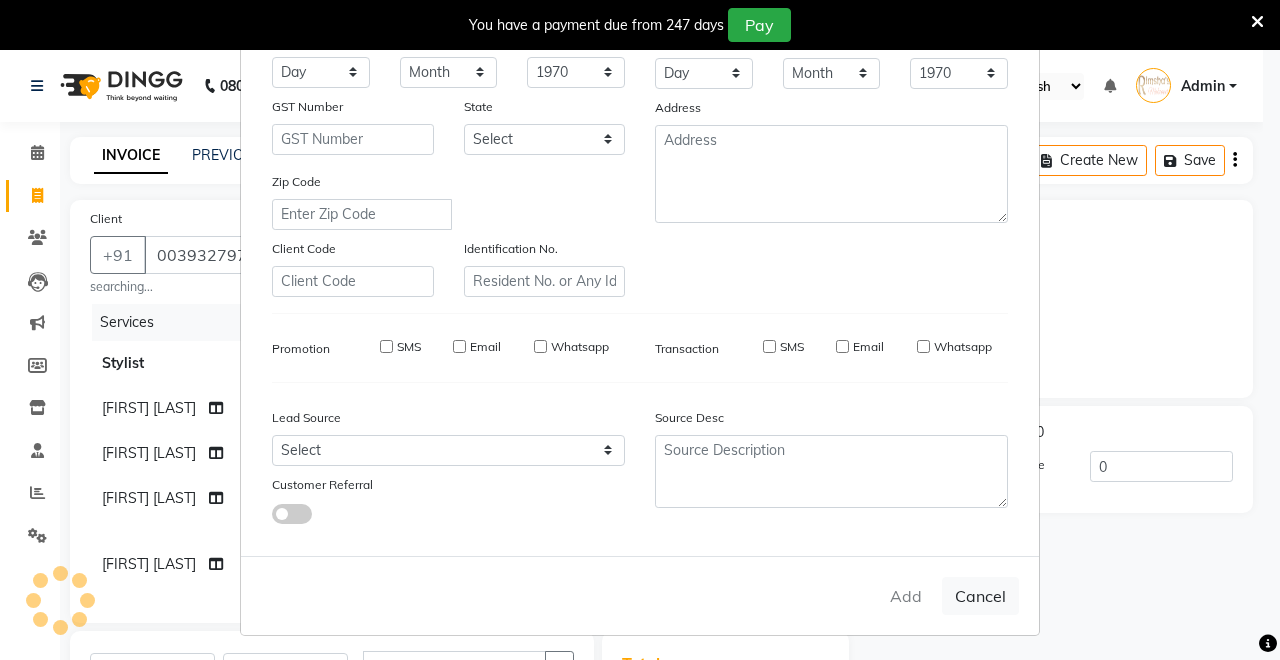 type on "2323232322" 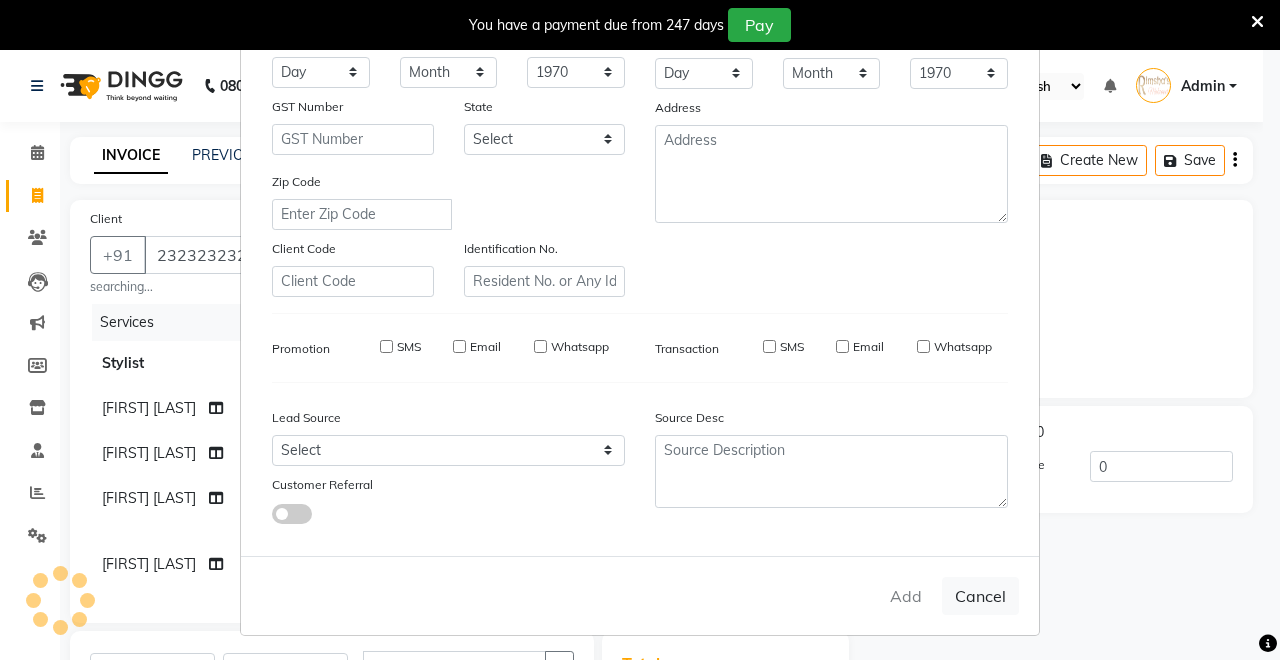 type 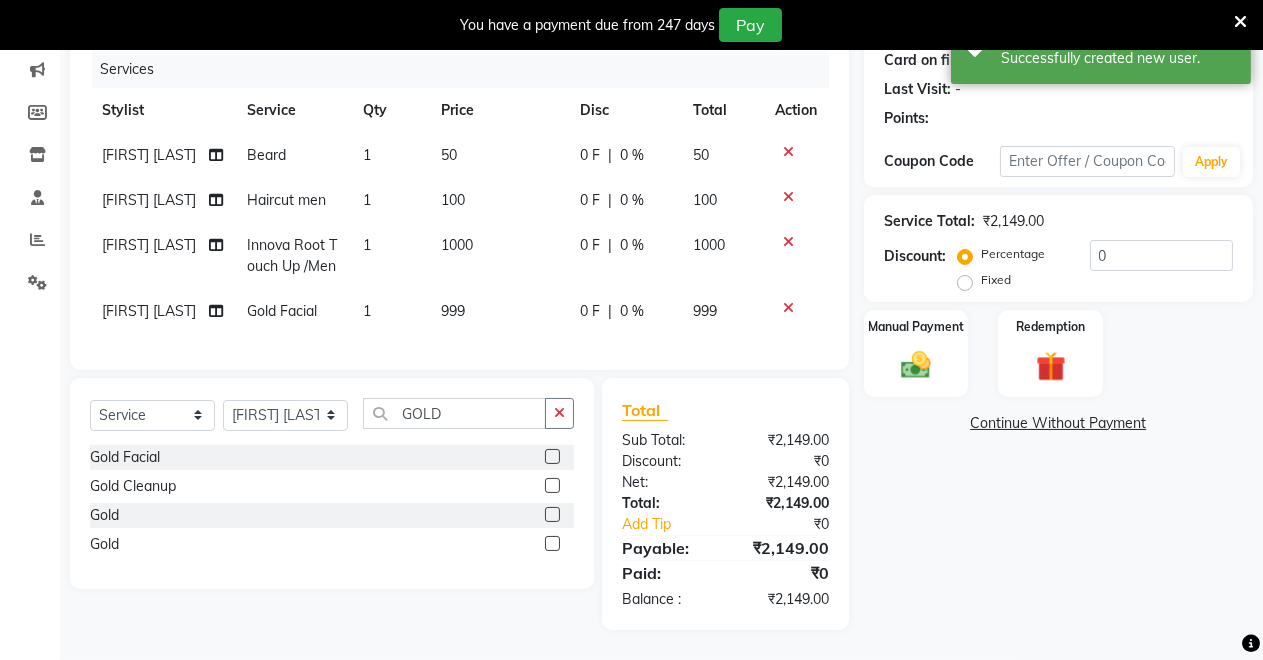 scroll, scrollTop: 333, scrollLeft: 0, axis: vertical 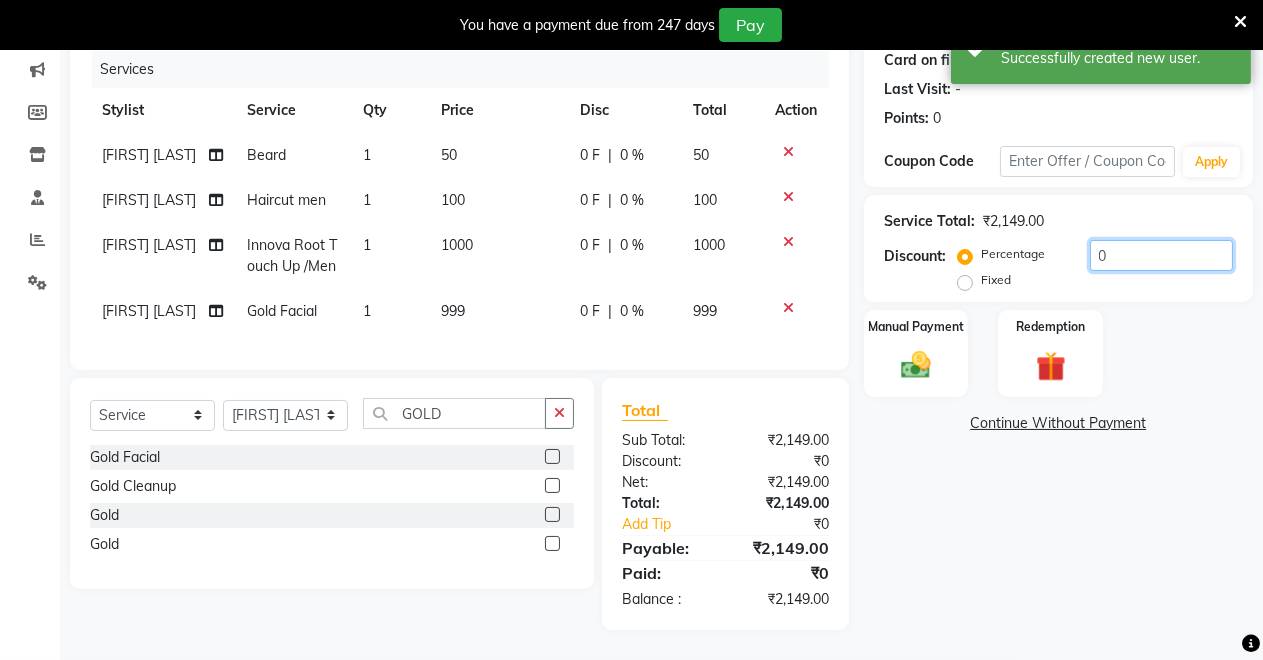 drag, startPoint x: 1142, startPoint y: 180, endPoint x: 1180, endPoint y: 170, distance: 39.293766 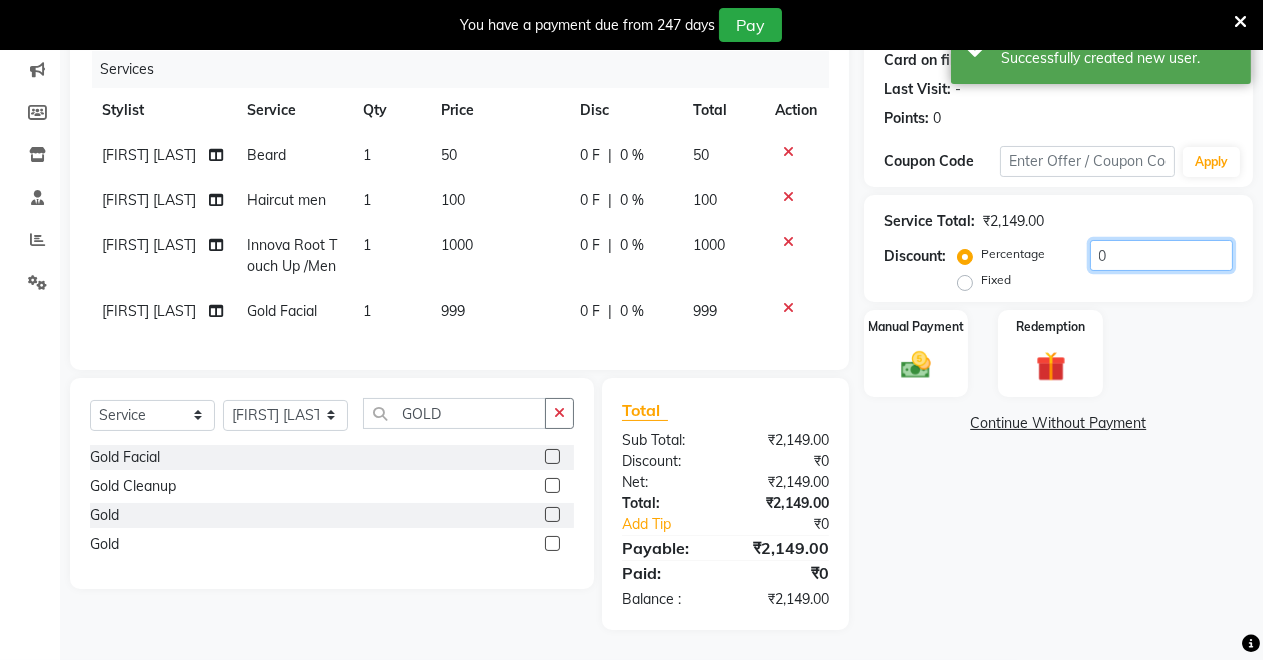click on "0" 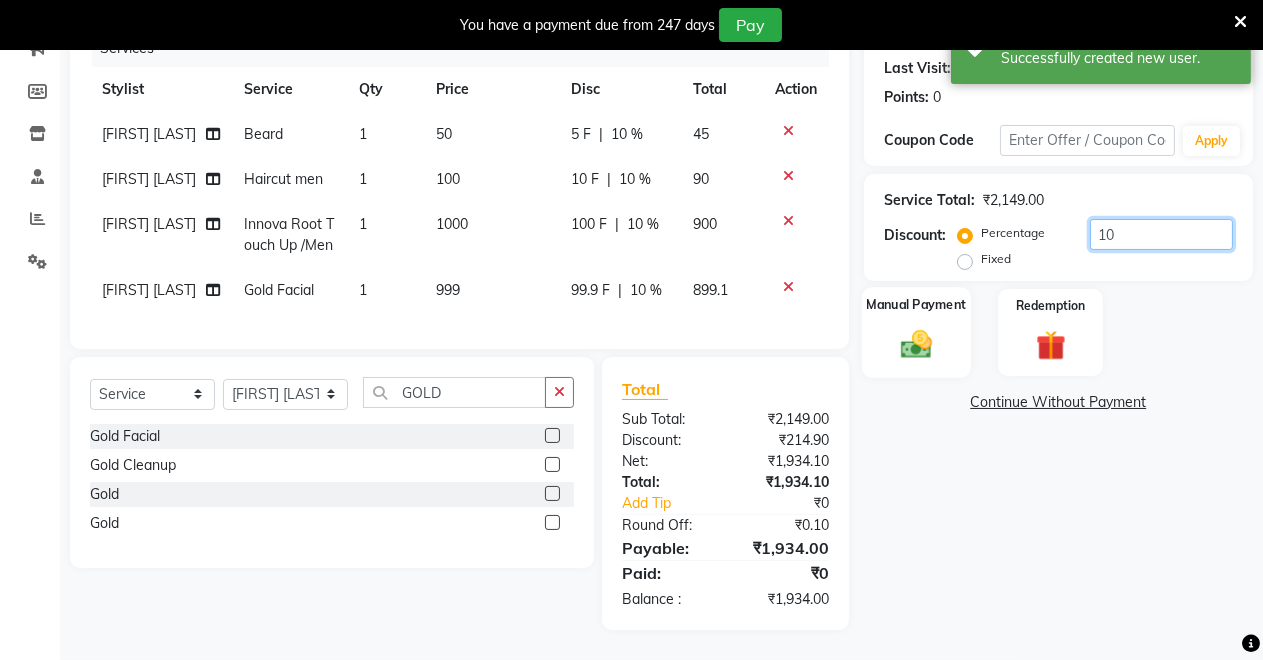 type on "10" 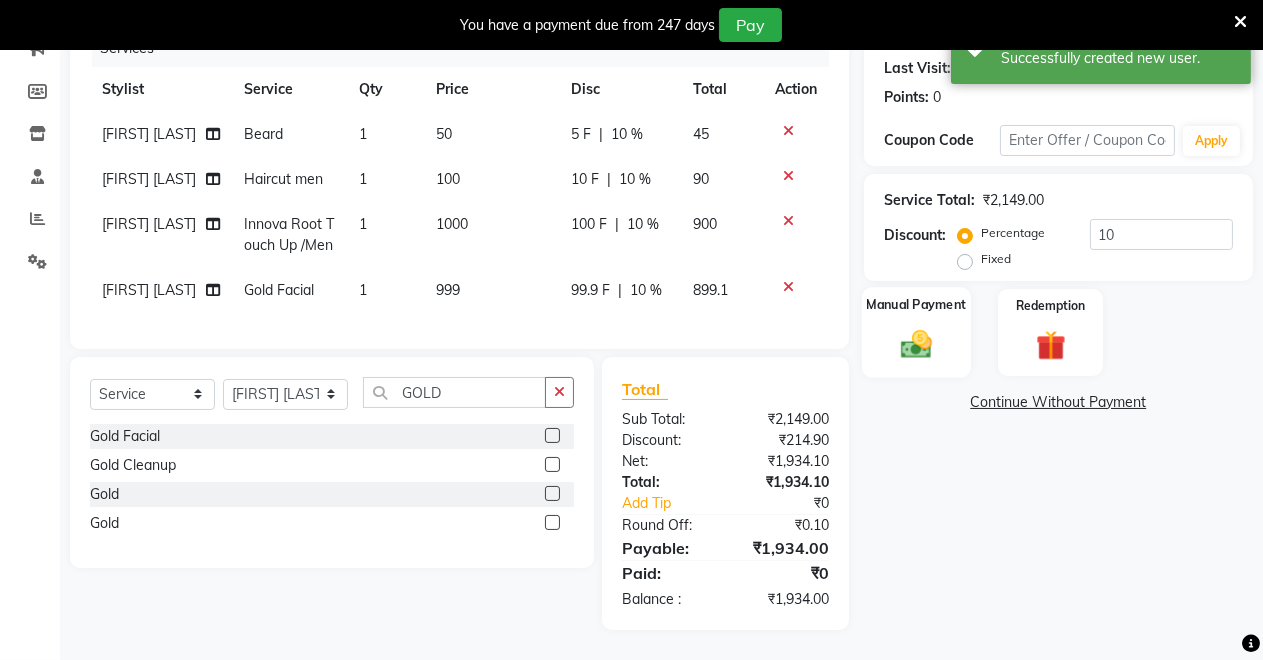 click on "Manual Payment" 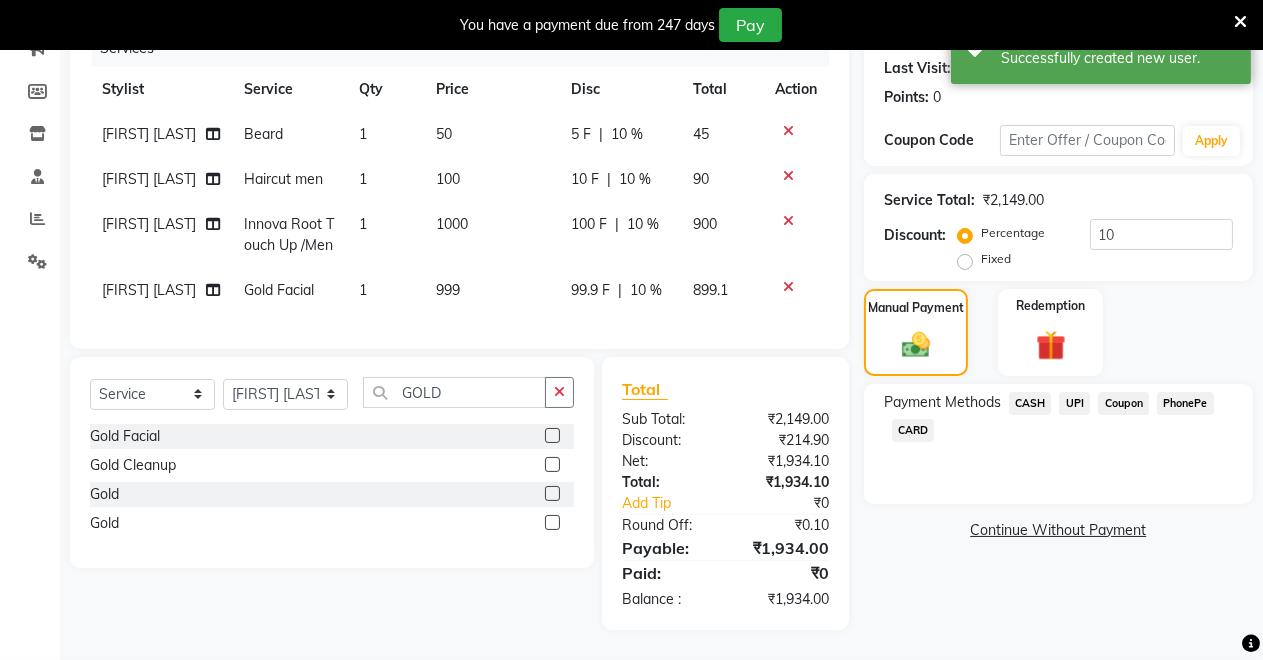 scroll, scrollTop: 0, scrollLeft: 0, axis: both 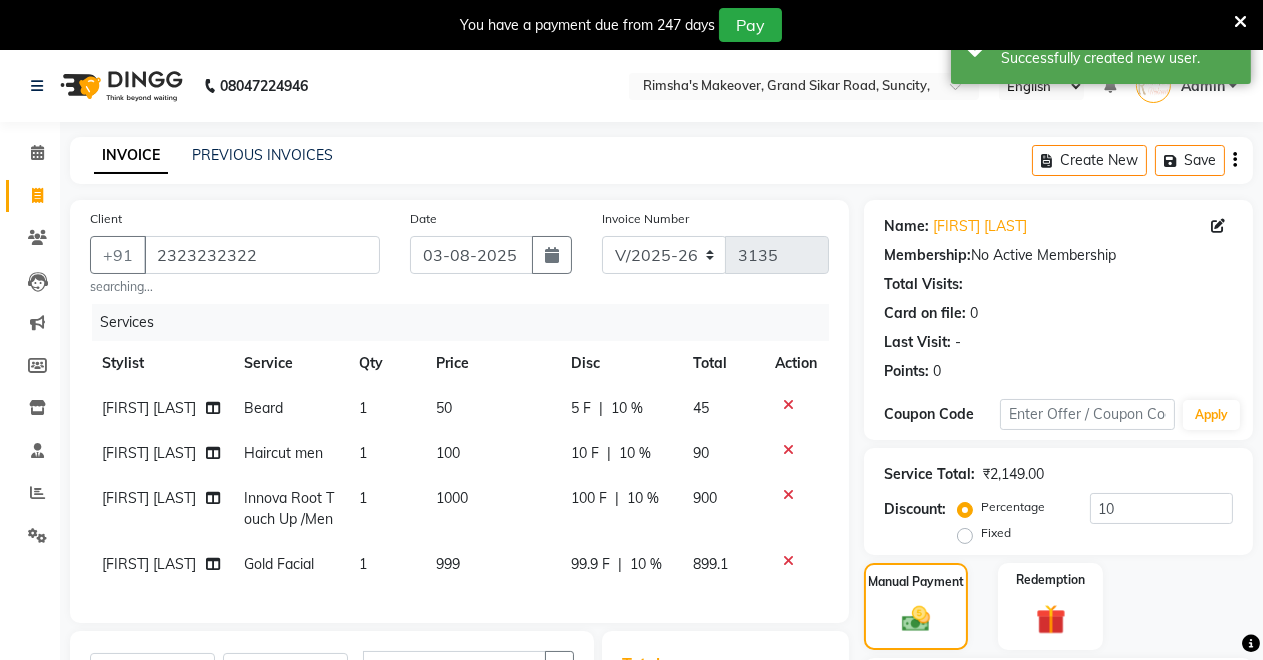 click on "45" 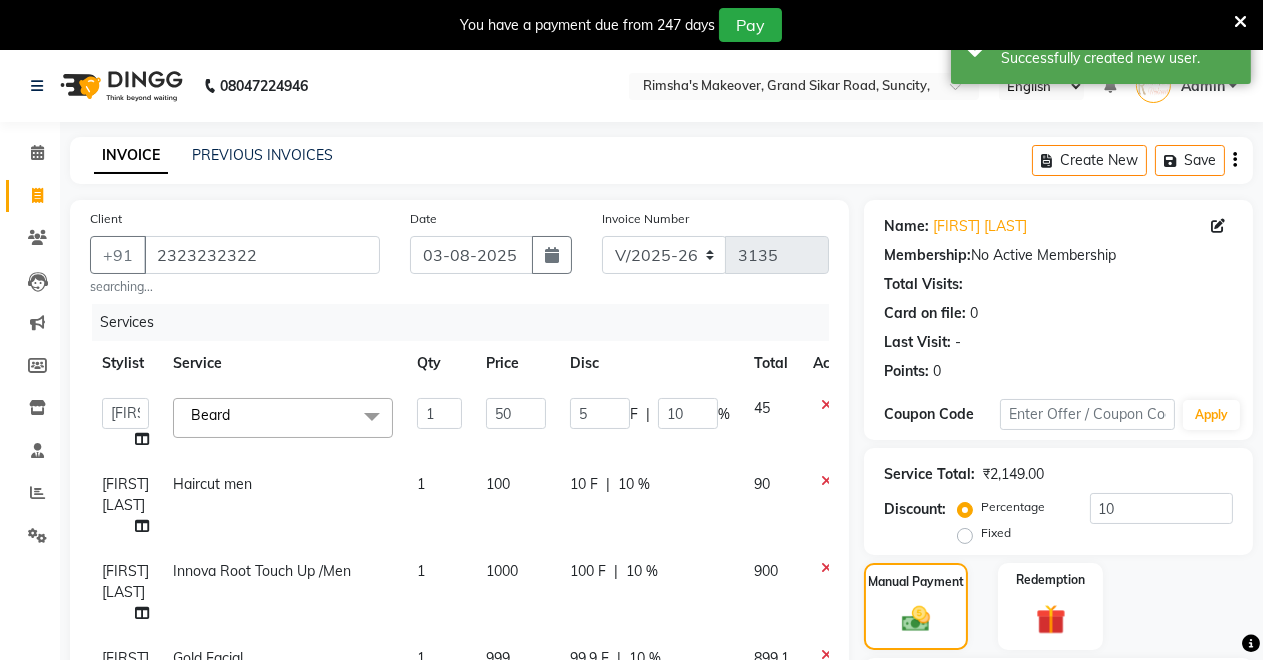 click on "45" 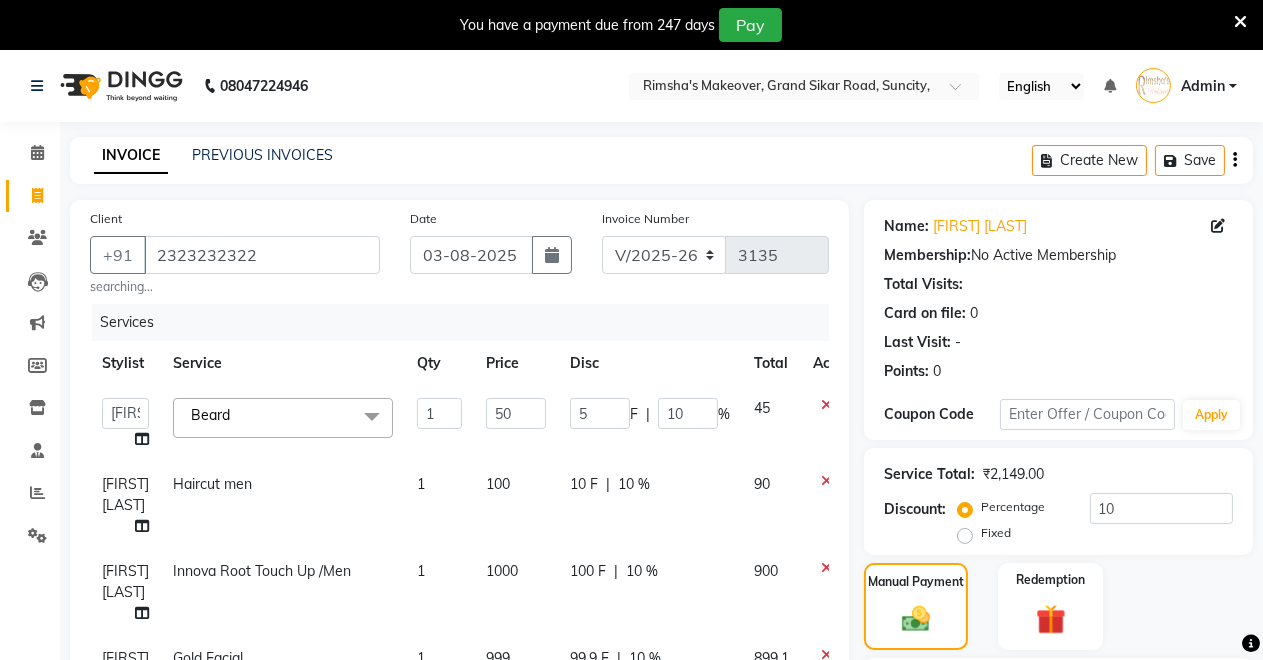 click on "45" 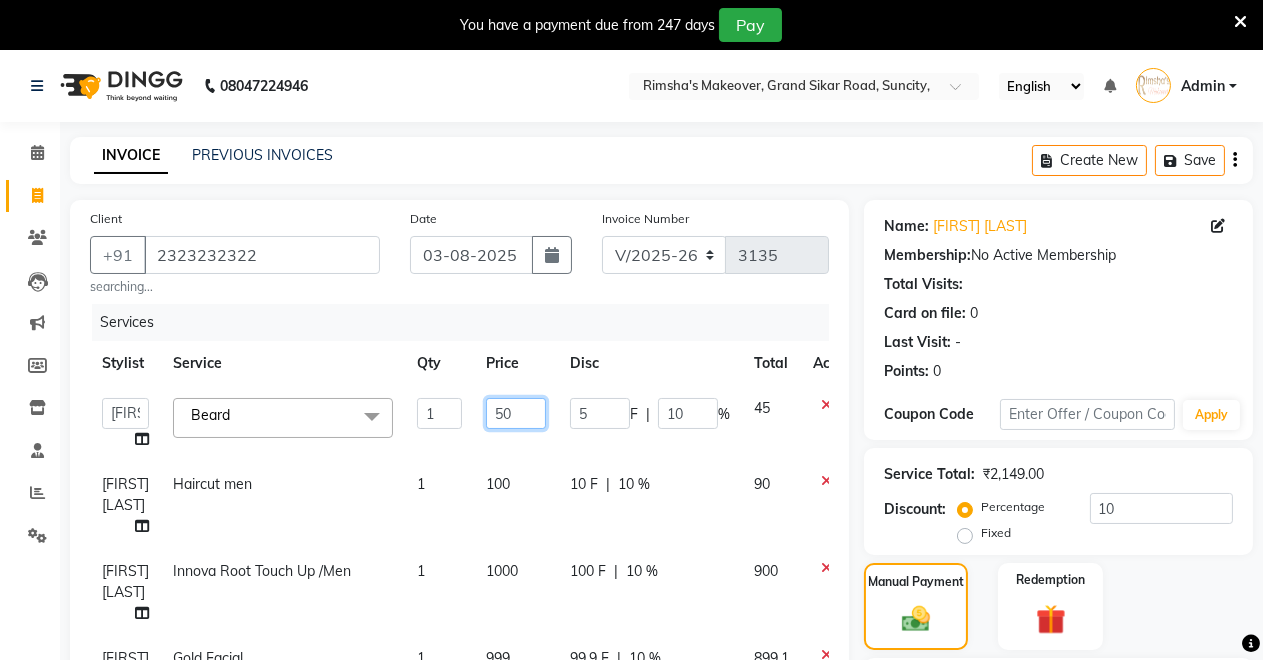click on "50" 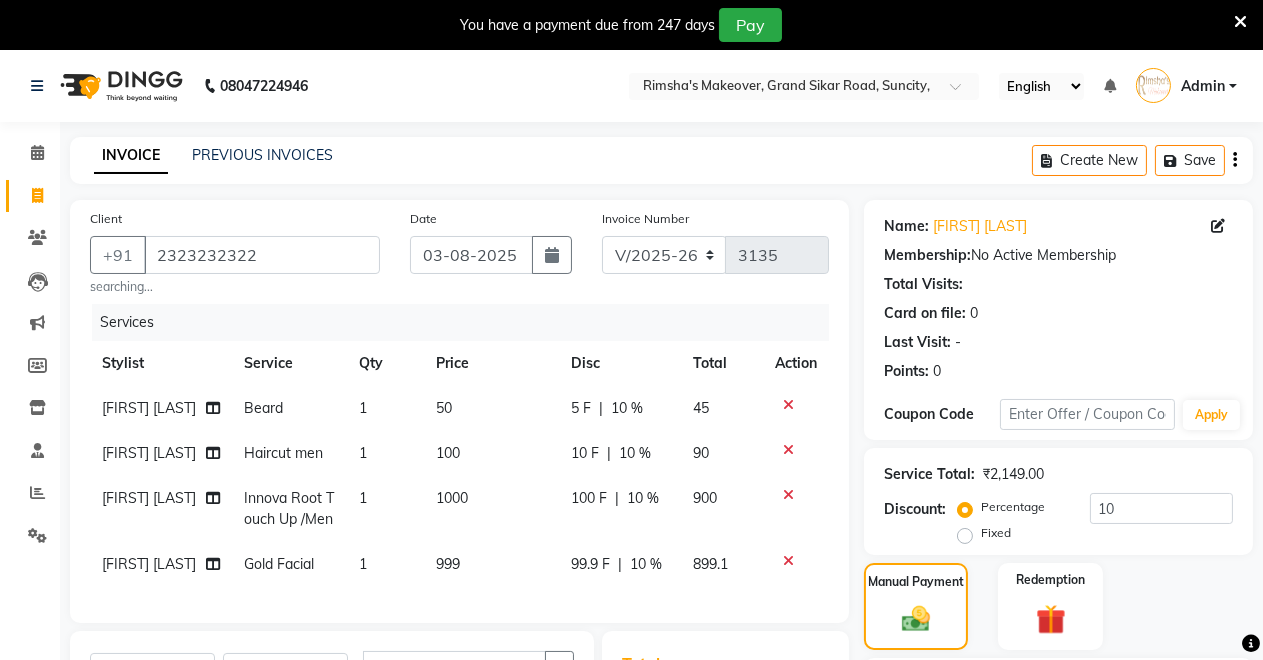 click on "|" 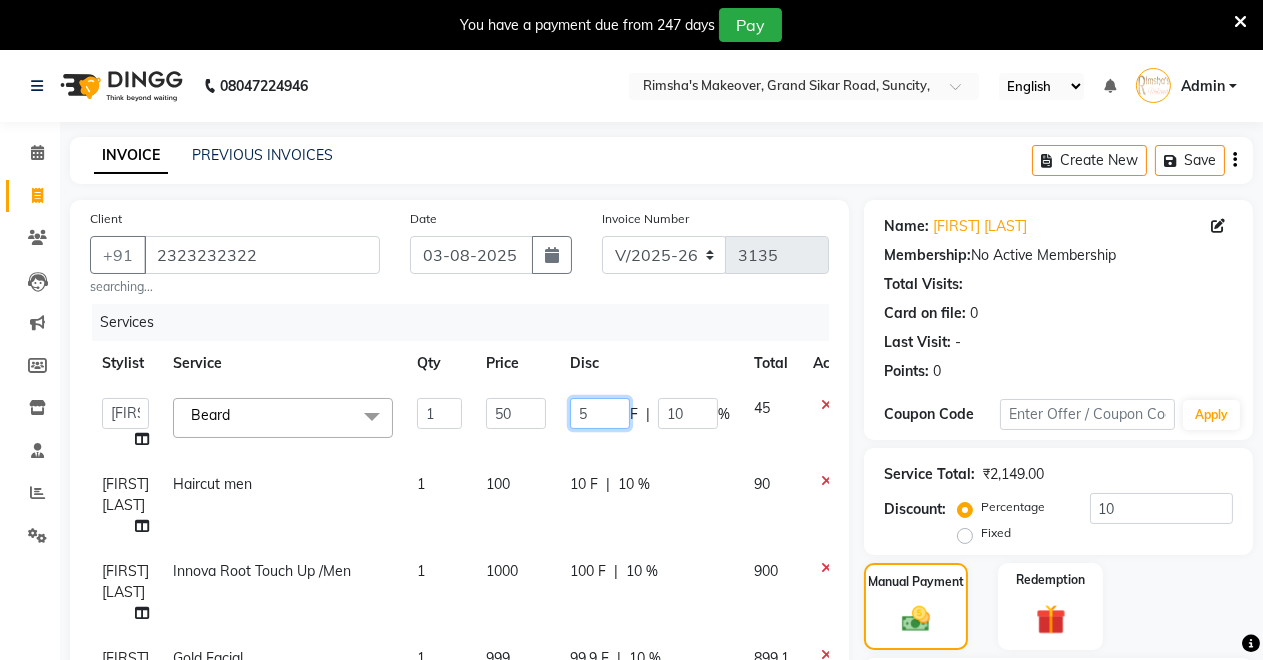 click on "5" 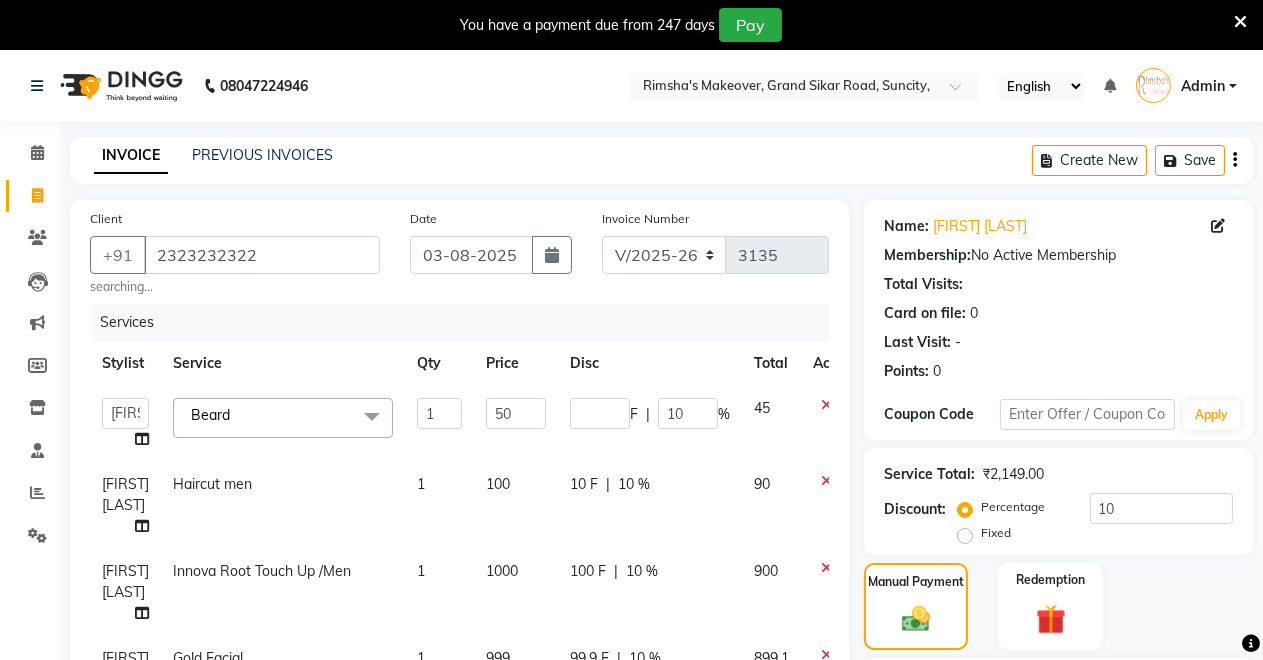 click on "Services" 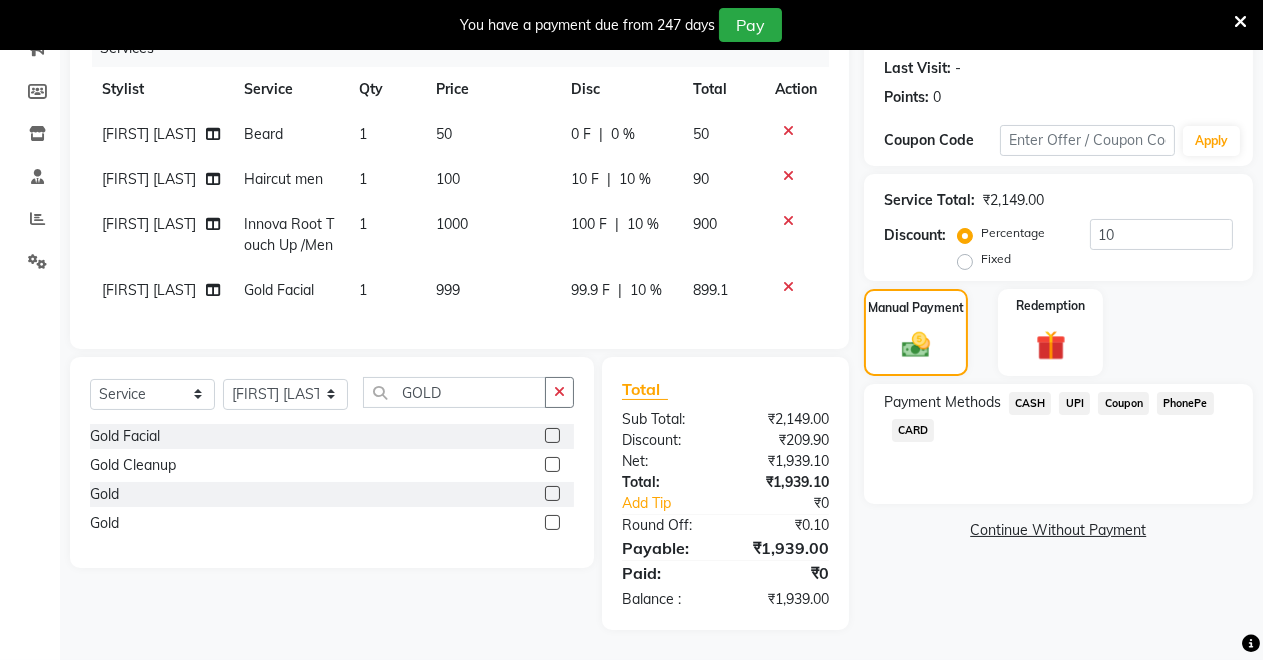 scroll, scrollTop: 375, scrollLeft: 0, axis: vertical 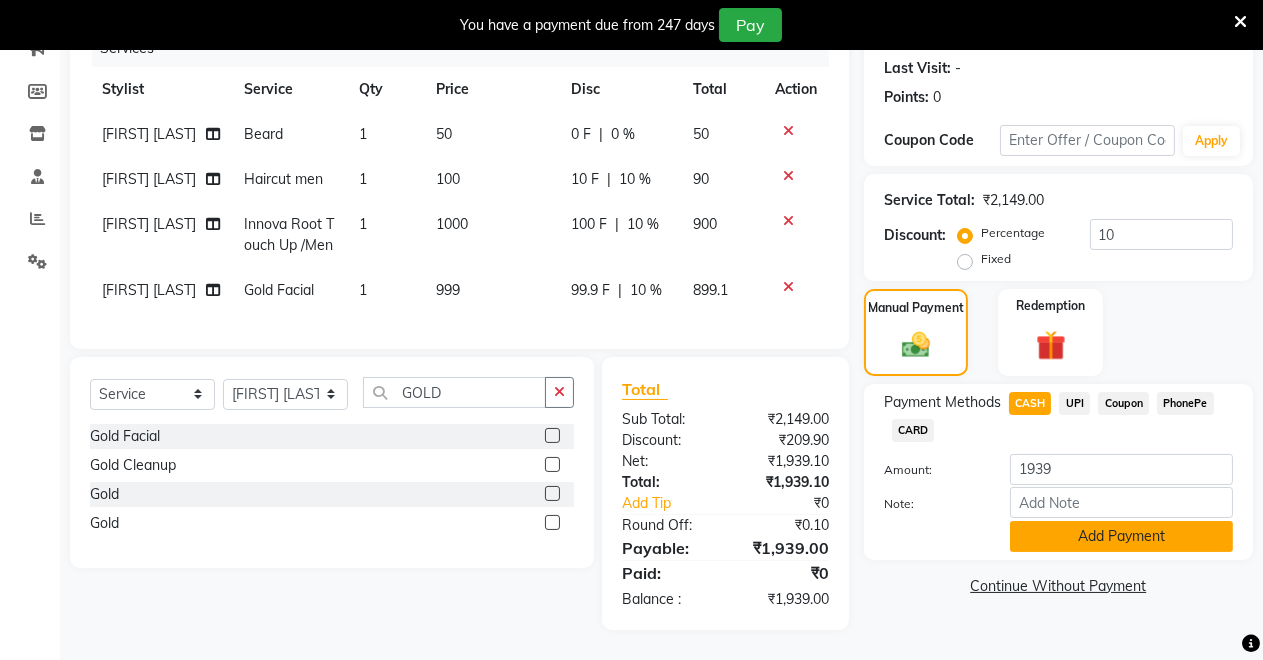 click on "Add Payment" 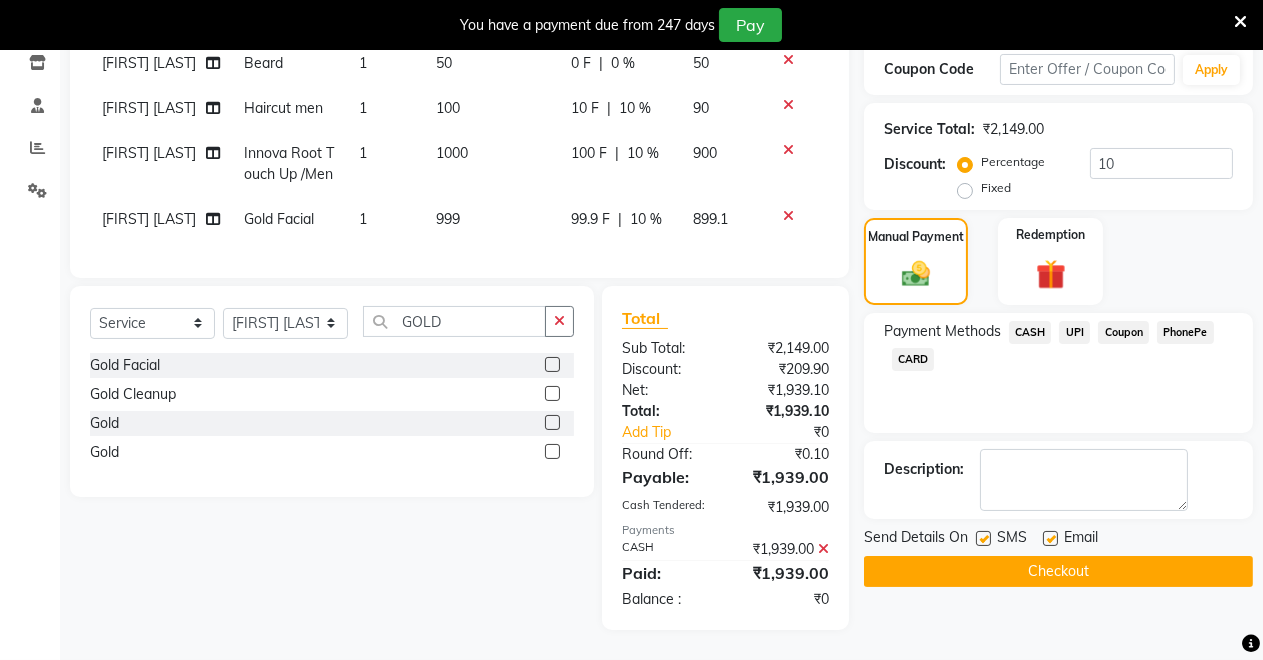 click on "Checkout" 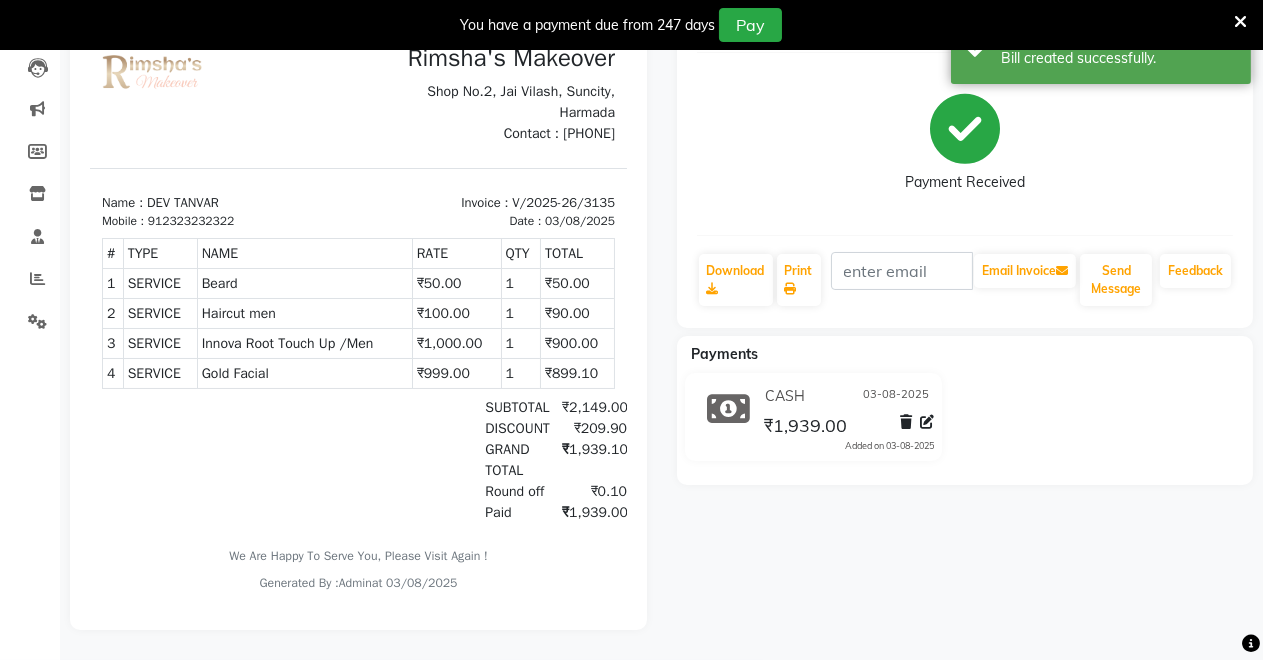 scroll, scrollTop: 0, scrollLeft: 0, axis: both 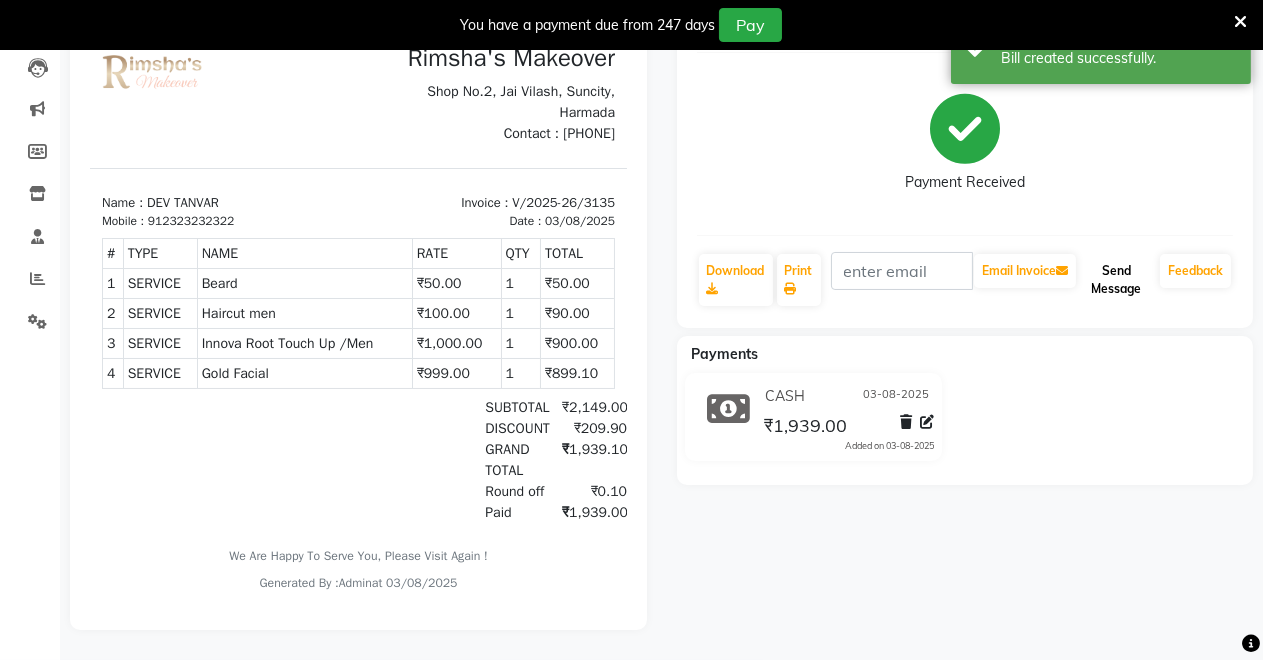 drag, startPoint x: 1097, startPoint y: 264, endPoint x: 1121, endPoint y: 260, distance: 24.33105 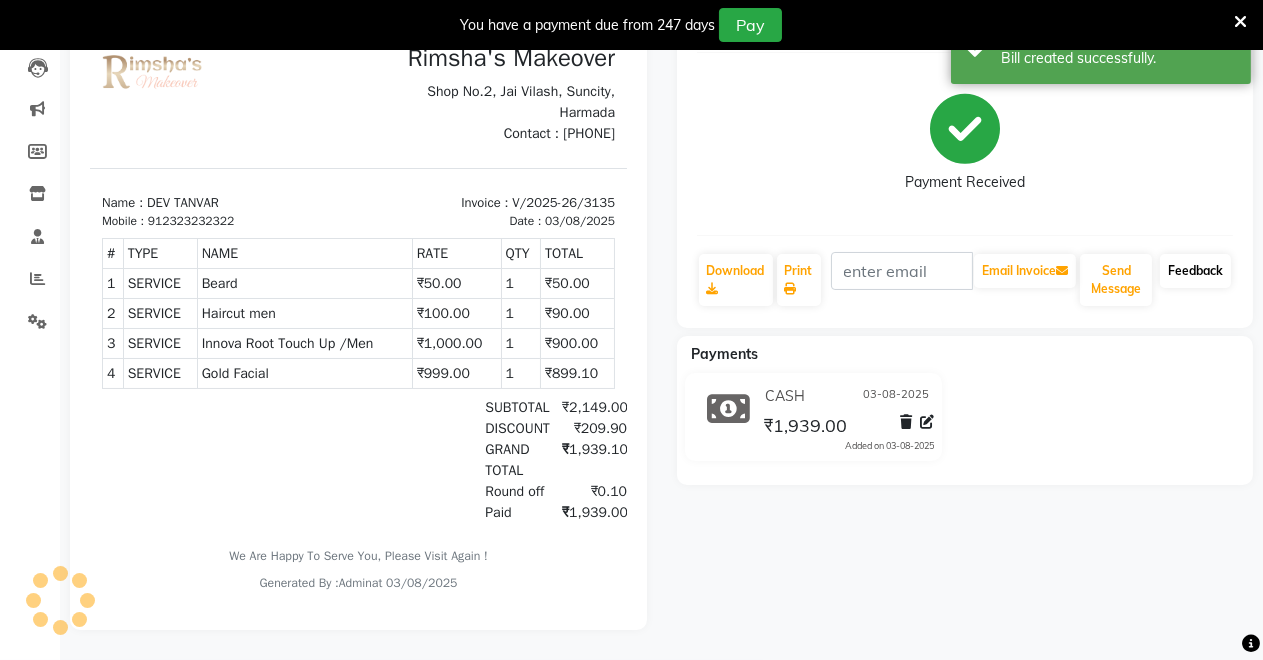 click on "Feedback" 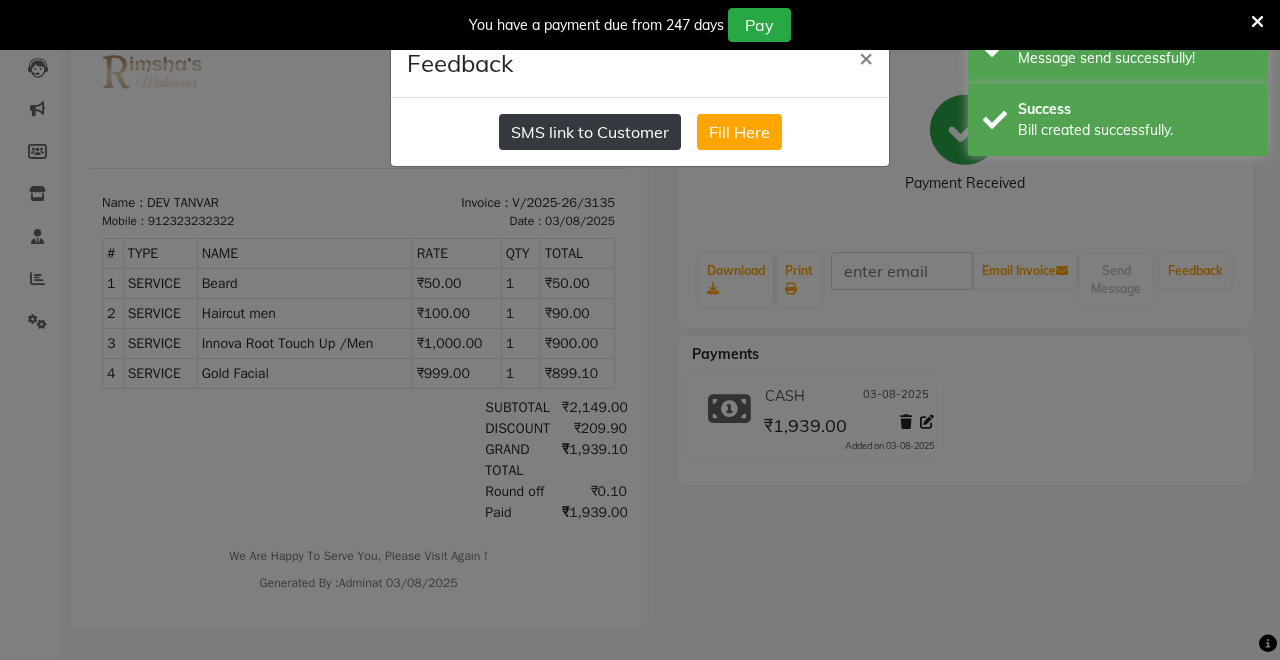click on "SMS link to Customer" 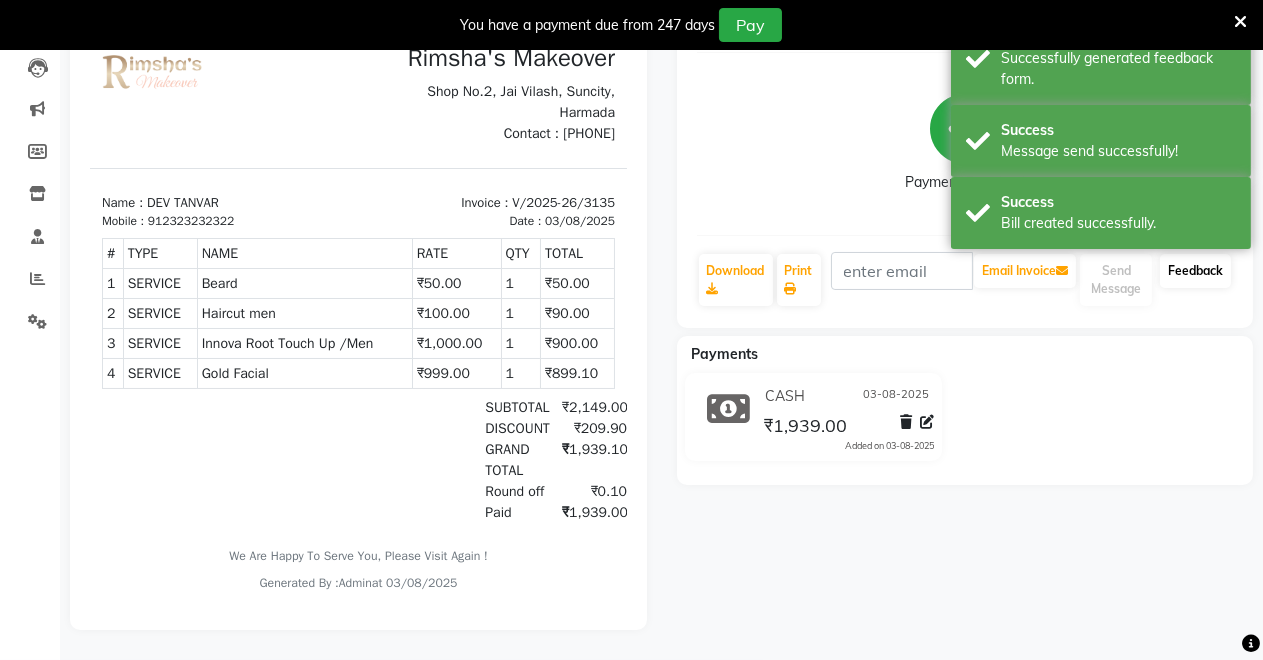scroll, scrollTop: 0, scrollLeft: 0, axis: both 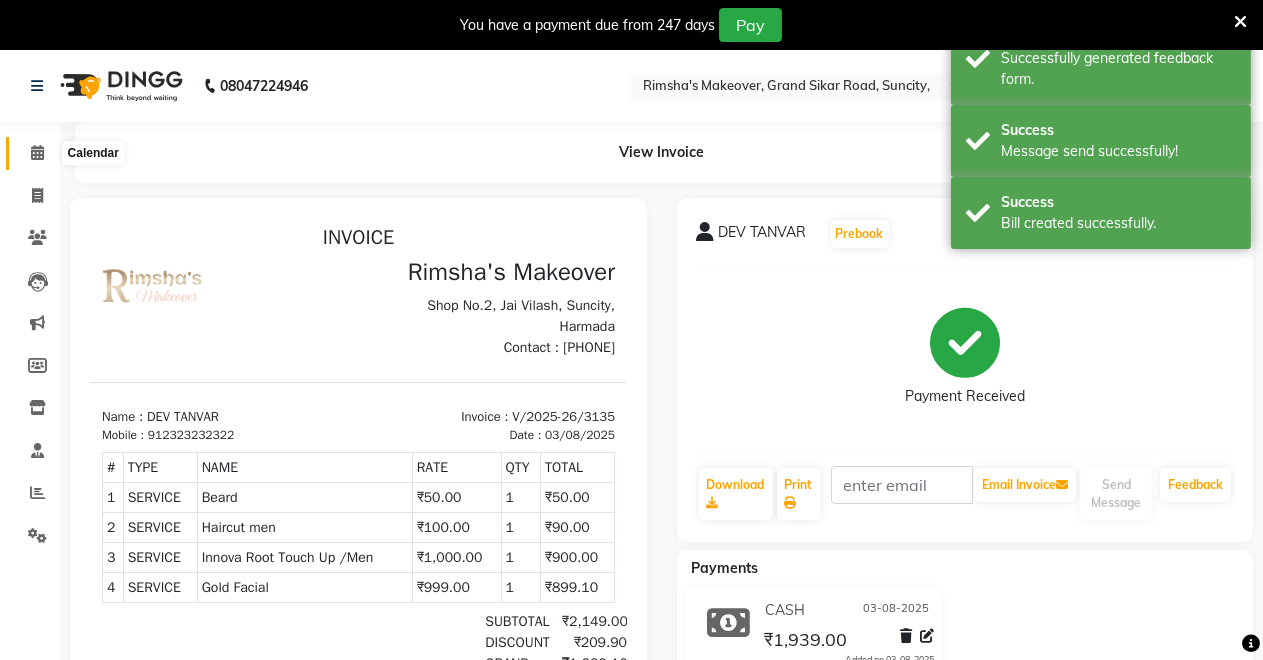 click 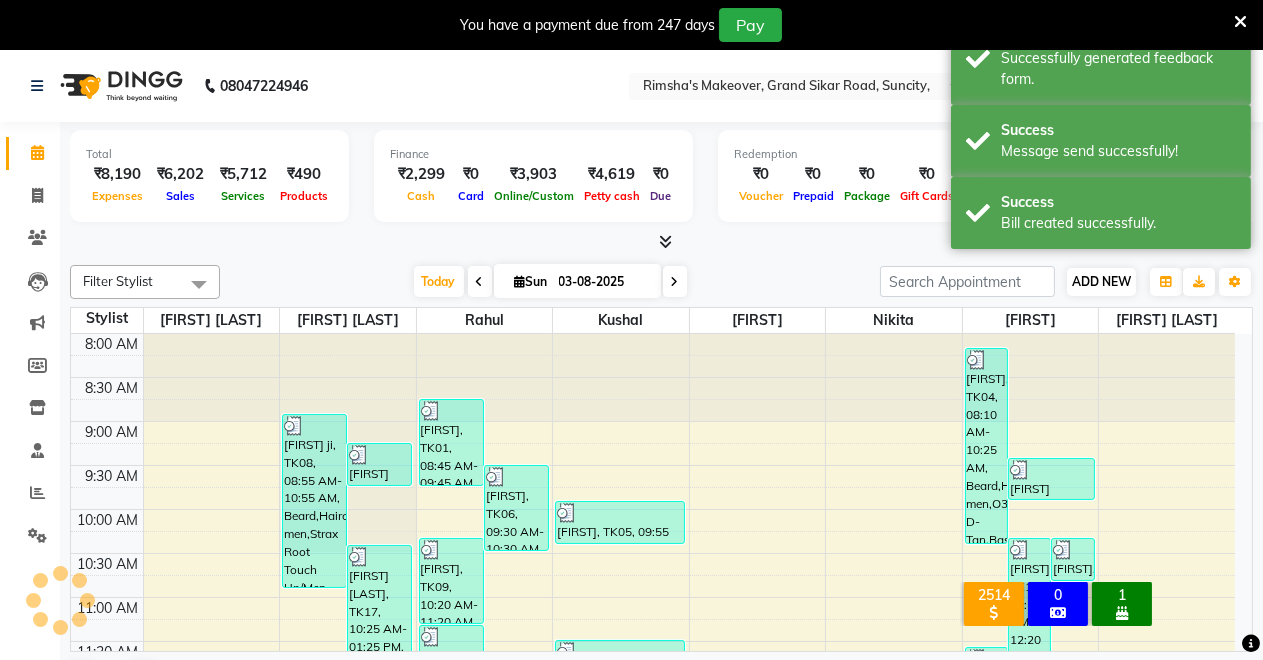 scroll, scrollTop: 0, scrollLeft: 0, axis: both 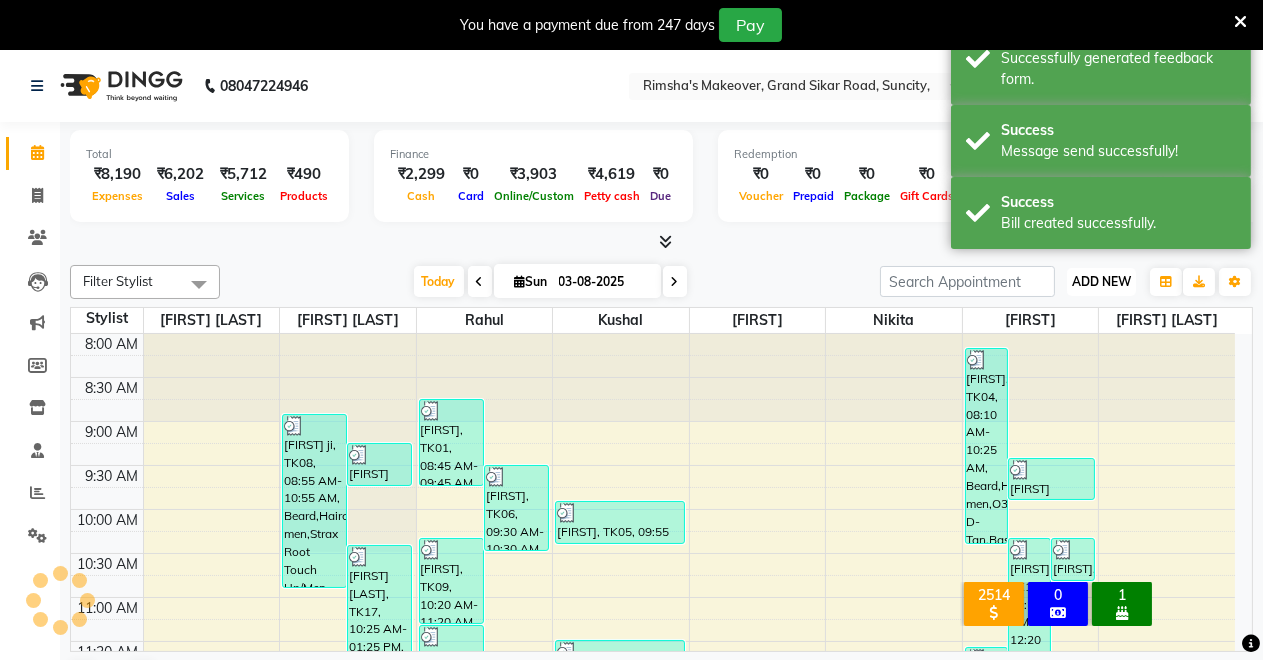 click on "ADD NEW" at bounding box center [1101, 281] 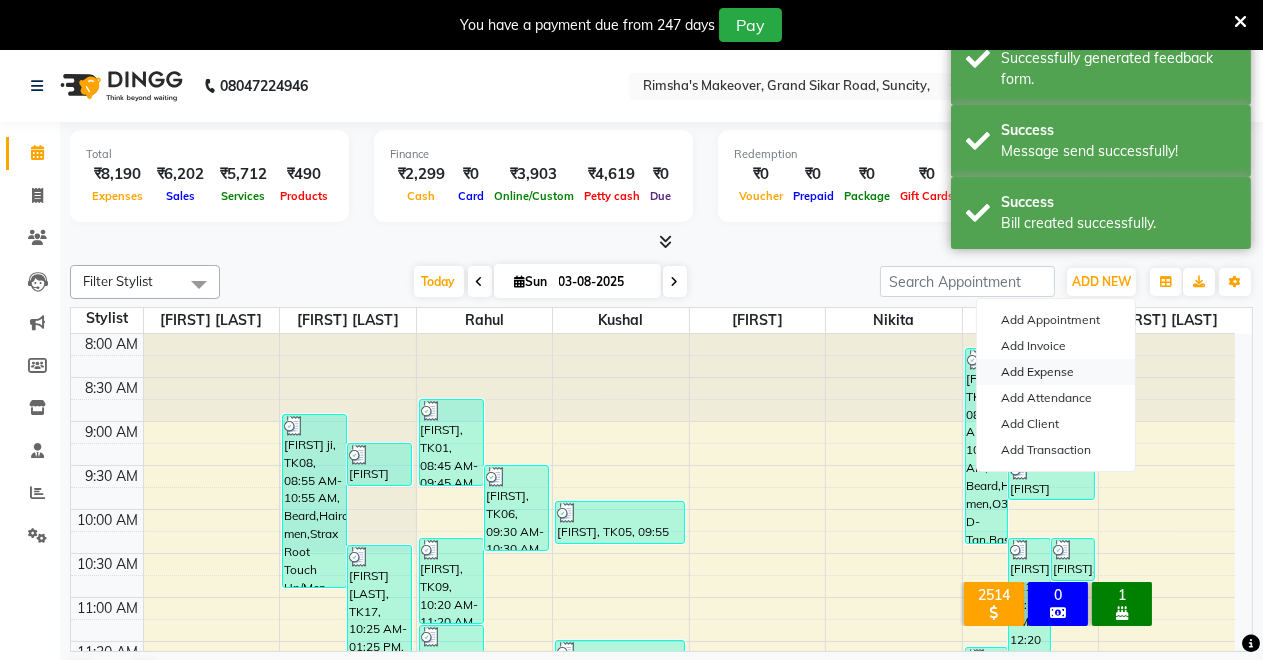 click on "Add Expense" at bounding box center (1056, 372) 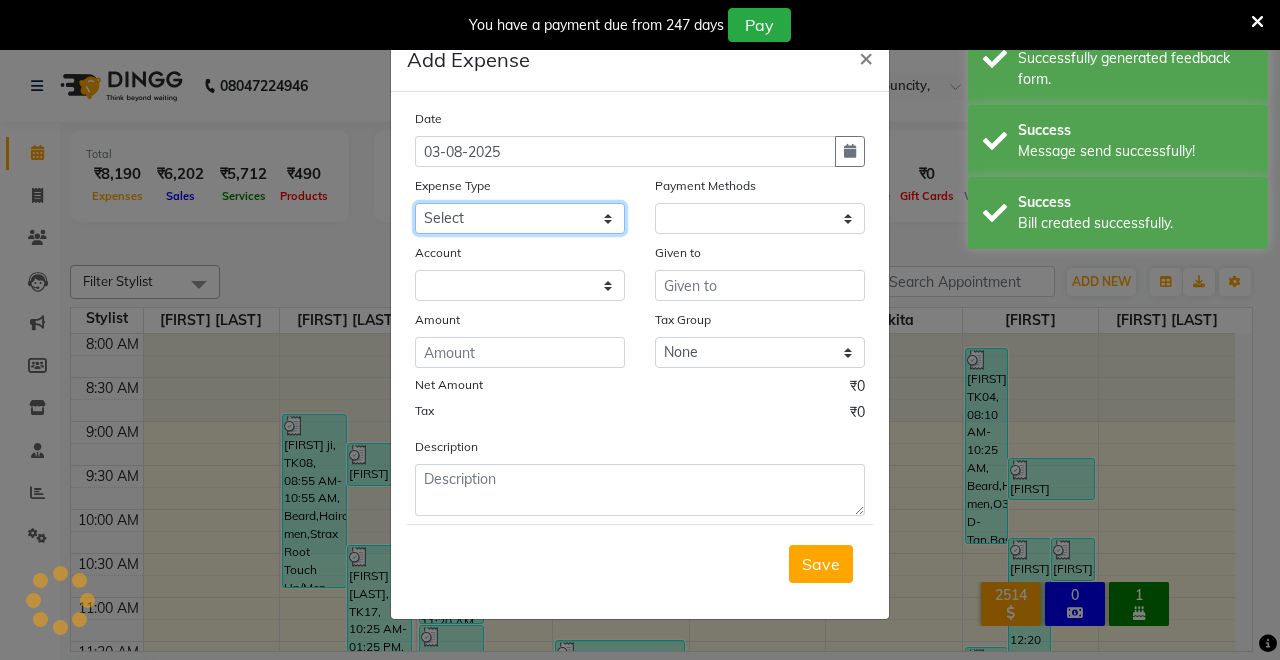 click on "Select Advance Salary Baba Bank Service Charges CLEANING Clinical charges DM SIR DUSTBIN electricity bill Other PAMPHLETS Pandit G Priyanka mam Product Rent Salary SOFA Staff Snacks Tax Tea & Refreshment T SHIRT PRINT Utilities Water Bottle" 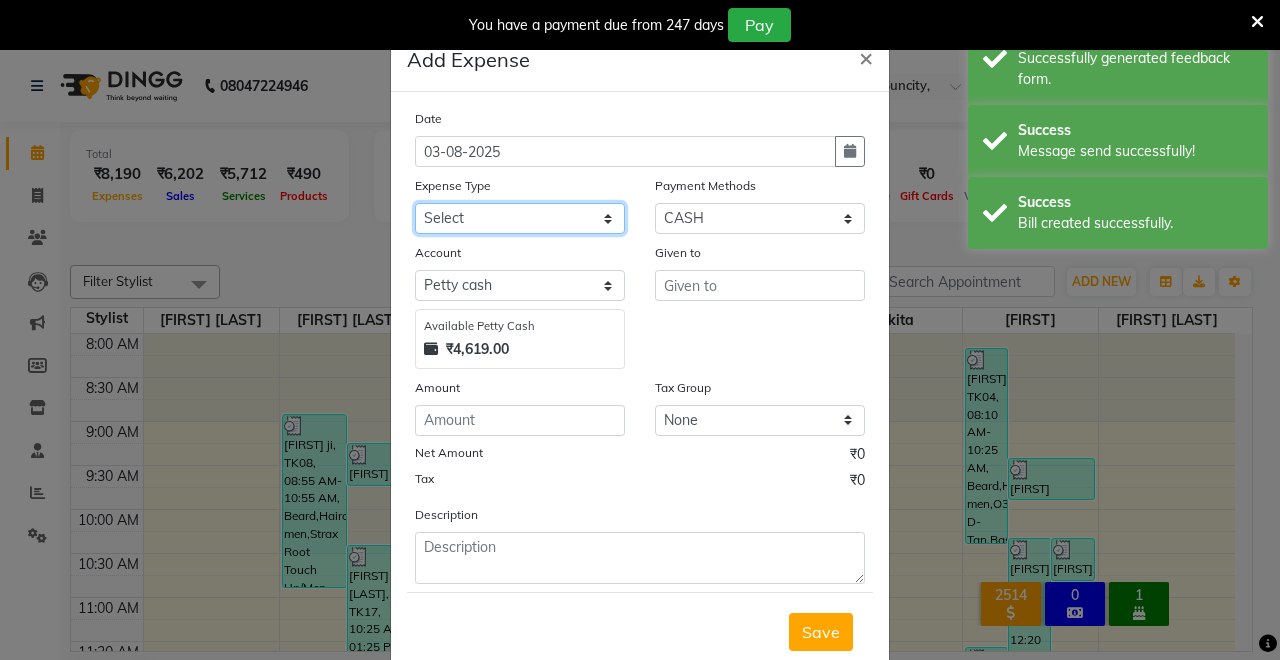 select on "19397" 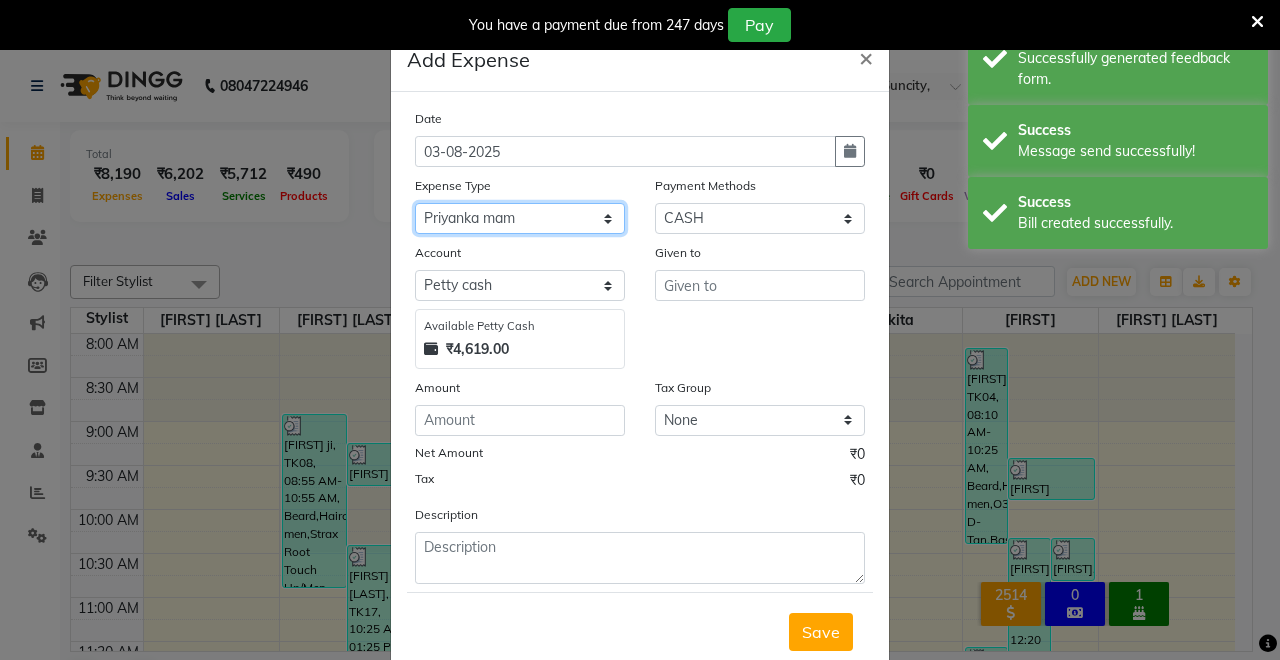click on "Select Advance Salary Baba Bank Service Charges CLEANING Clinical charges DM SIR DUSTBIN electricity bill Other PAMPHLETS Pandit G Priyanka mam Product Rent Salary SOFA Staff Snacks Tax Tea & Refreshment T SHIRT PRINT Utilities Water Bottle" 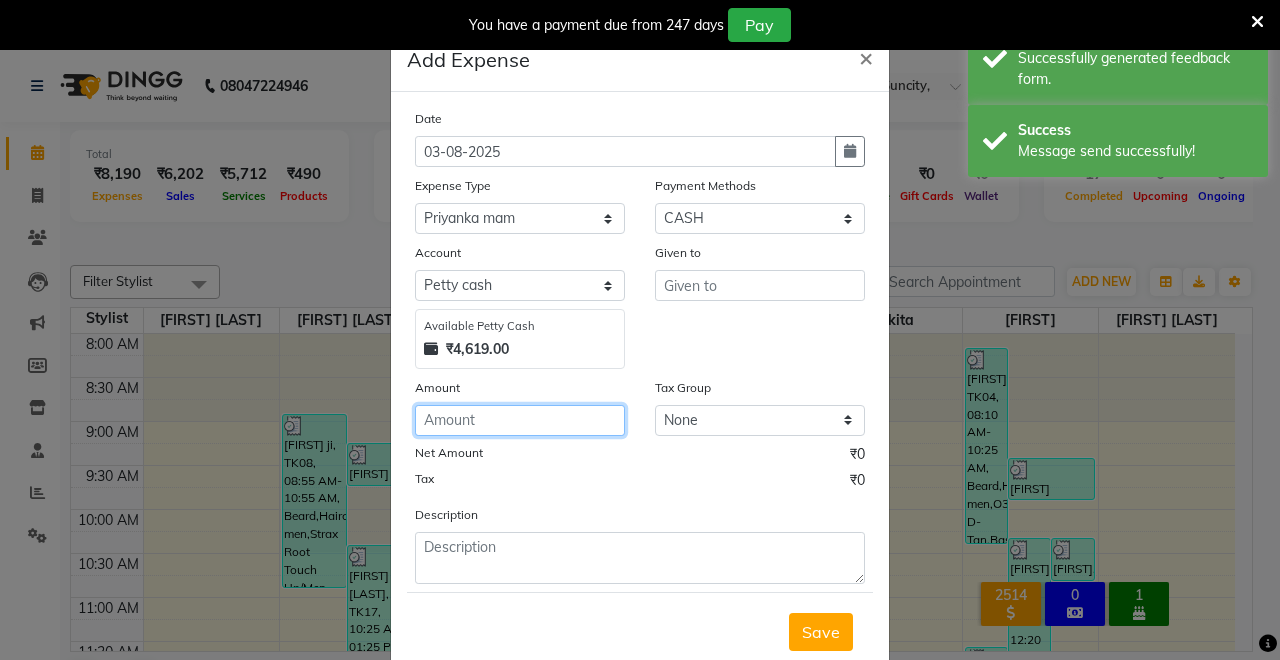 click 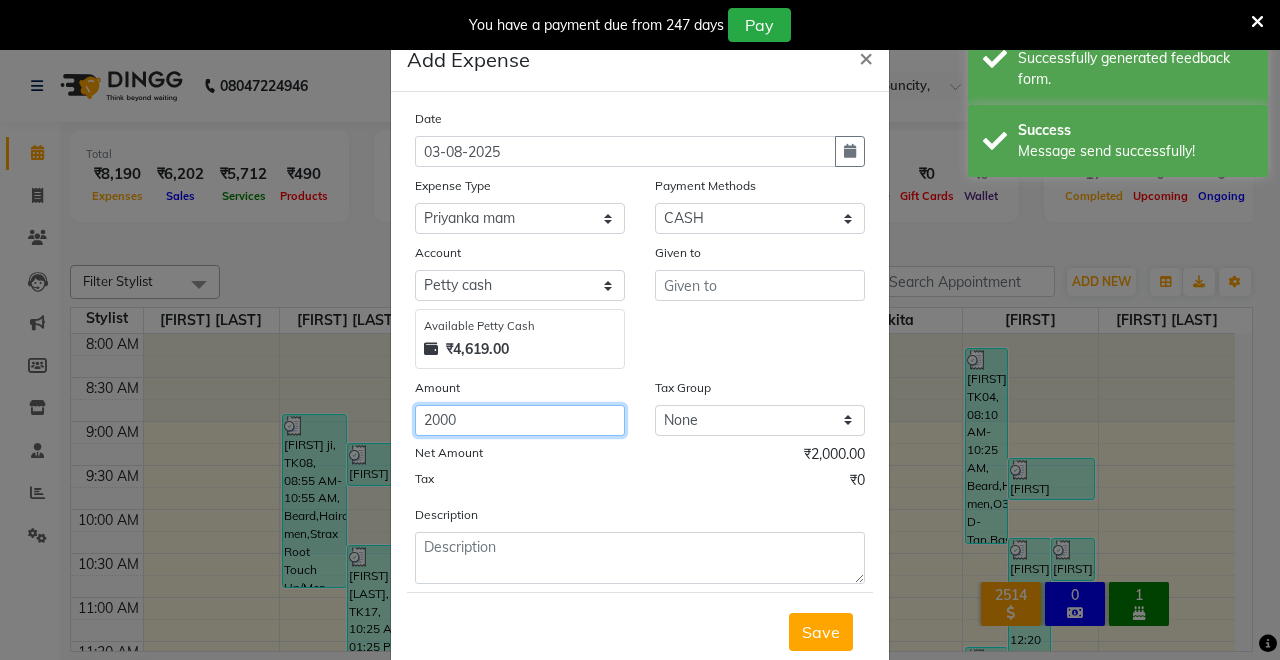 type on "2000" 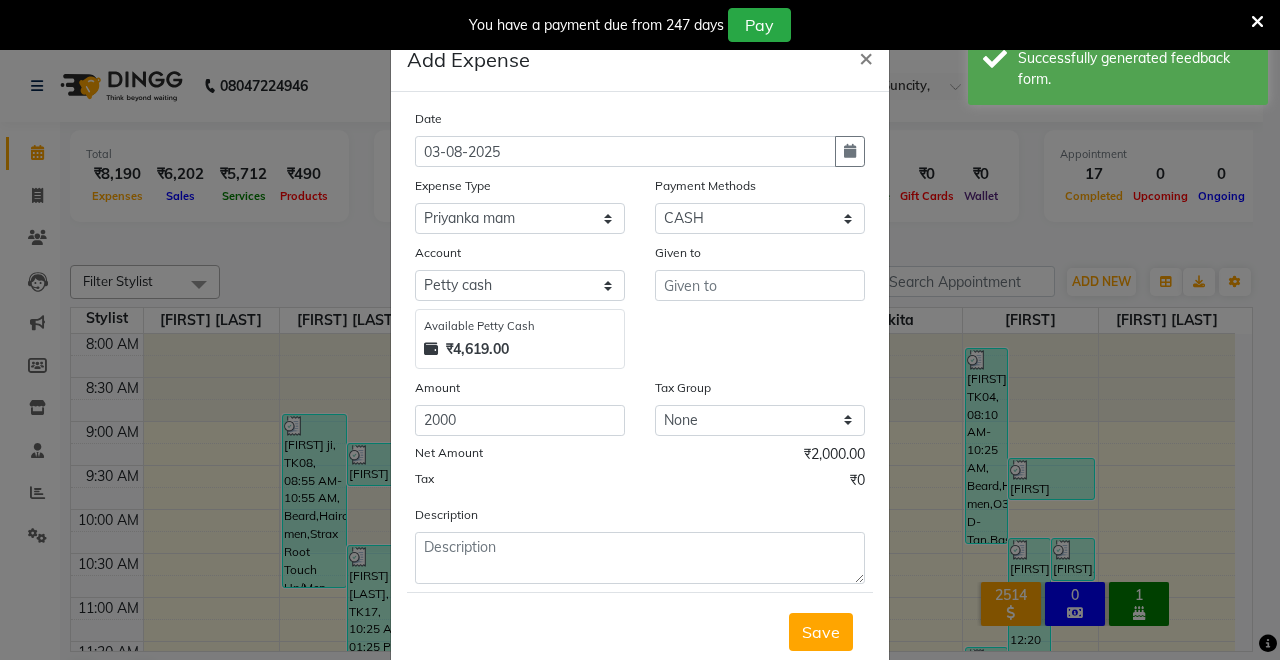 click on "Given to" 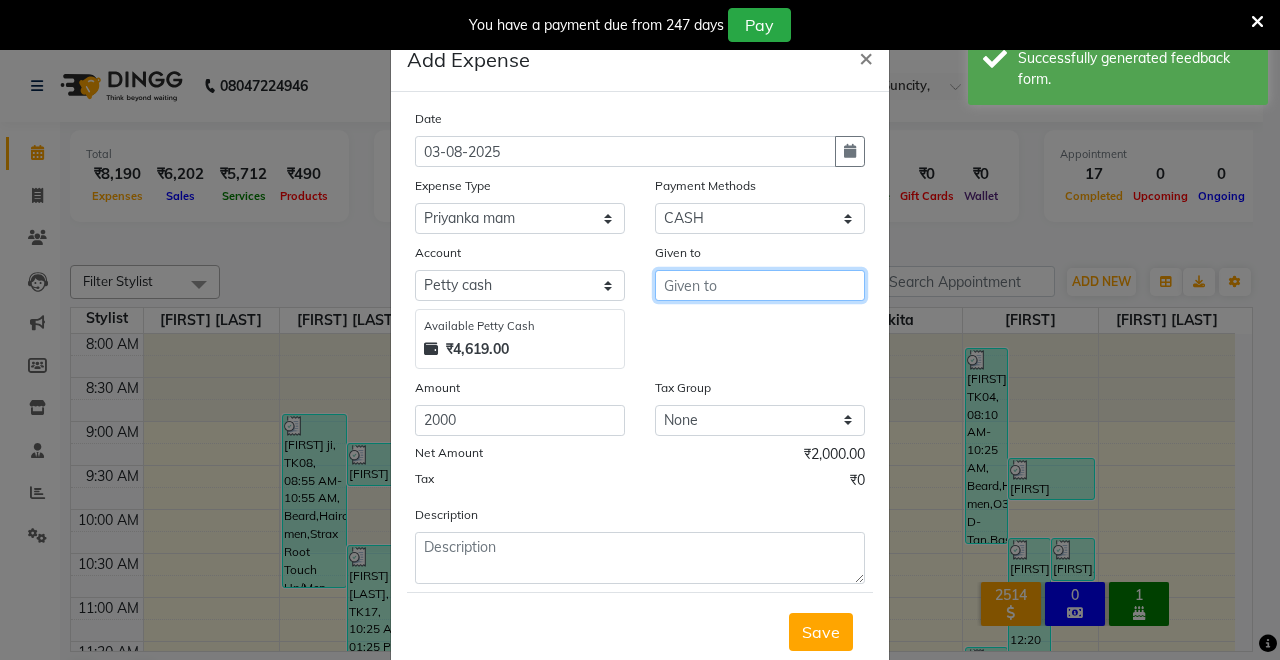 click at bounding box center (760, 285) 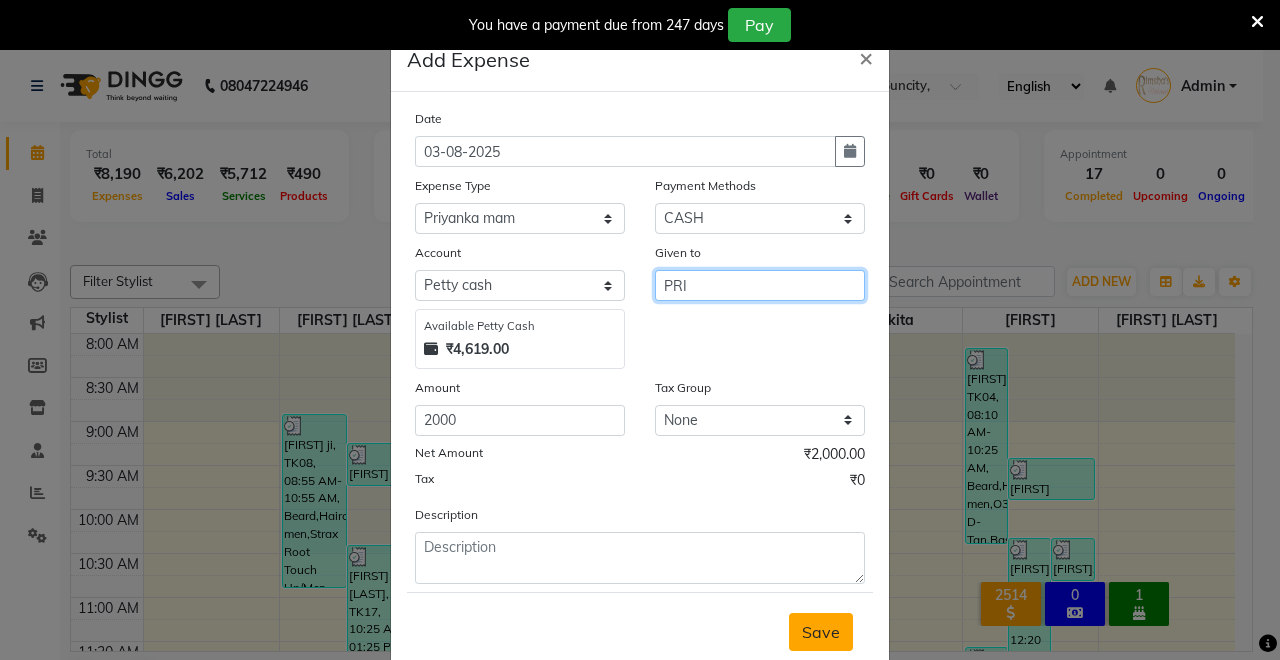 type on "PRI" 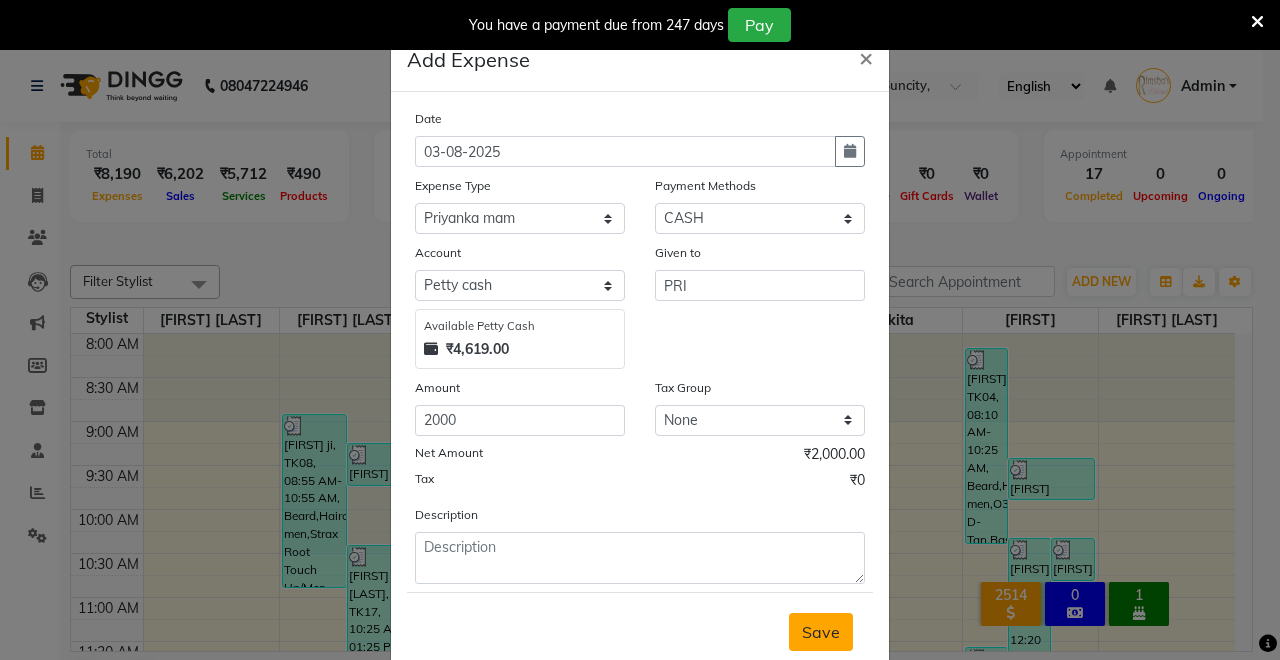 click on "Save" at bounding box center [821, 632] 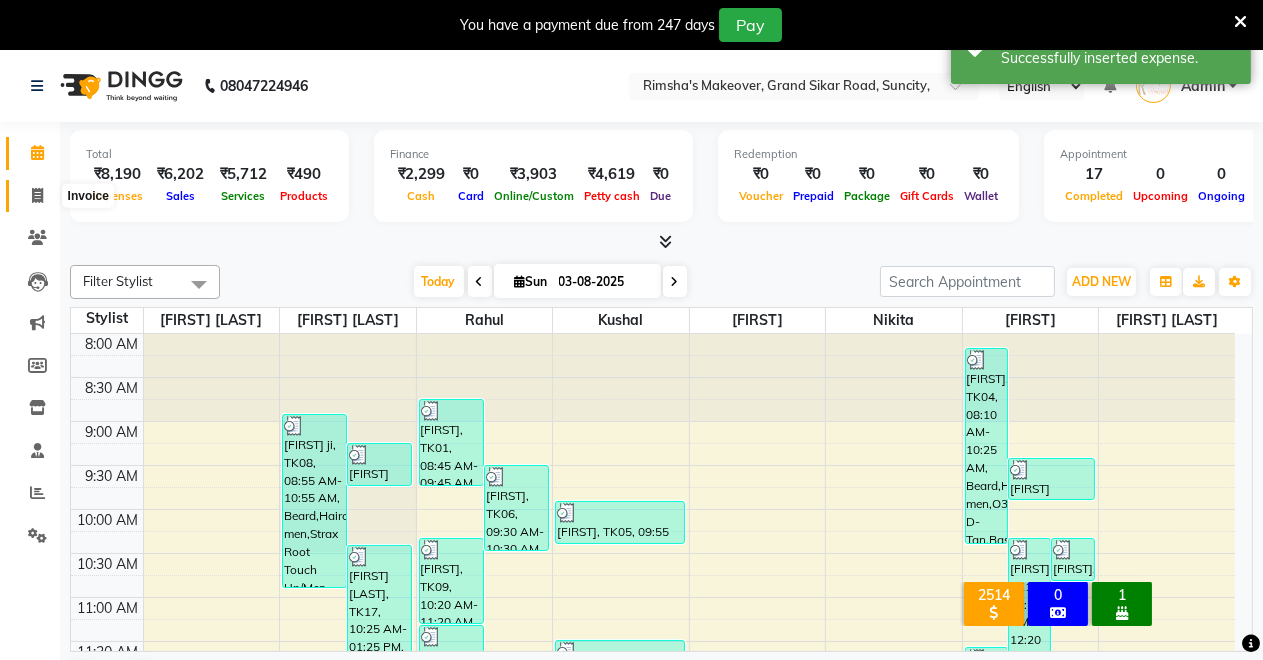 click 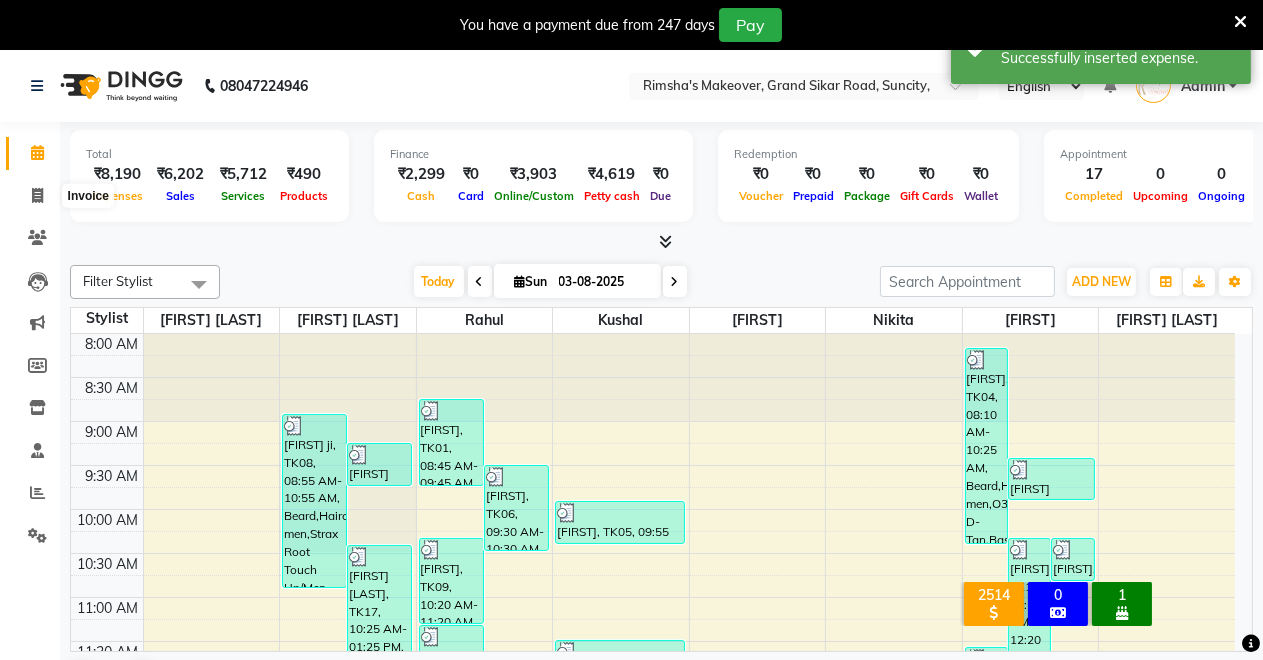 select on "service" 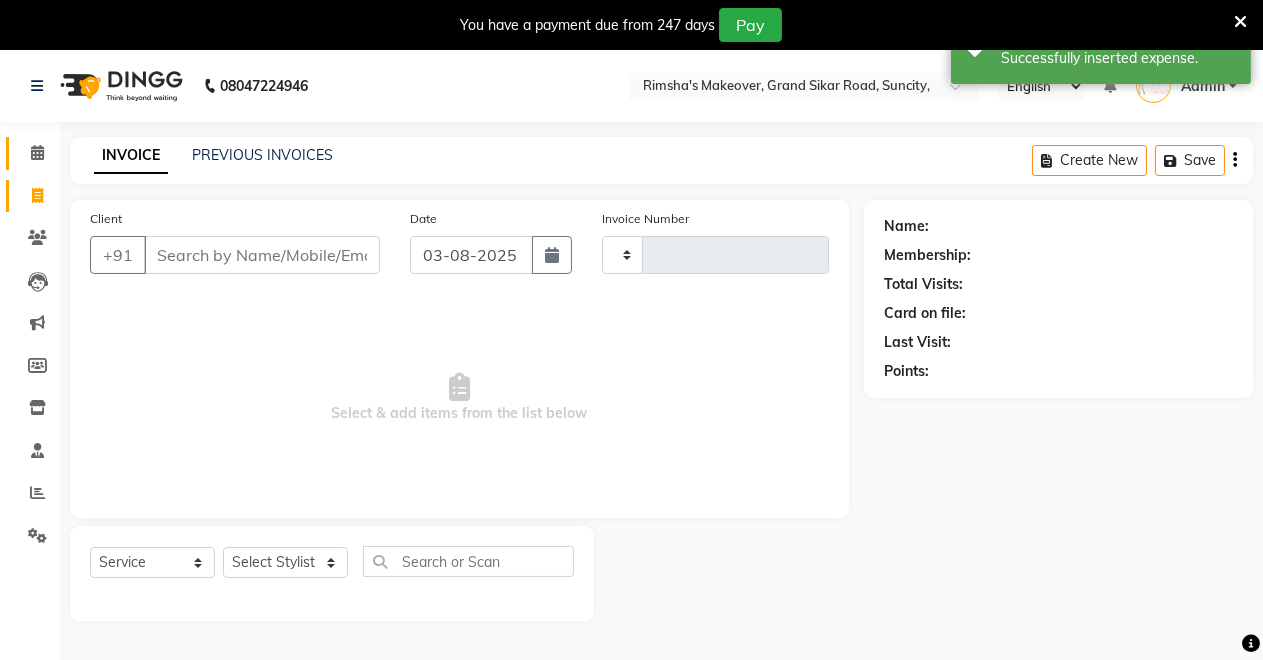 click on "Calendar" 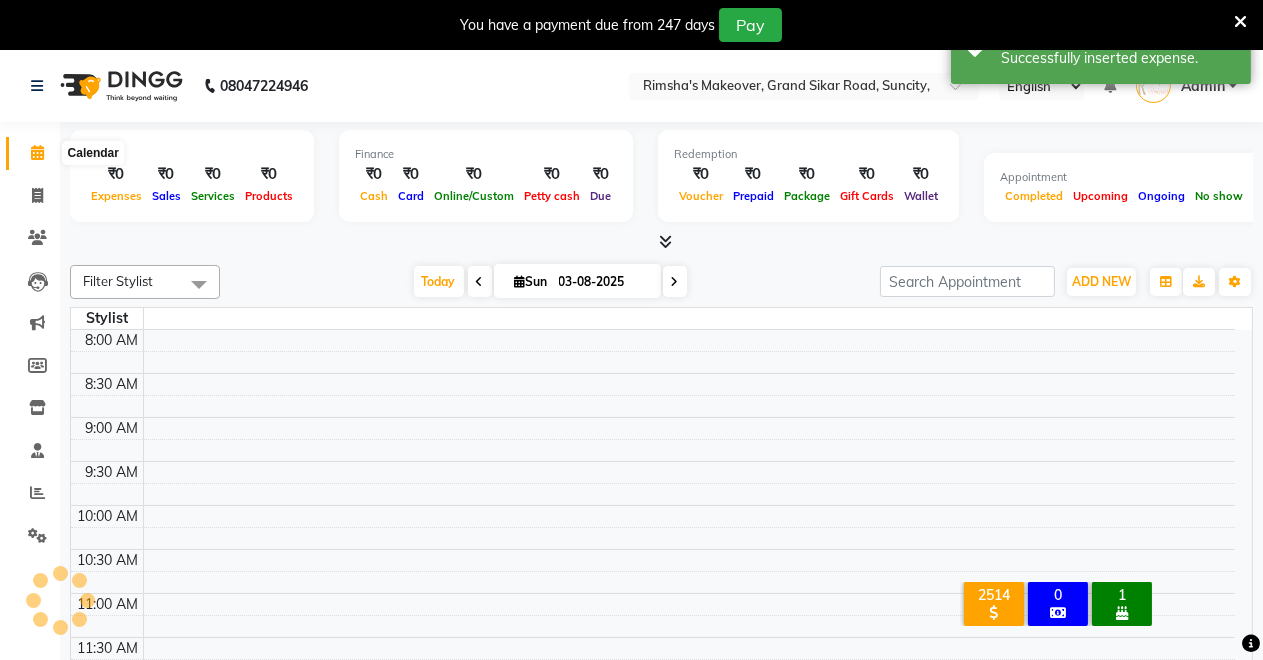 click 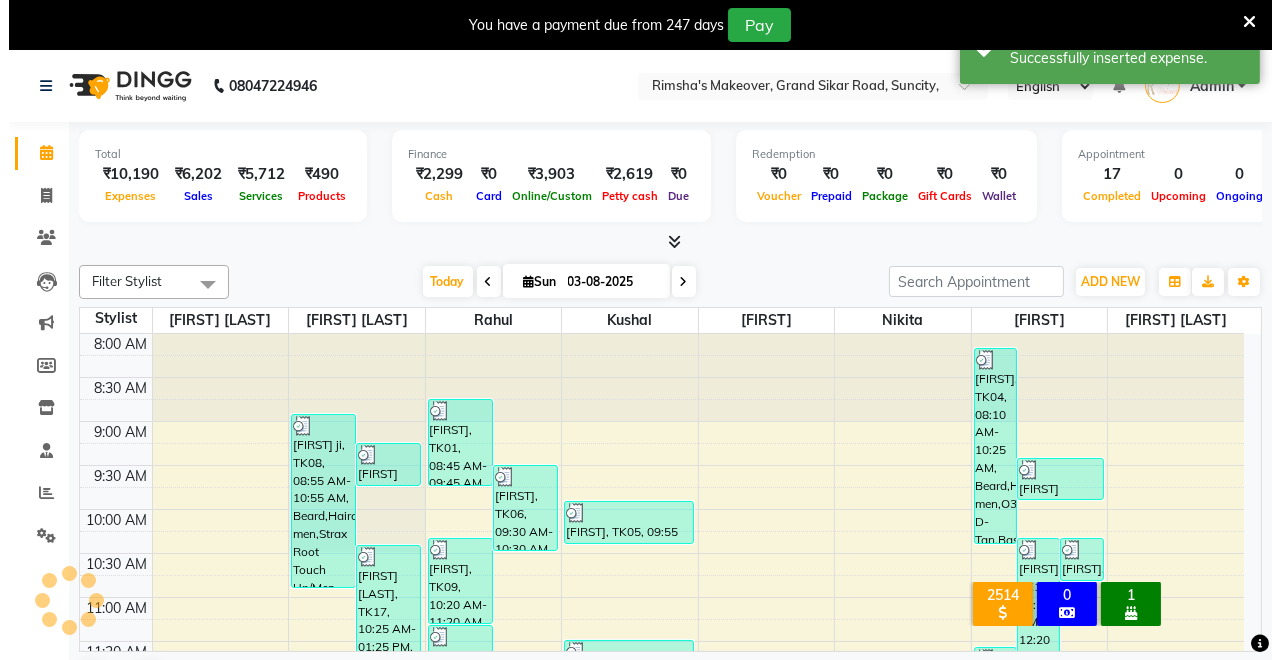 scroll, scrollTop: 0, scrollLeft: 0, axis: both 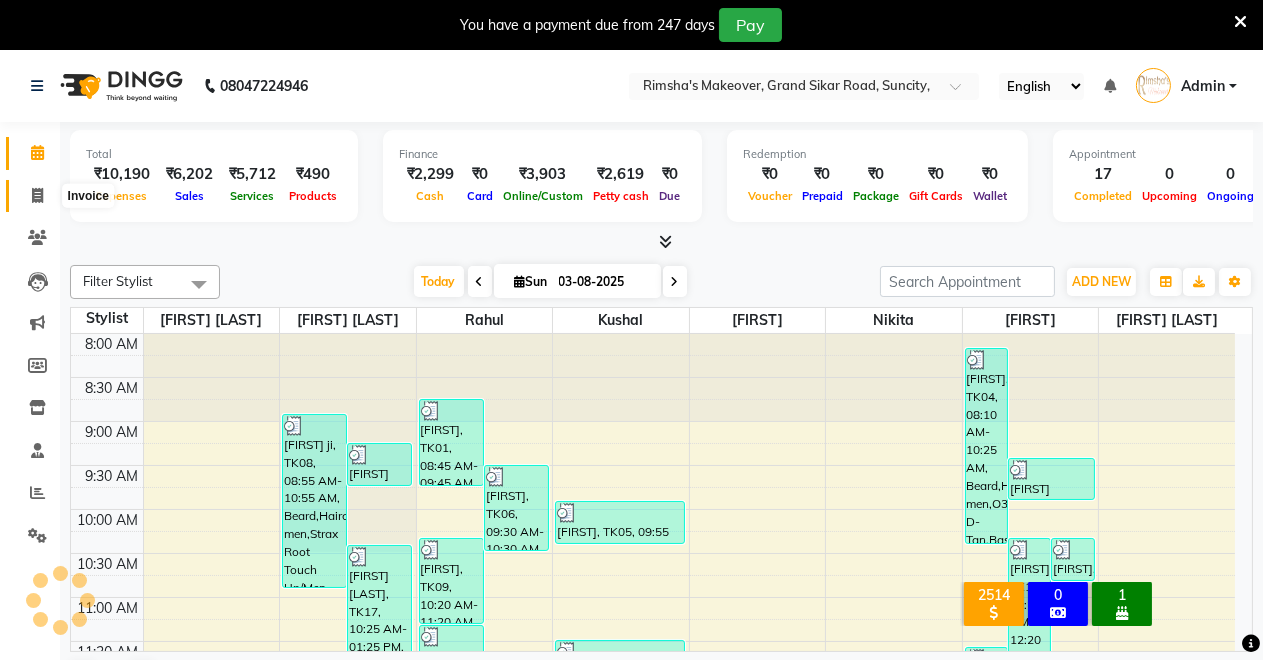 click 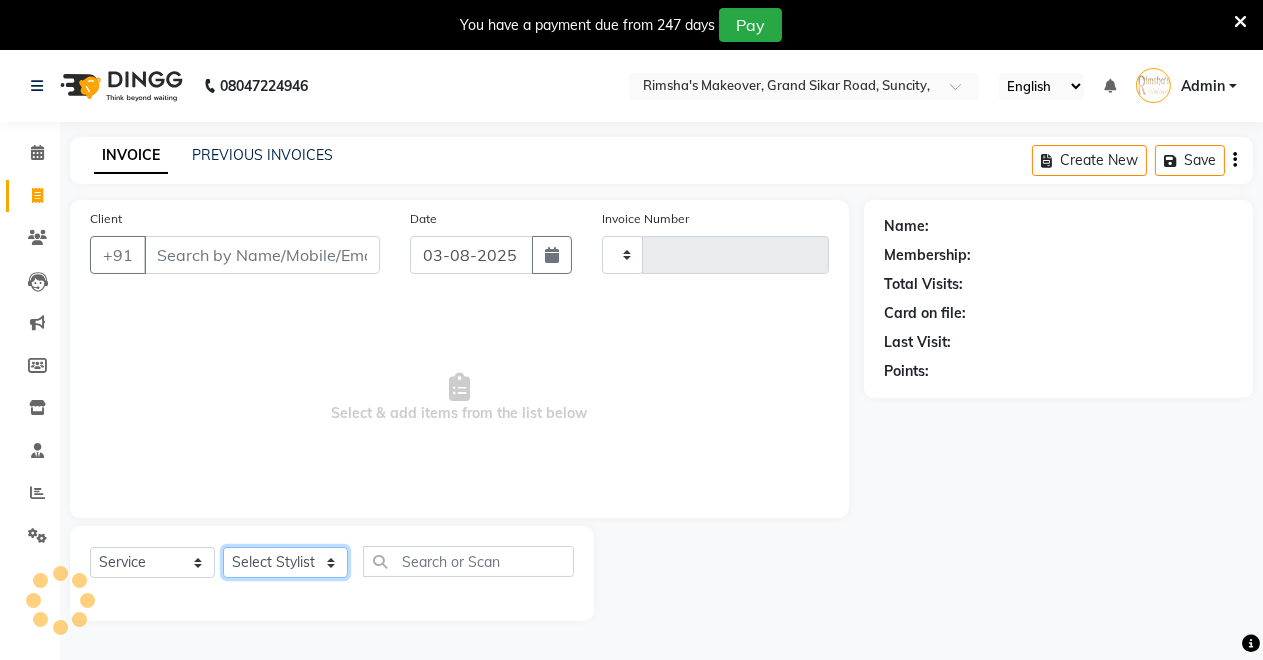 click on "Select Stylist" 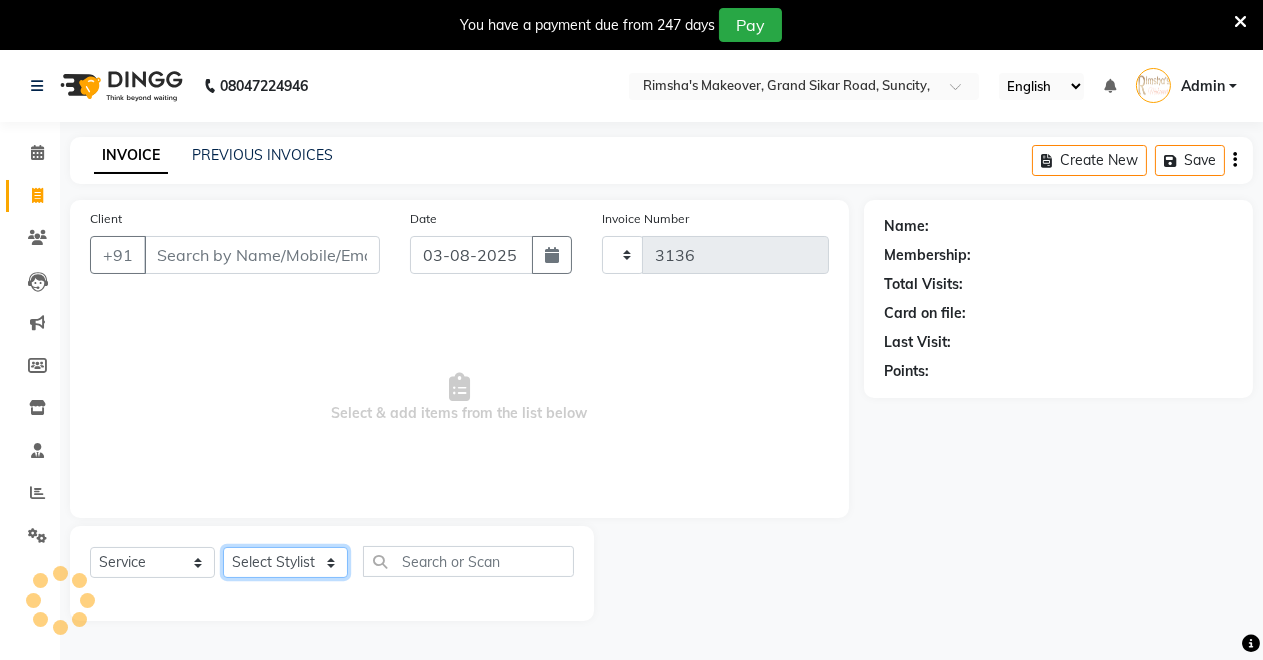 select on "7317" 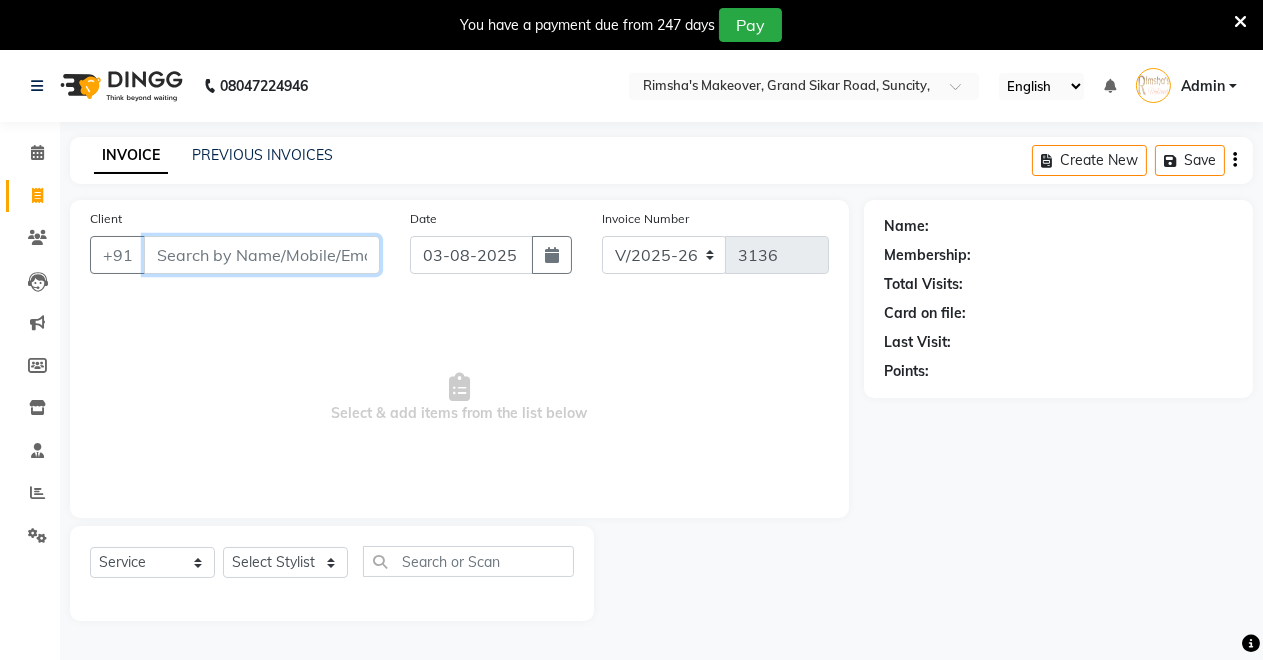 click on "Client" at bounding box center [262, 255] 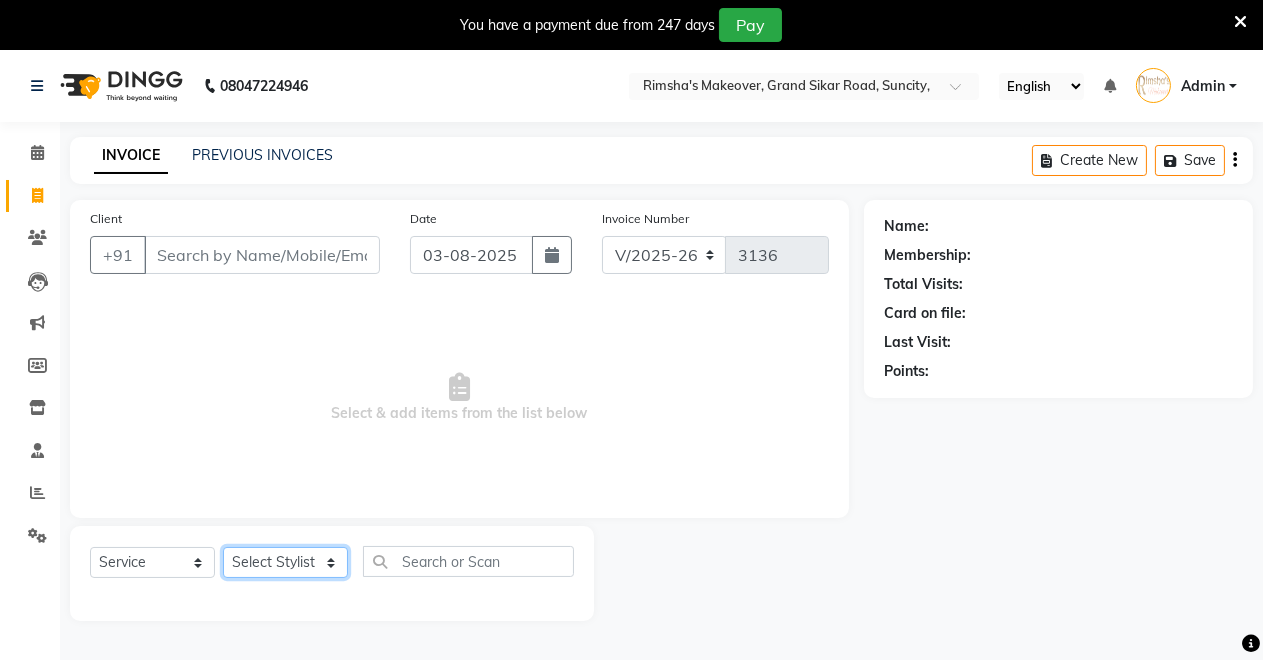 click on "Select Stylist Badal kumar Jeetu Kushal Nikita Rahul Sachin Dangoriya Shikha Suman Verma" 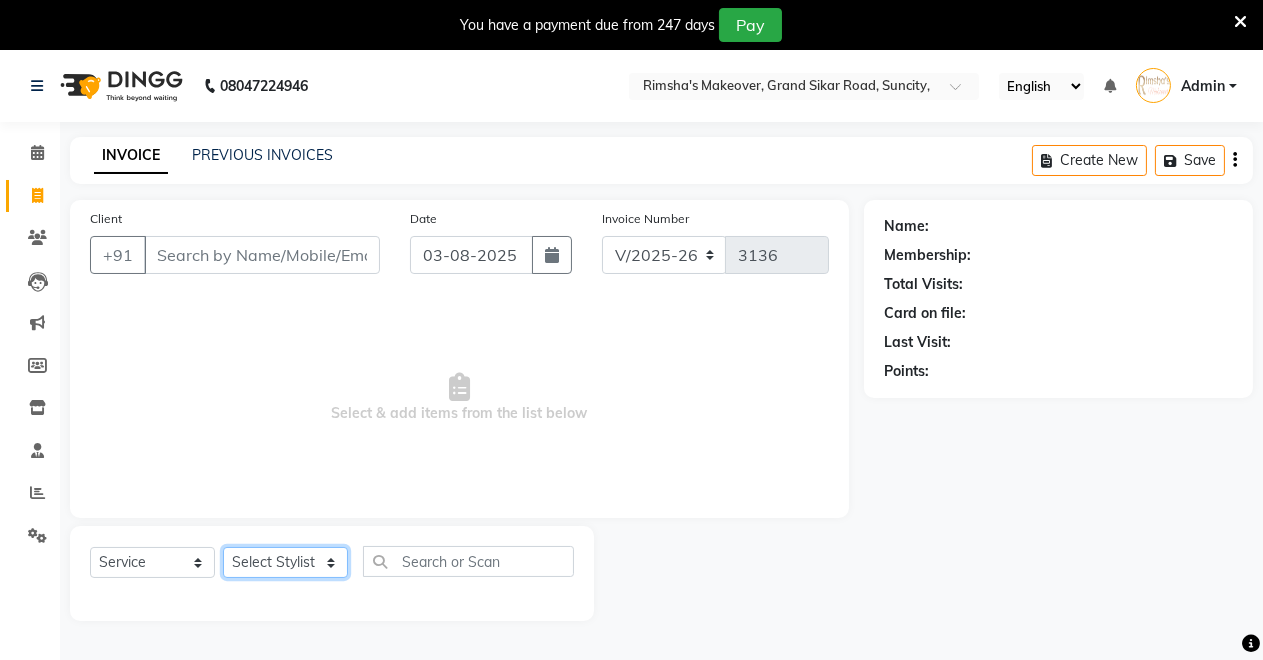select on "77364" 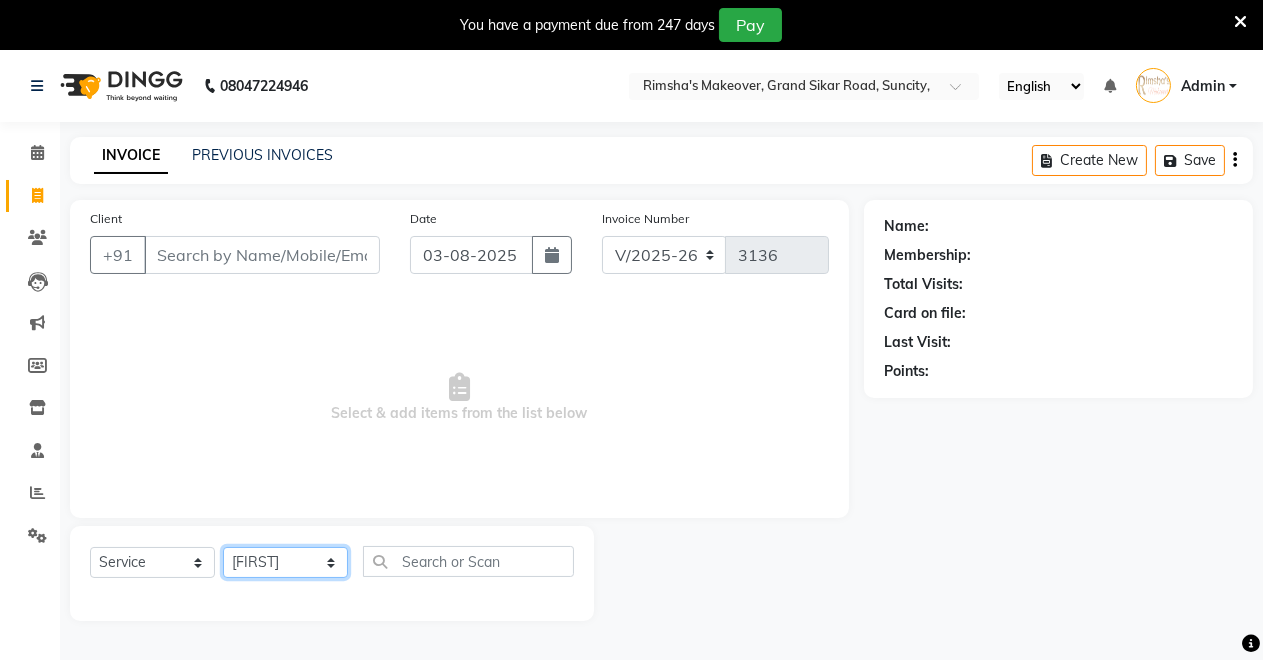 click on "Select Stylist Badal kumar Jeetu Kushal Nikita Rahul Sachin Dangoriya Shikha Suman Verma" 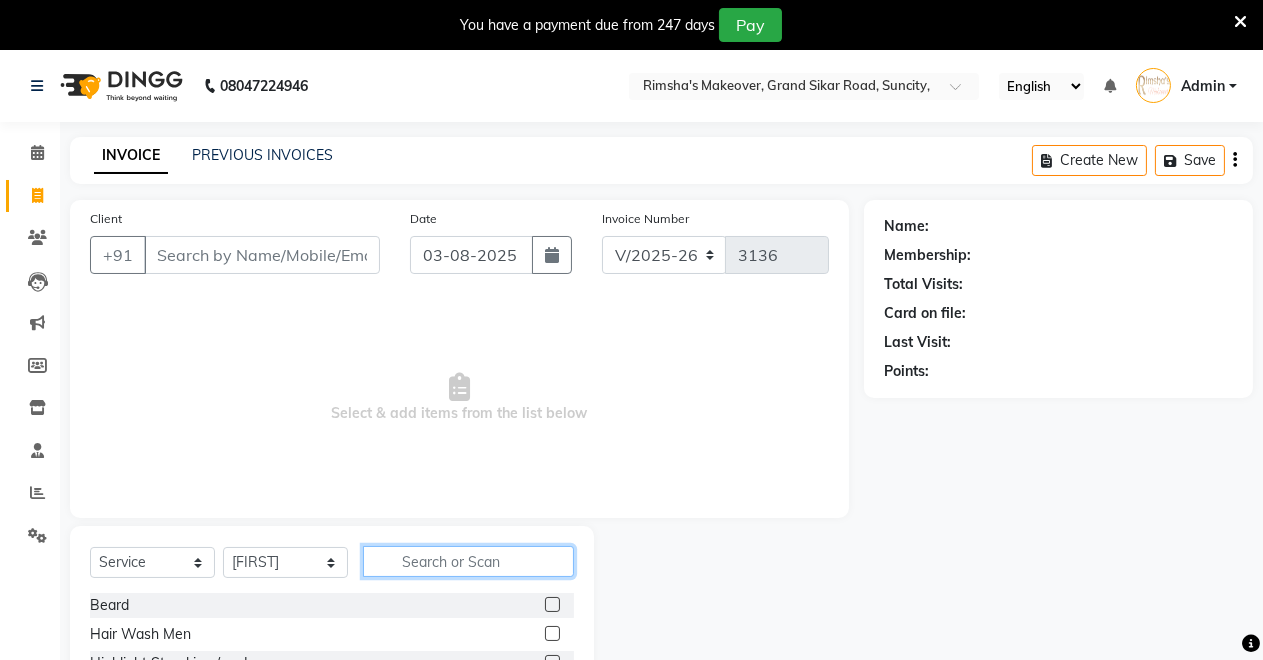 click 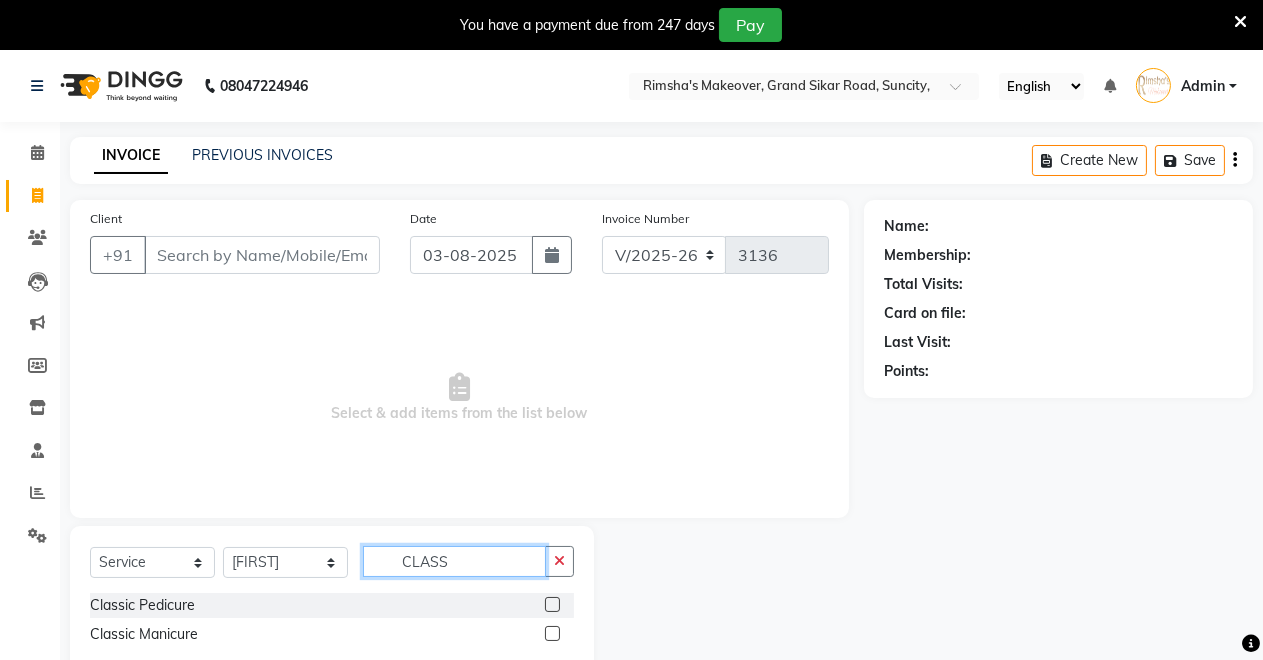 type on "CLASS" 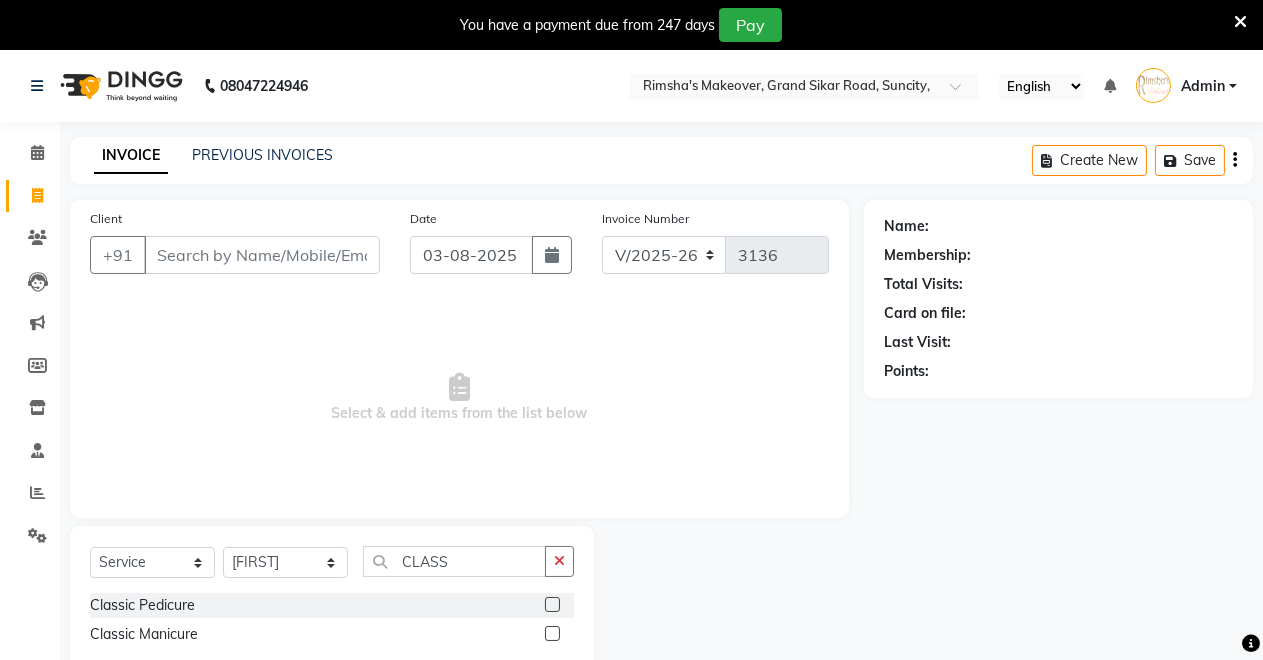 click 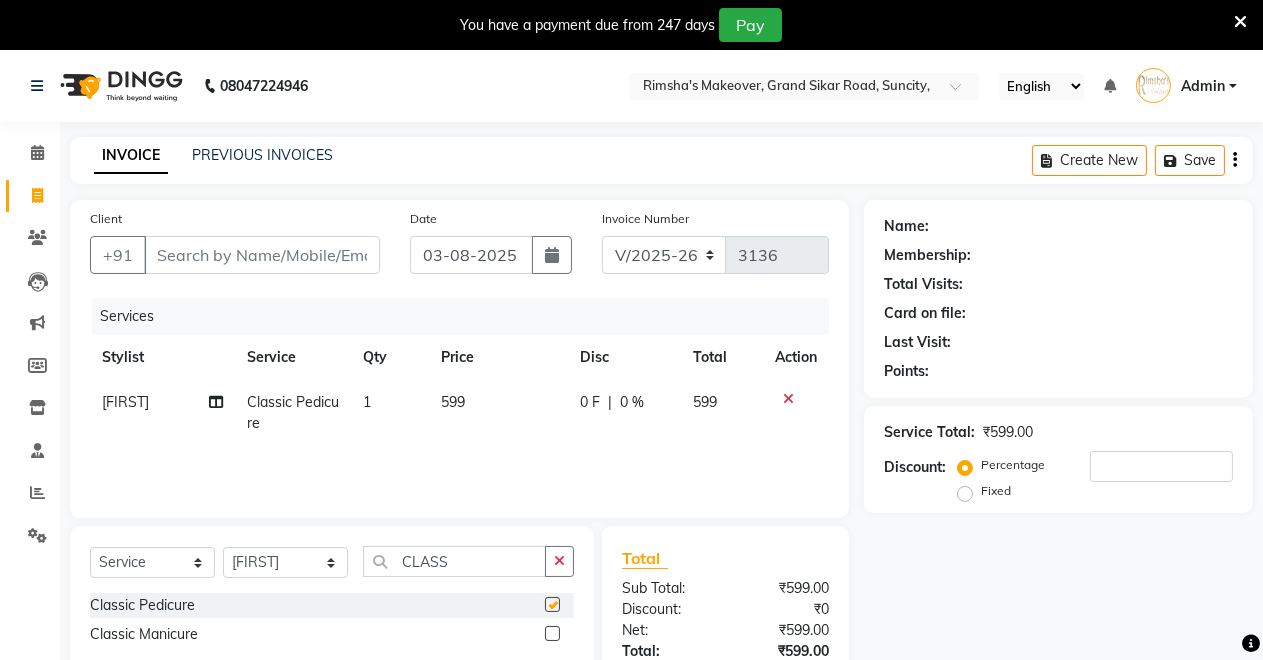 checkbox on "false" 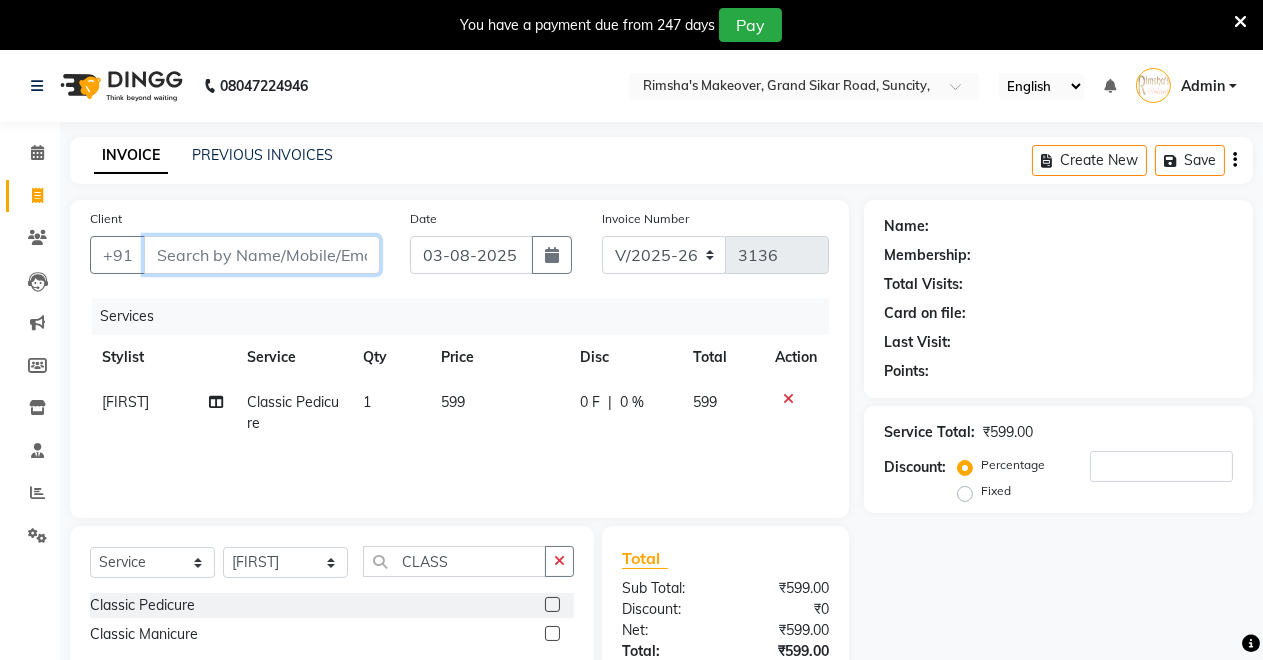 click on "Client" at bounding box center [262, 255] 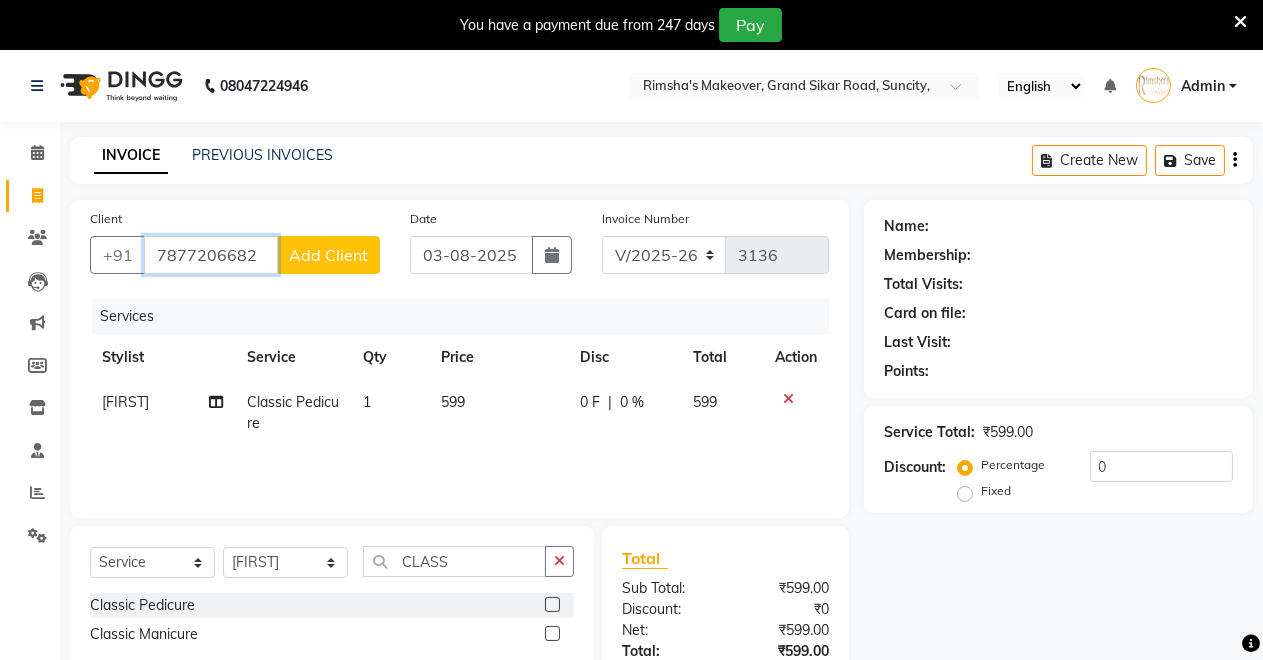 type on "7877206682" 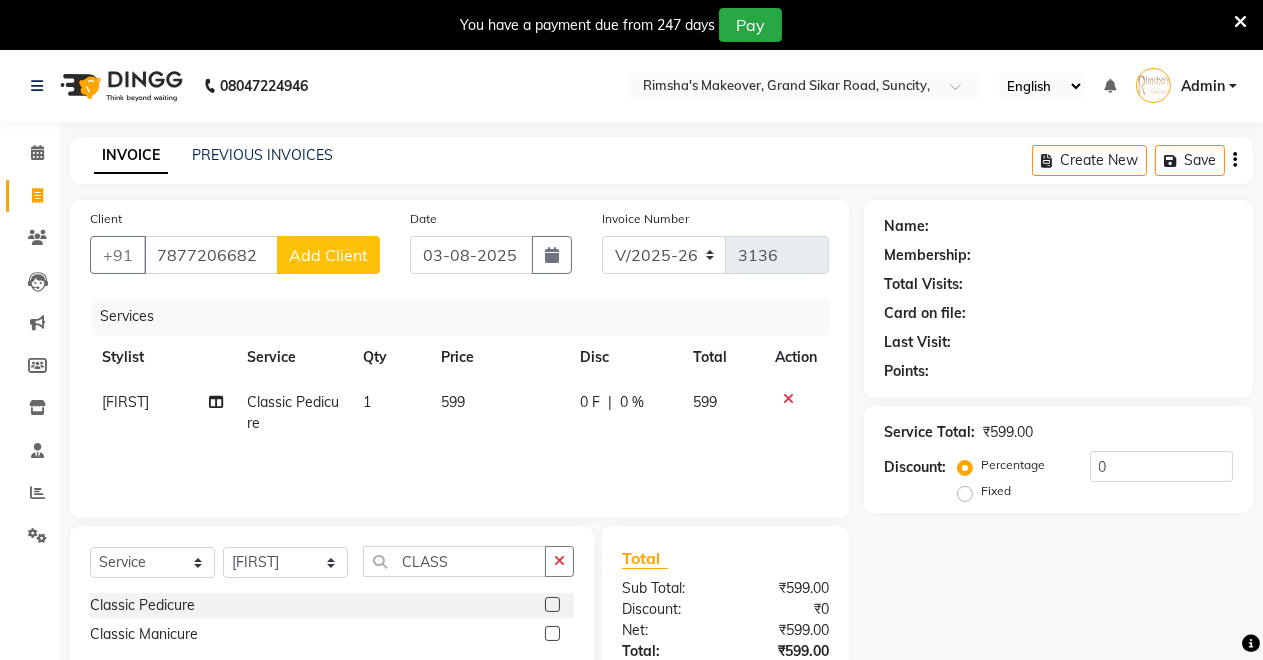 click on "Add Client" 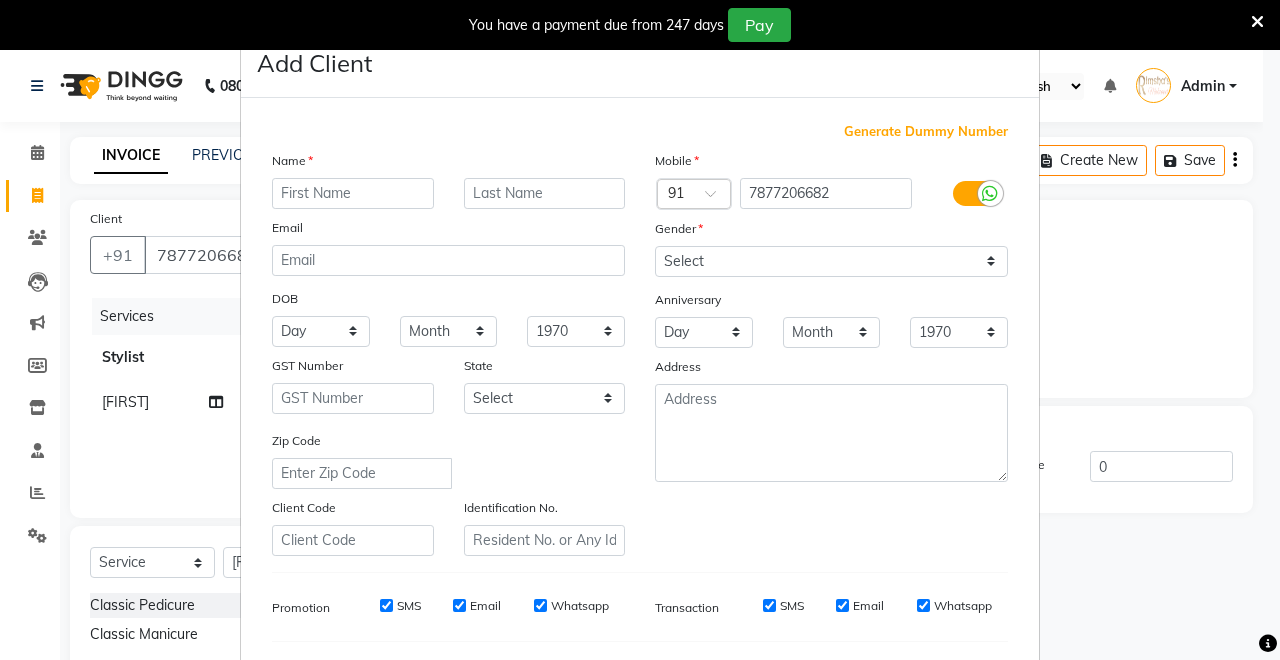 click at bounding box center (353, 193) 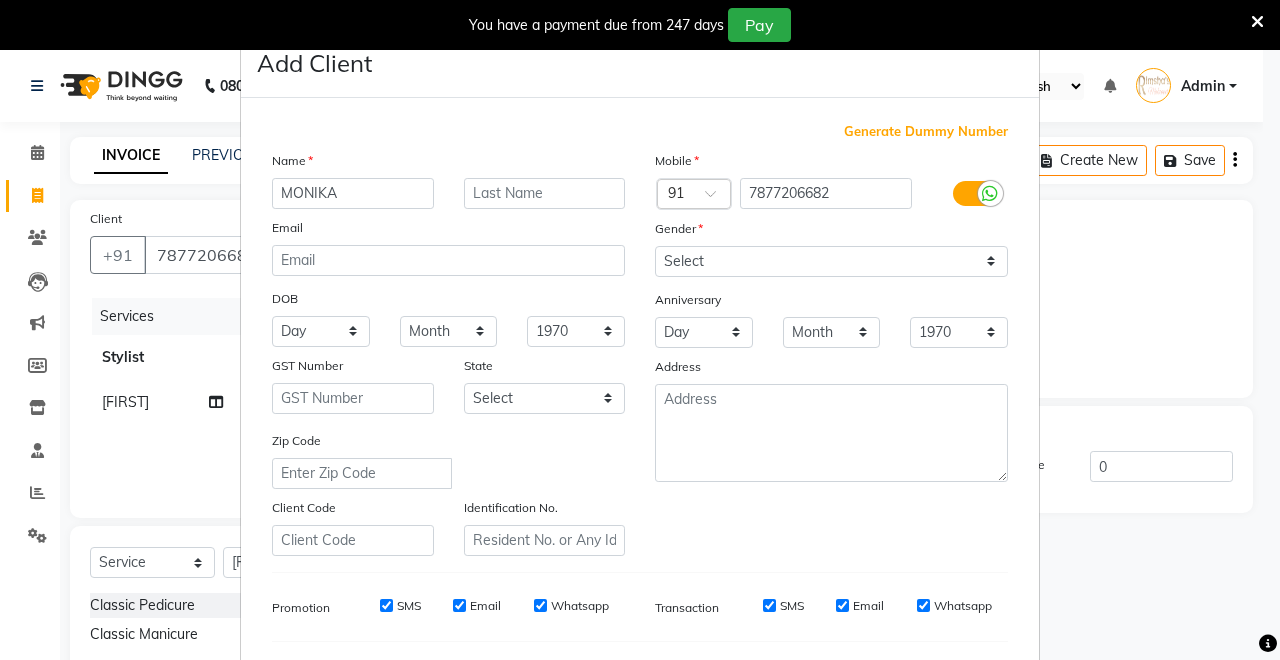 type on "MONIKA" 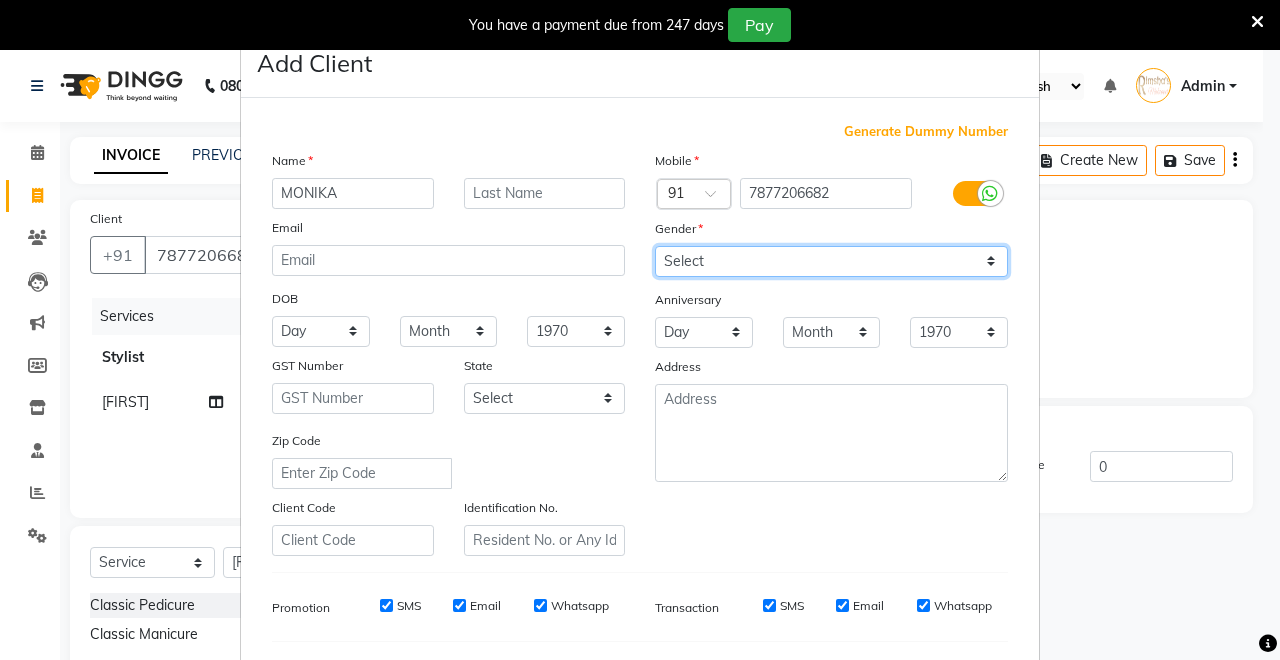 click on "Select Male Female Other Prefer Not To Say" at bounding box center (831, 261) 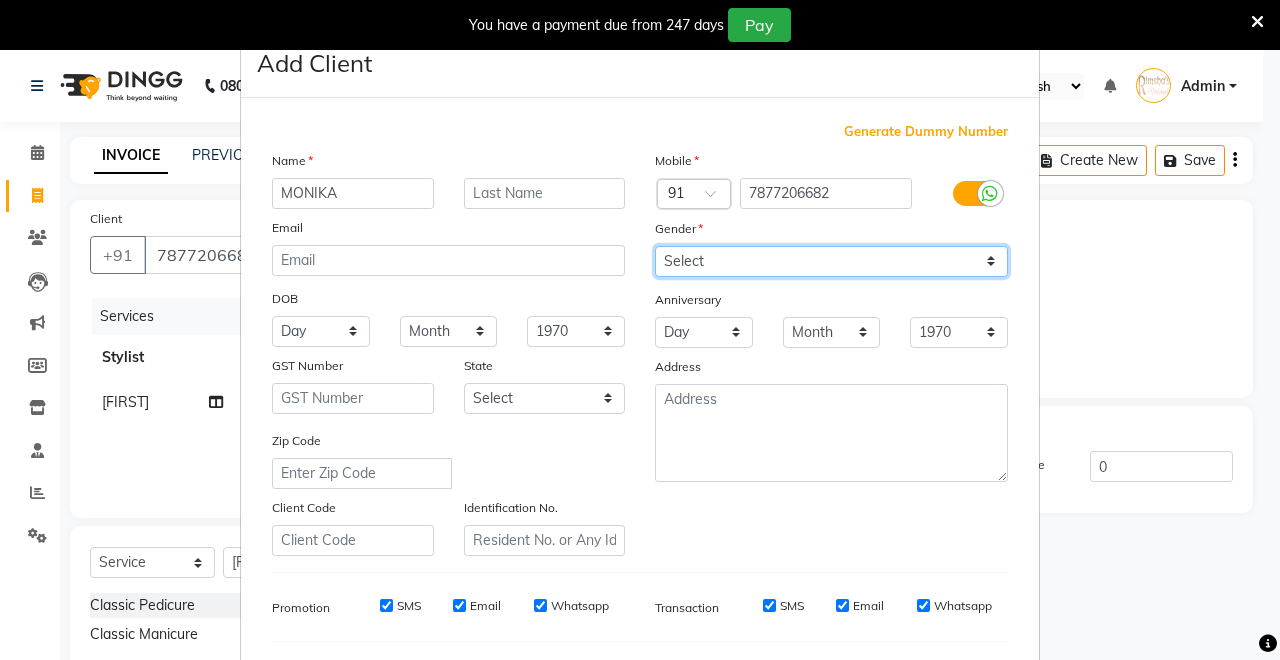 select on "female" 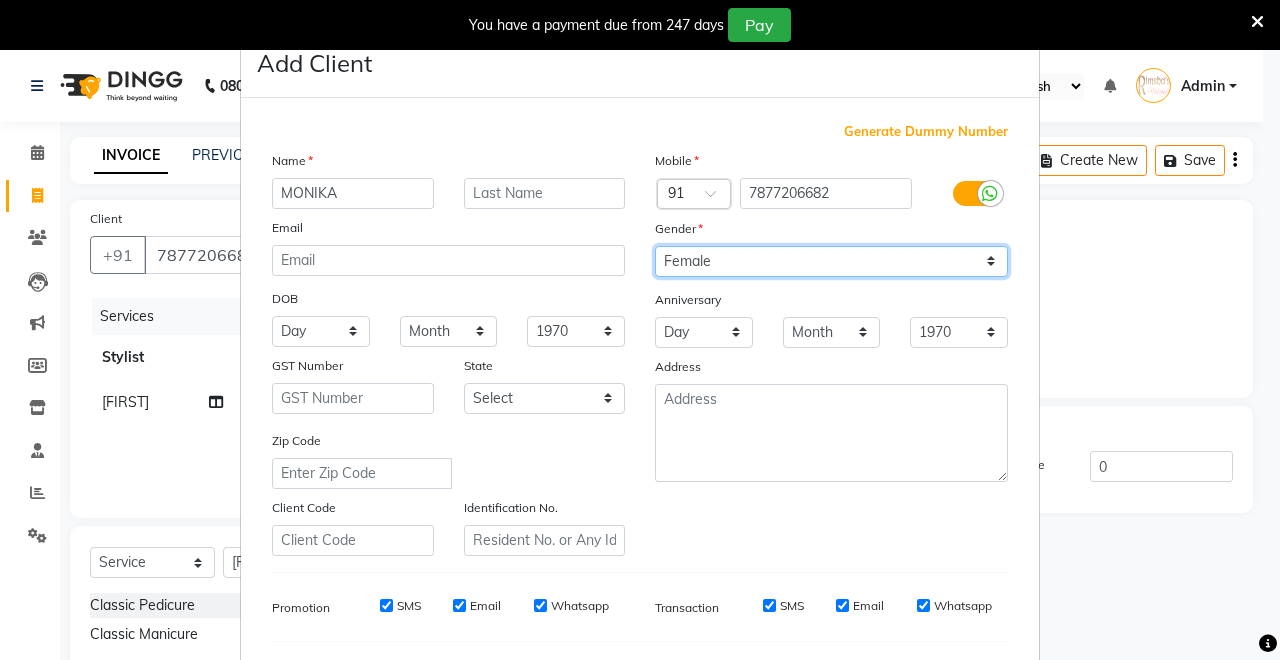 click on "Select Male Female Other Prefer Not To Say" at bounding box center [831, 261] 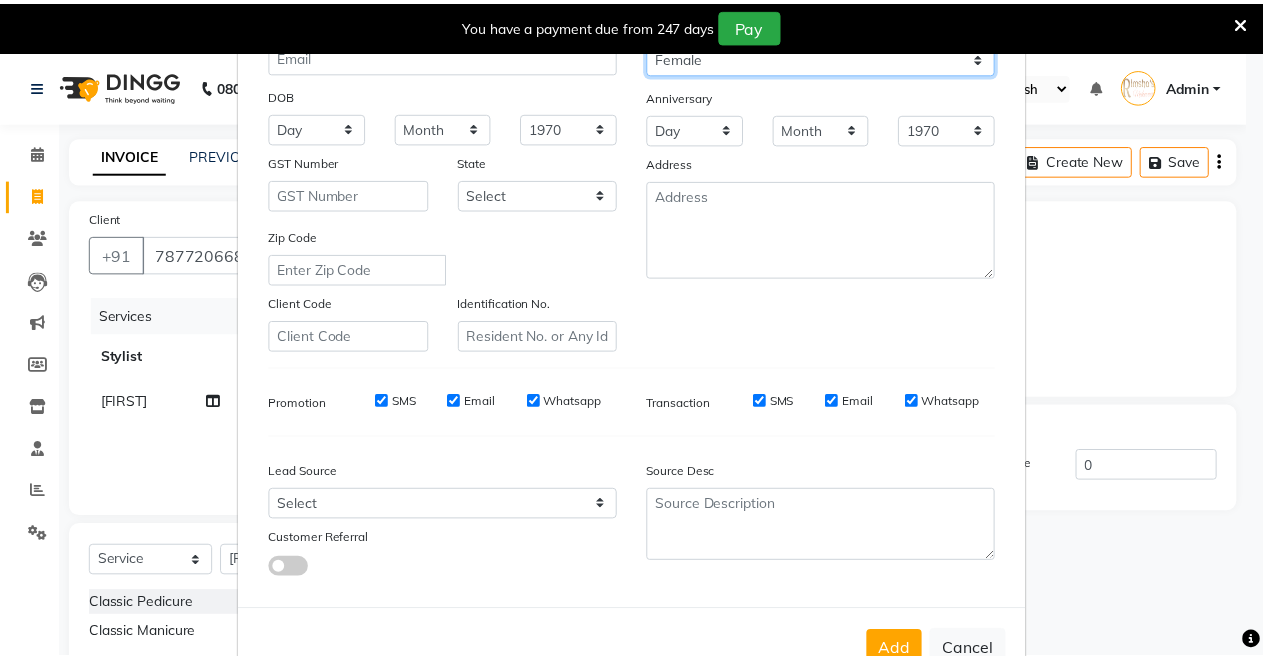 scroll, scrollTop: 259, scrollLeft: 0, axis: vertical 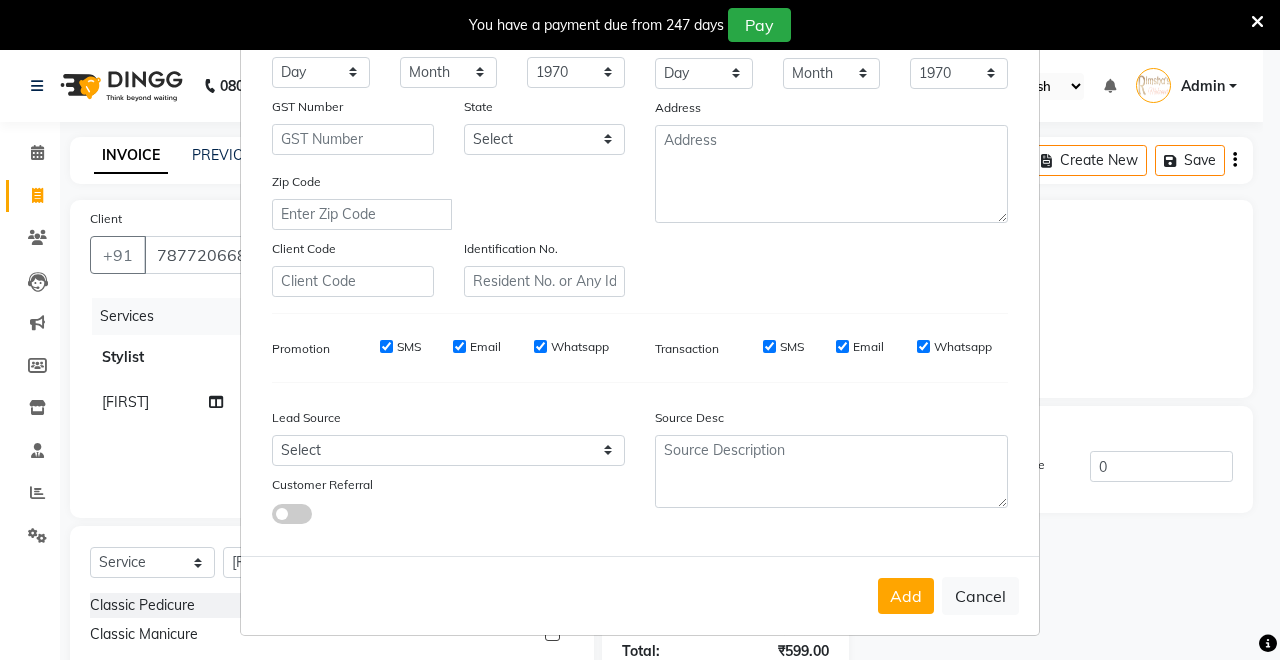 click on "Add Client Generate Dummy Number Name MONIKA Email DOB Day 01 02 03 04 05 06 07 08 09 10 11 12 13 14 15 16 17 18 19 20 21 22 23 24 25 26 27 28 29 30 31 Month January February March April May June July August September October November December 1940 1941 1942 1943 1944 1945 1946 1947 1948 1949 1950 1951 1952 1953 1954 1955 1956 1957 1958 1959 1960 1961 1962 1963 1964 1965 1966 1967 1968 1969 1970 1971 1972 1973 1974 1975 1976 1977 1978 1979 1980 1981 1982 1983 1984 1985 1986 1987 1988 1989 1990 1991 1992 1993 1994 1995 1996 1997 1998 1999 2000 2001 2002 2003 2004 2005 2006 2007 2008 2009 2010 2011 2012 2013 2014 2015 2016 2017 2018 2019 2020 2021 2022 2023 2024 GST Number State Select Andaman and Nicobar Islands Andhra Pradesh Arunachal Pradesh Assam Bihar Chandigarh Chhattisgarh Dadra and Nagar Haveli Daman and Diu Delhi Goa Gujarat Haryana Himachal Pradesh Jammu and Kashmir Jharkhand Karnataka Kerala Lakshadweep Madhya Pradesh Maharashtra Manipur Meghalaya Mizoram Nagaland Odisha Pondicherry Punjab Rajasthan" at bounding box center [640, 330] 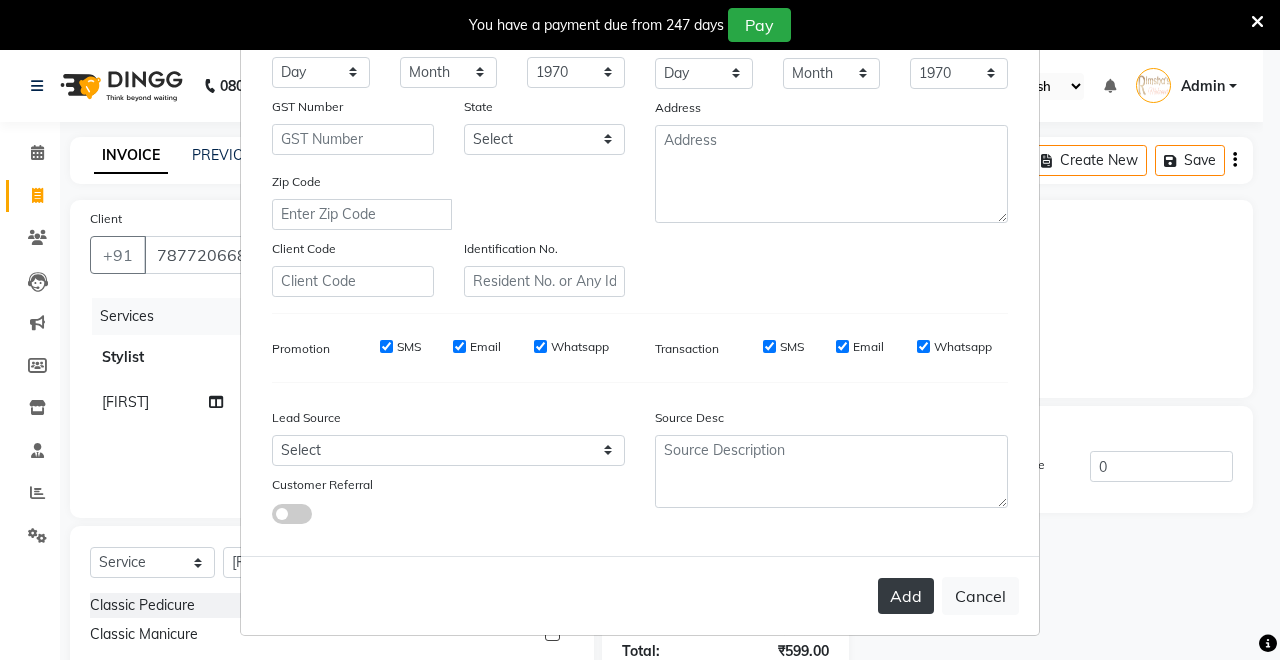 click on "Add" at bounding box center (906, 596) 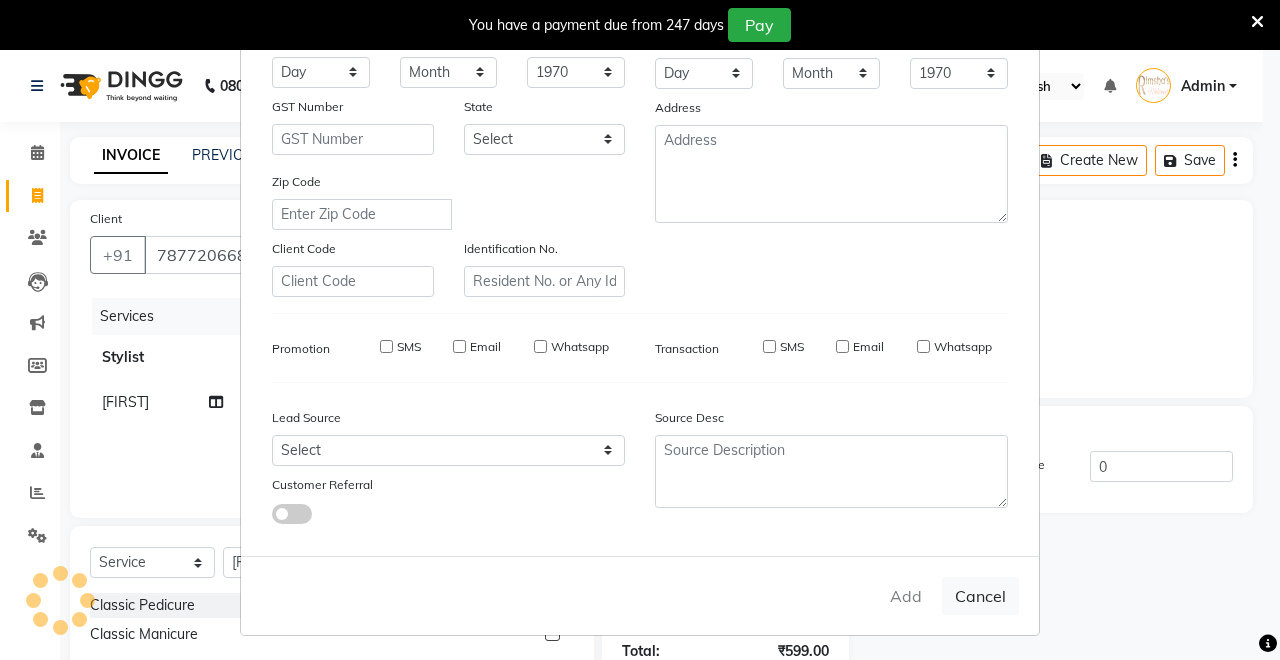 type 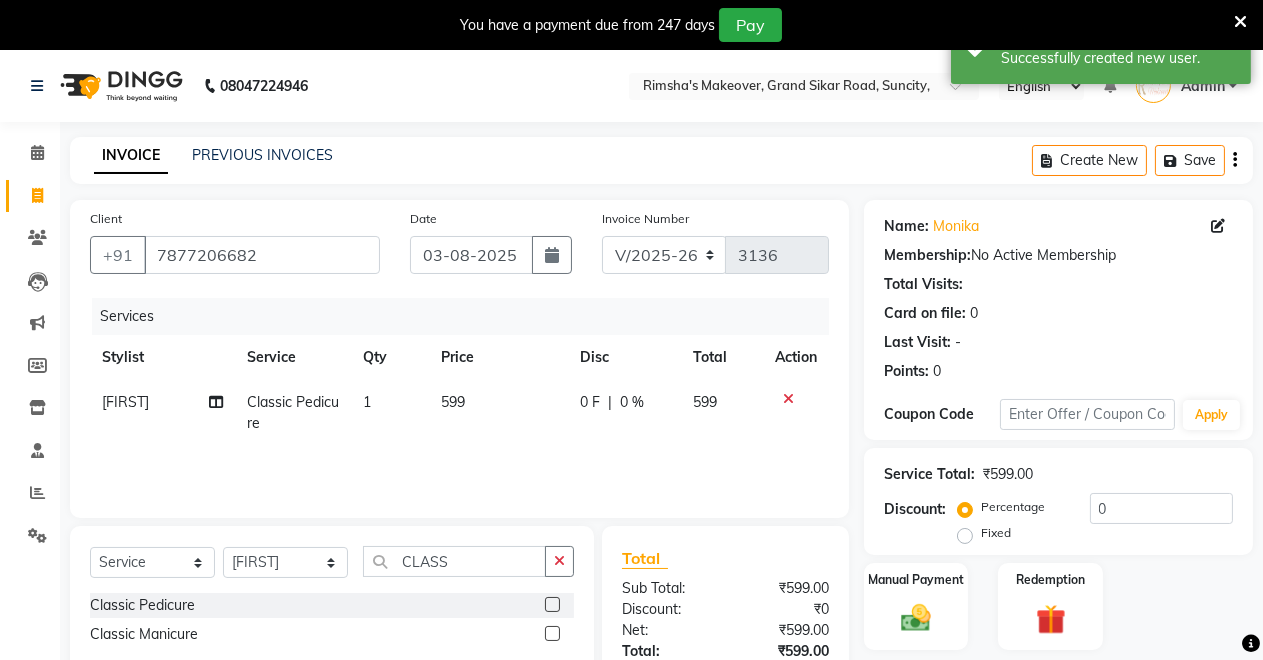 scroll, scrollTop: 147, scrollLeft: 0, axis: vertical 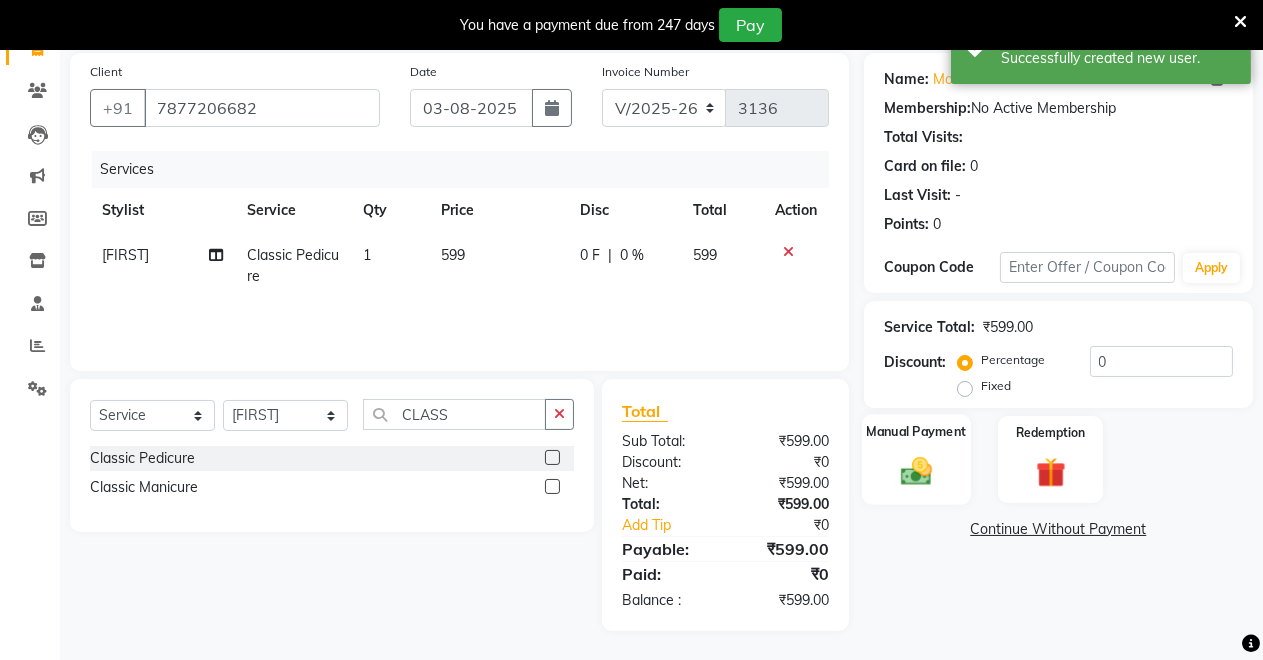 click 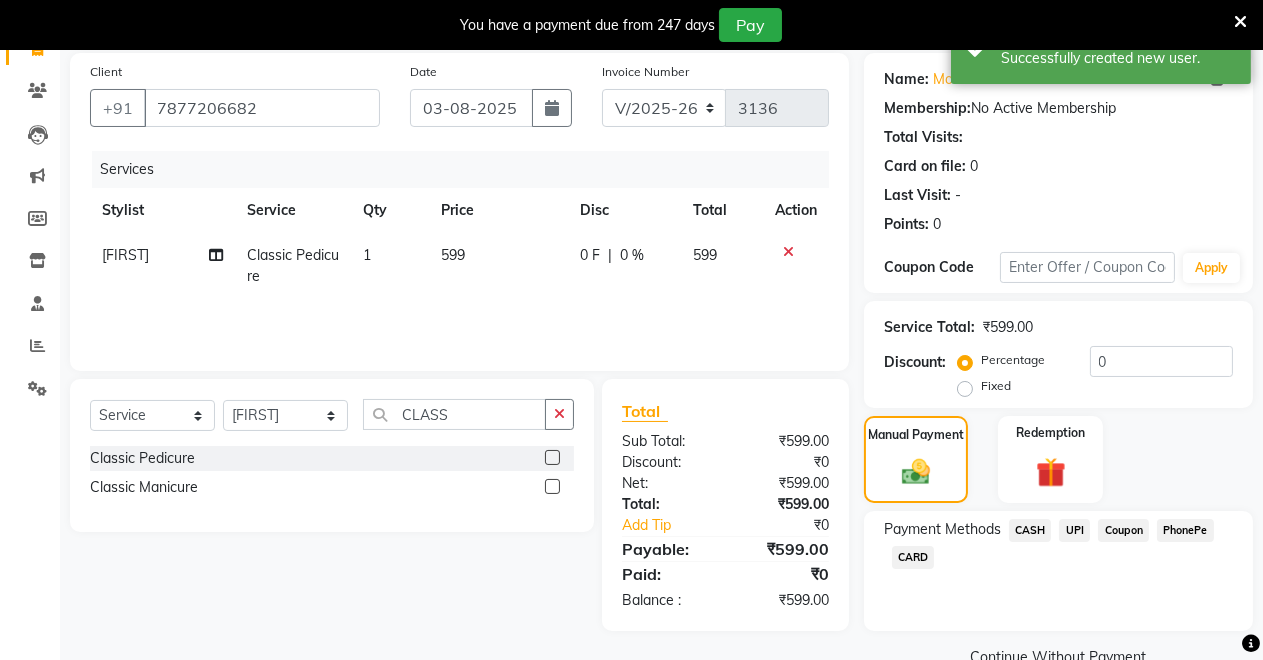 click on "CASH" 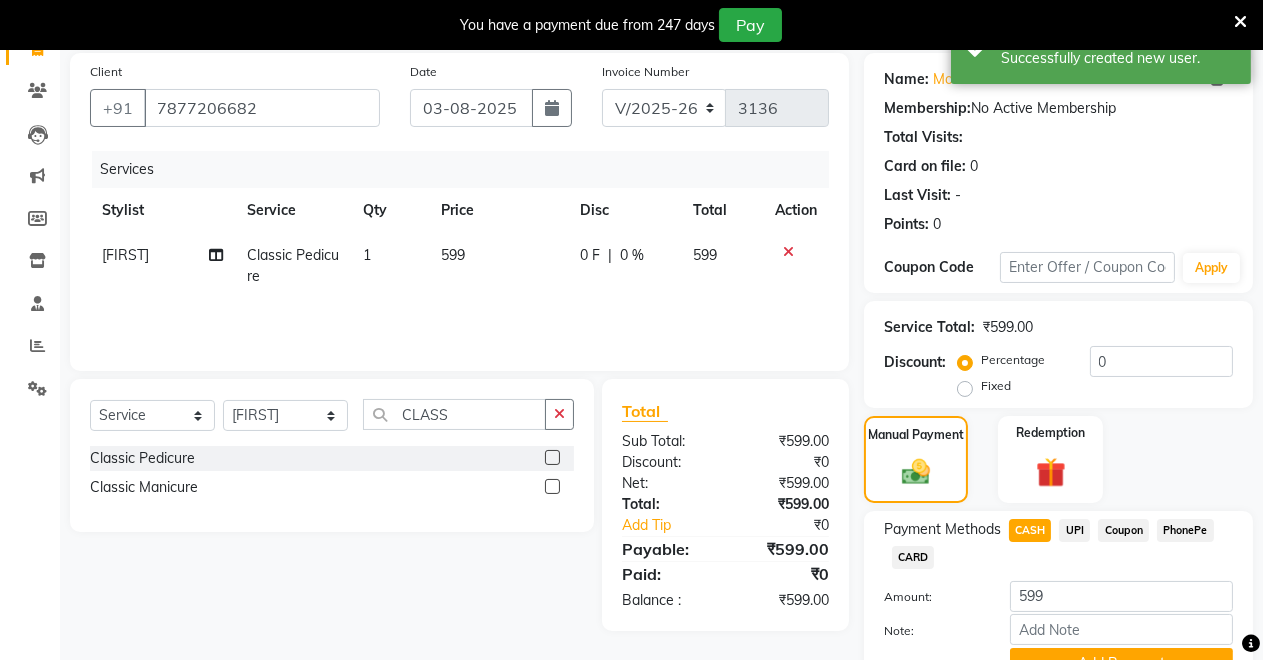 scroll, scrollTop: 245, scrollLeft: 0, axis: vertical 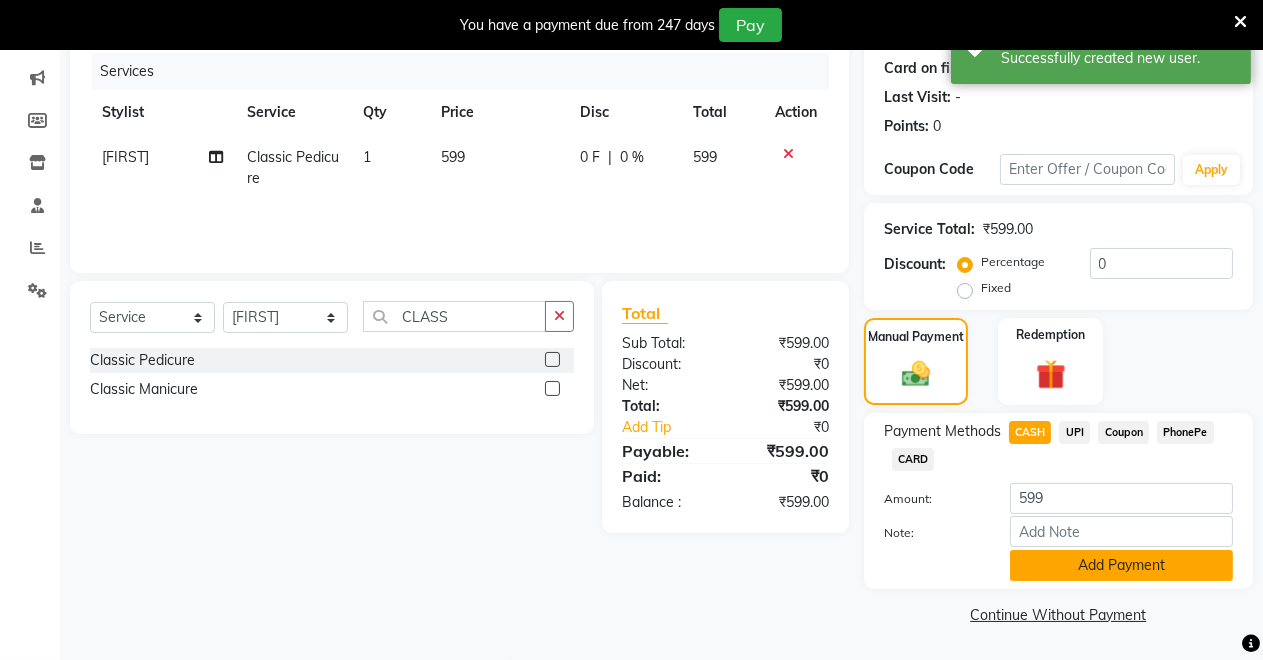 click on "Add Payment" 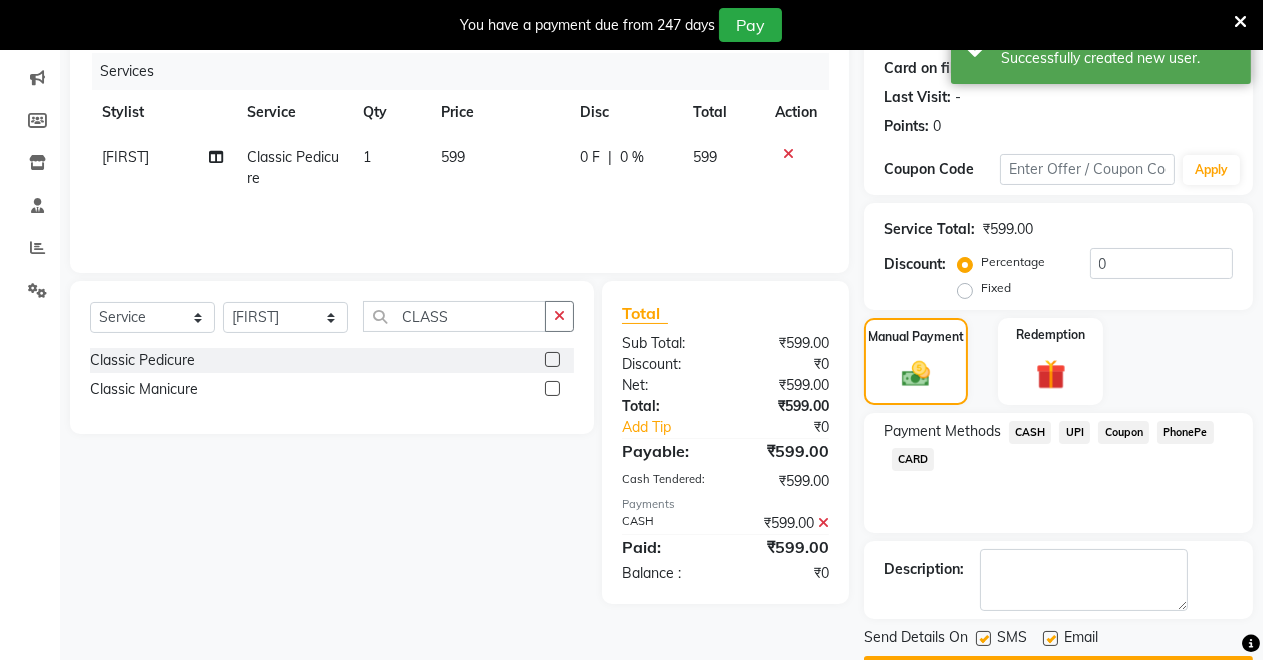scroll, scrollTop: 302, scrollLeft: 0, axis: vertical 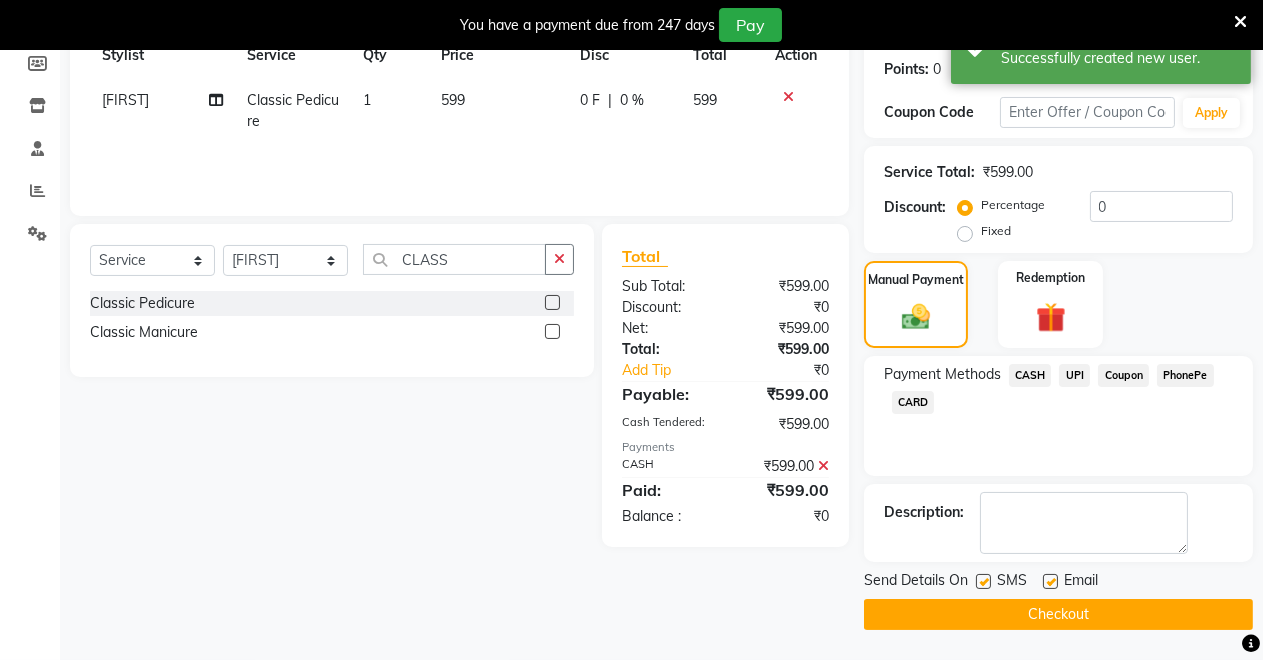 click on "Checkout" 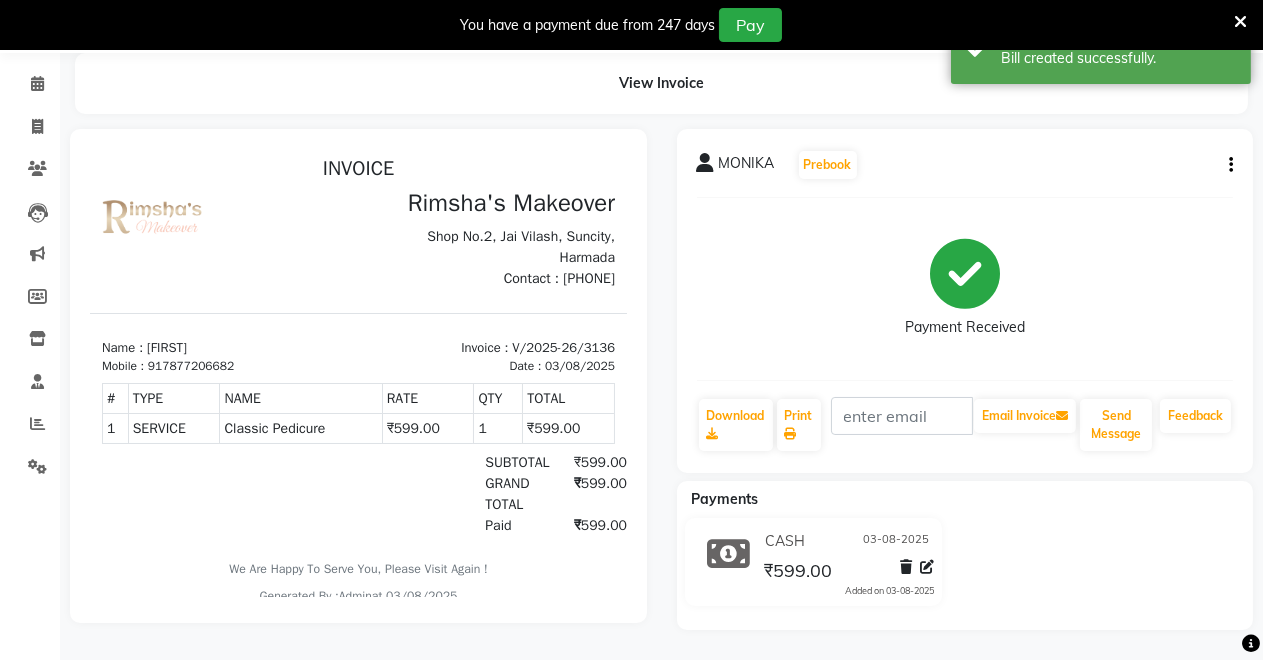 scroll, scrollTop: 0, scrollLeft: 0, axis: both 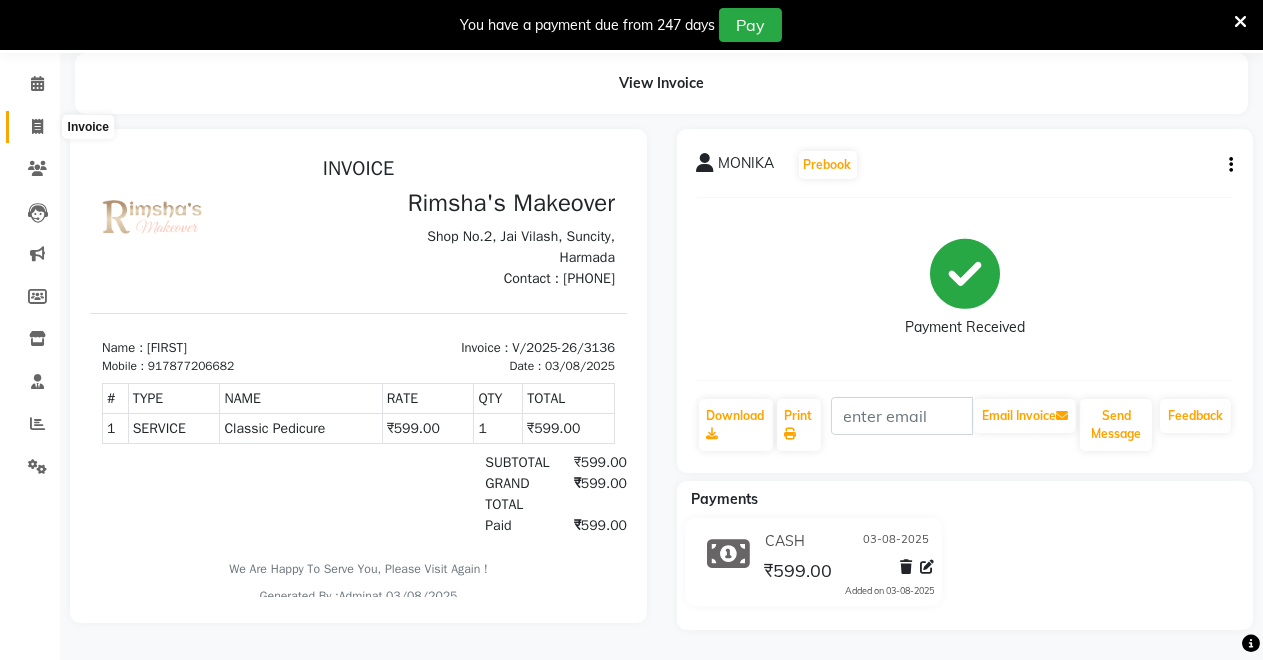 click 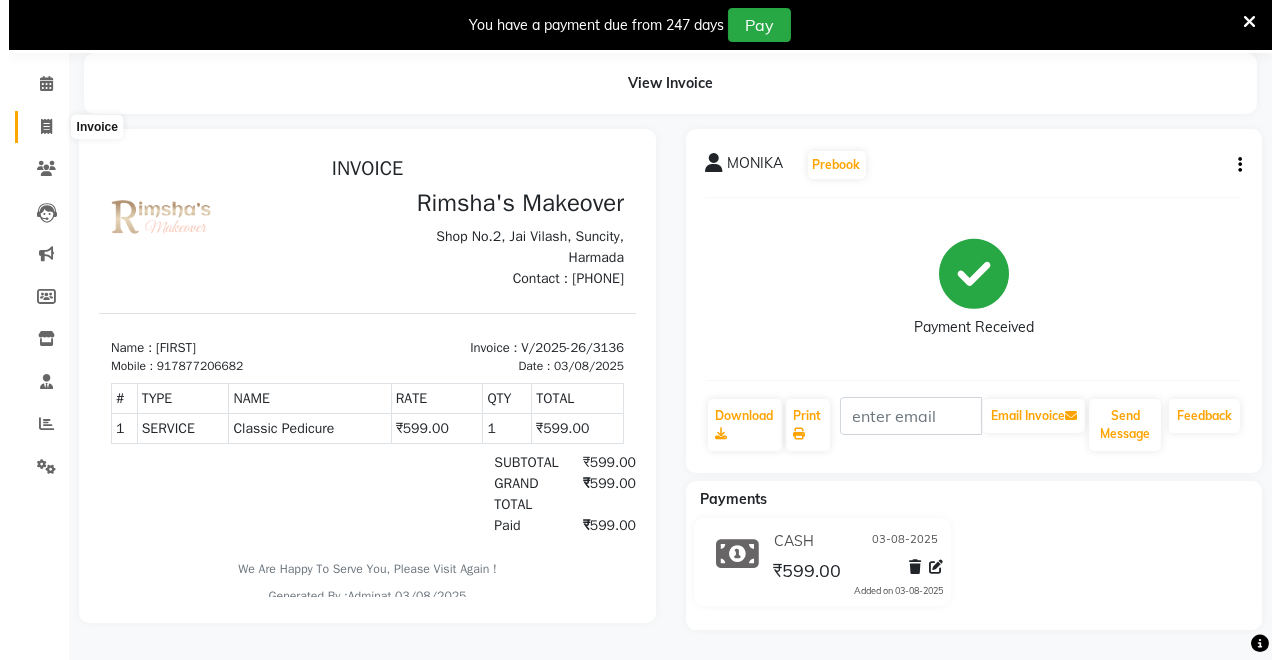 scroll, scrollTop: 49, scrollLeft: 0, axis: vertical 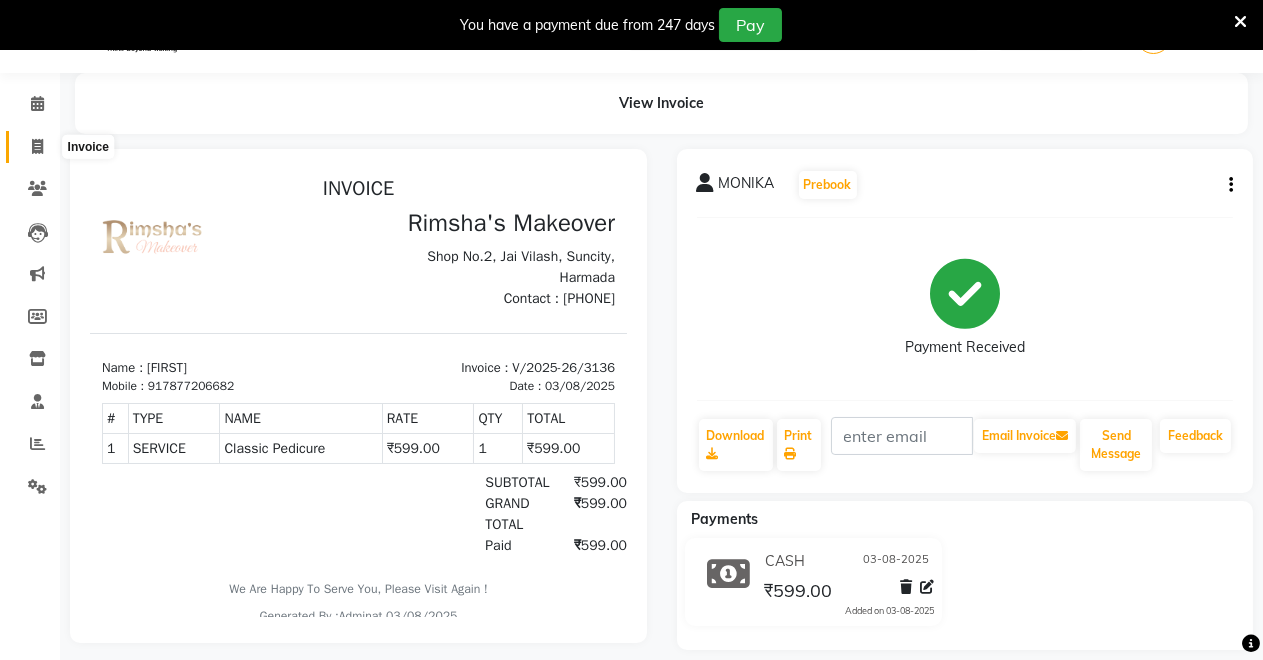 select on "service" 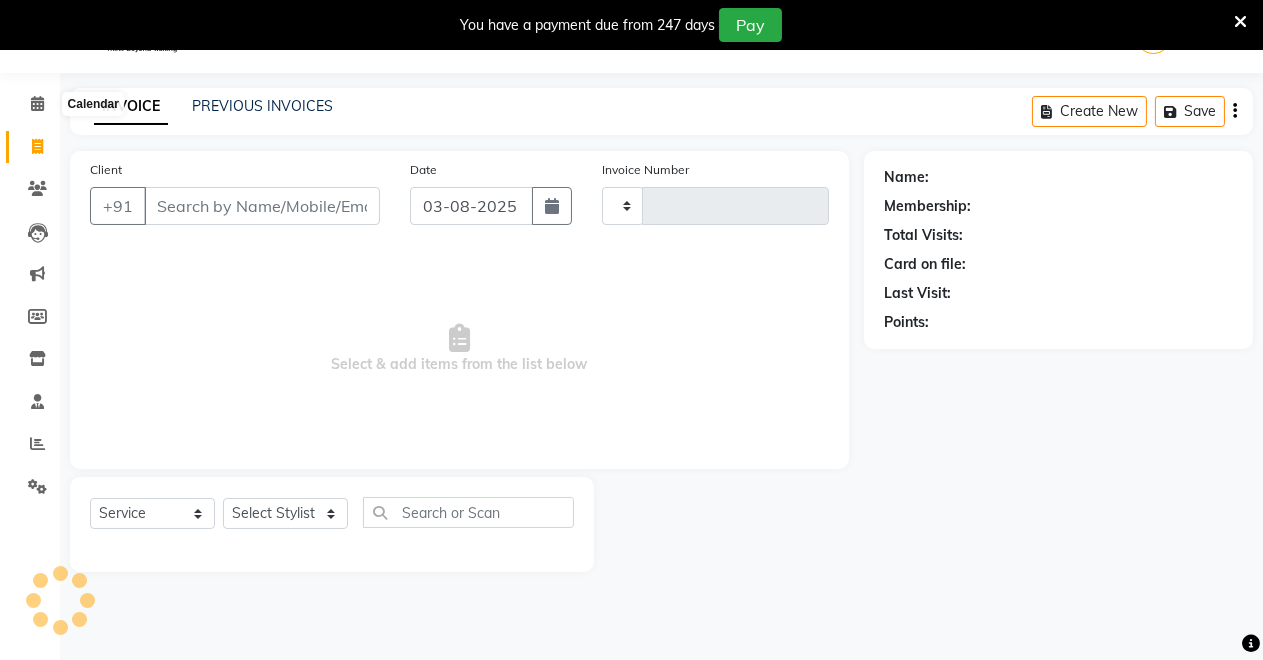 type on "3137" 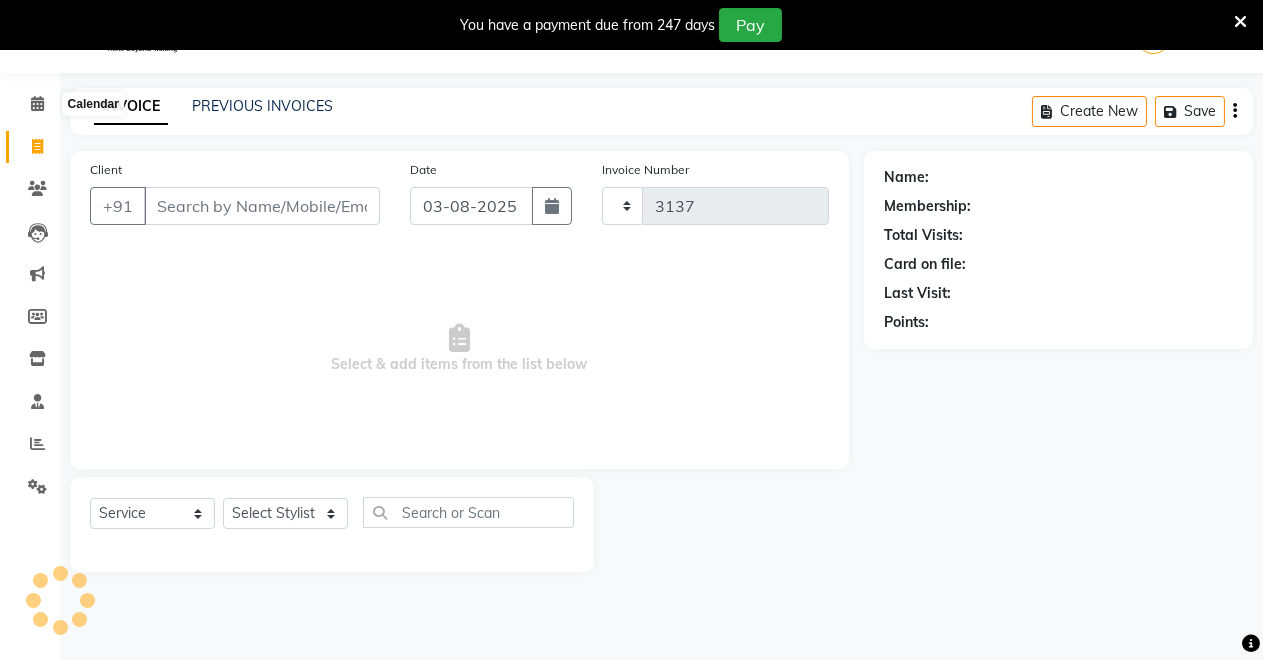 select on "7317" 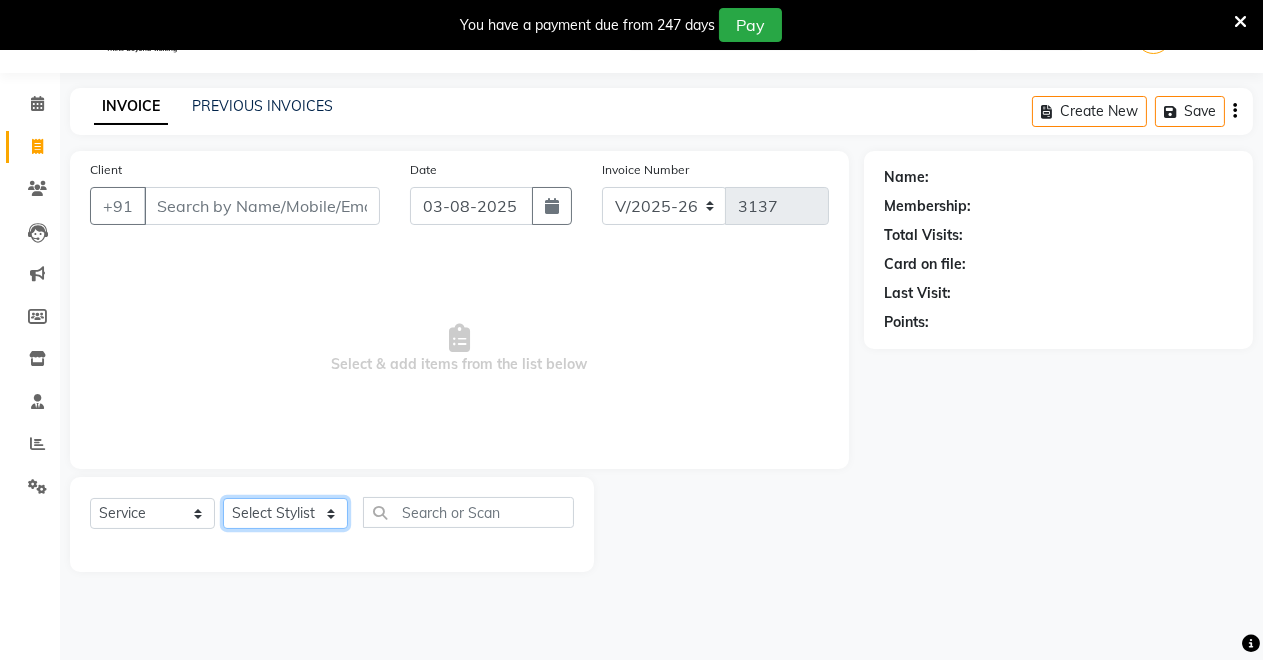 click on "Select Stylist Badal kumar Jeetu Kushal Nikita Rahul Sachin Dangoriya Shikha Suman Verma" 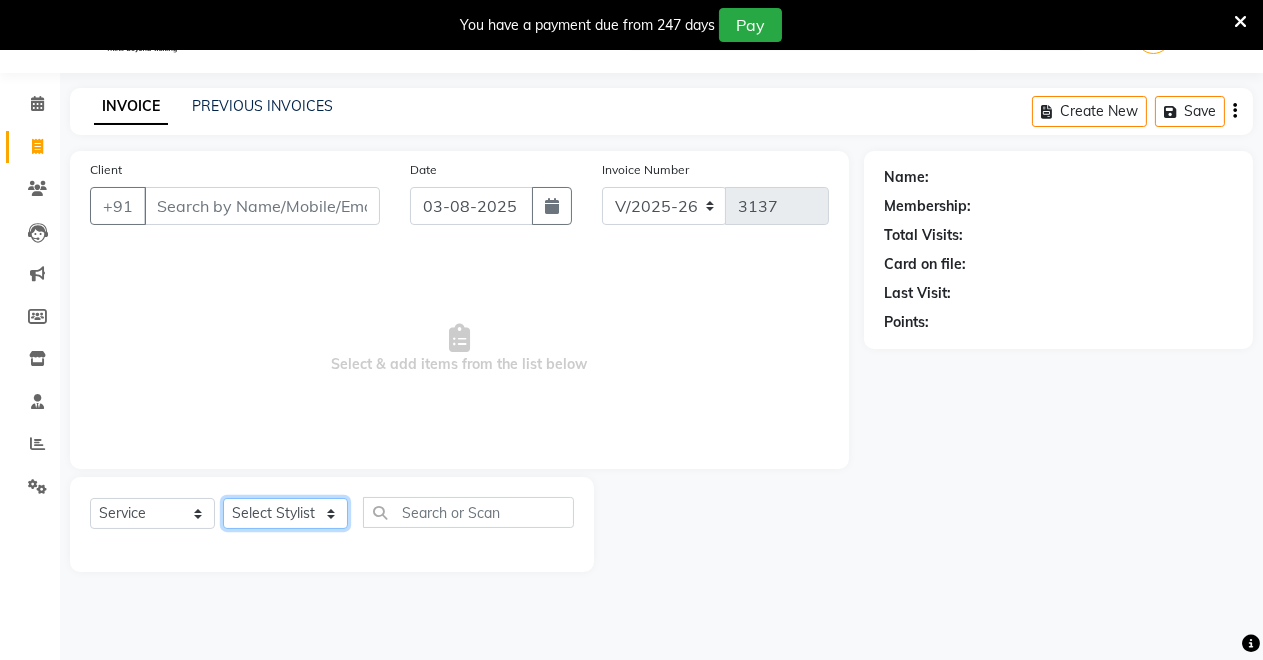 select on "84062" 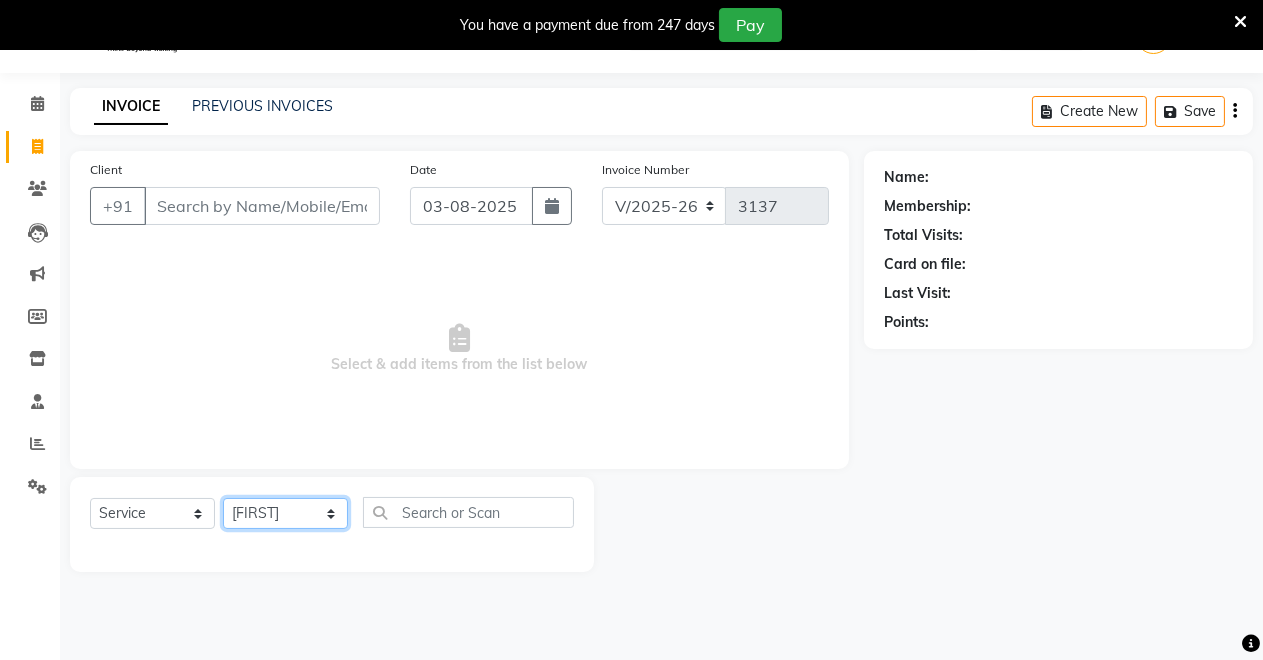 click on "Select Stylist Badal kumar Jeetu Kushal Nikita Rahul Sachin Dangoriya Shikha Suman Verma" 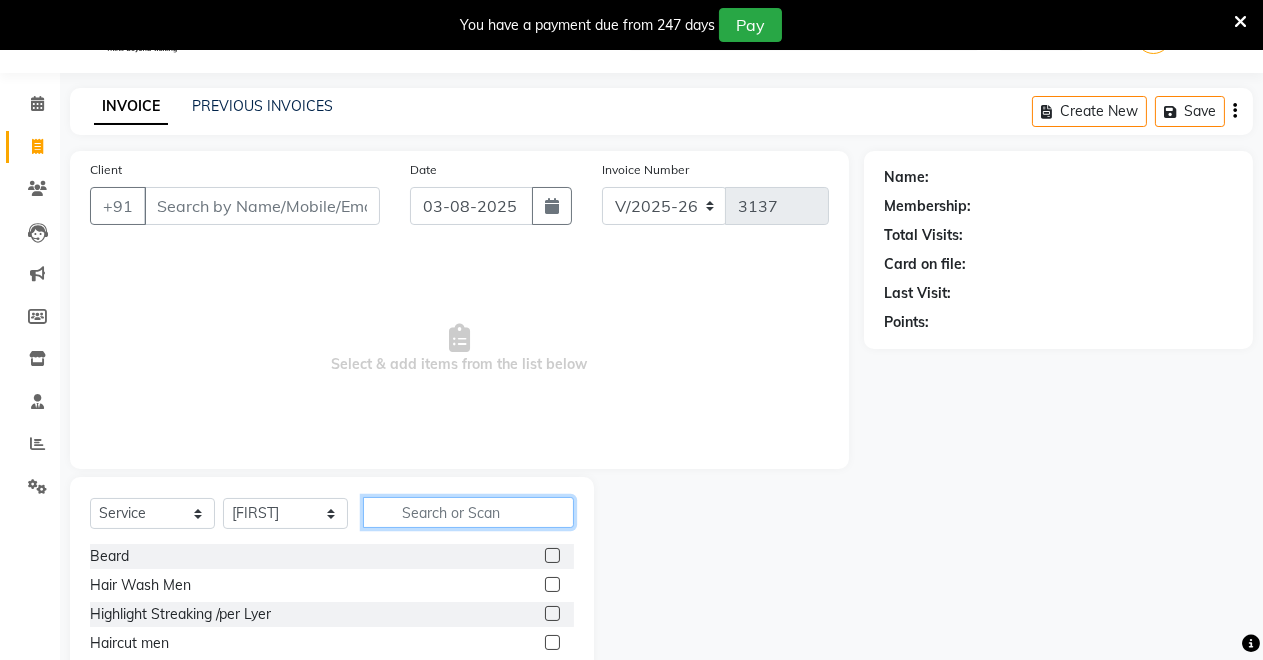 click 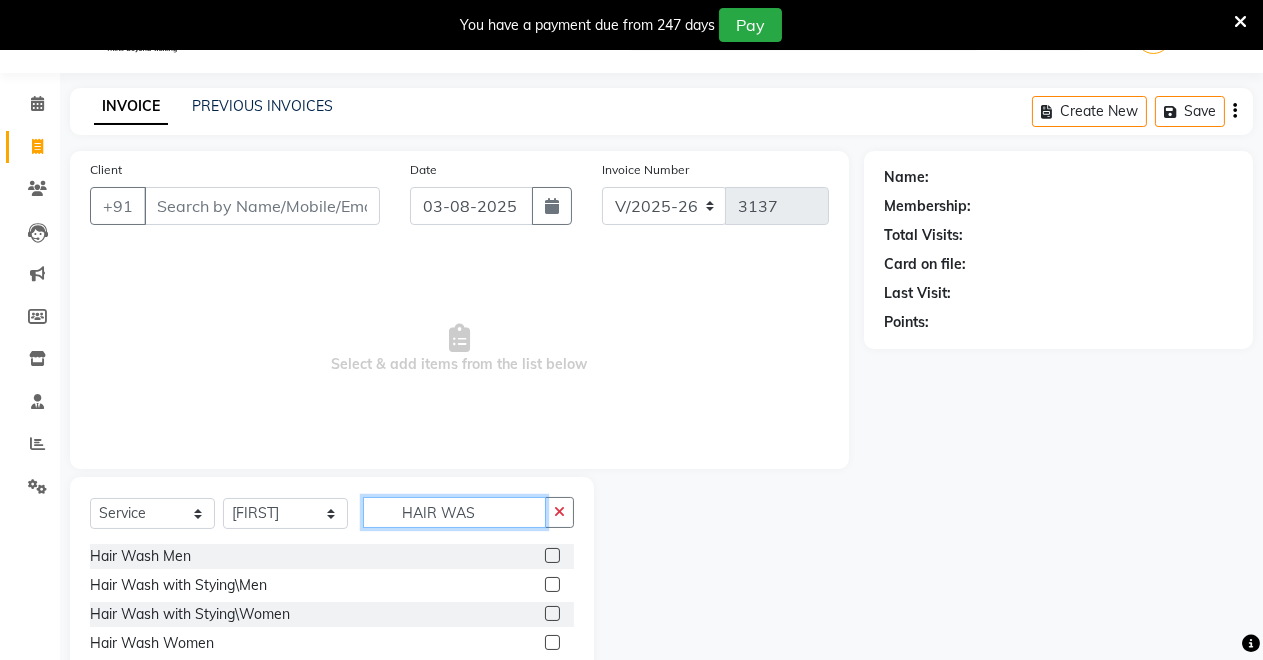 type on "HAIR WAS" 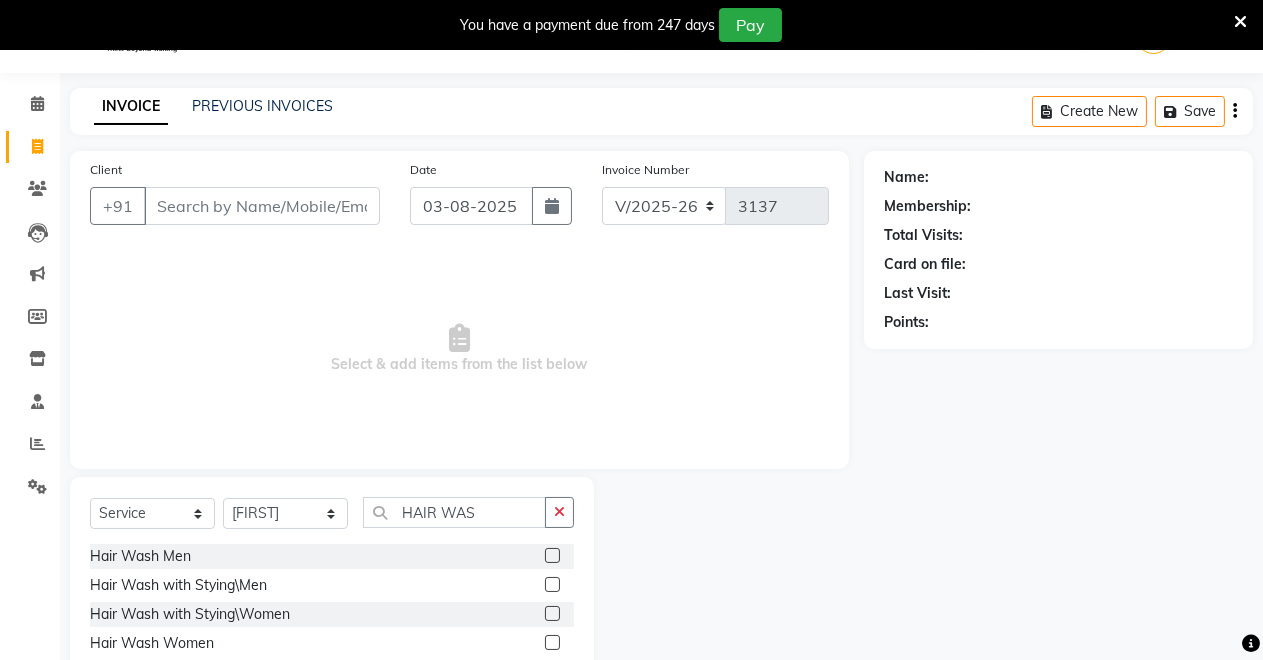 click 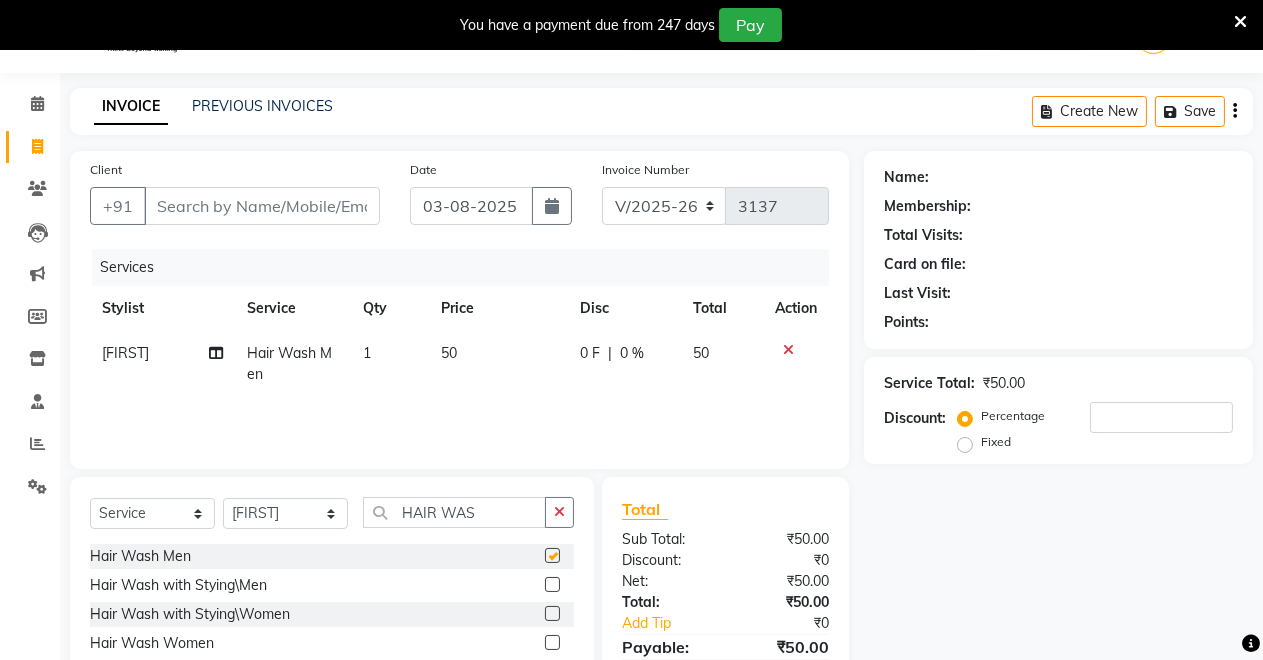 checkbox on "false" 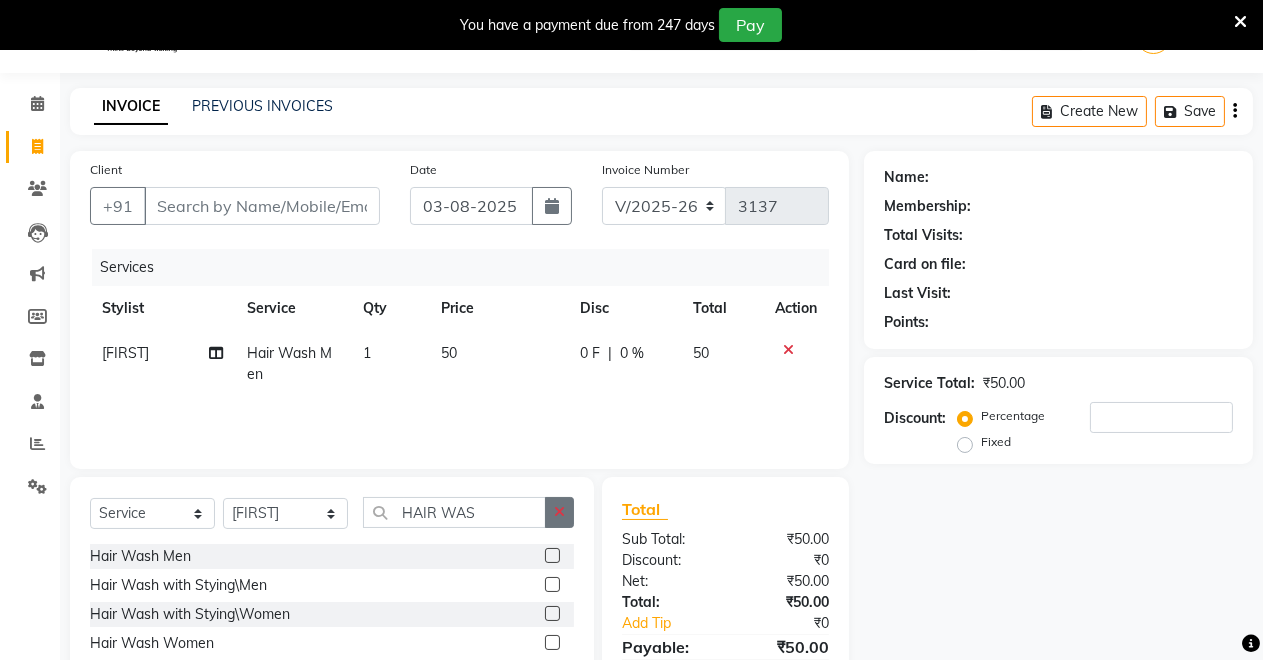click 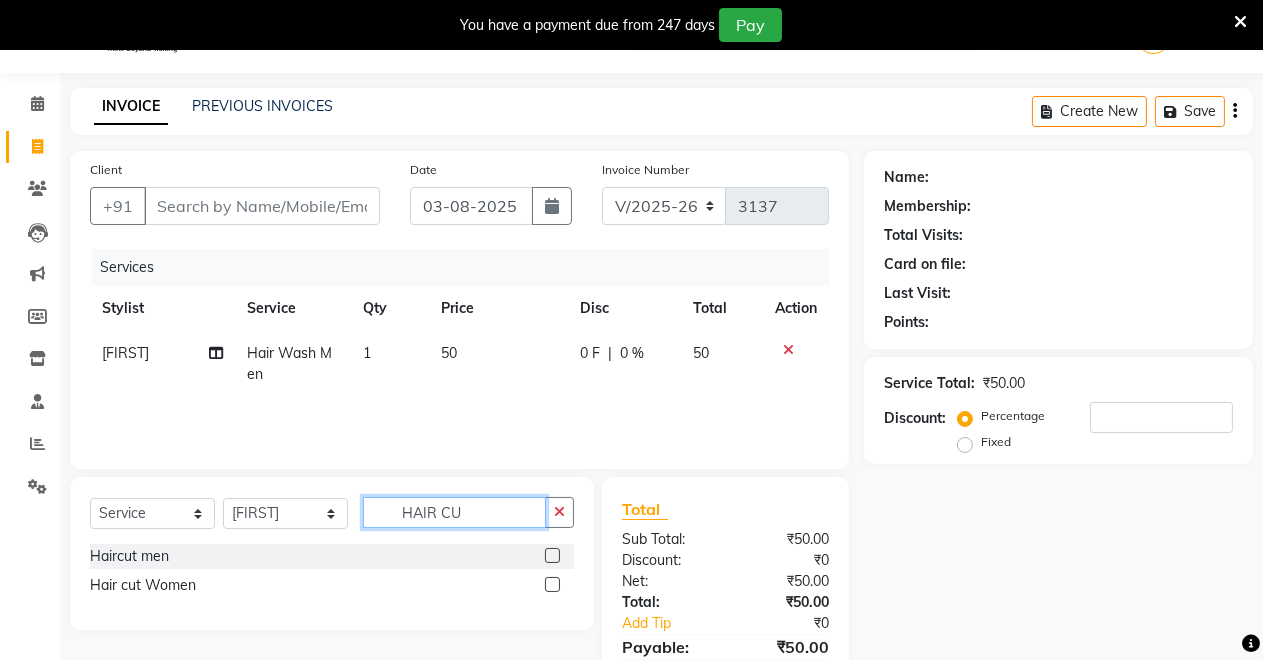 type on "HAIR CU" 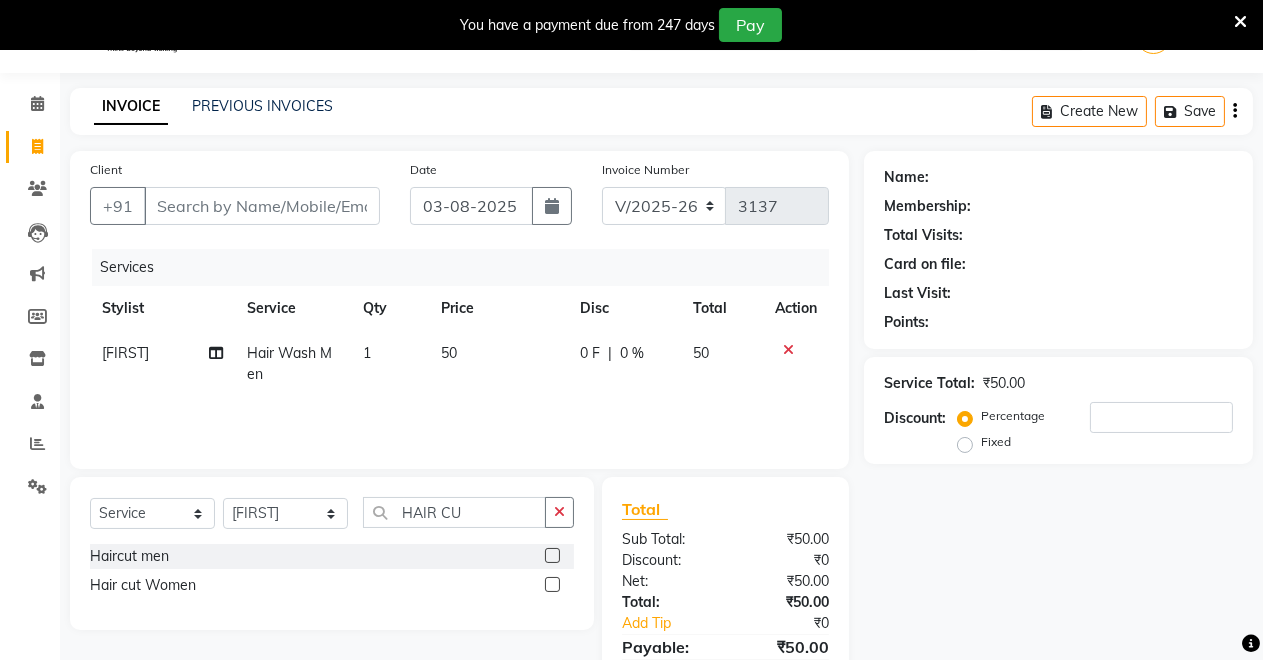 click 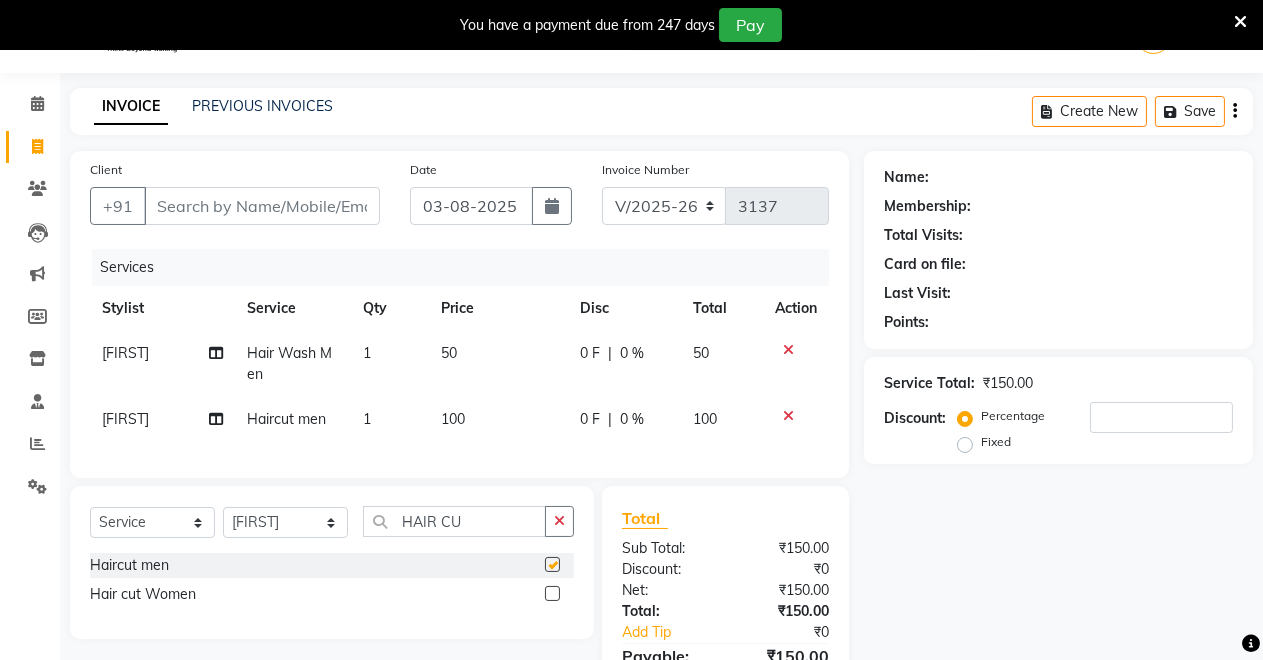 checkbox on "false" 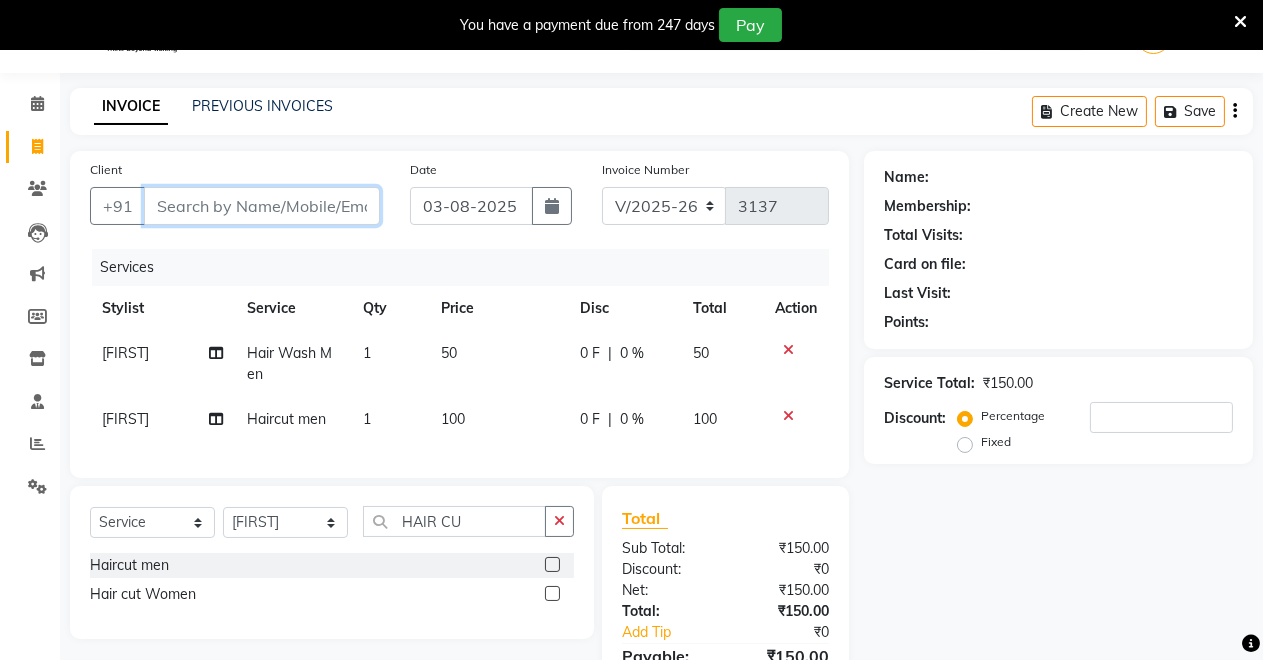 click on "Client" at bounding box center [262, 206] 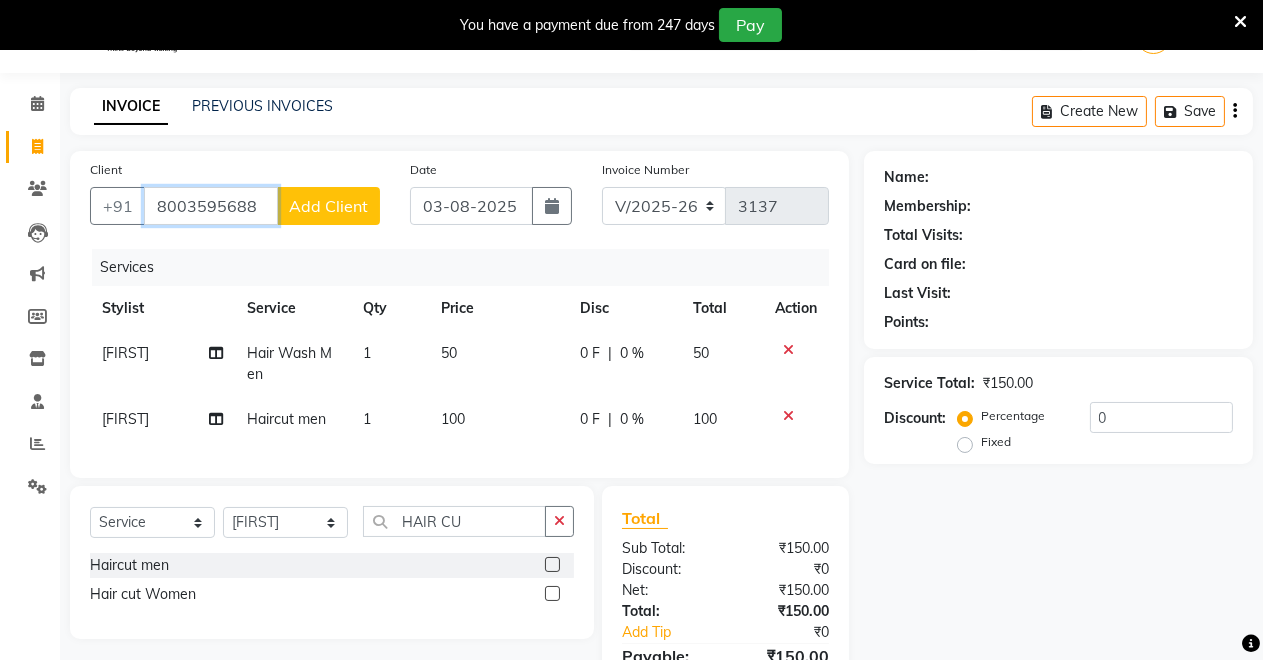 type on "8003595688" 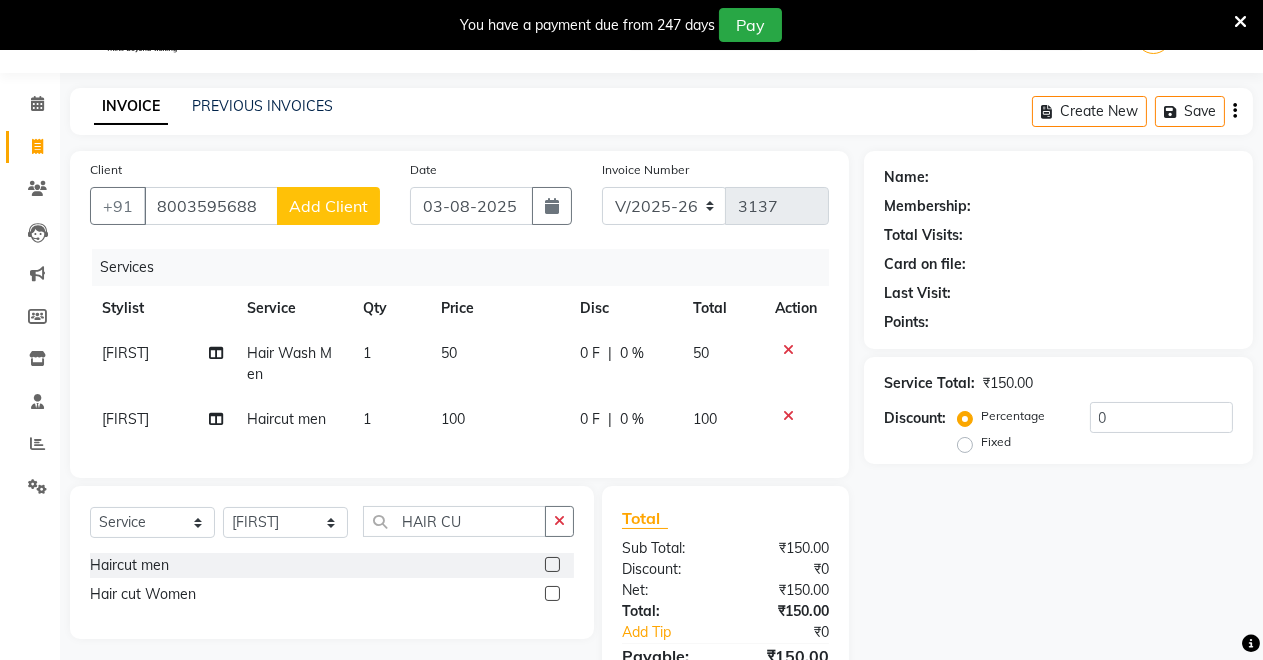 click on "Add Client" 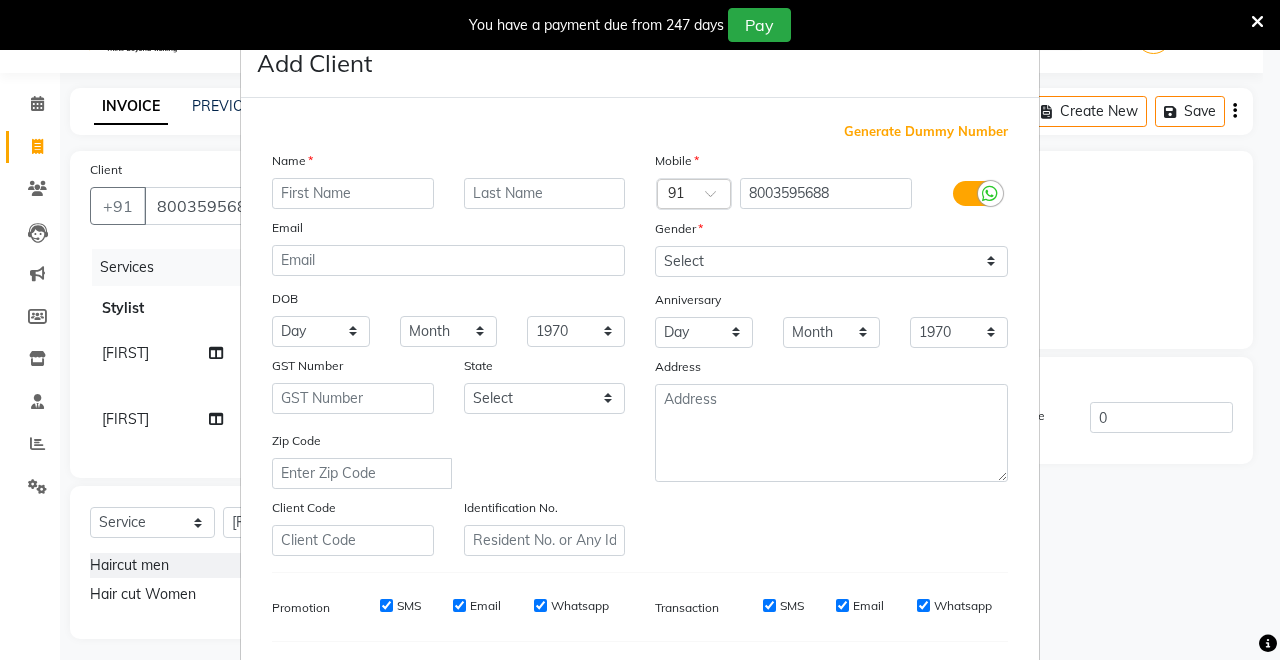 click at bounding box center [353, 193] 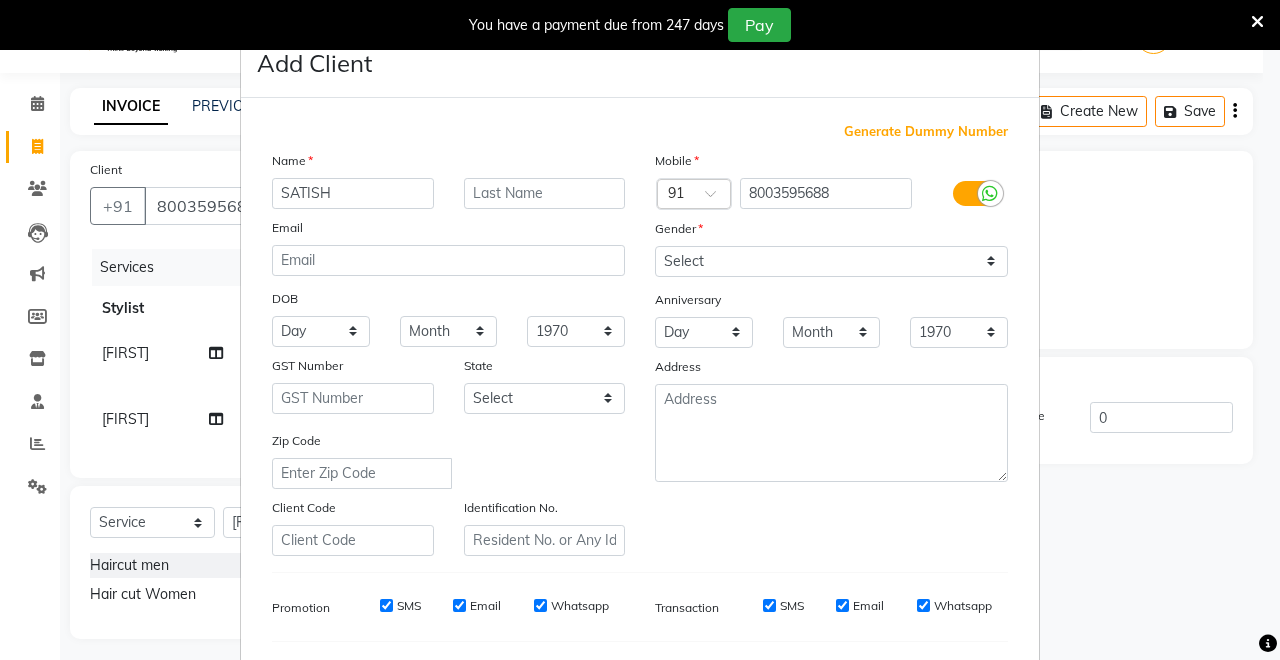 type on "SATISH" 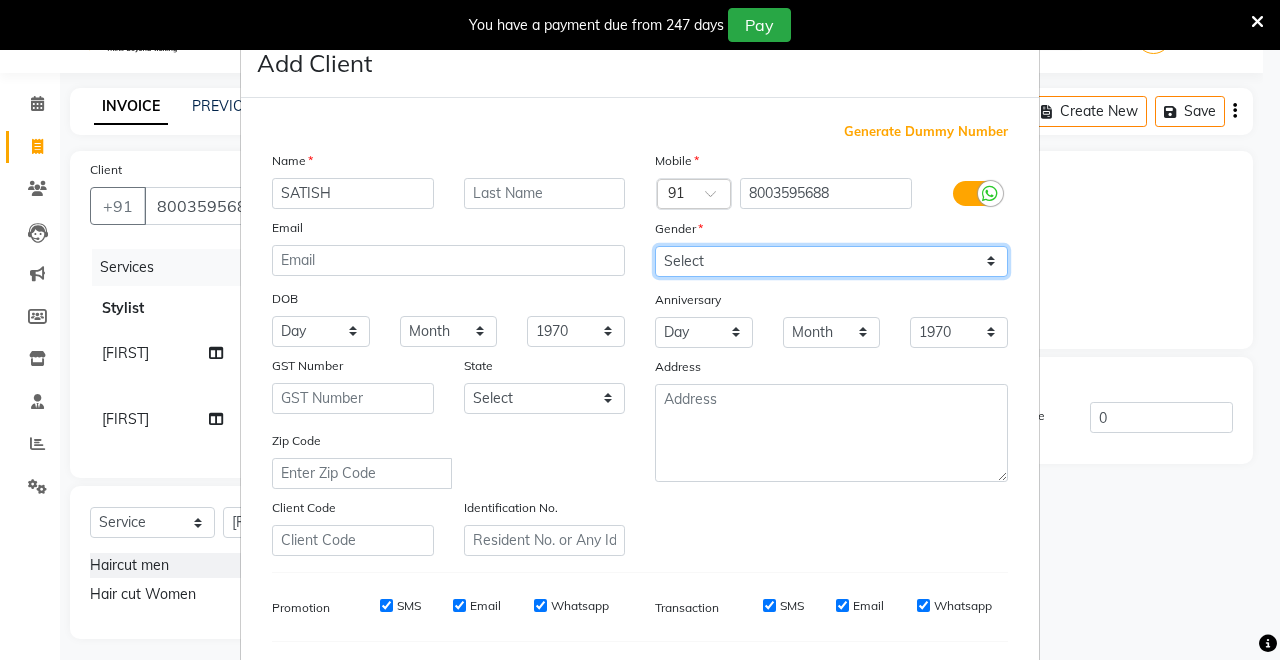 click on "Select Male Female Other Prefer Not To Say" at bounding box center [831, 261] 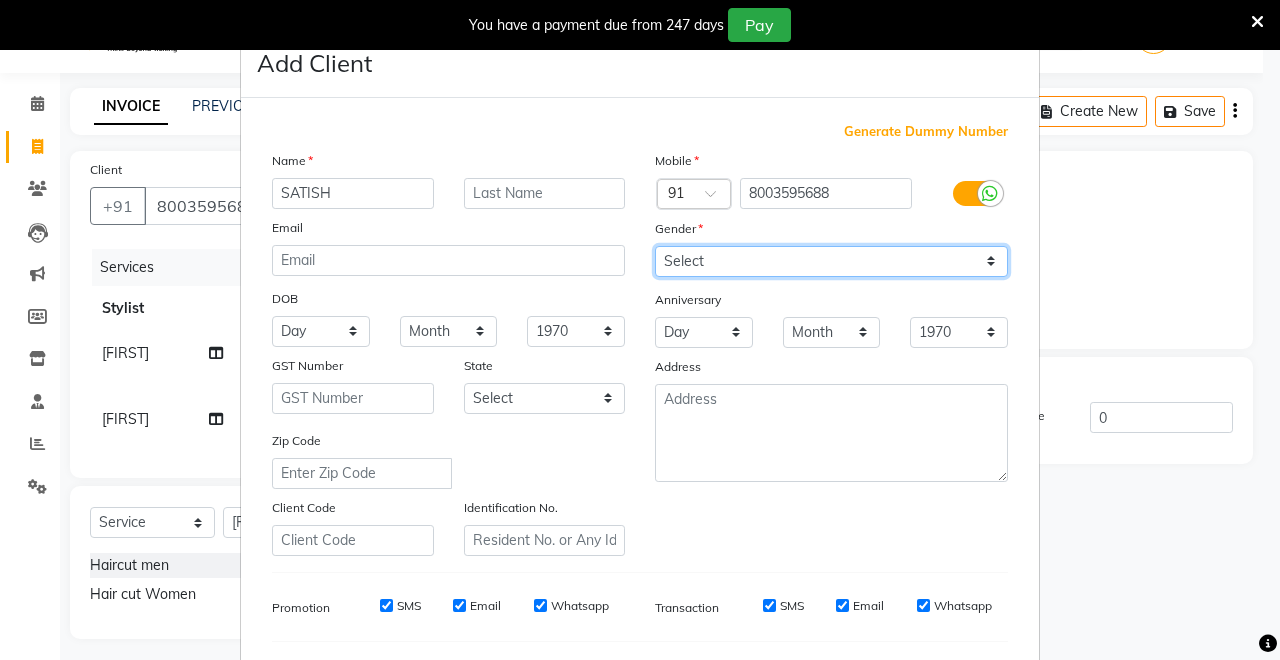 select on "male" 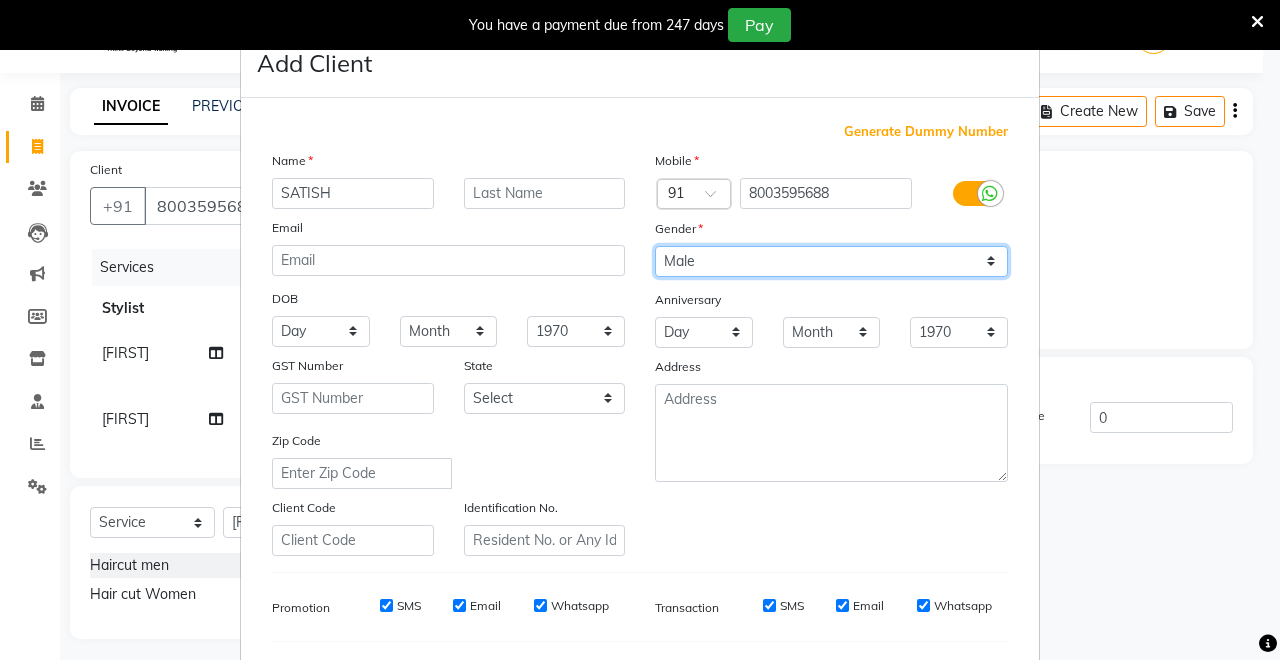 click on "Select Male Female Other Prefer Not To Say" at bounding box center [831, 261] 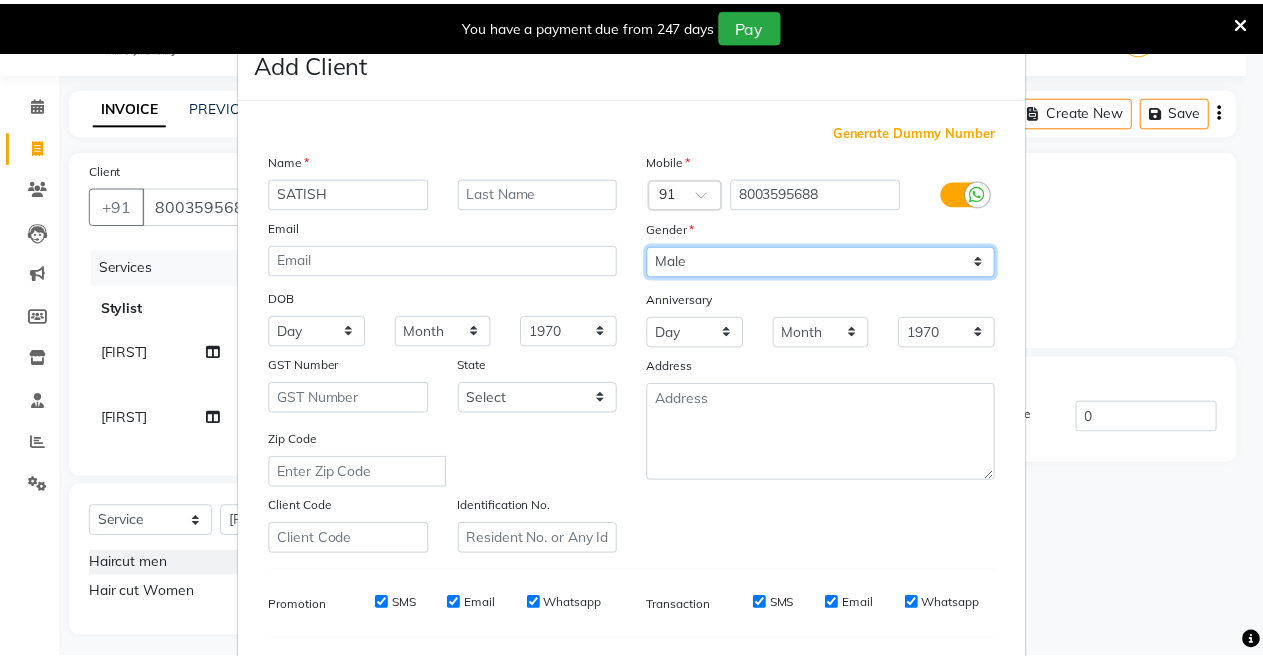 scroll, scrollTop: 259, scrollLeft: 0, axis: vertical 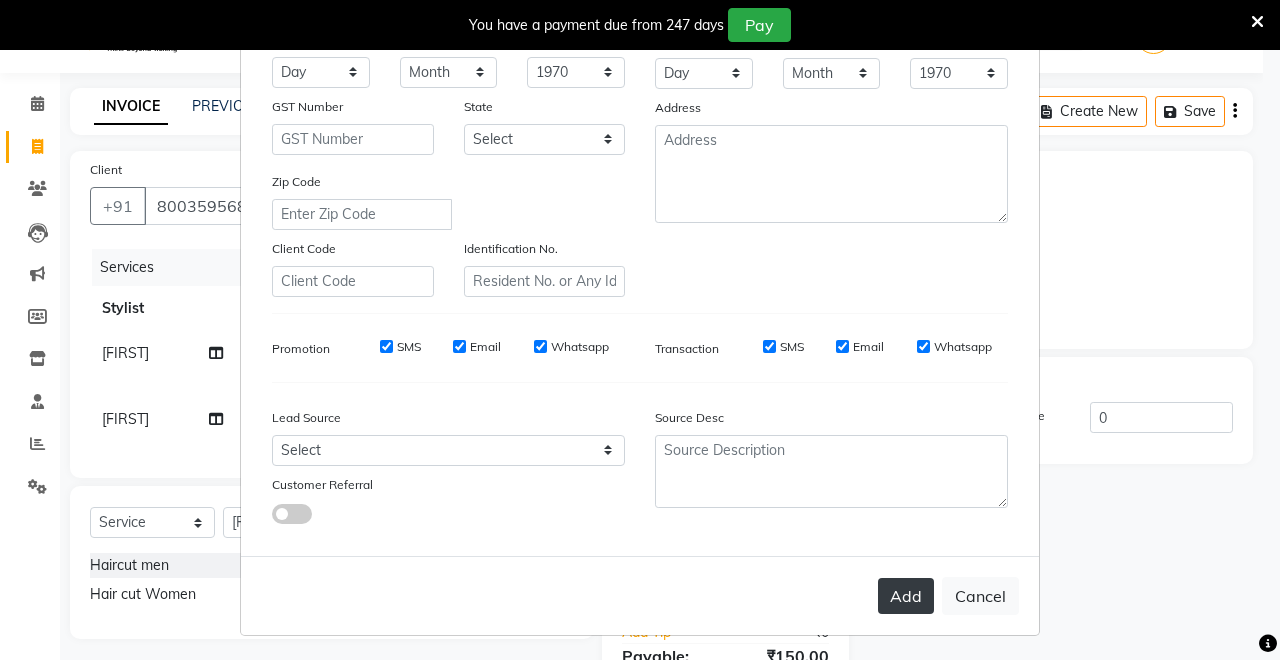 click on "Add" at bounding box center [906, 596] 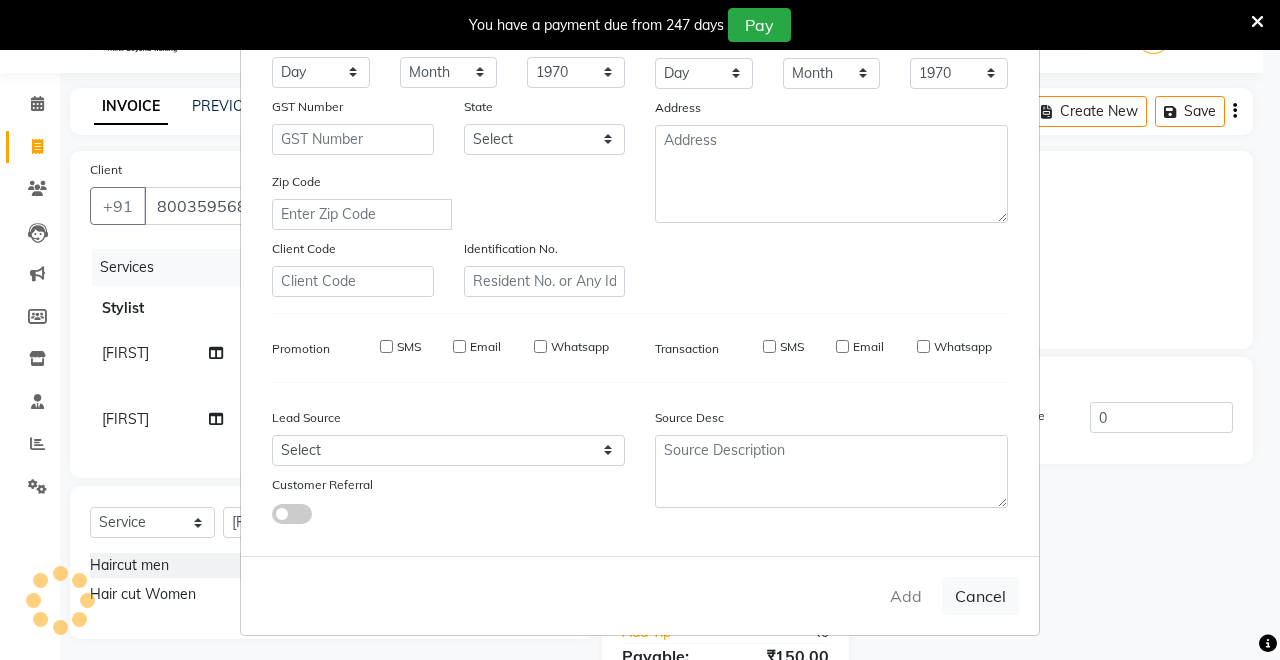 type 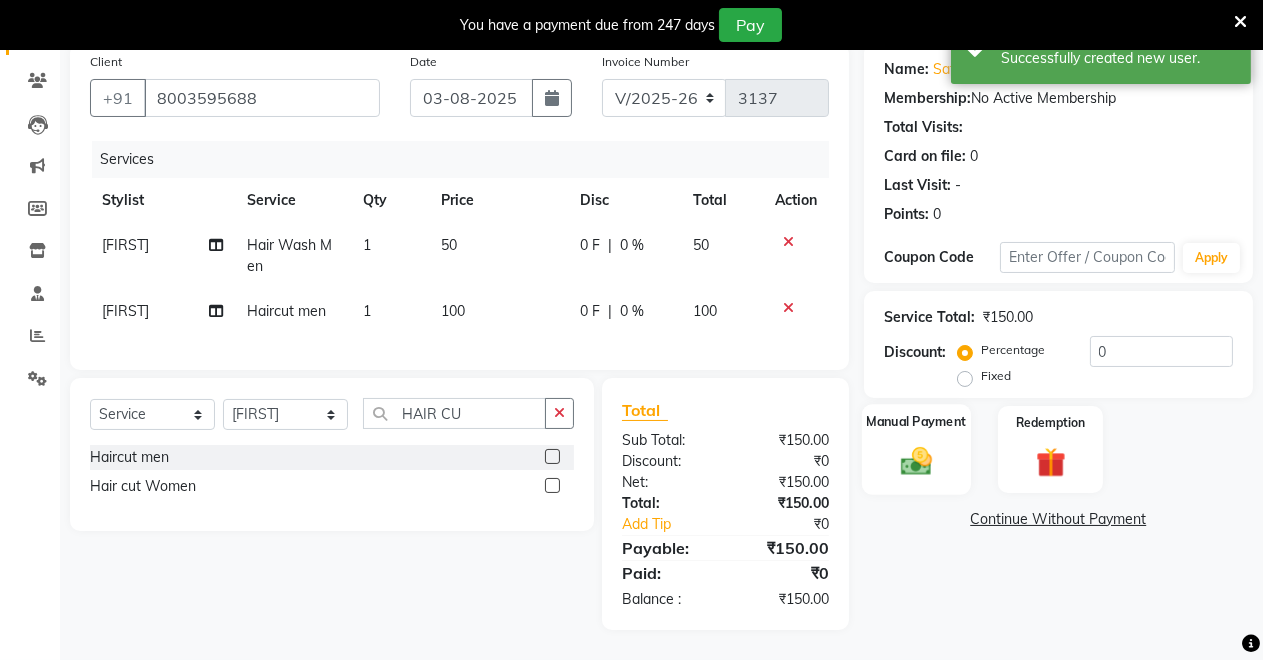 scroll, scrollTop: 173, scrollLeft: 0, axis: vertical 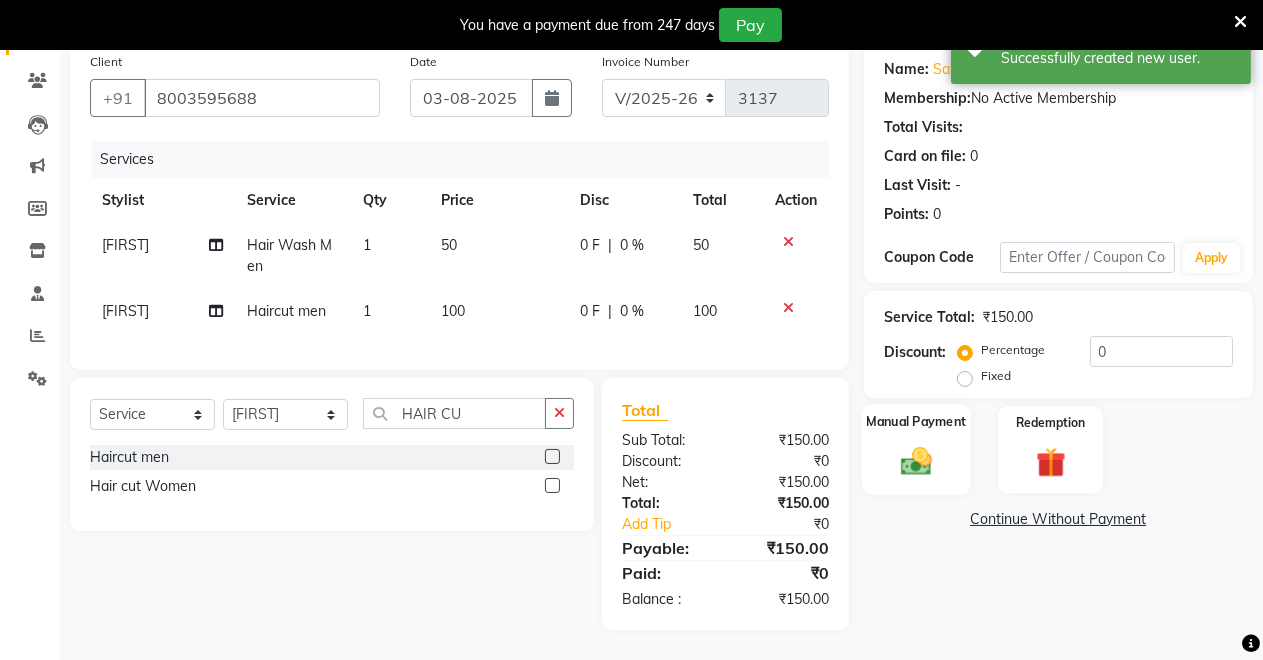 click 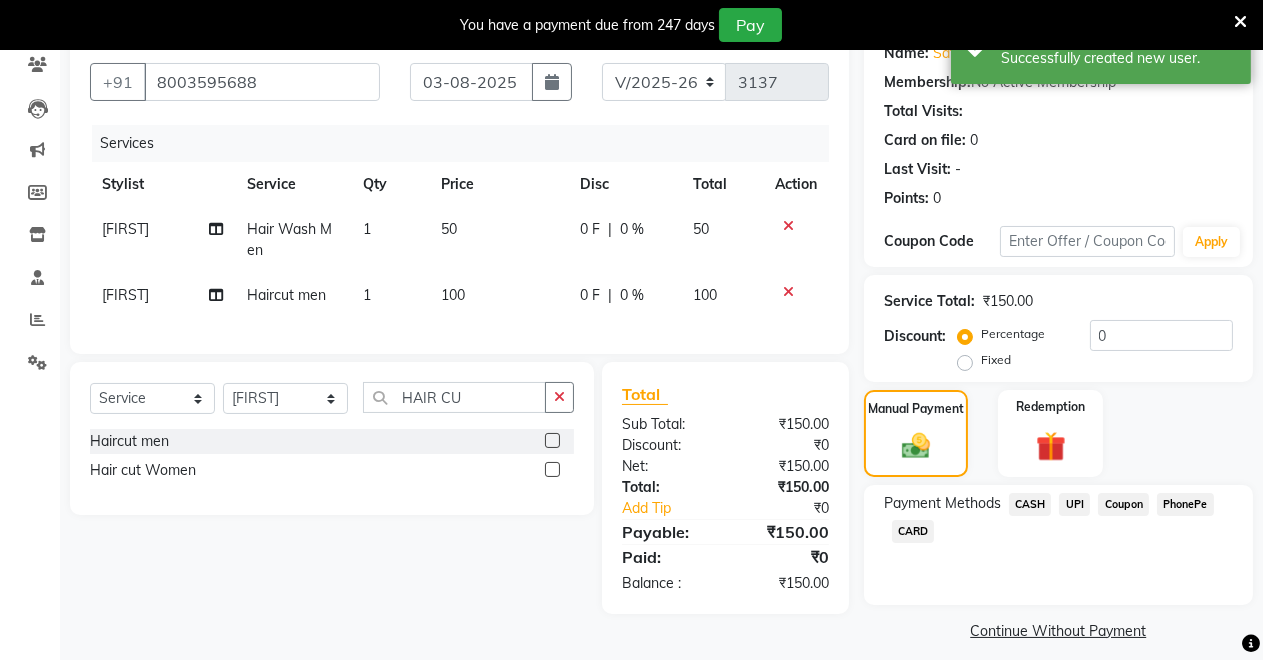 click on "CASH" 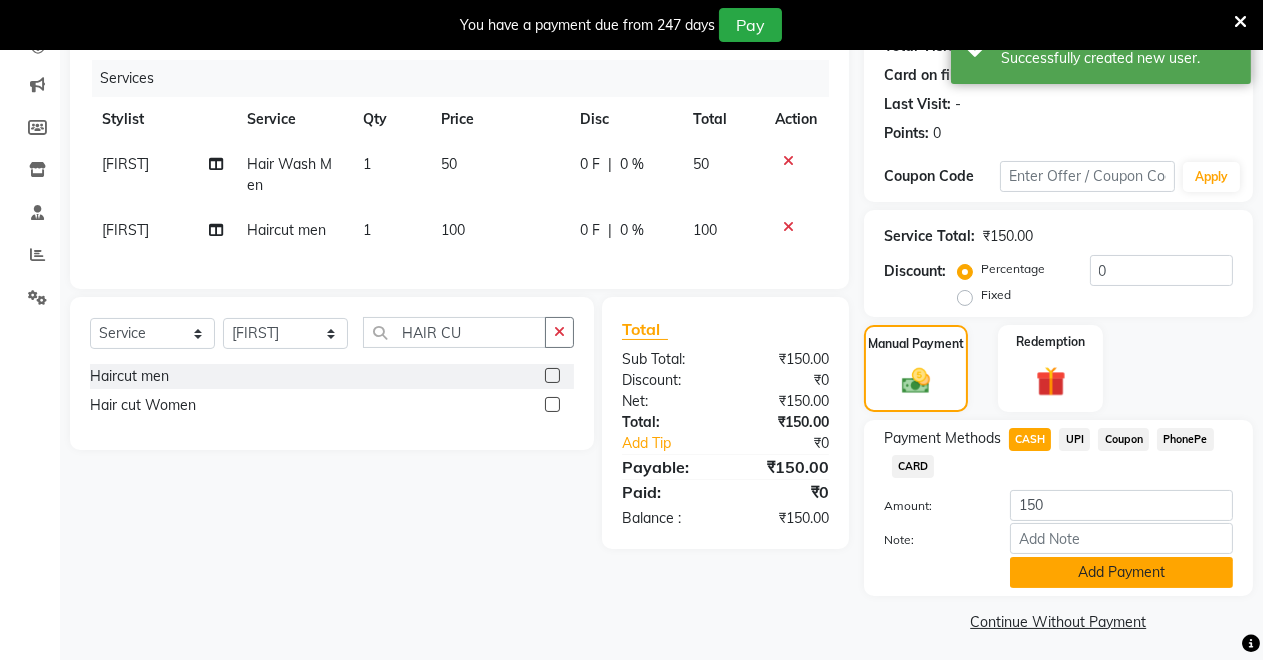 scroll, scrollTop: 245, scrollLeft: 0, axis: vertical 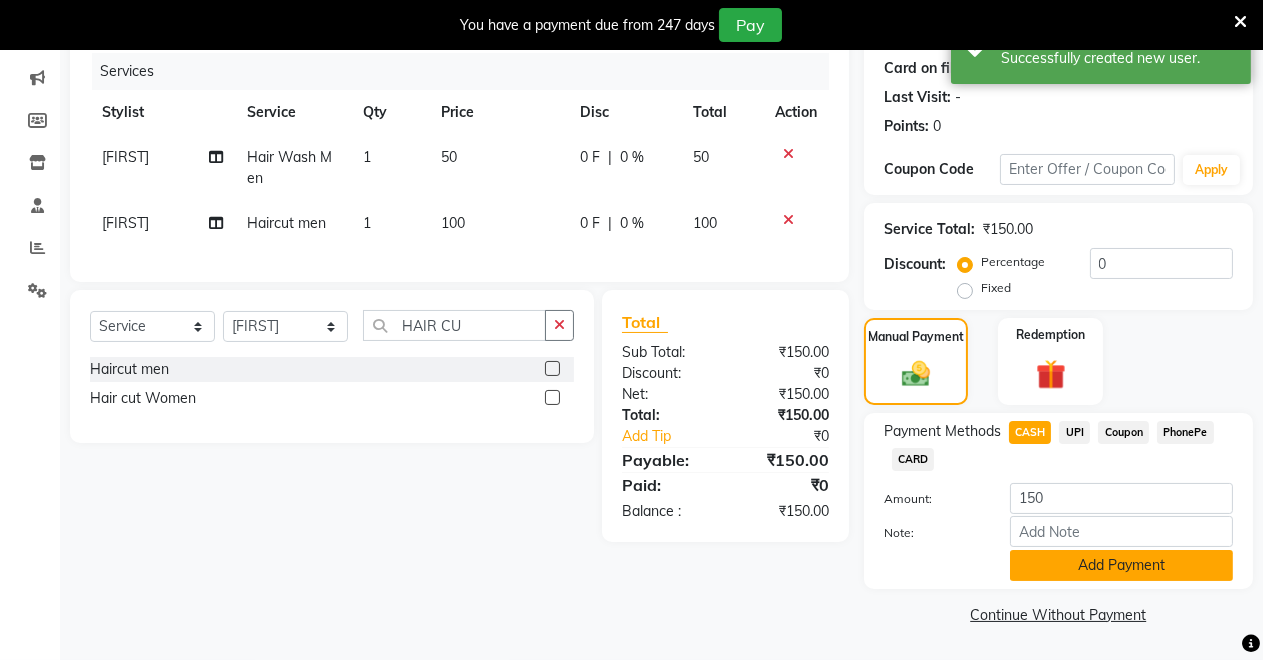 click on "Add Payment" 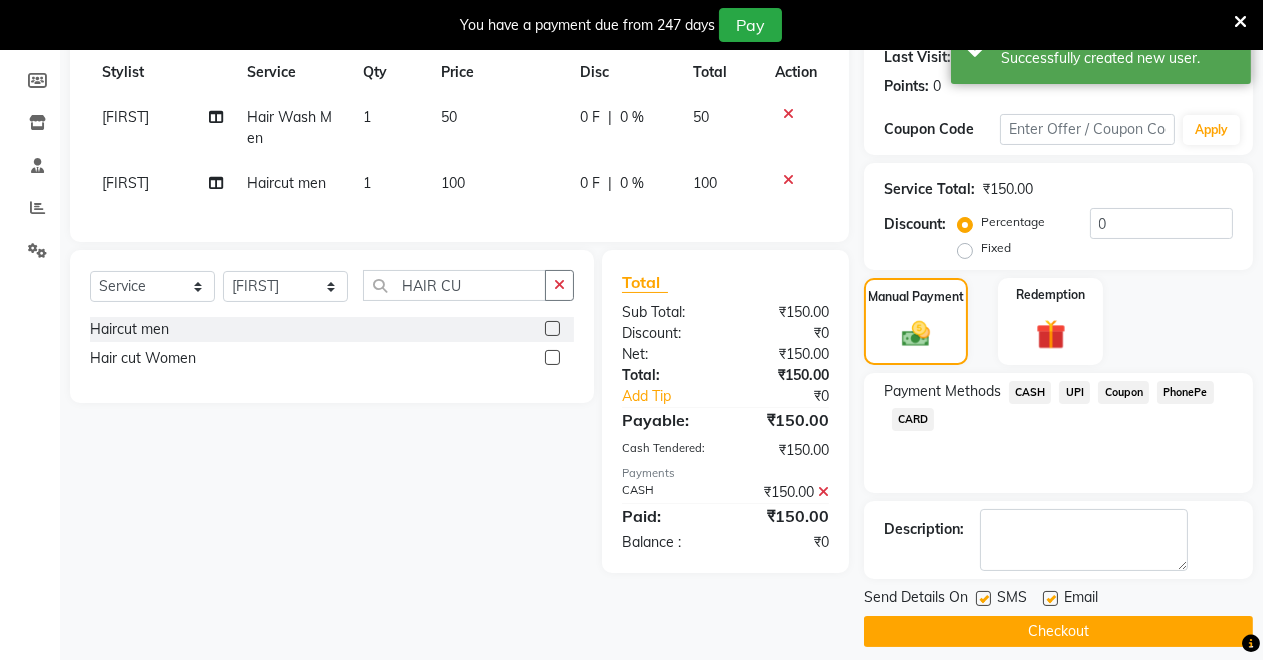 scroll, scrollTop: 302, scrollLeft: 0, axis: vertical 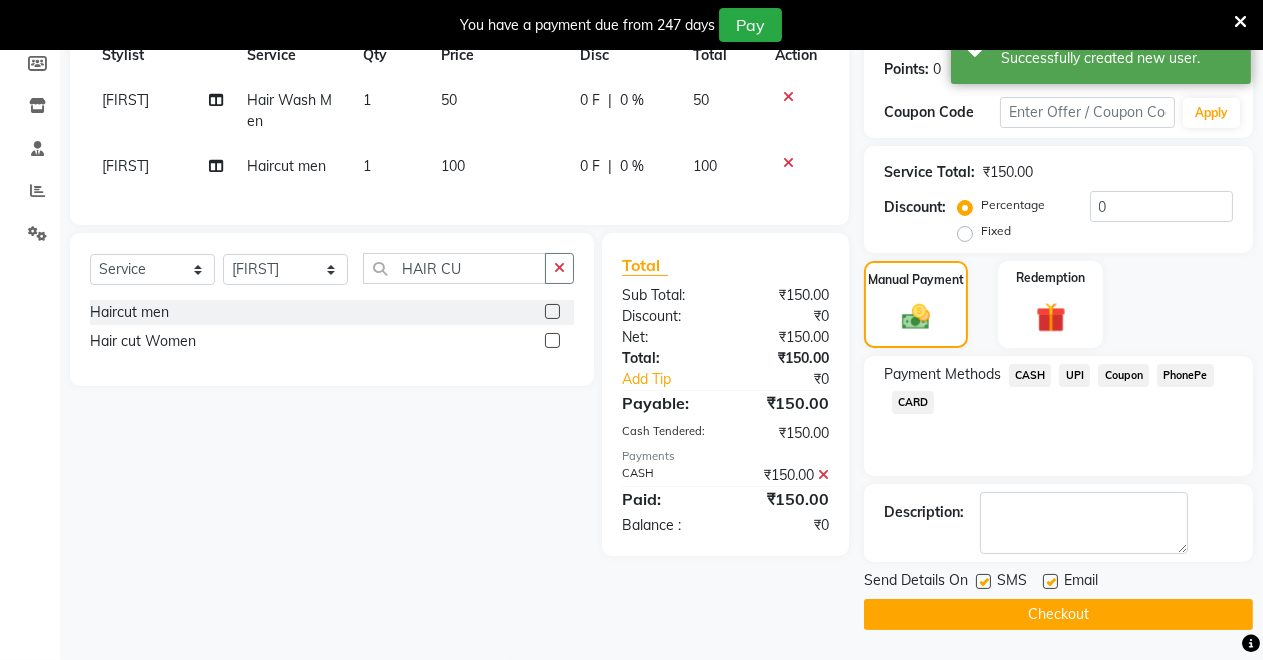 click on "Checkout" 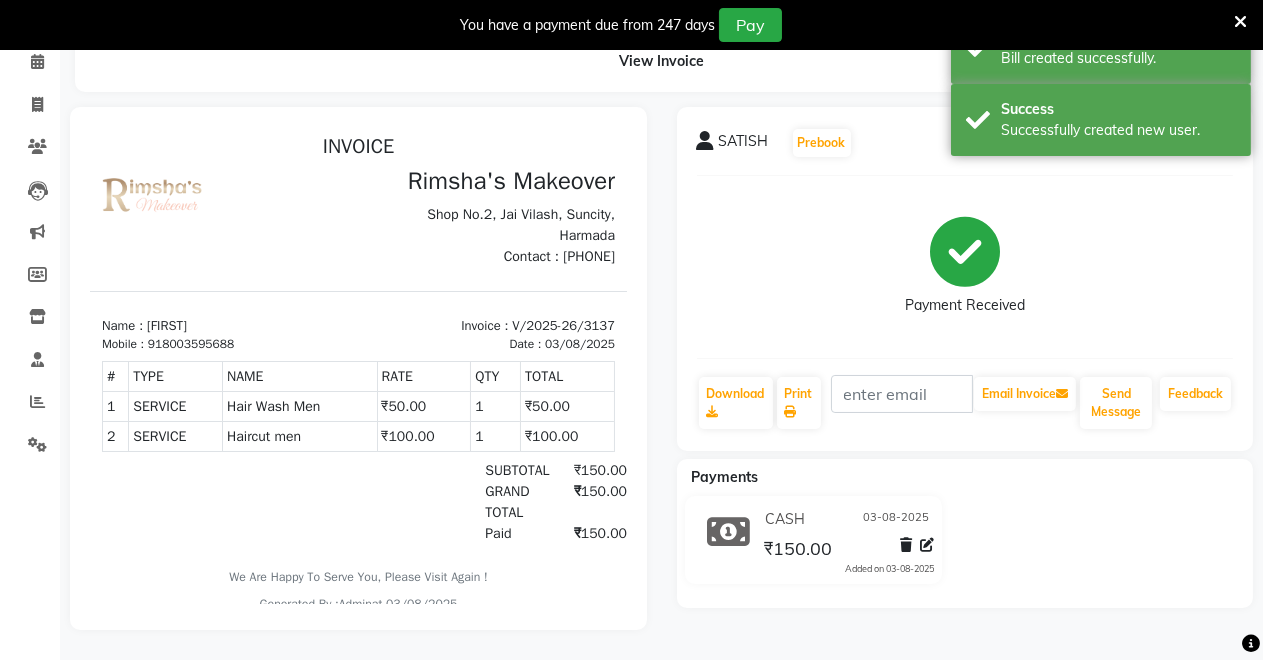 scroll, scrollTop: 0, scrollLeft: 0, axis: both 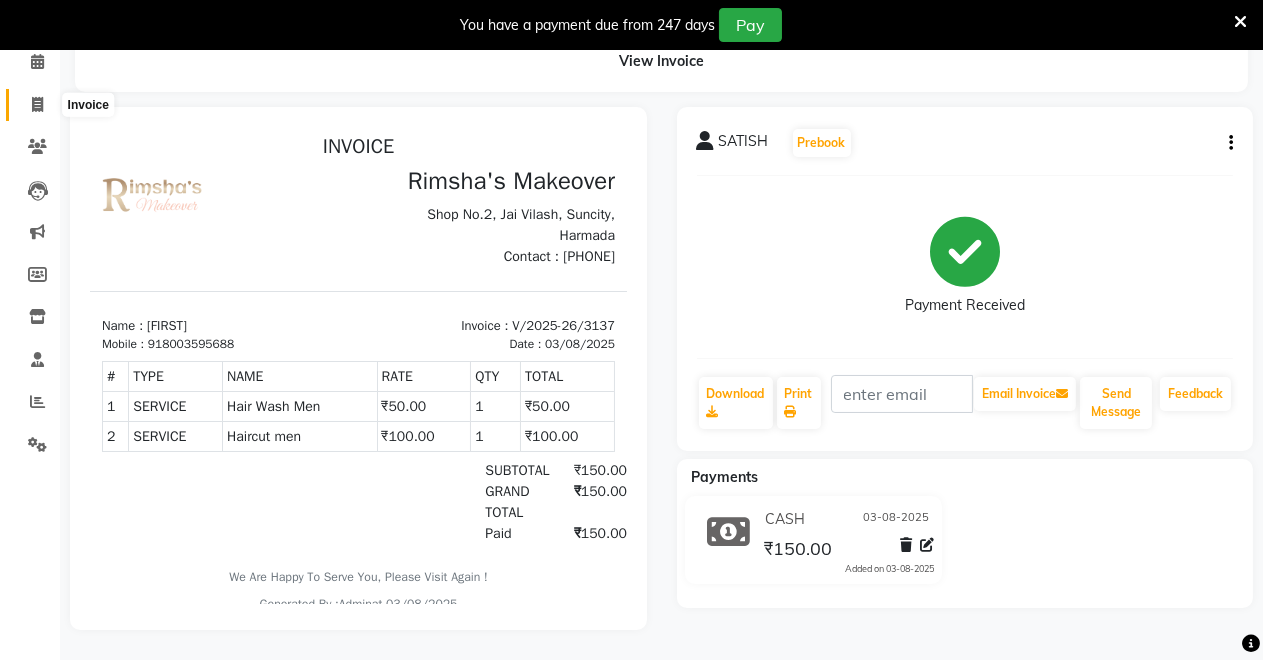 click 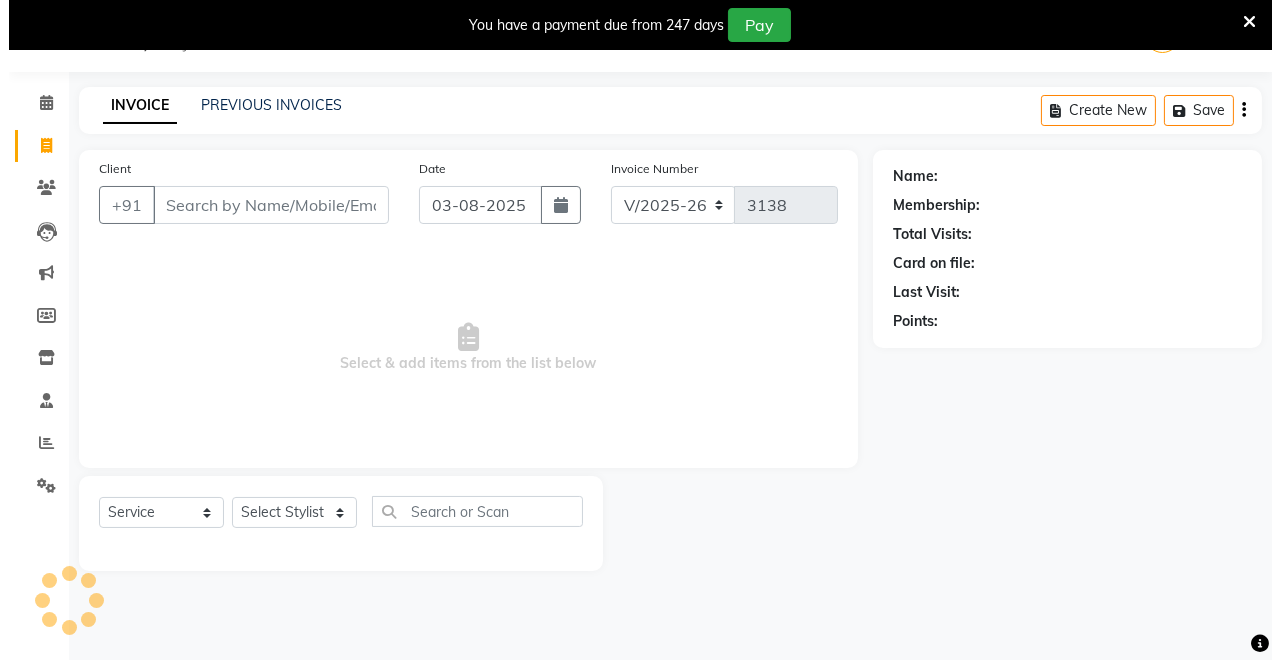 scroll, scrollTop: 49, scrollLeft: 0, axis: vertical 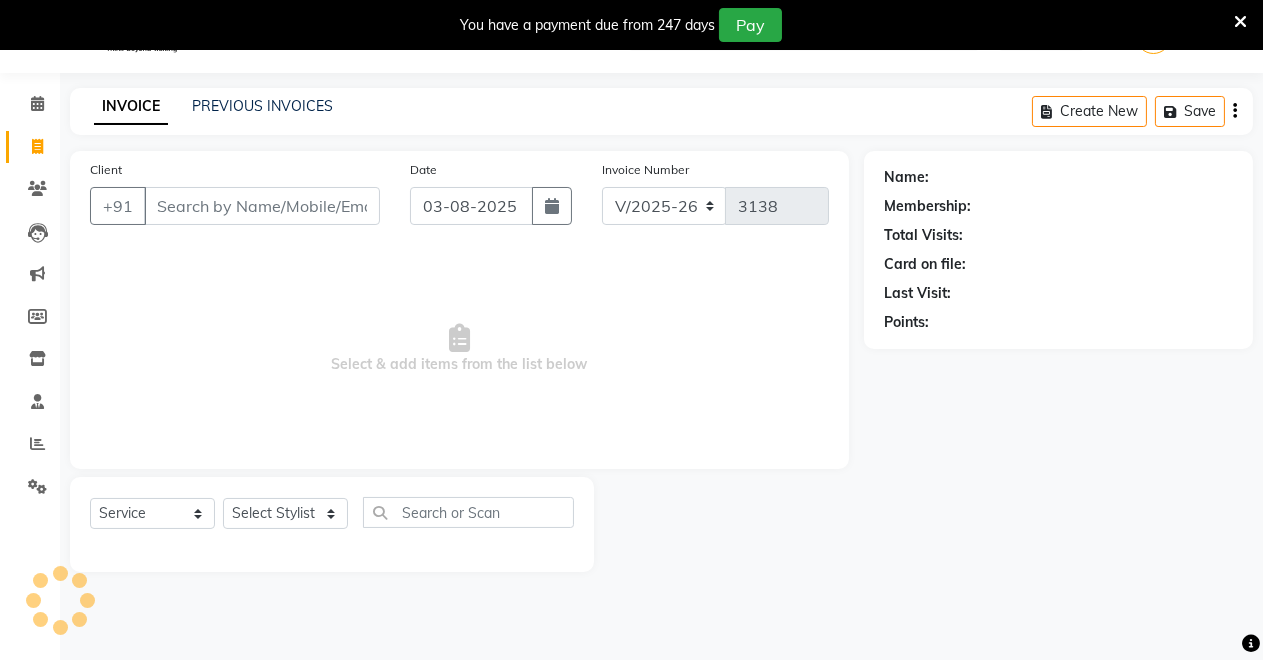click on "Client" at bounding box center [262, 206] 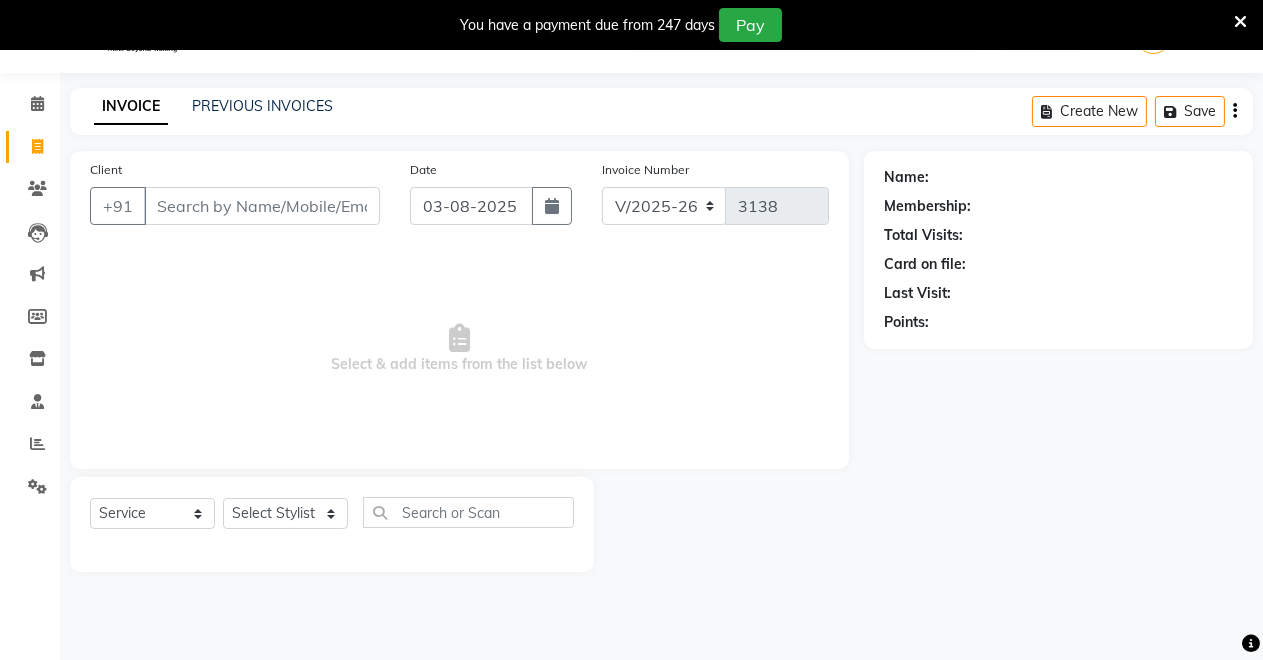 click on "Client" at bounding box center [262, 206] 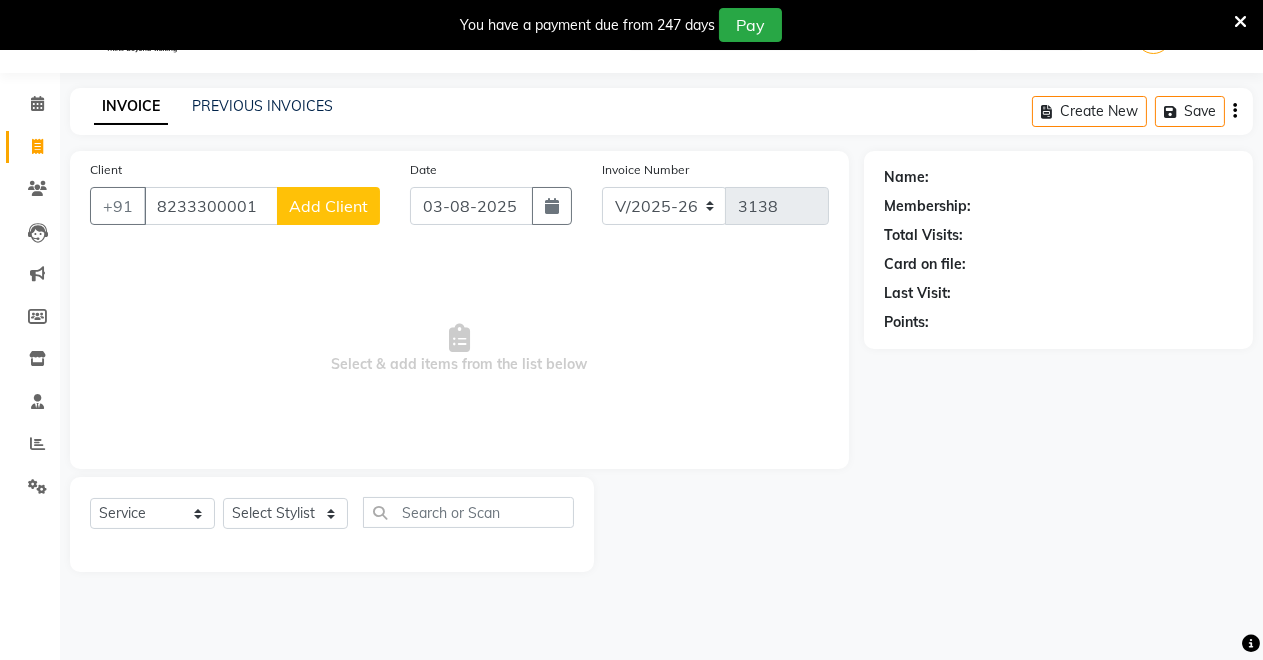 type on "8233300001" 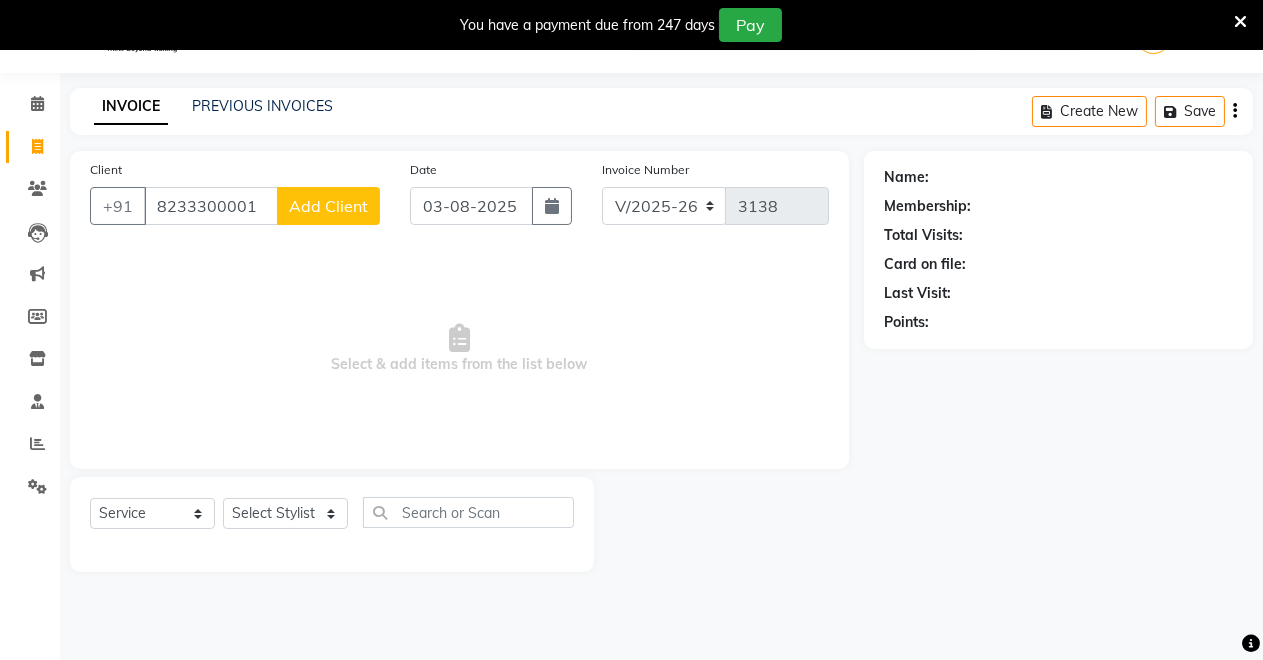 click on "Add Client" 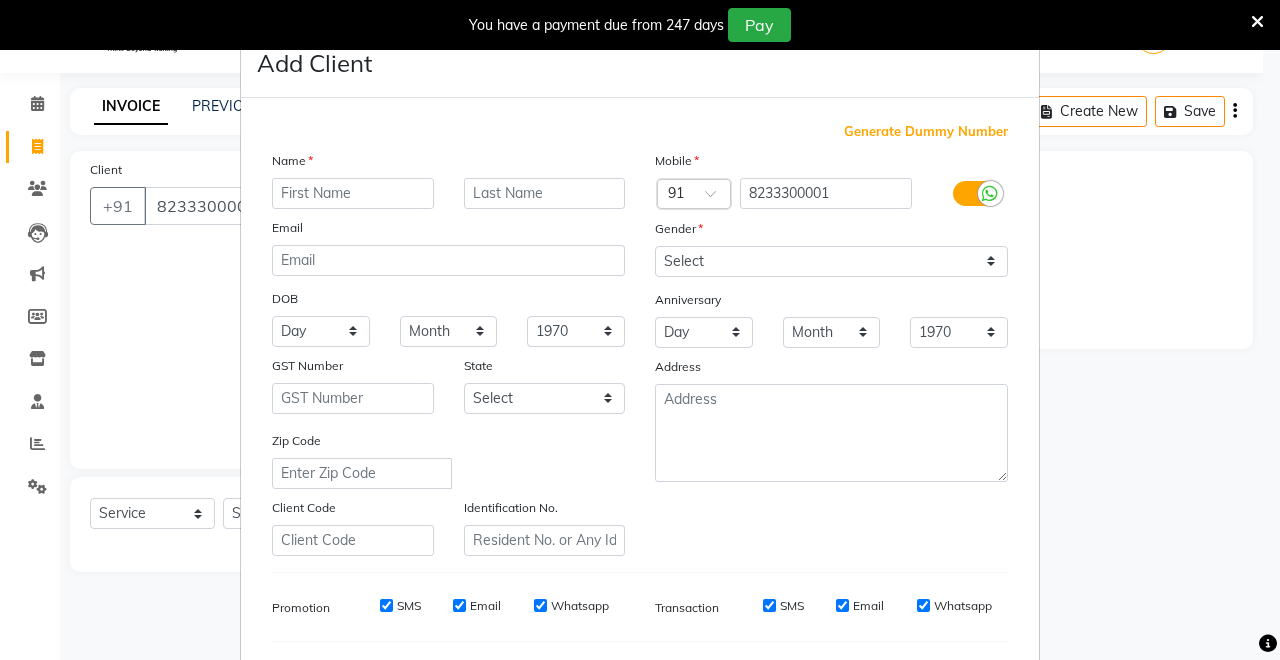 click at bounding box center (353, 193) 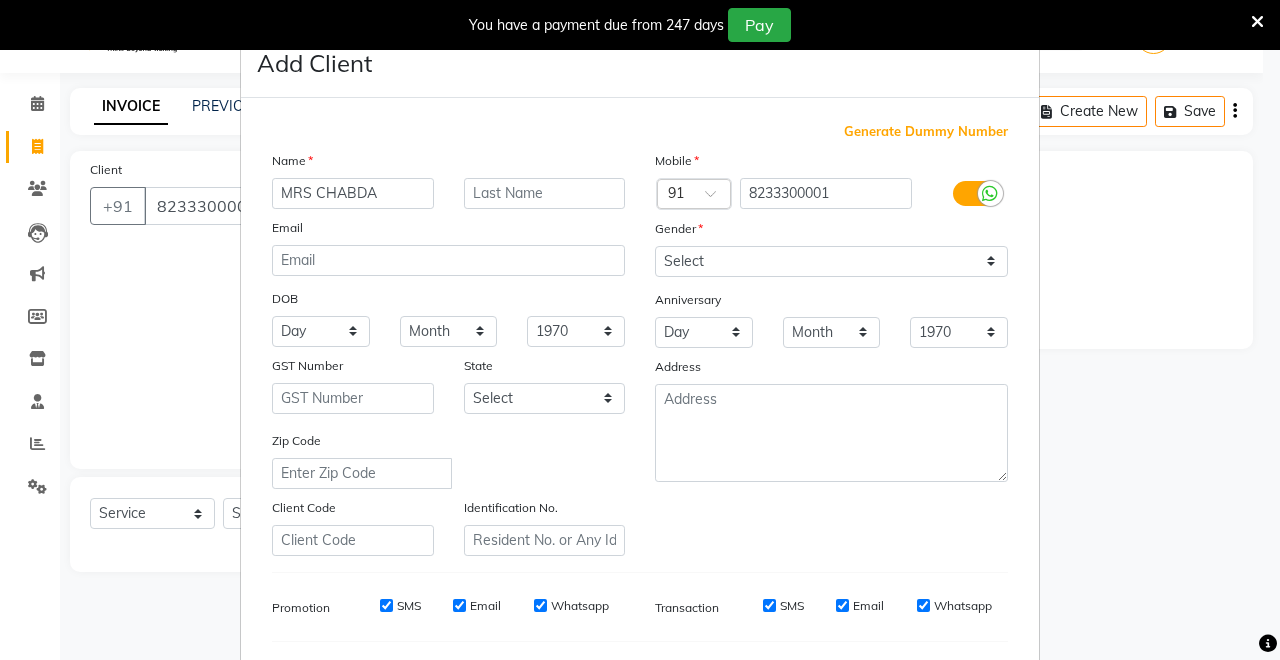 type on "MRS CHABDA" 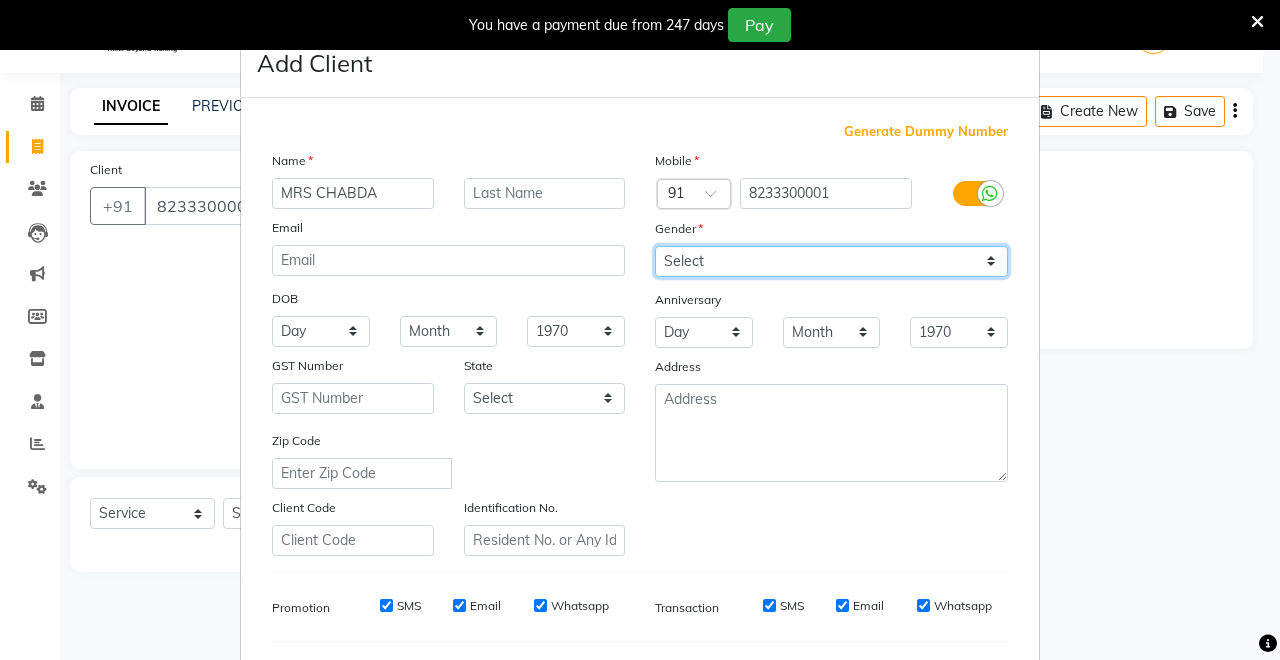 click on "Select Male Female Other Prefer Not To Say" at bounding box center [831, 261] 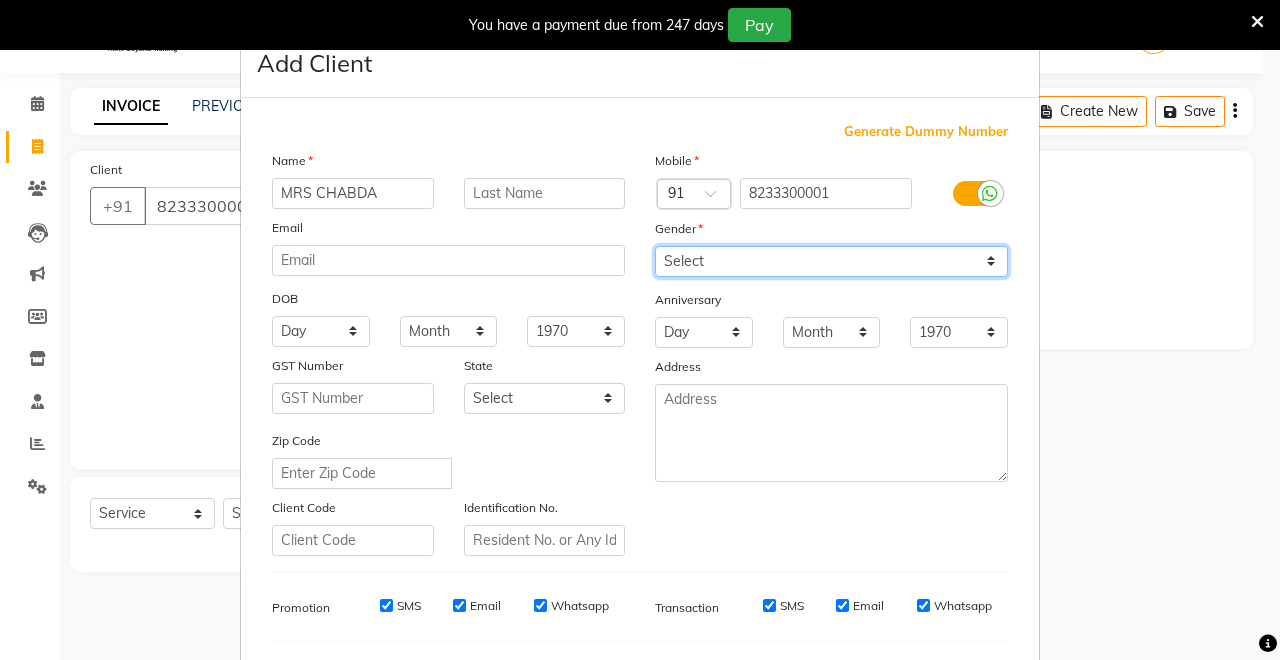 select on "female" 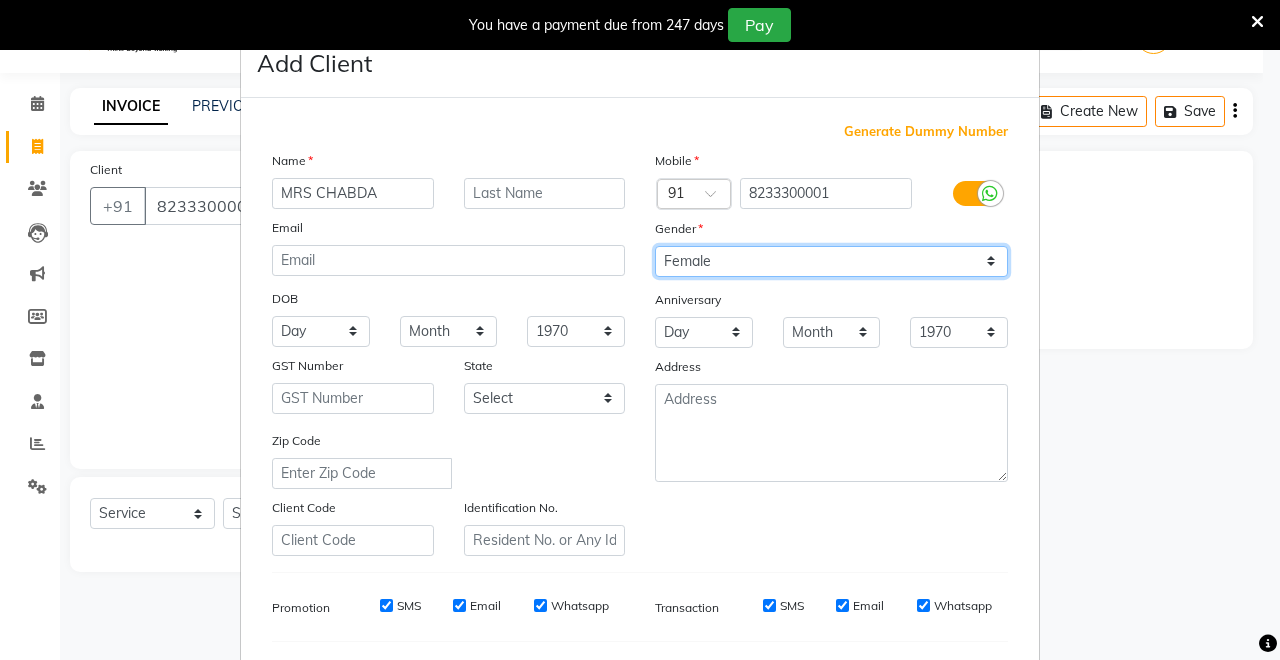 click on "Select Male Female Other Prefer Not To Say" at bounding box center [831, 261] 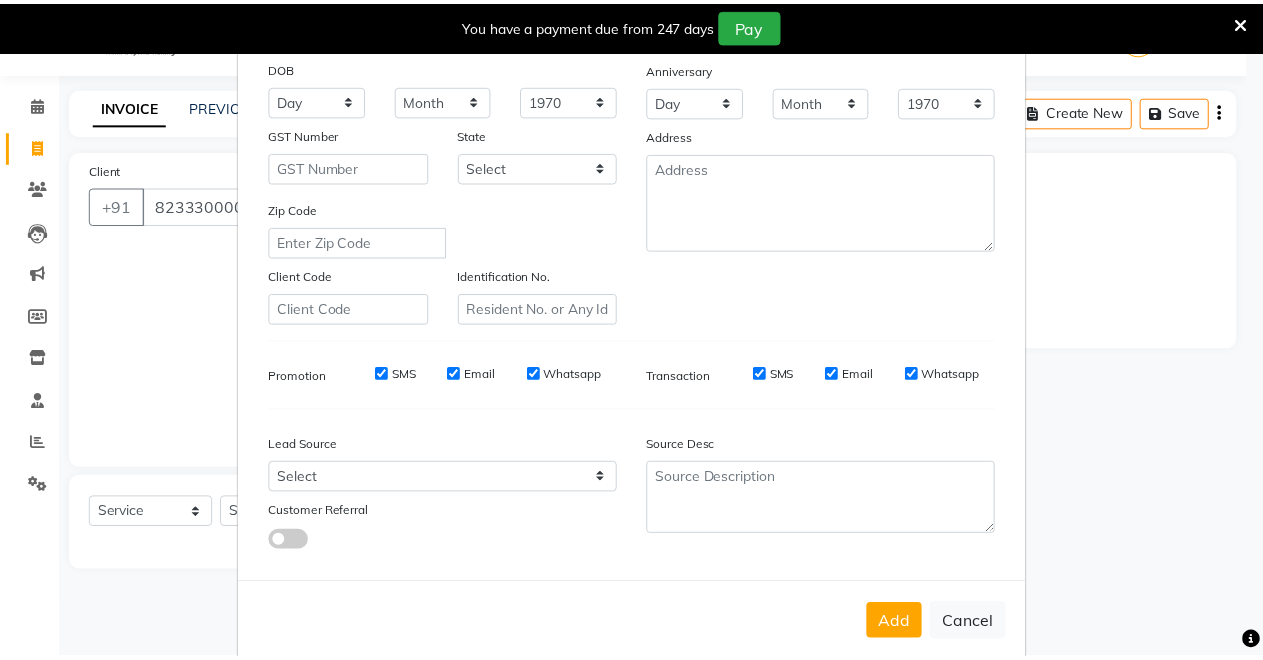 scroll, scrollTop: 259, scrollLeft: 0, axis: vertical 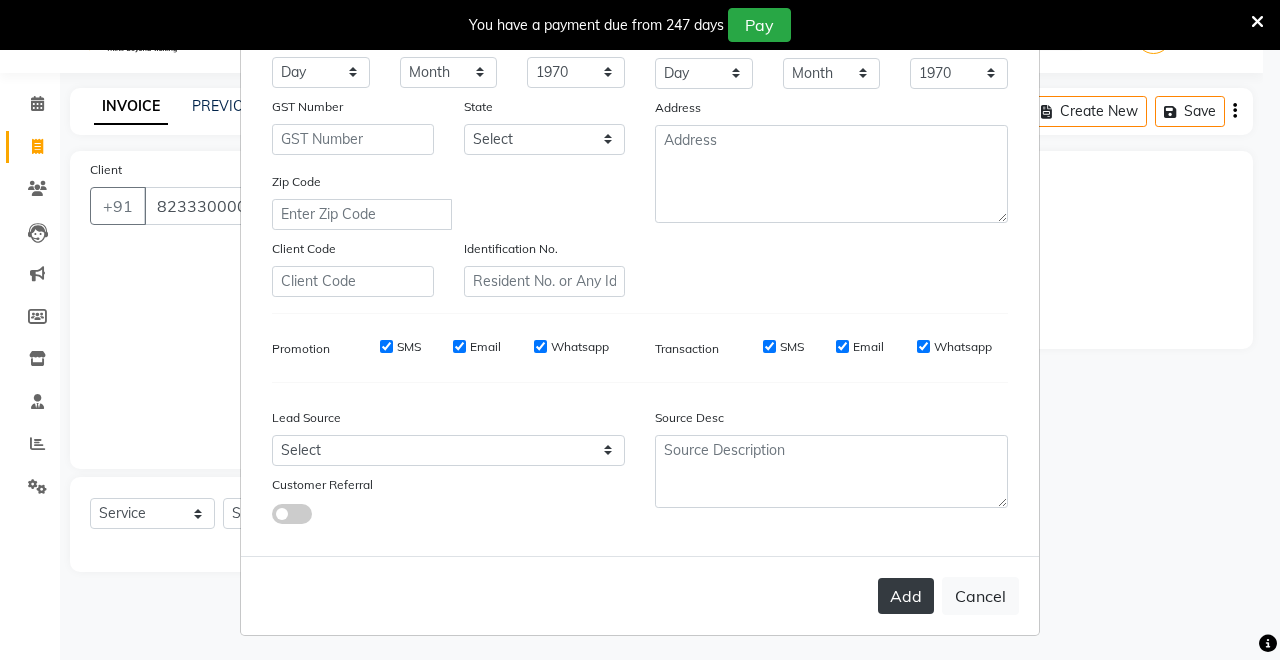 click on "Add" at bounding box center (906, 596) 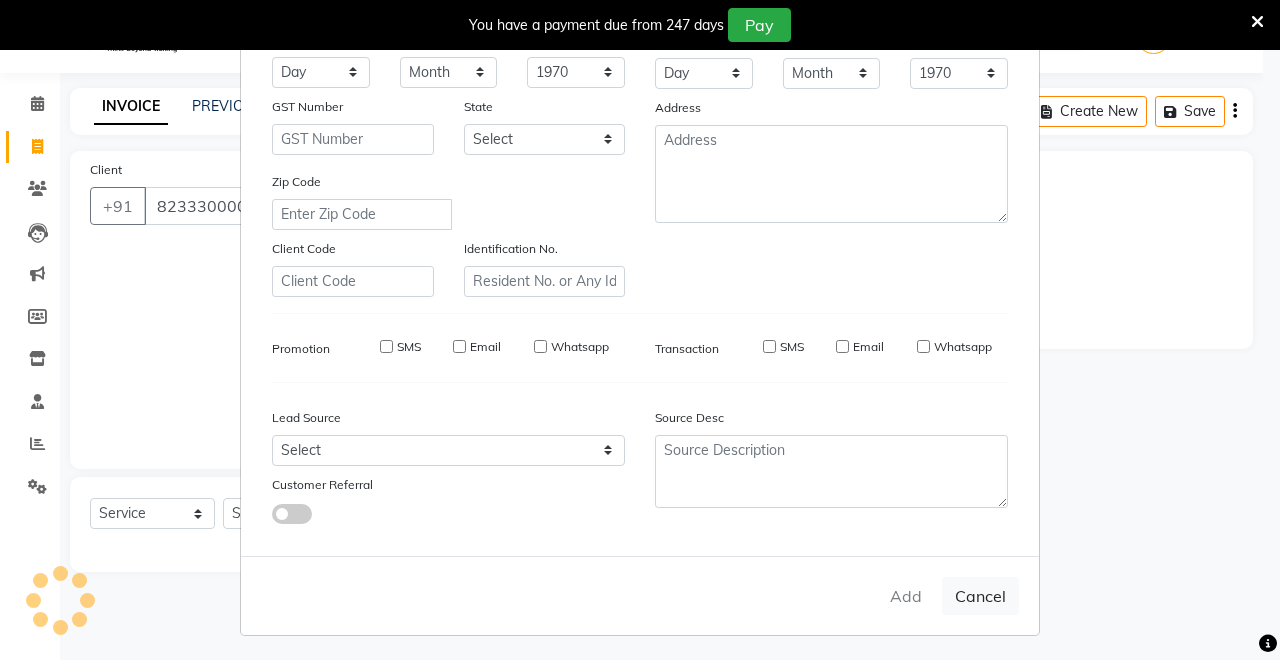 type 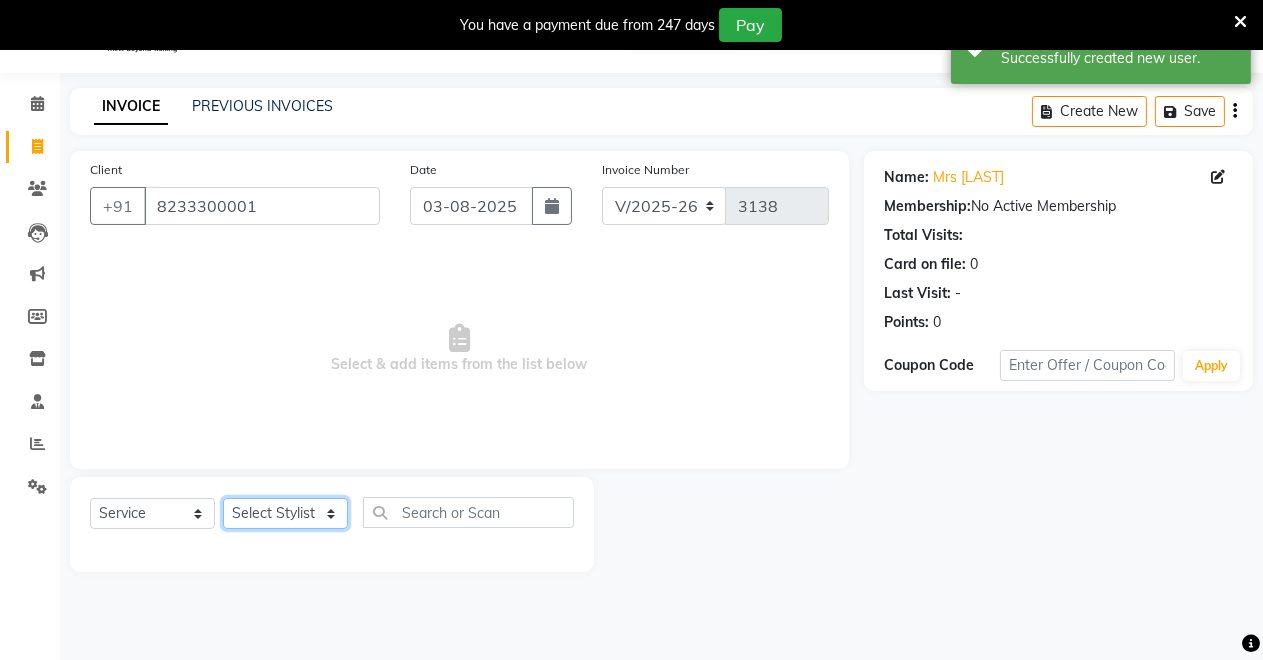 click on "Select Stylist Badal kumar Jeetu Kushal Nikita Rahul Sachin Dangoriya Shikha Suman Verma" 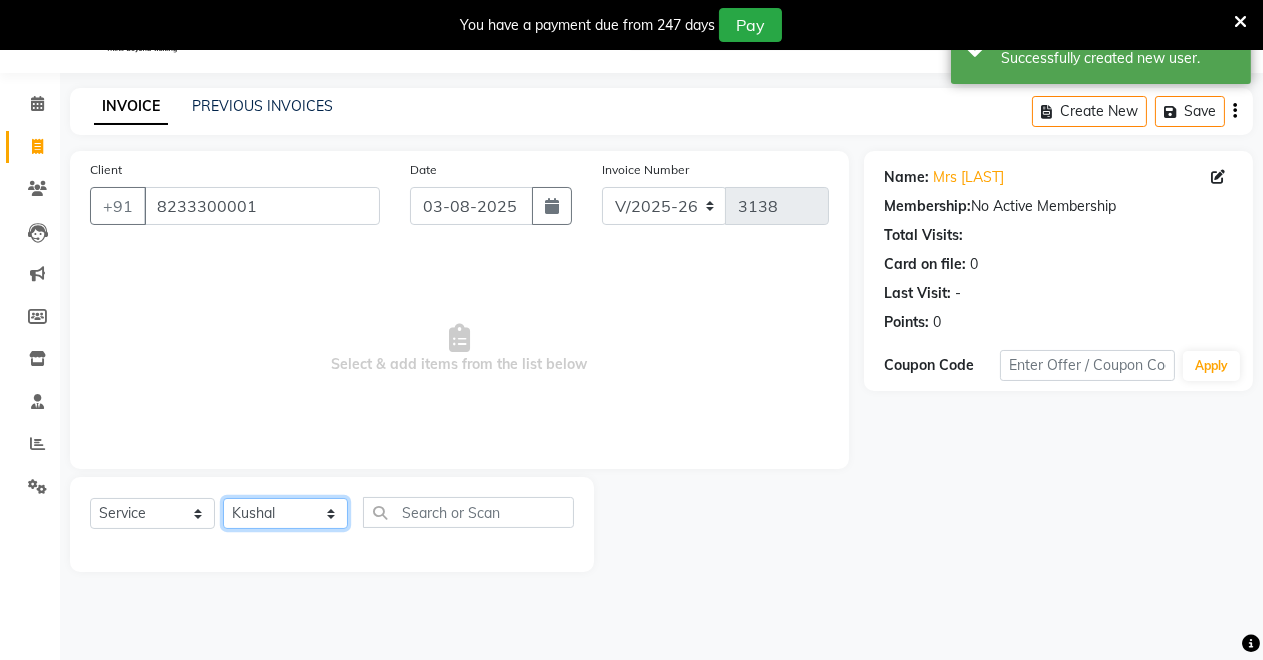 click on "Select Stylist Badal kumar Jeetu Kushal Nikita Rahul Sachin Dangoriya Shikha Suman Verma" 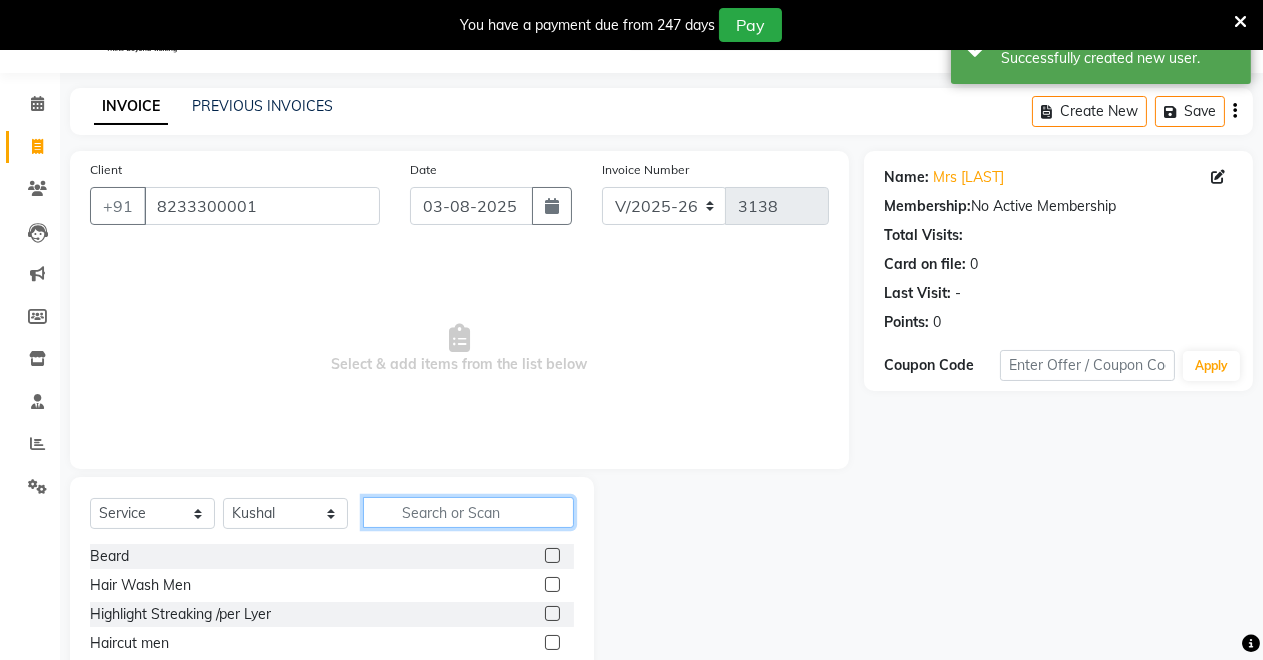 click 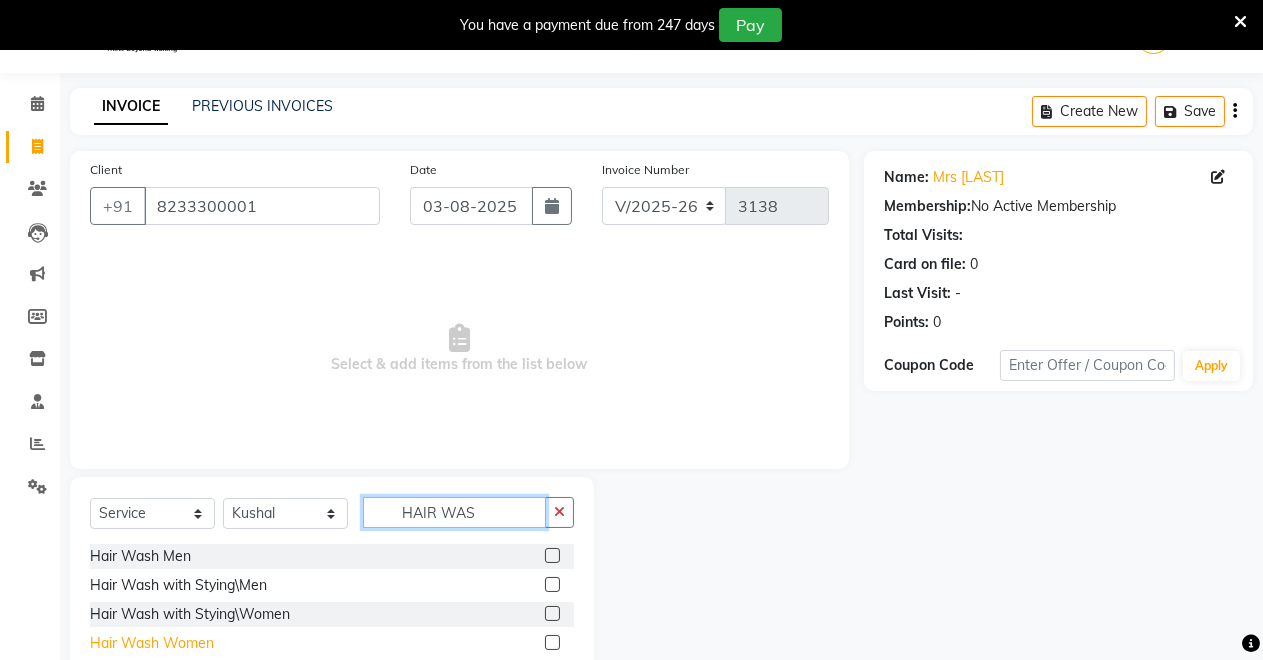 type on "HAIR WAS" 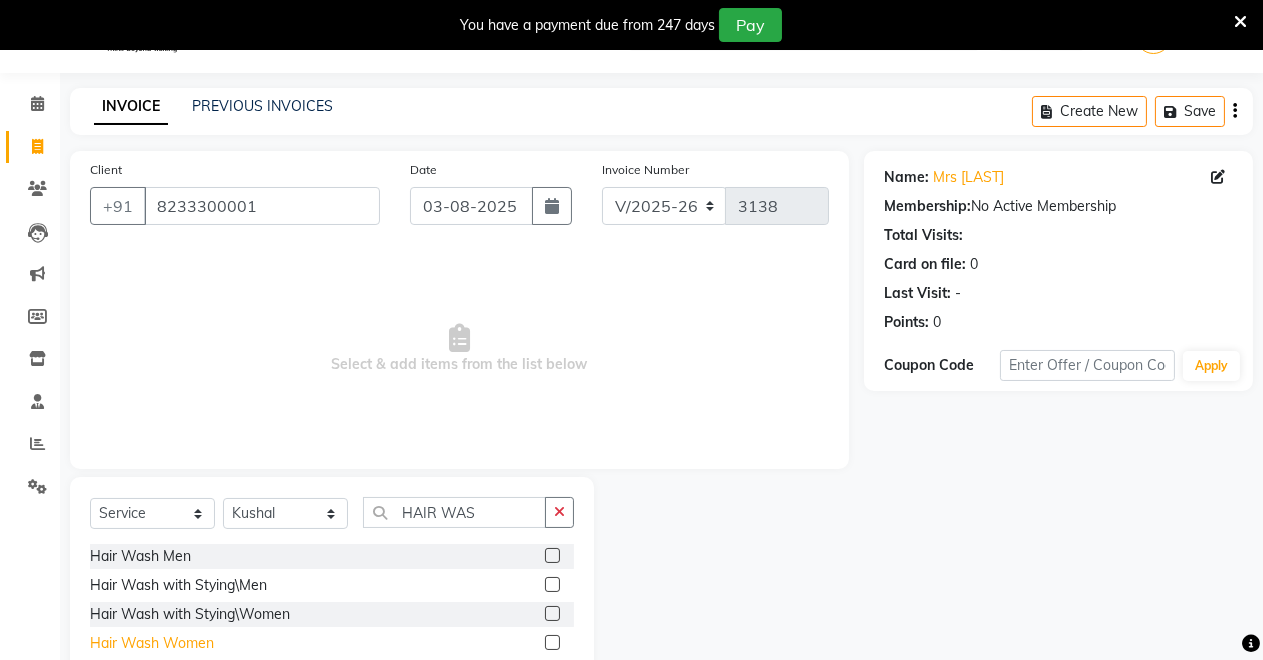 click on "Hair Wash Women" 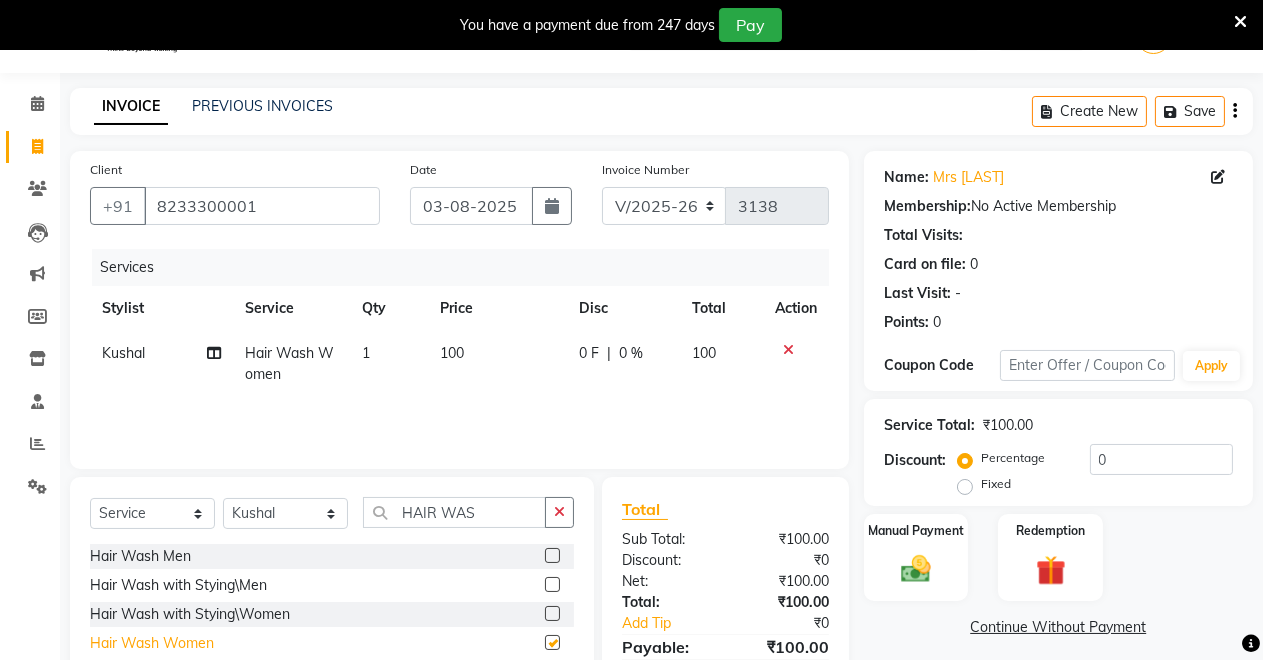 checkbox on "false" 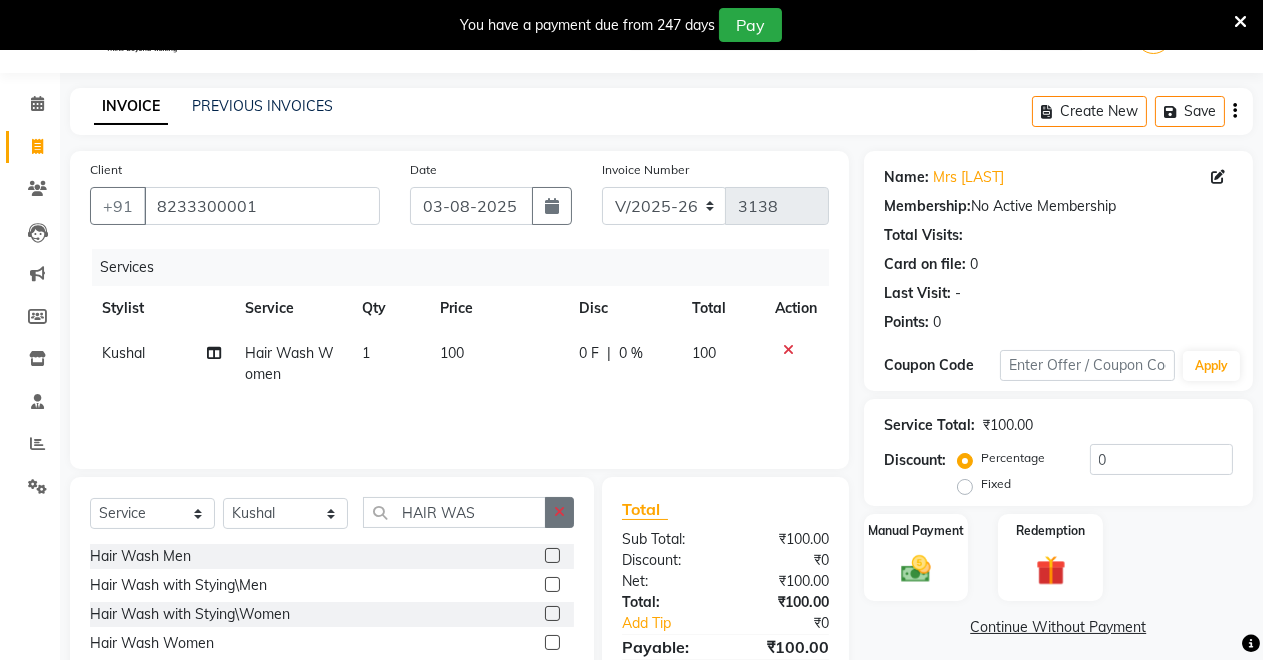 click 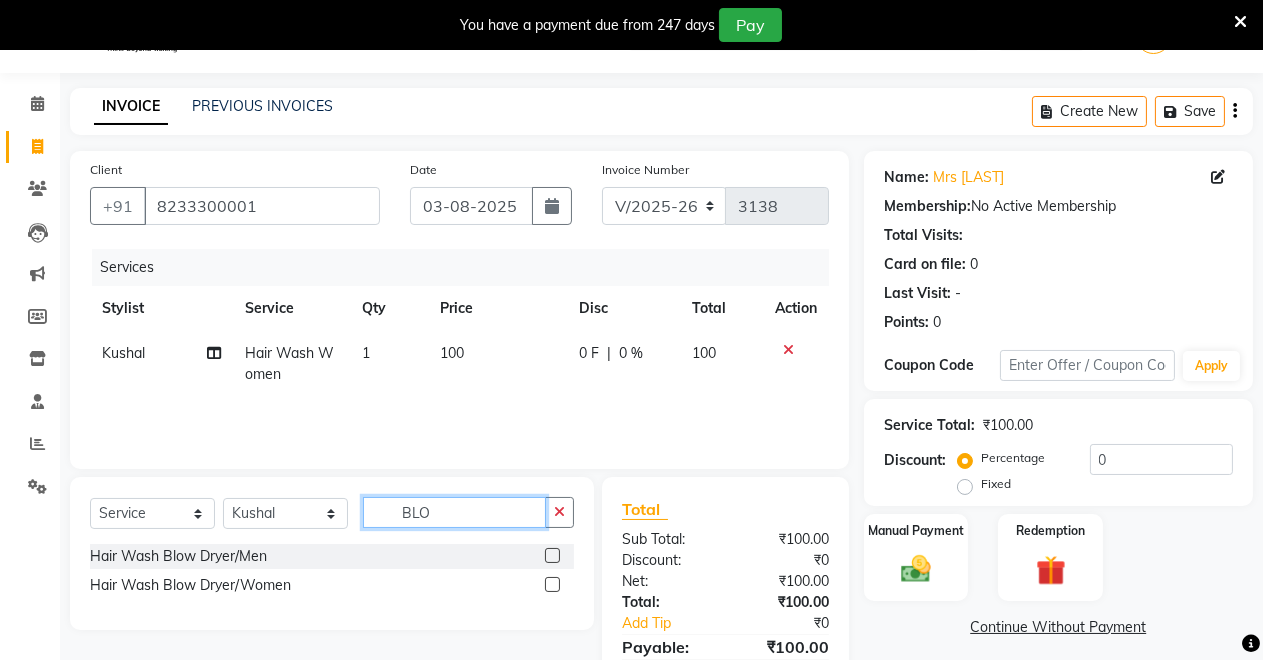 type on "BLO" 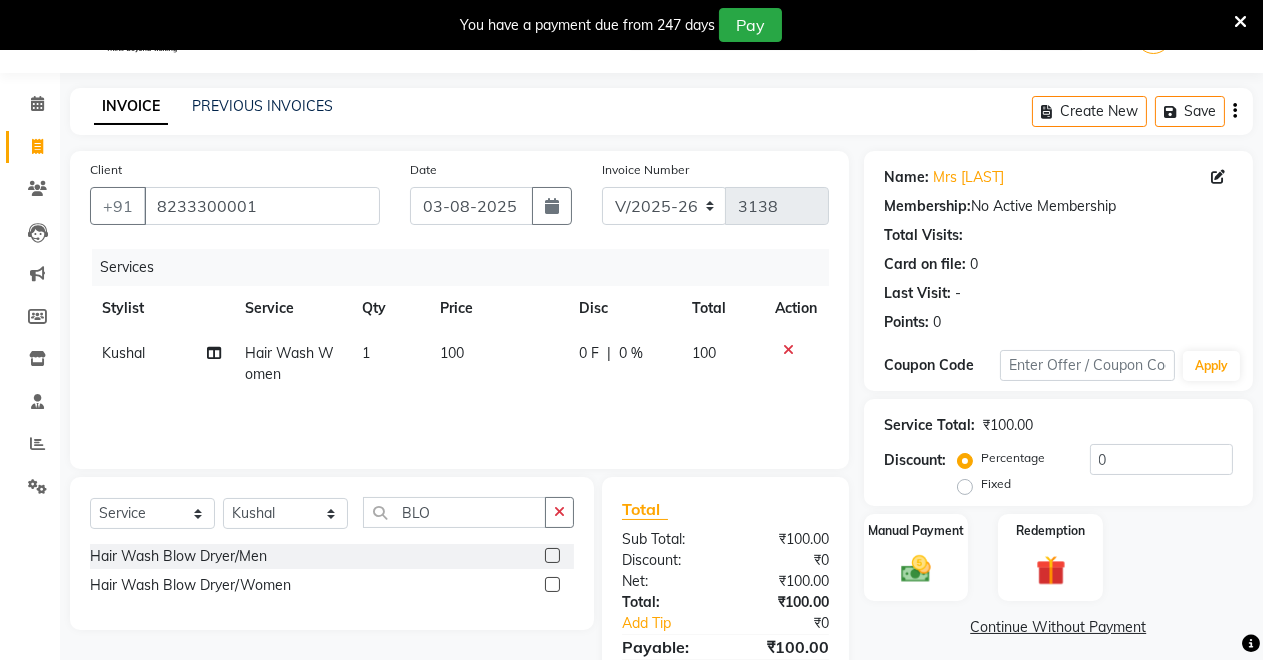click 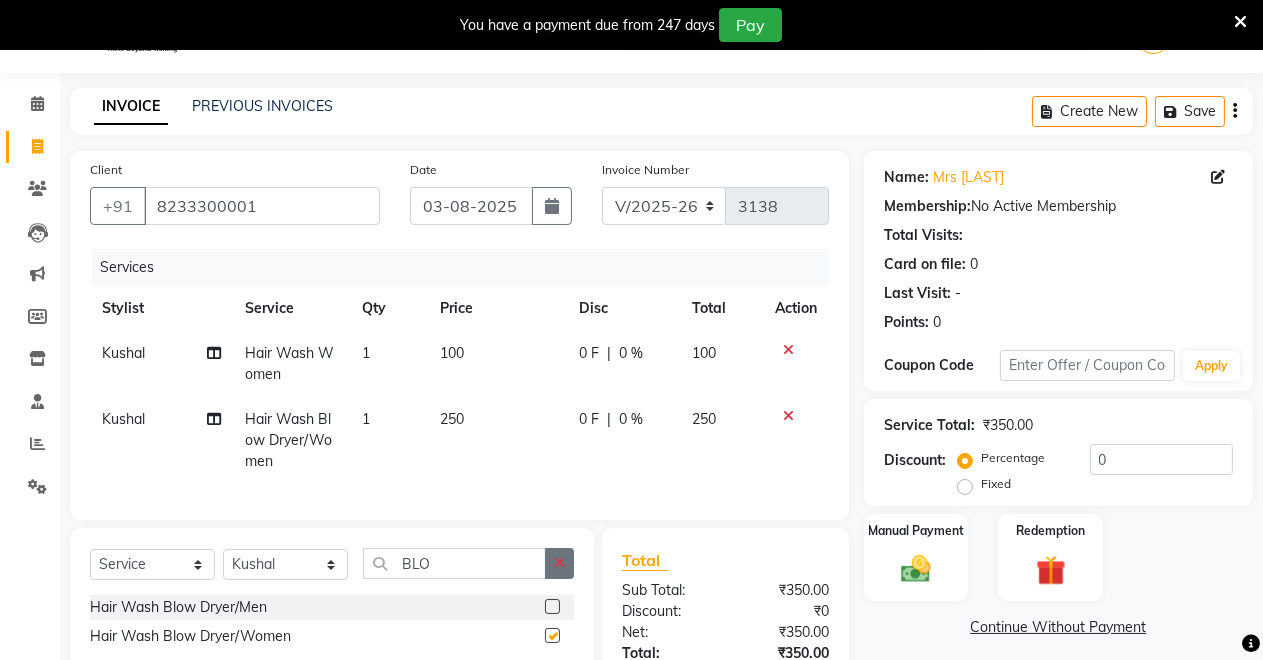 checkbox on "false" 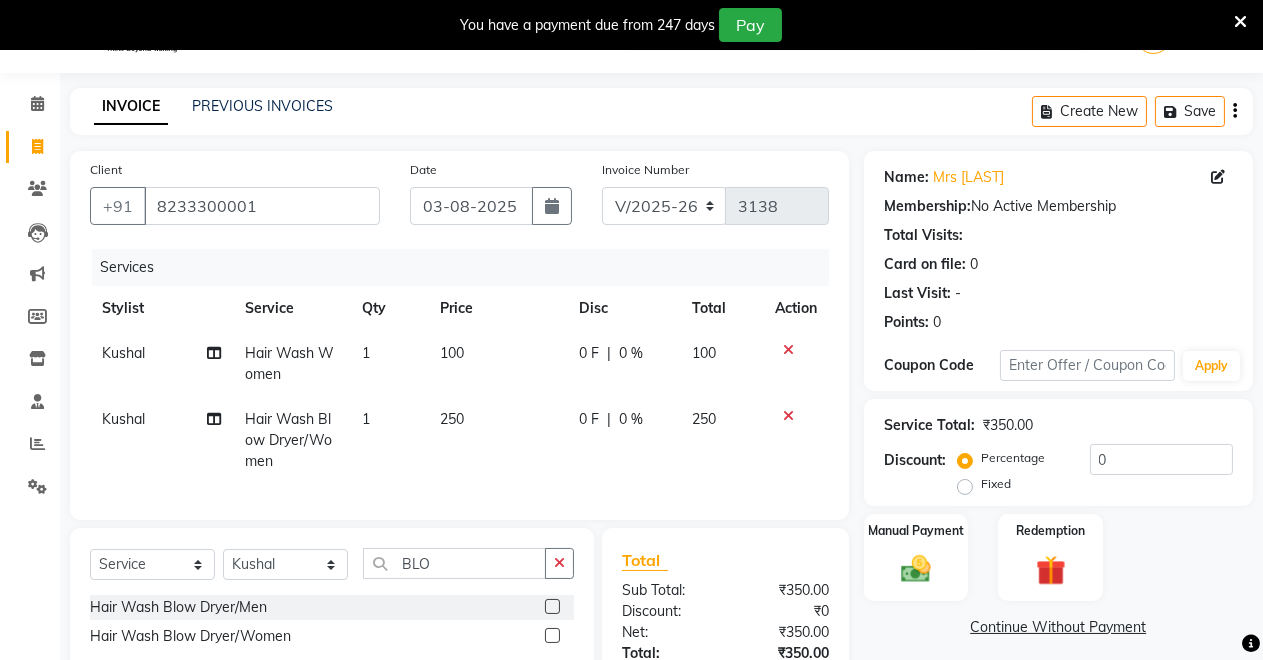 scroll, scrollTop: 216, scrollLeft: 0, axis: vertical 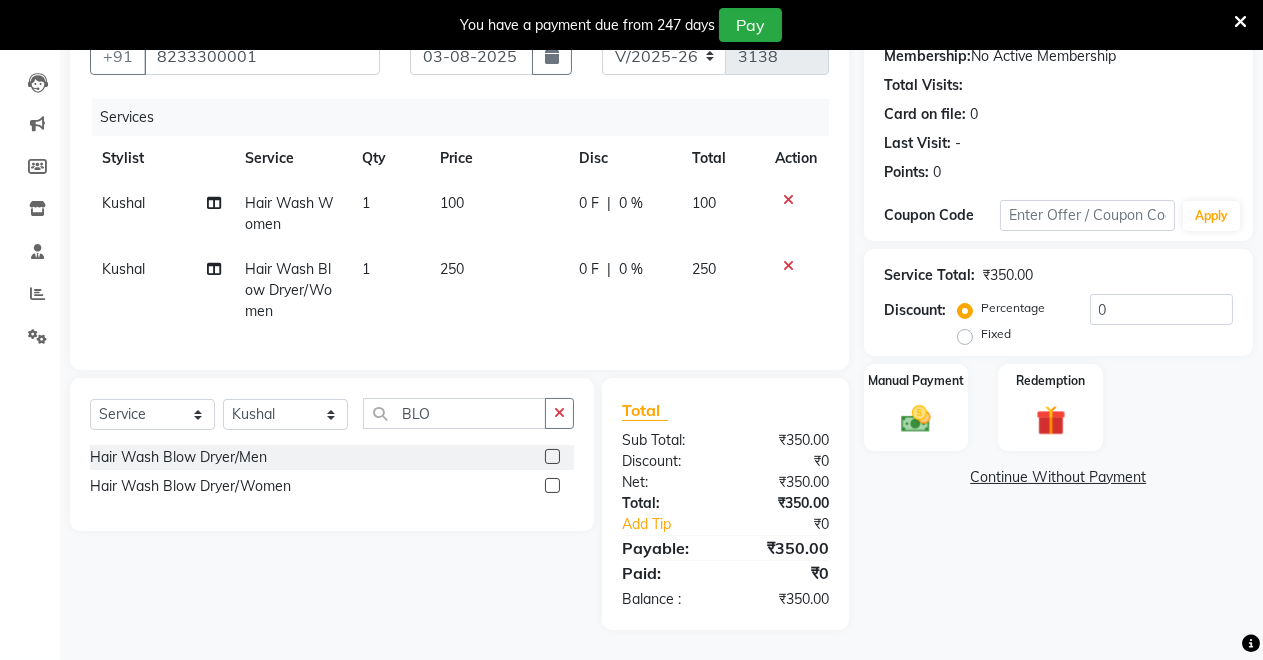 click on "Fixed" 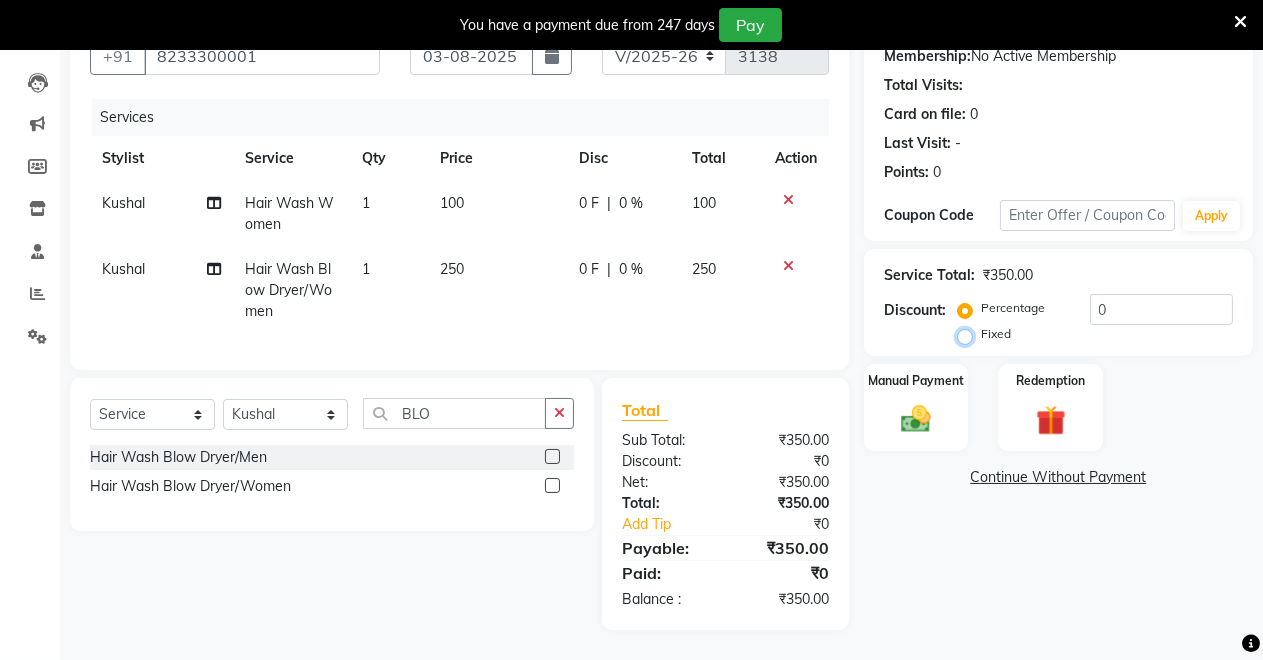 click on "Fixed" at bounding box center (969, 334) 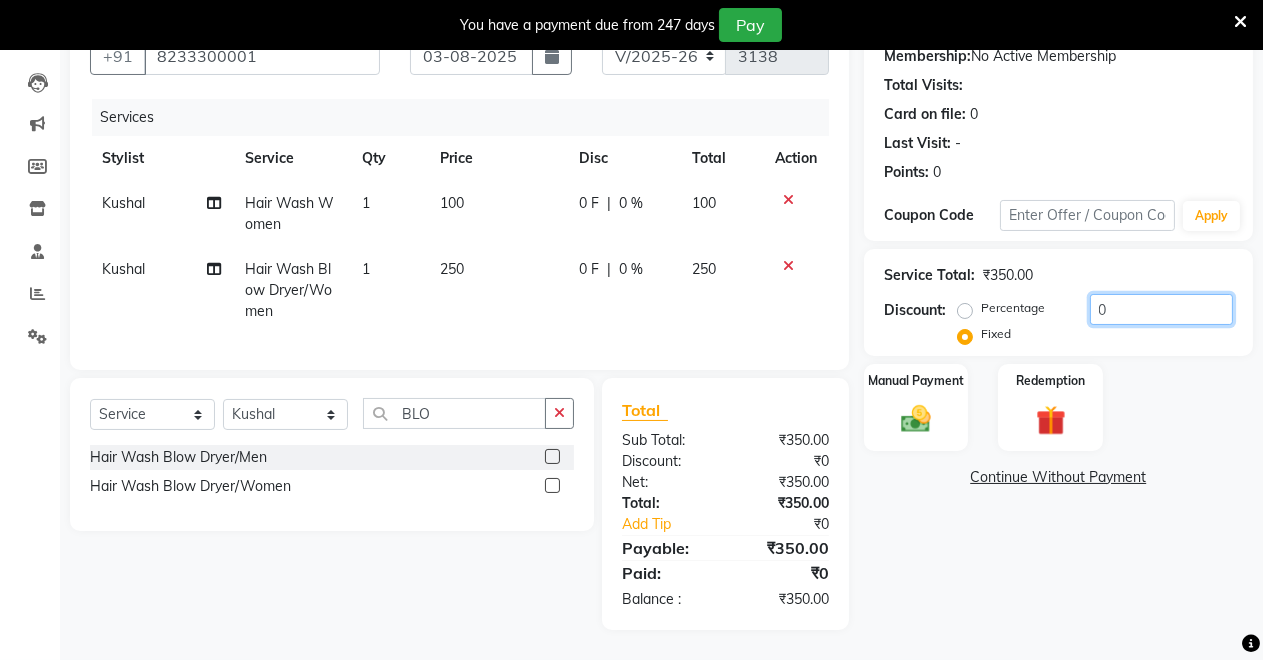 click on "0" 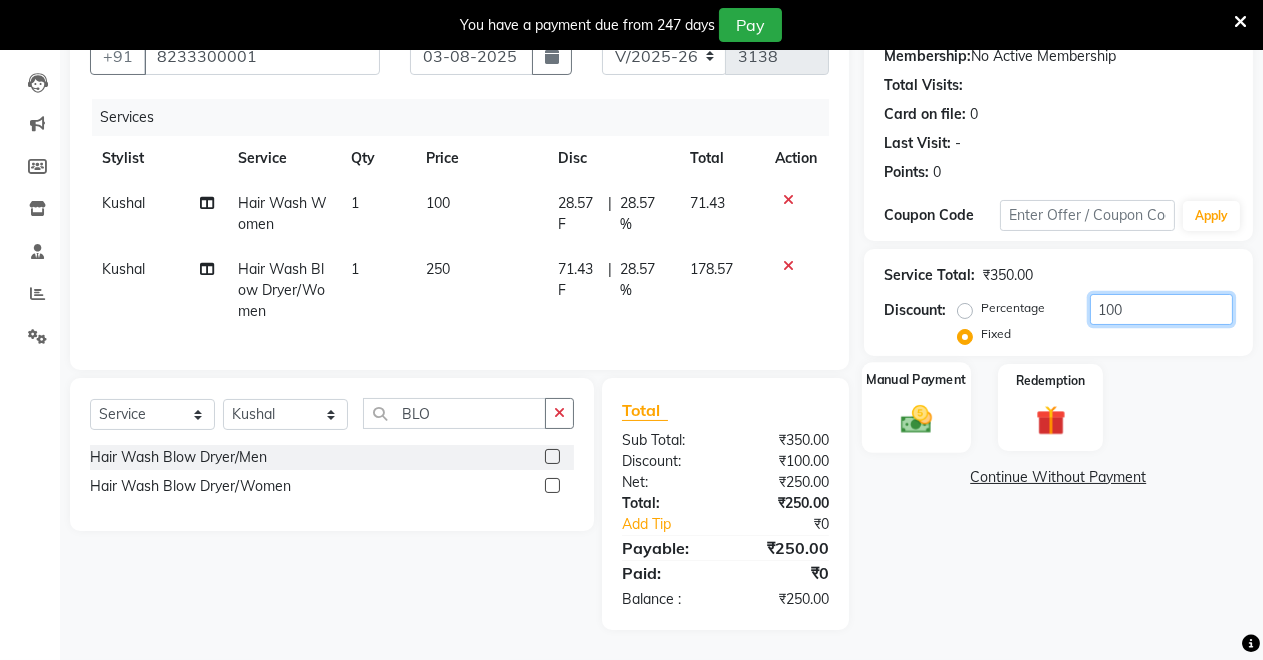 type on "100" 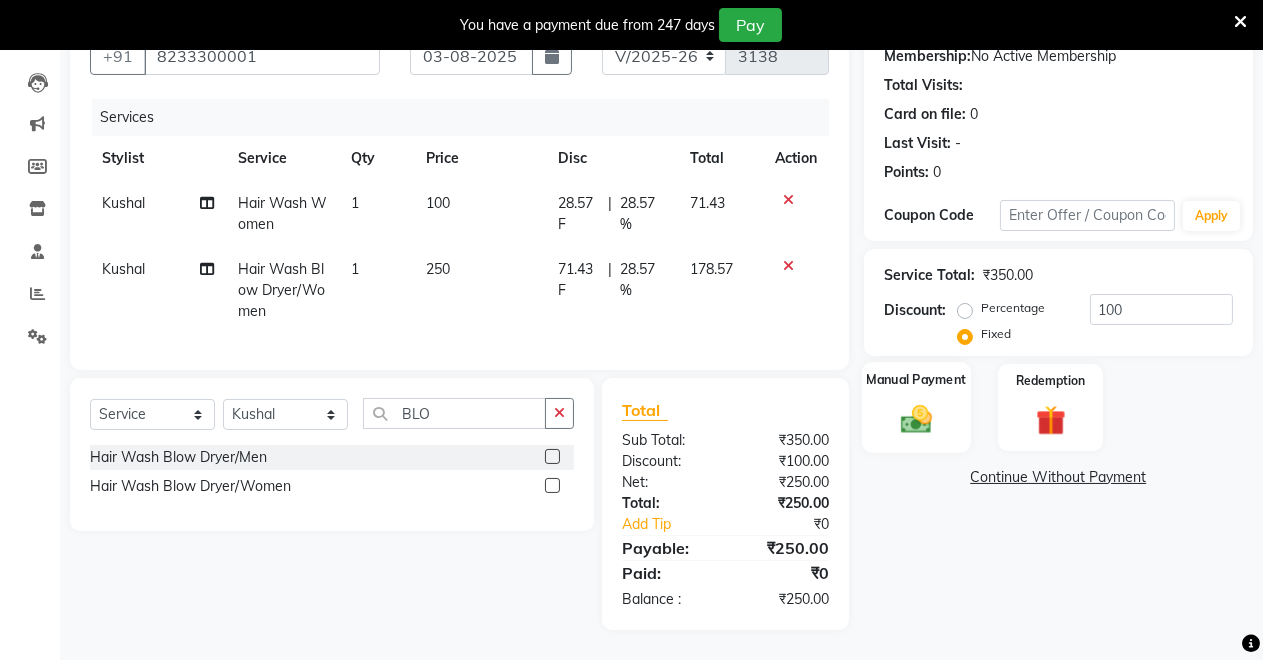 click 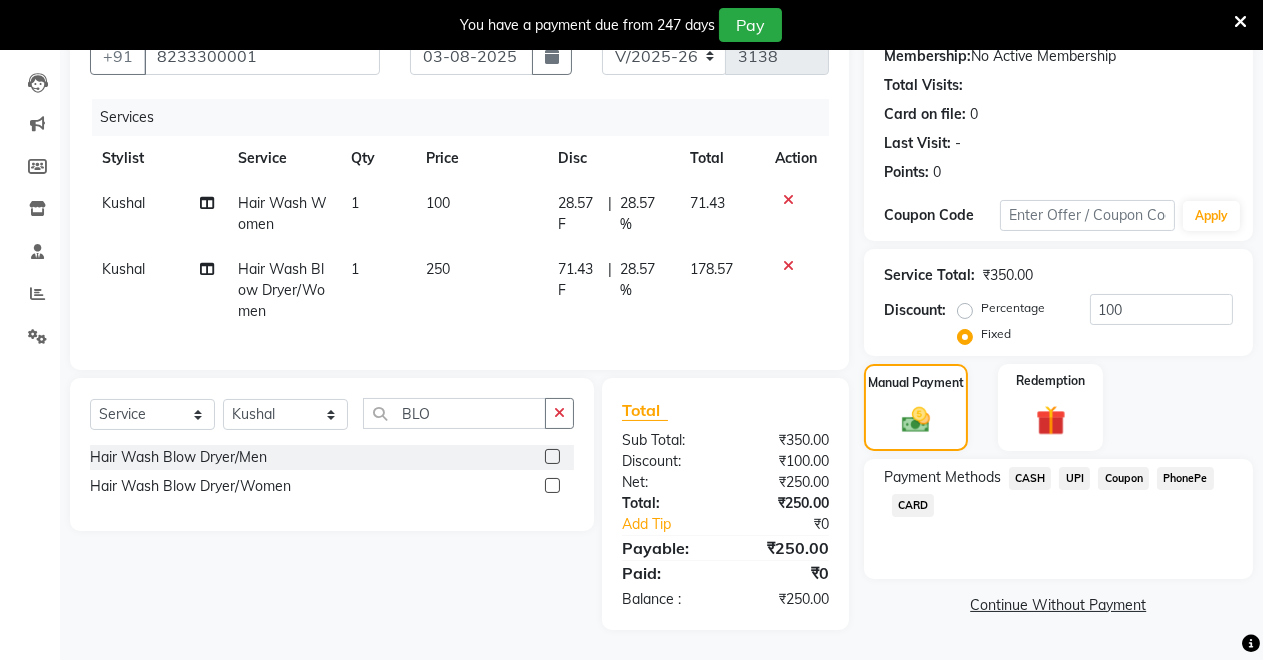 click on "CASH" 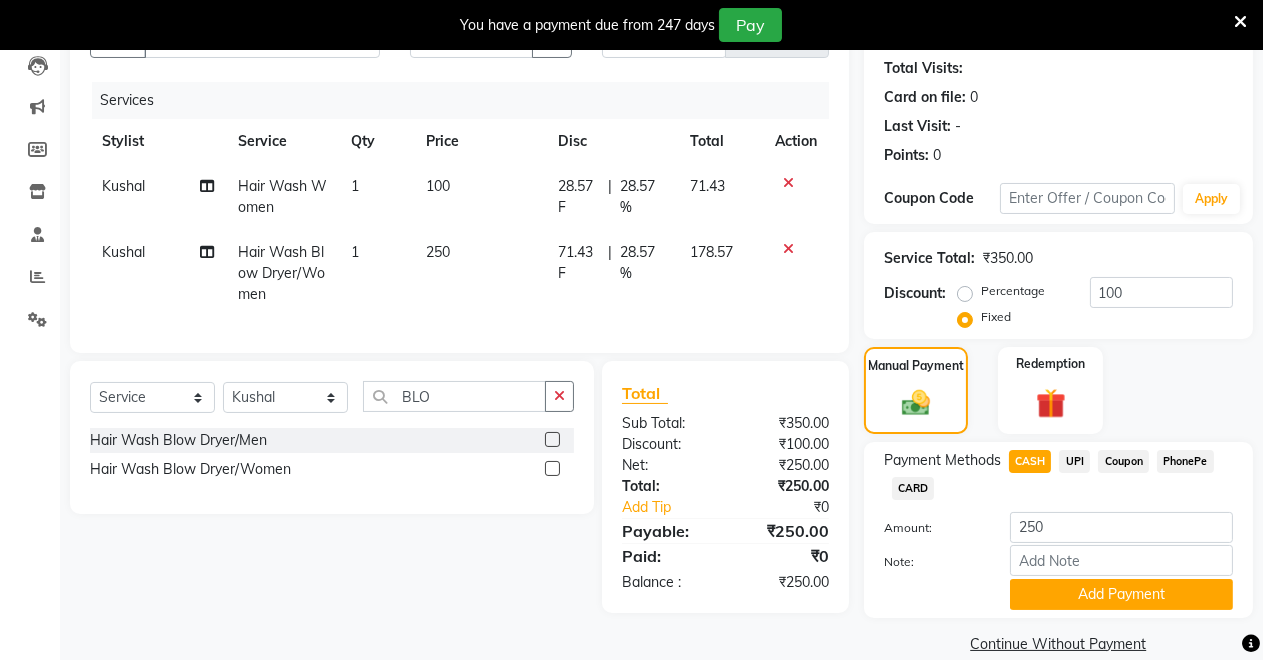 scroll, scrollTop: 245, scrollLeft: 0, axis: vertical 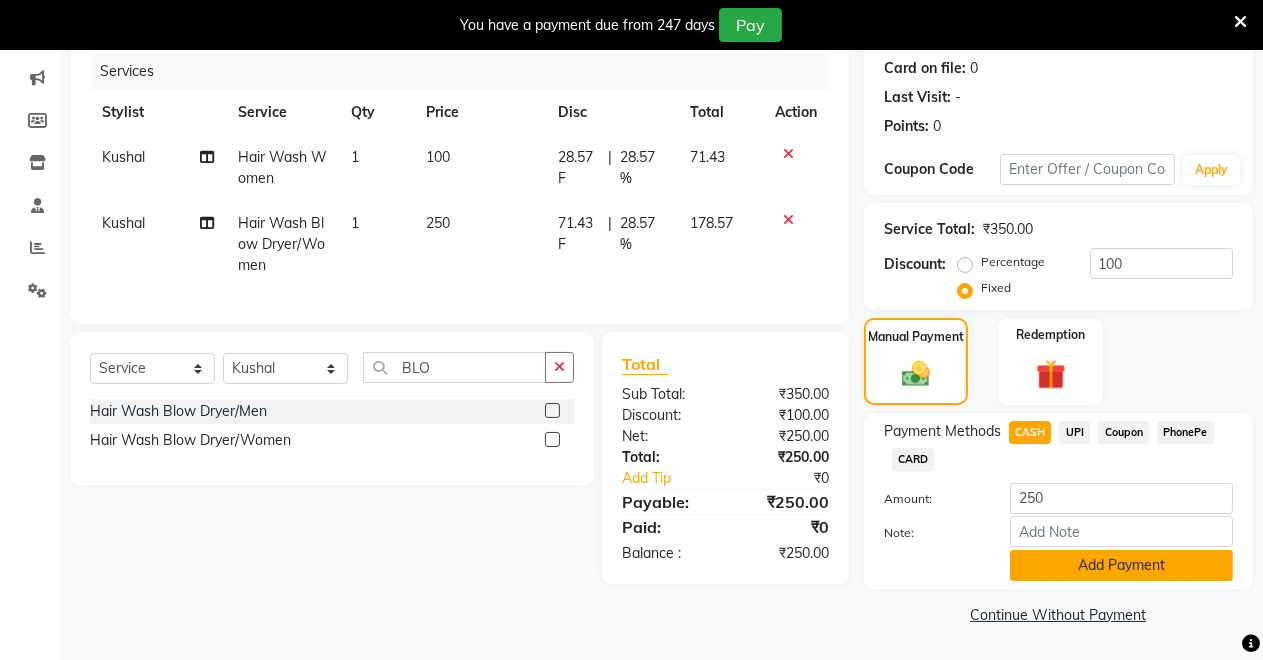 click on "Add Payment" 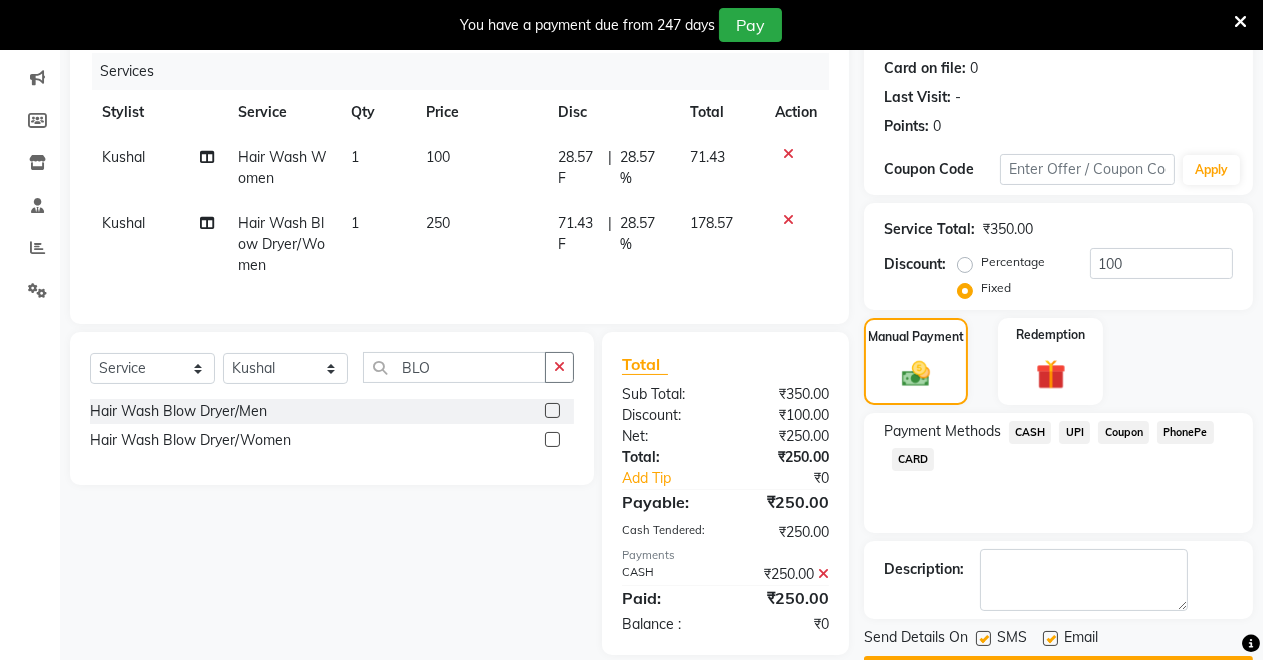 scroll, scrollTop: 302, scrollLeft: 0, axis: vertical 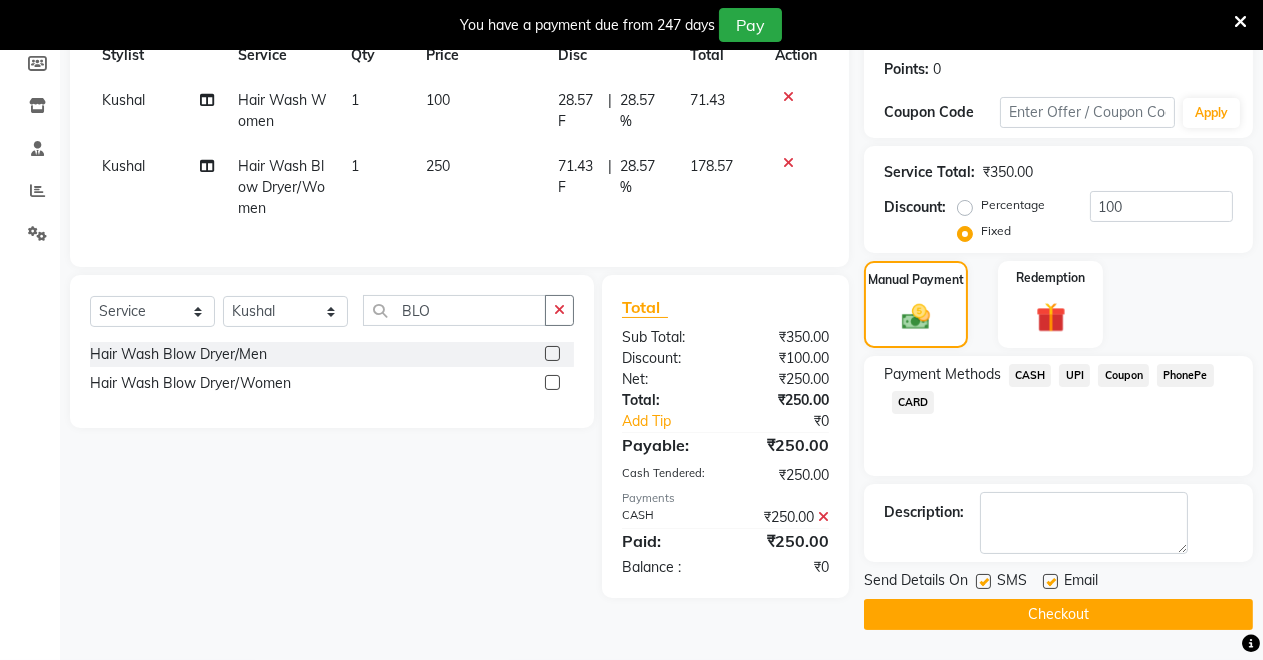 click on "Checkout" 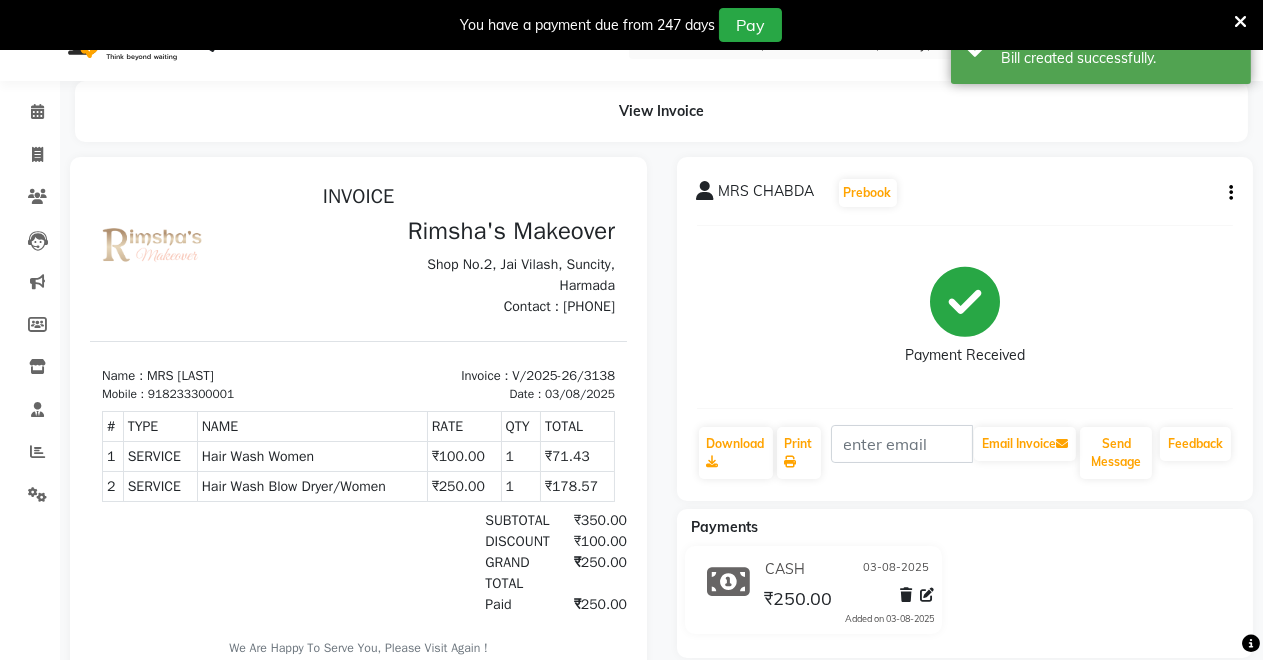 scroll, scrollTop: 0, scrollLeft: 0, axis: both 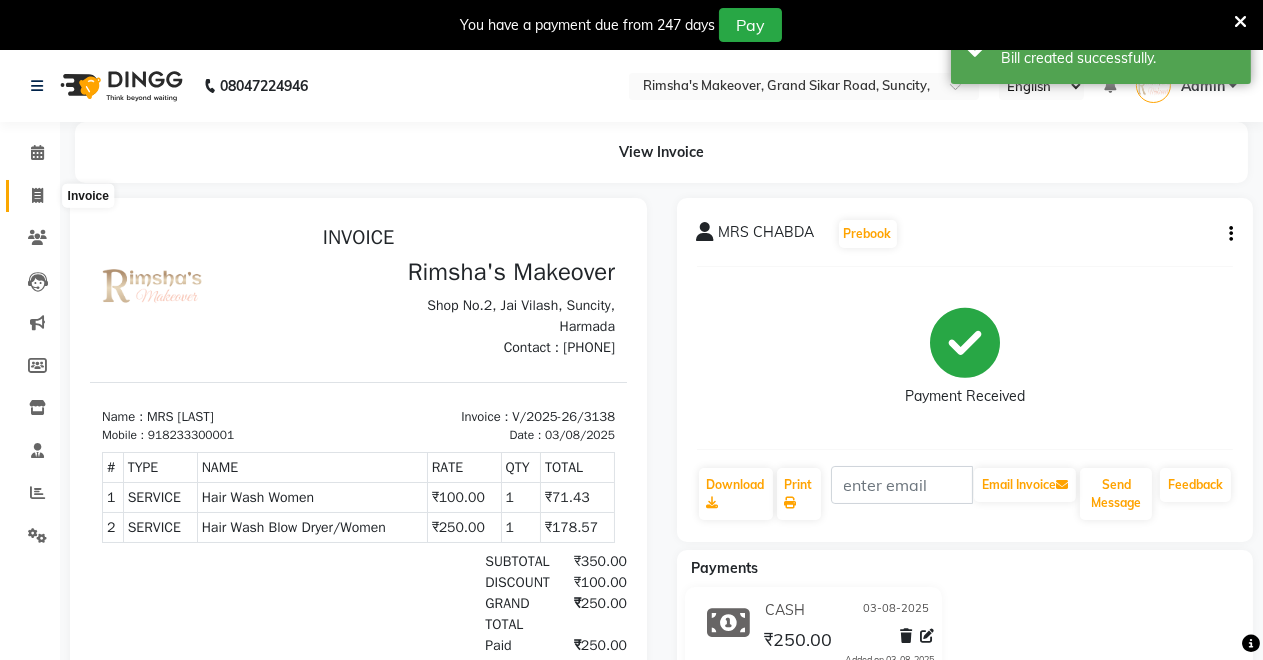 click 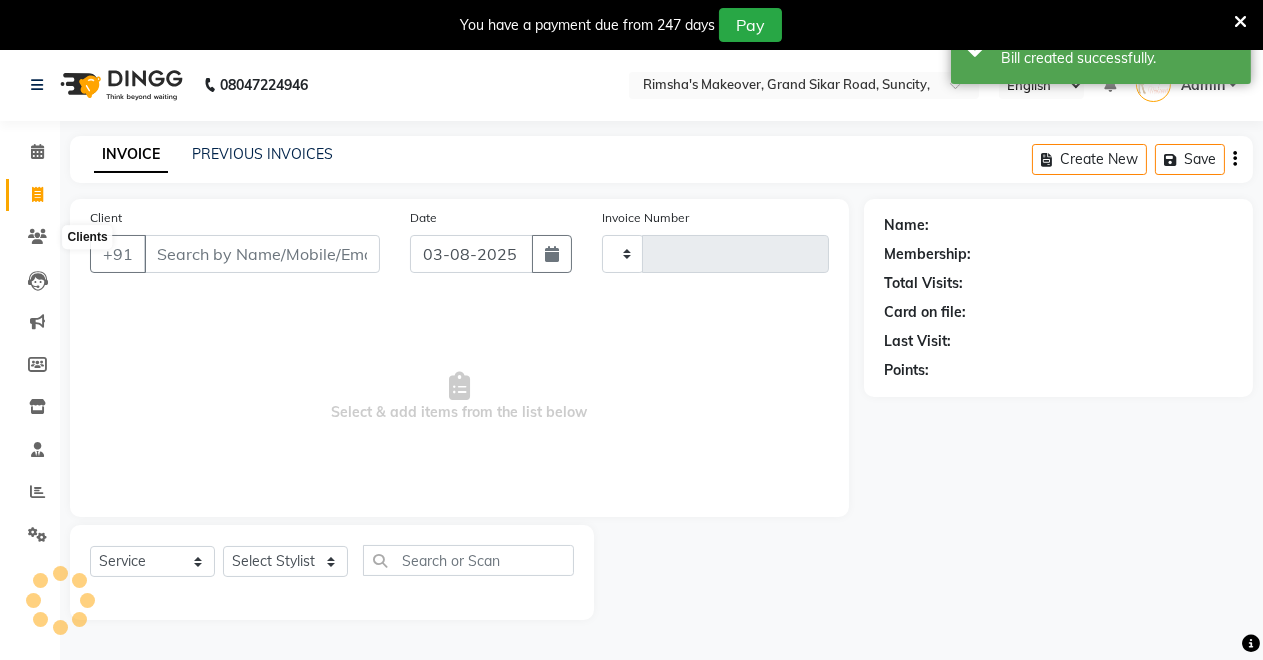 scroll, scrollTop: 49, scrollLeft: 0, axis: vertical 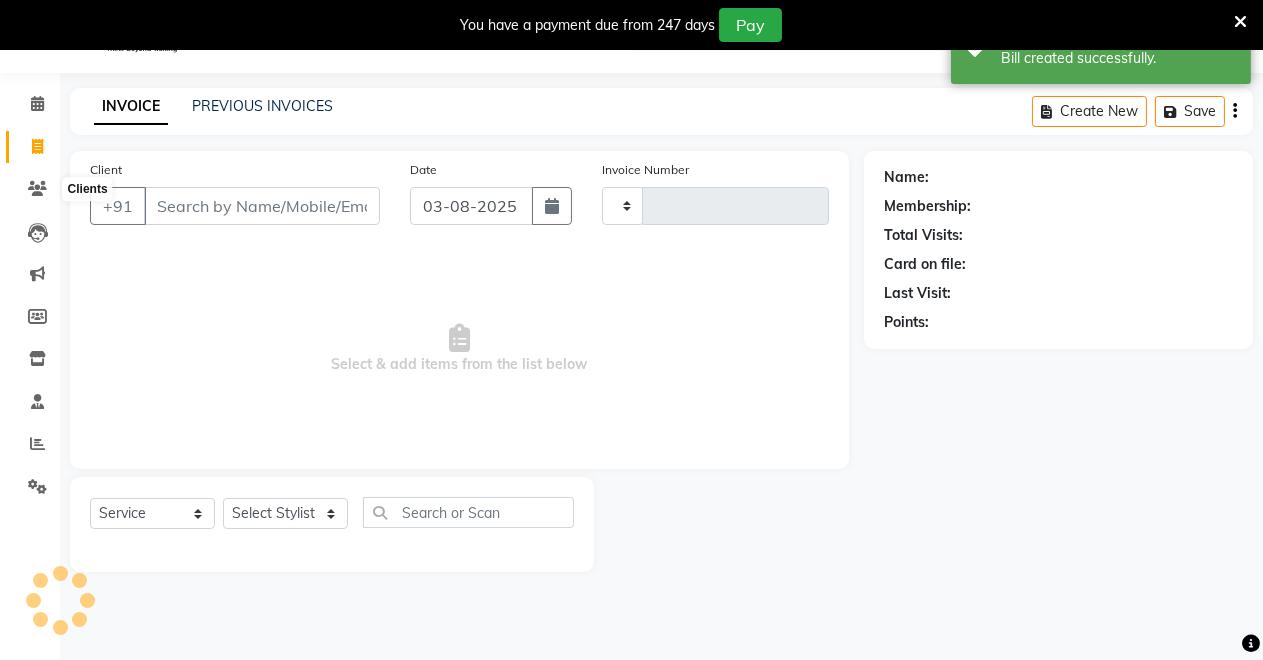 type on "3139" 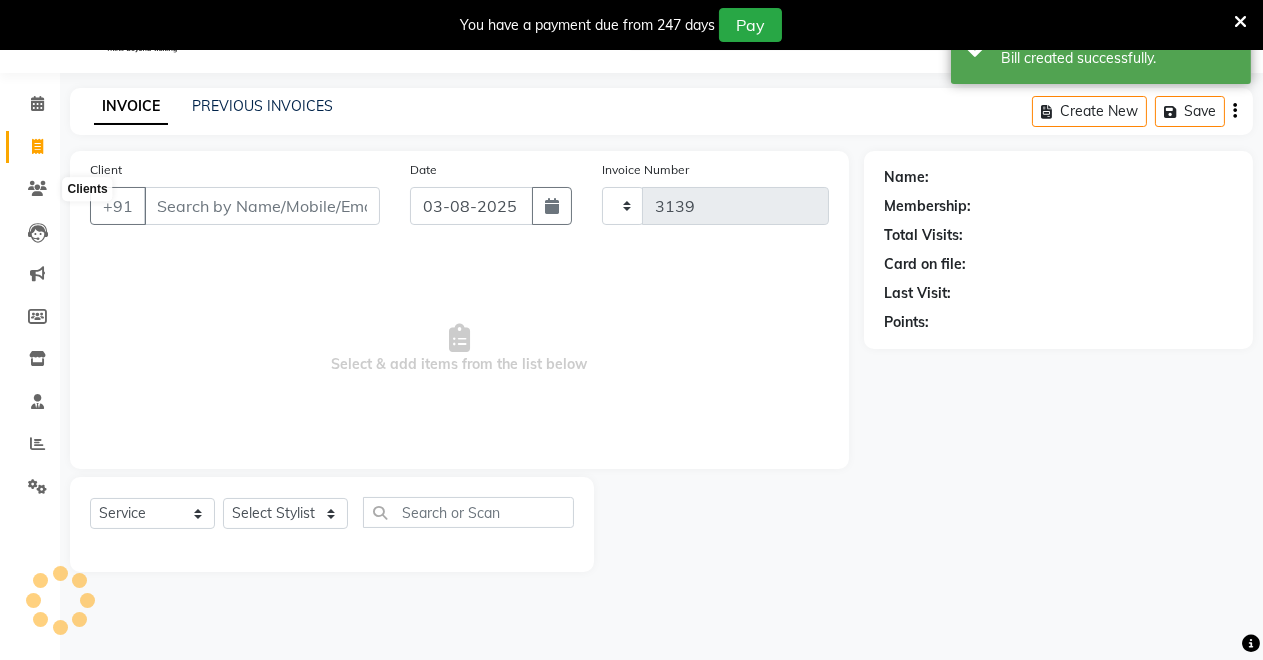 select on "7317" 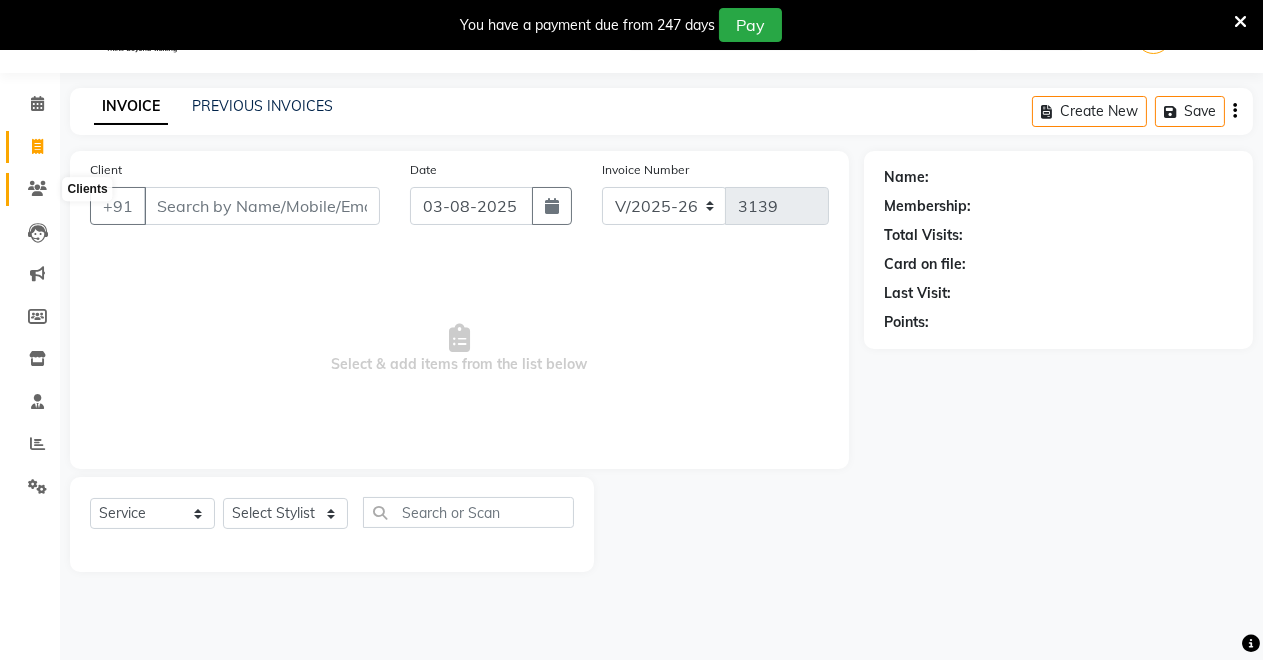 click 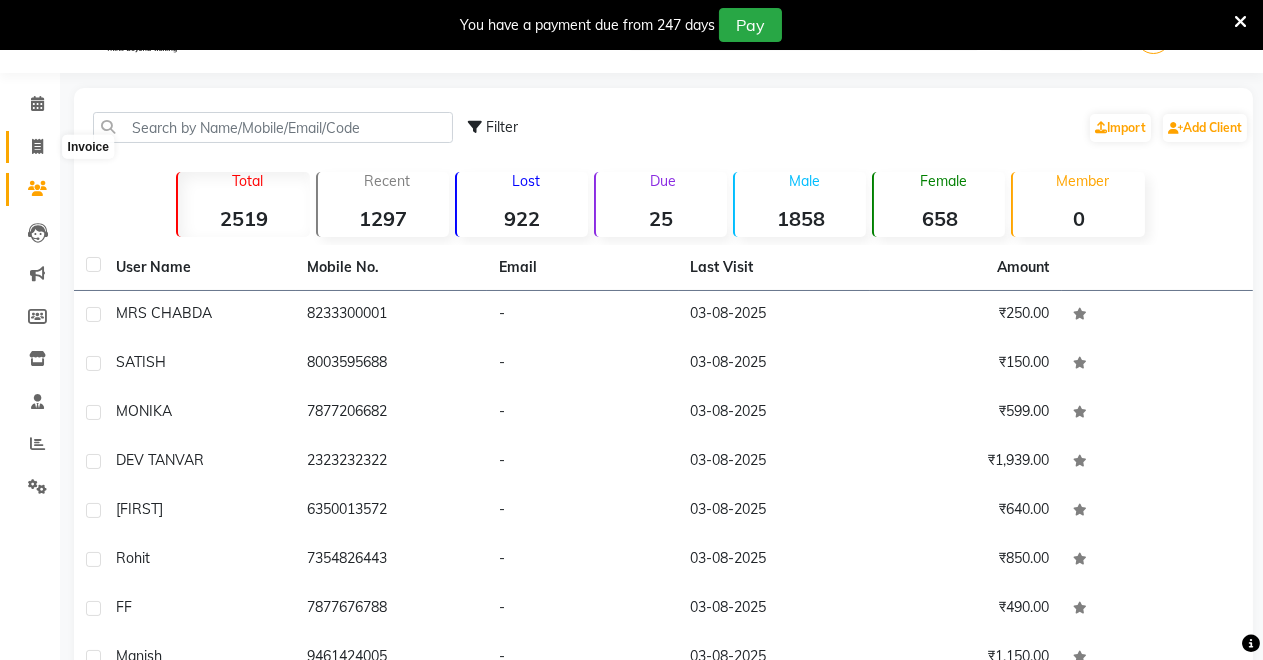 click 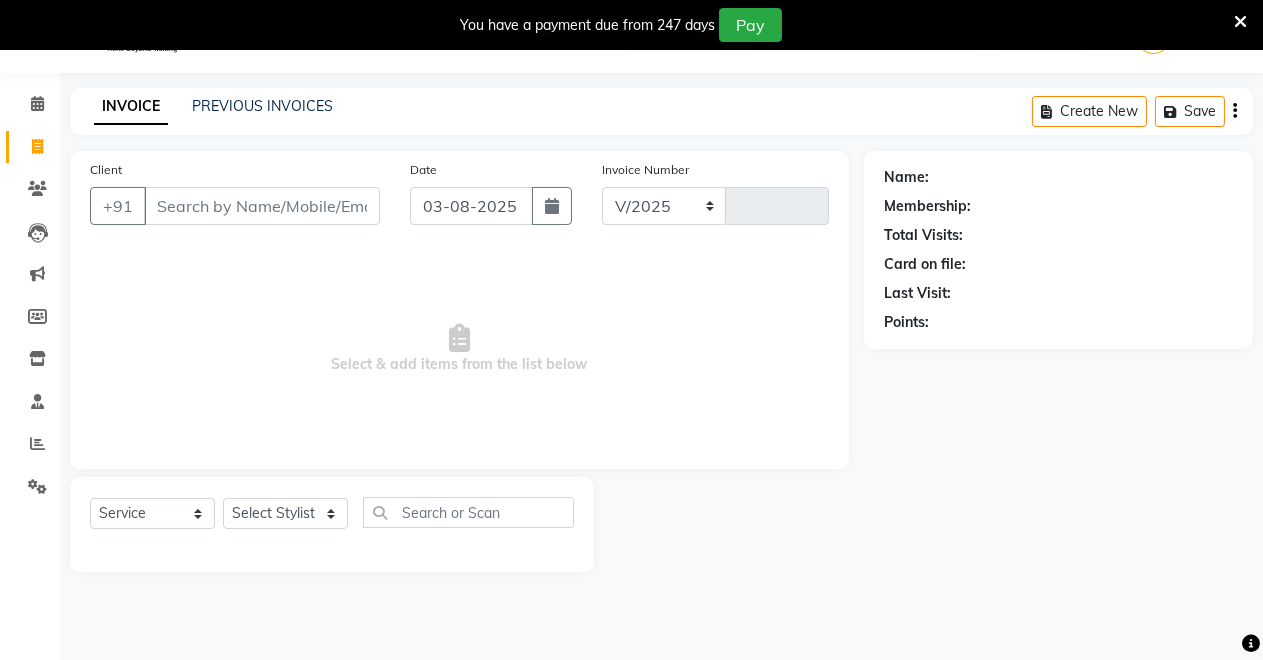 select on "7317" 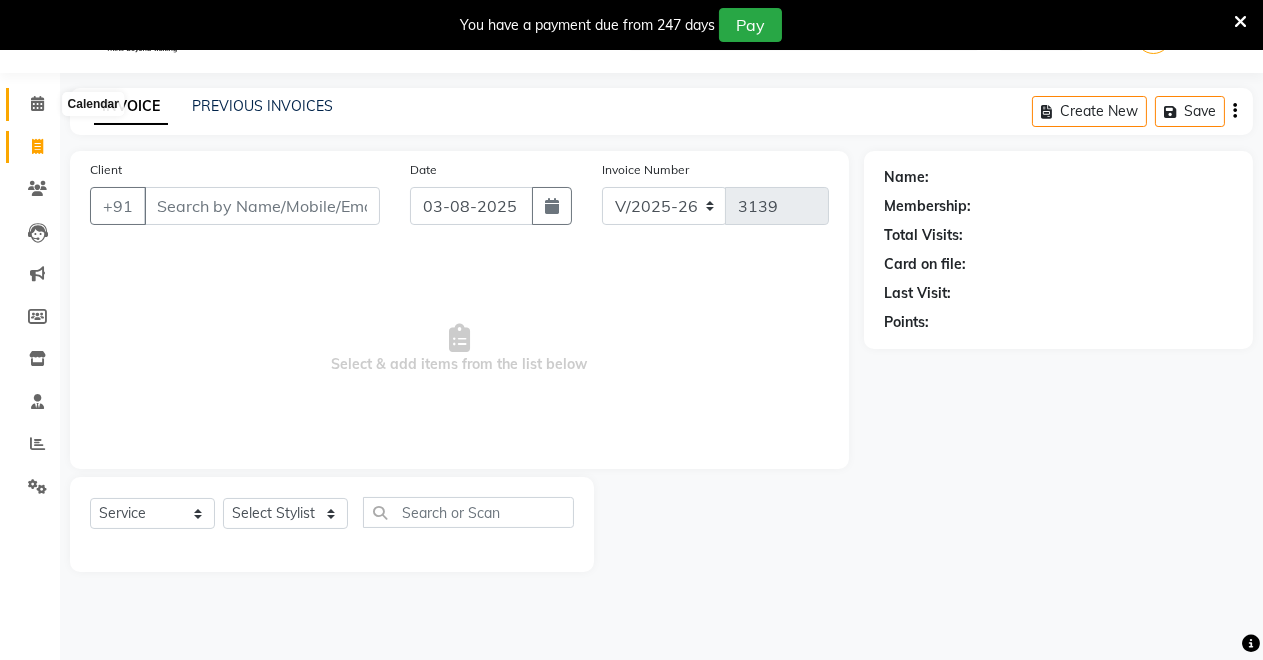 click 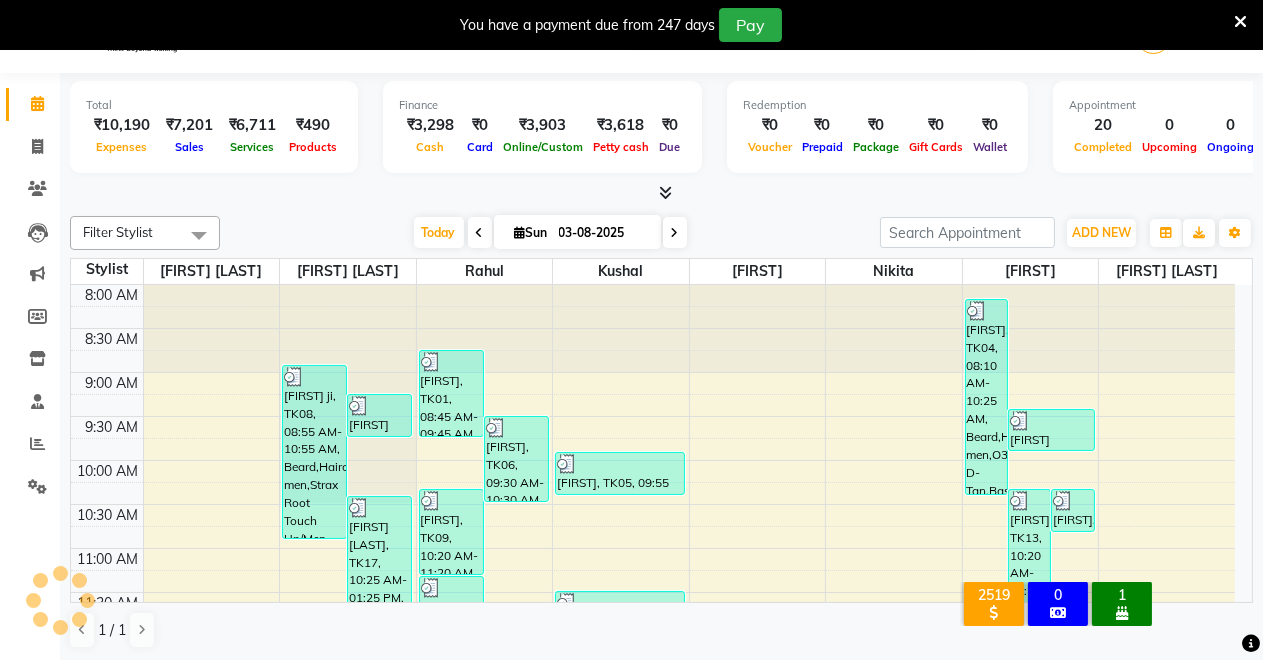 scroll, scrollTop: 0, scrollLeft: 0, axis: both 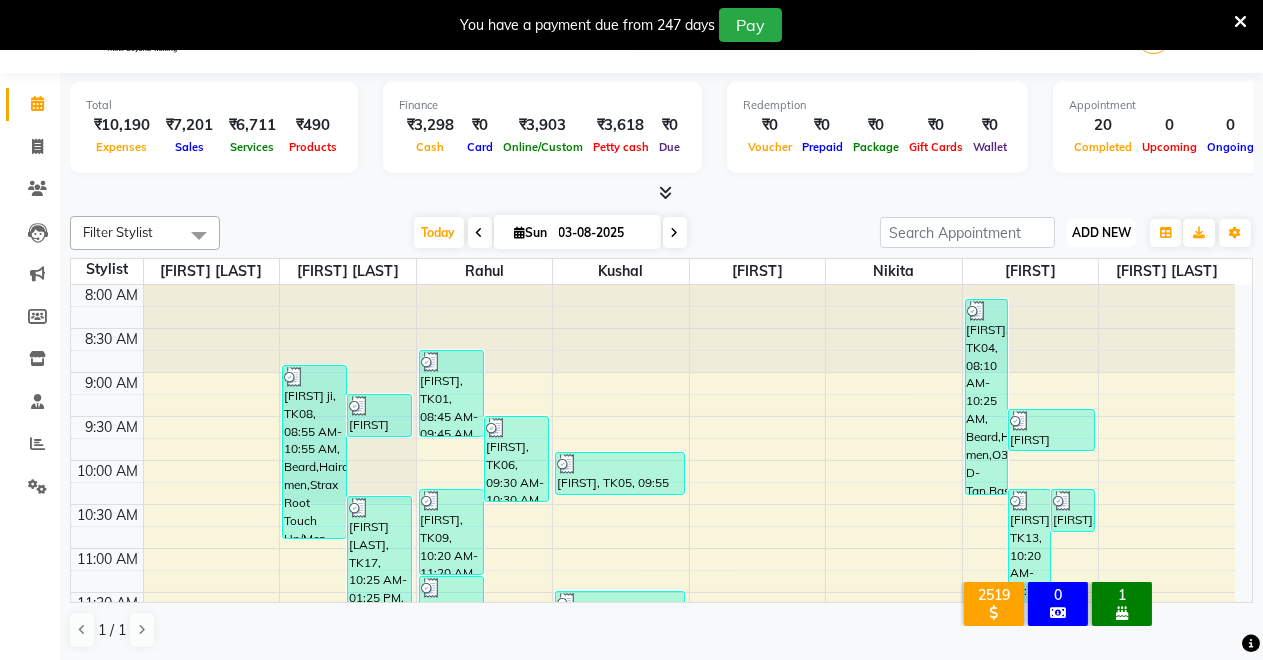 click on "ADD NEW" at bounding box center [1101, 232] 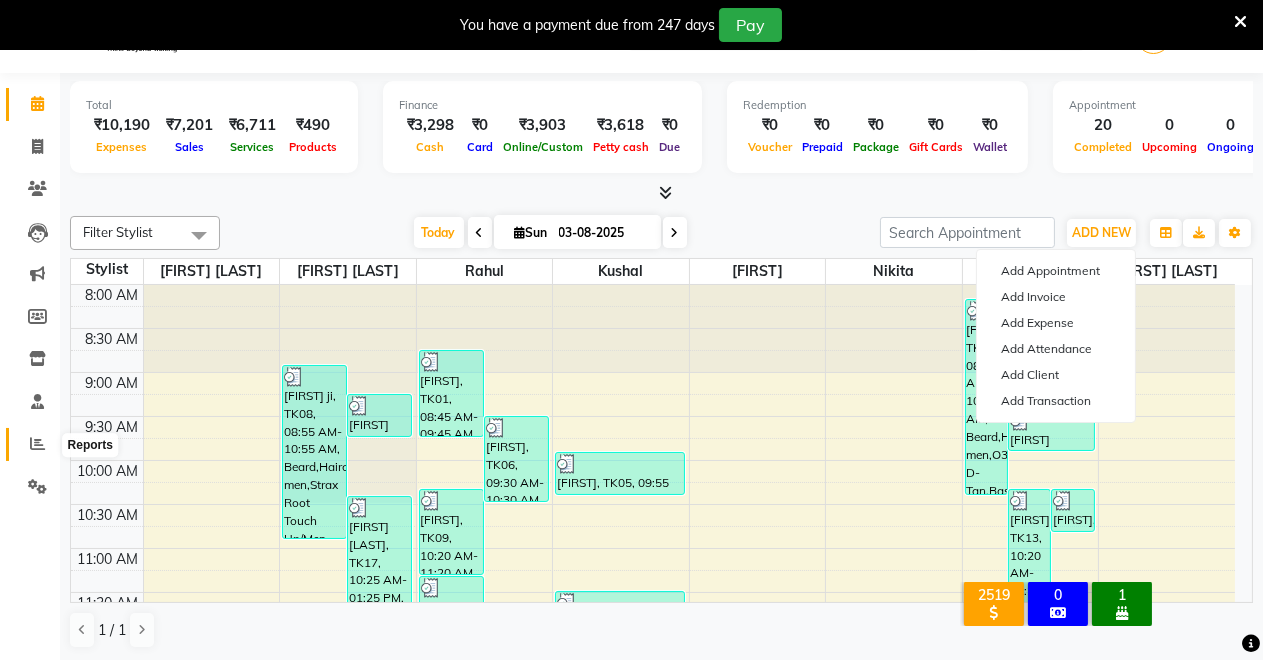 click 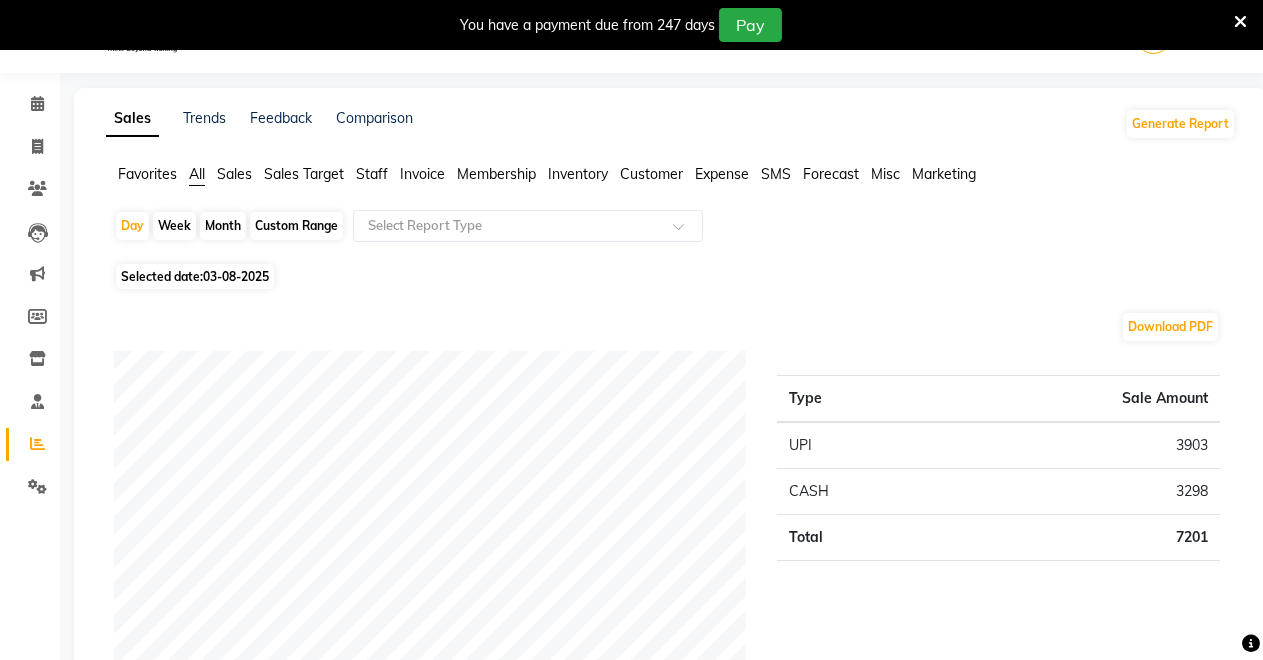click on "Expense" 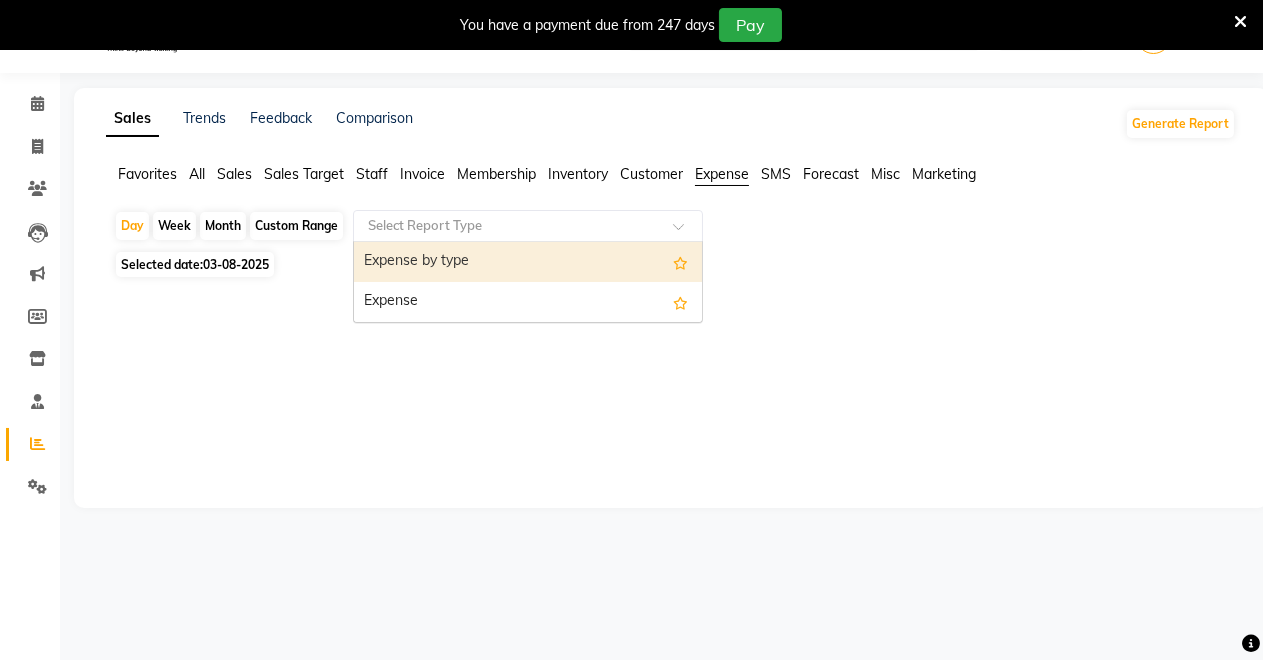 click 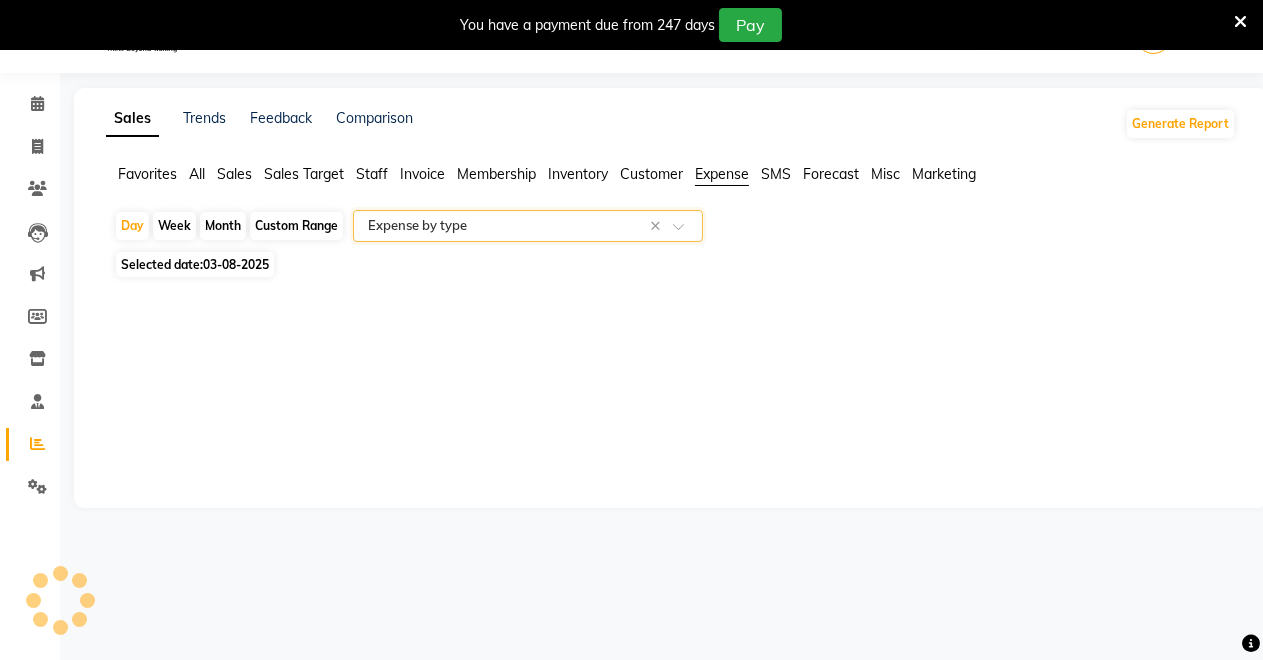 select on "filtered_report" 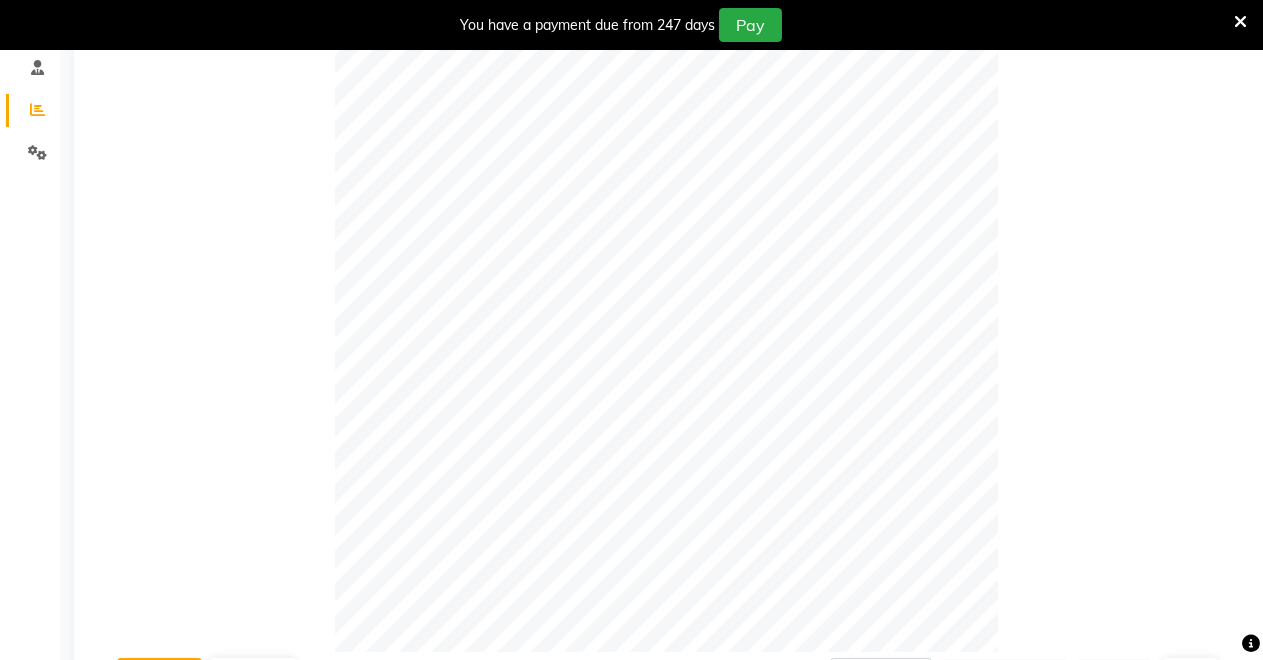 scroll, scrollTop: 0, scrollLeft: 0, axis: both 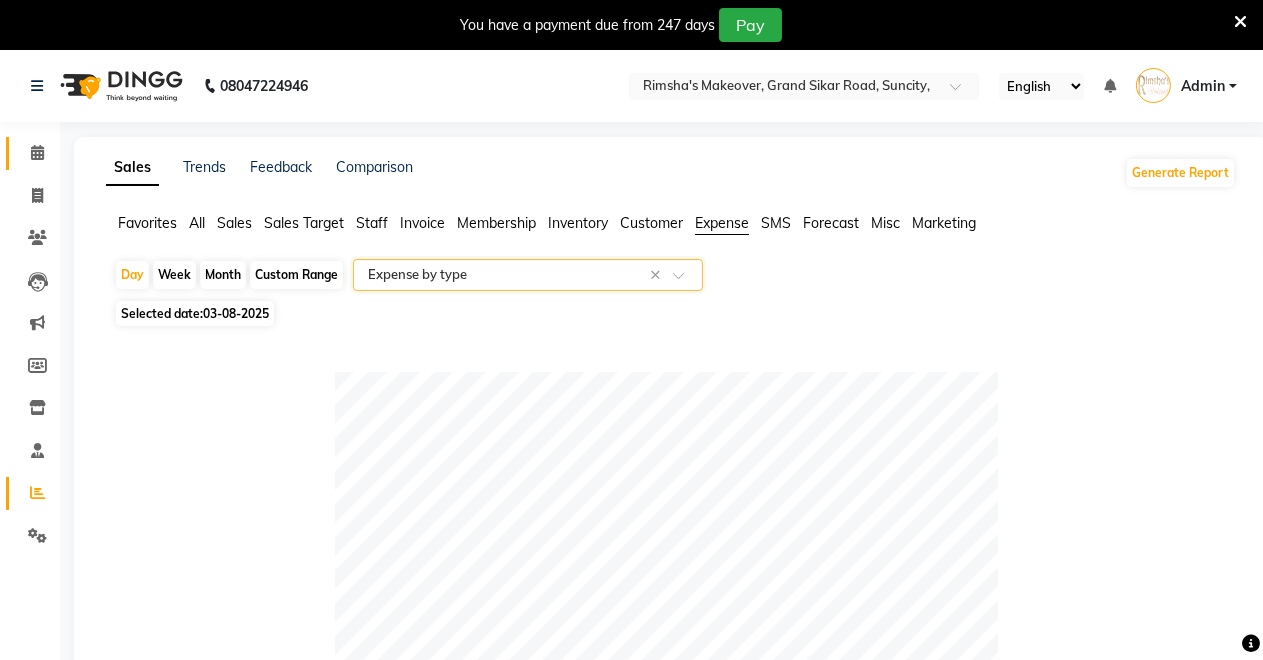 click 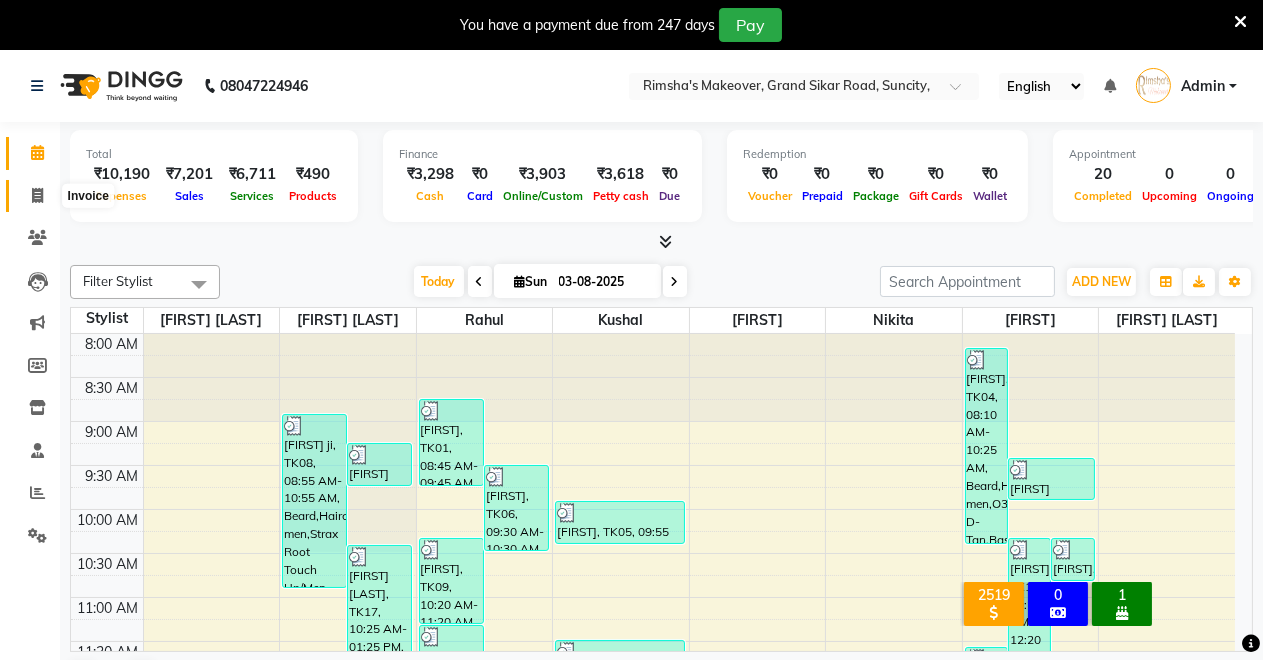 click 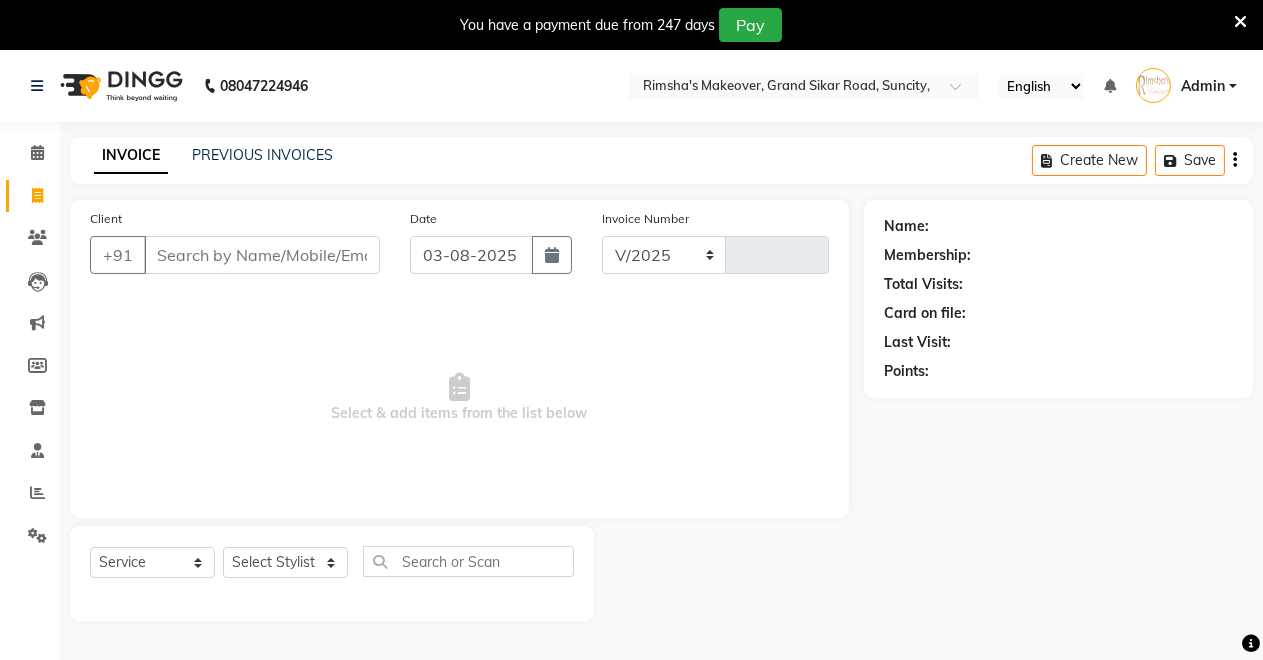 select on "7317" 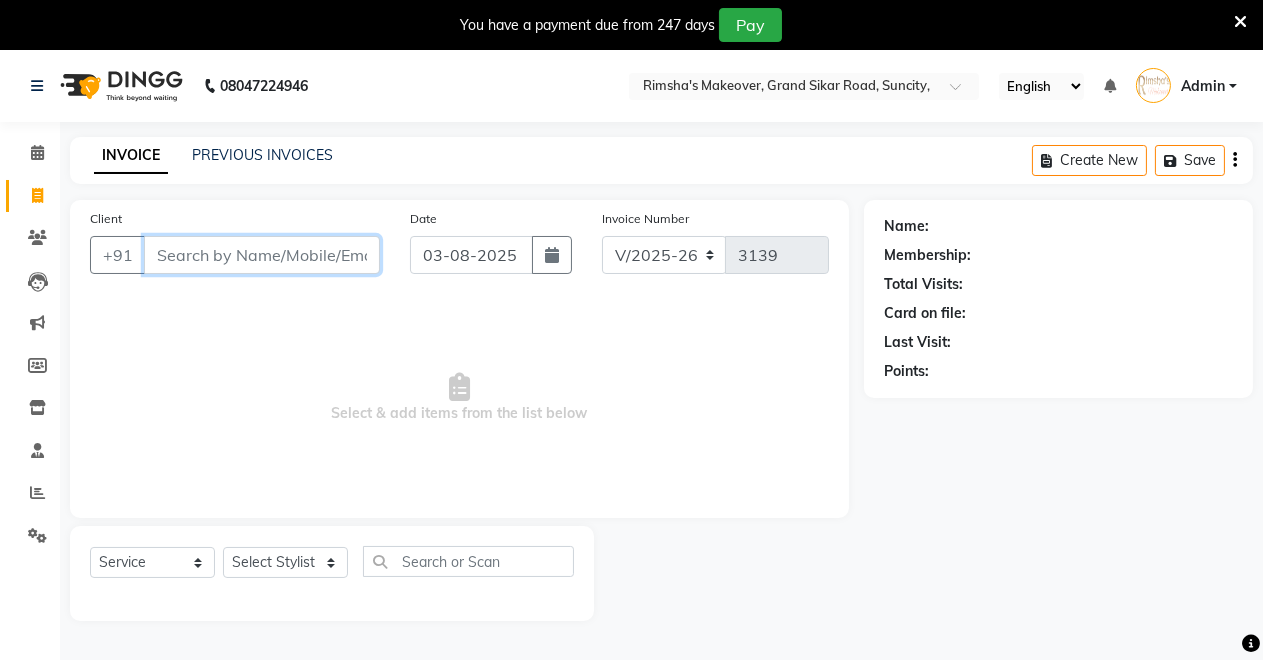 click on "Client" at bounding box center [262, 255] 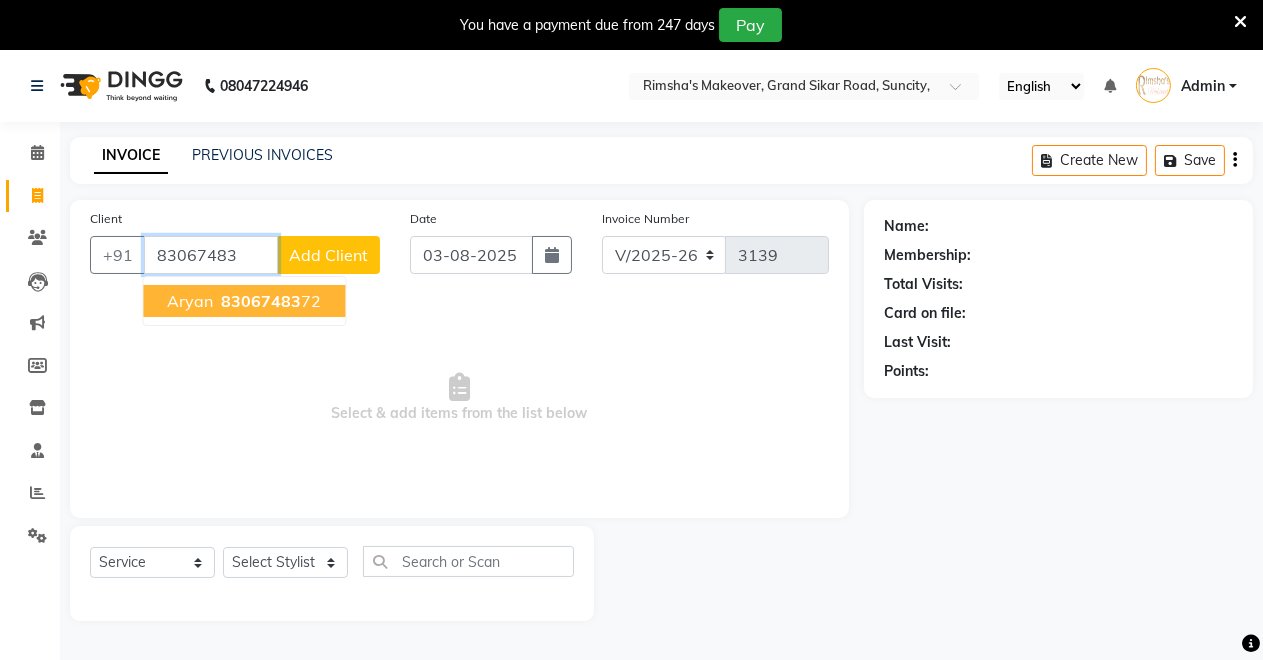 drag, startPoint x: 330, startPoint y: 298, endPoint x: 301, endPoint y: 352, distance: 61.294373 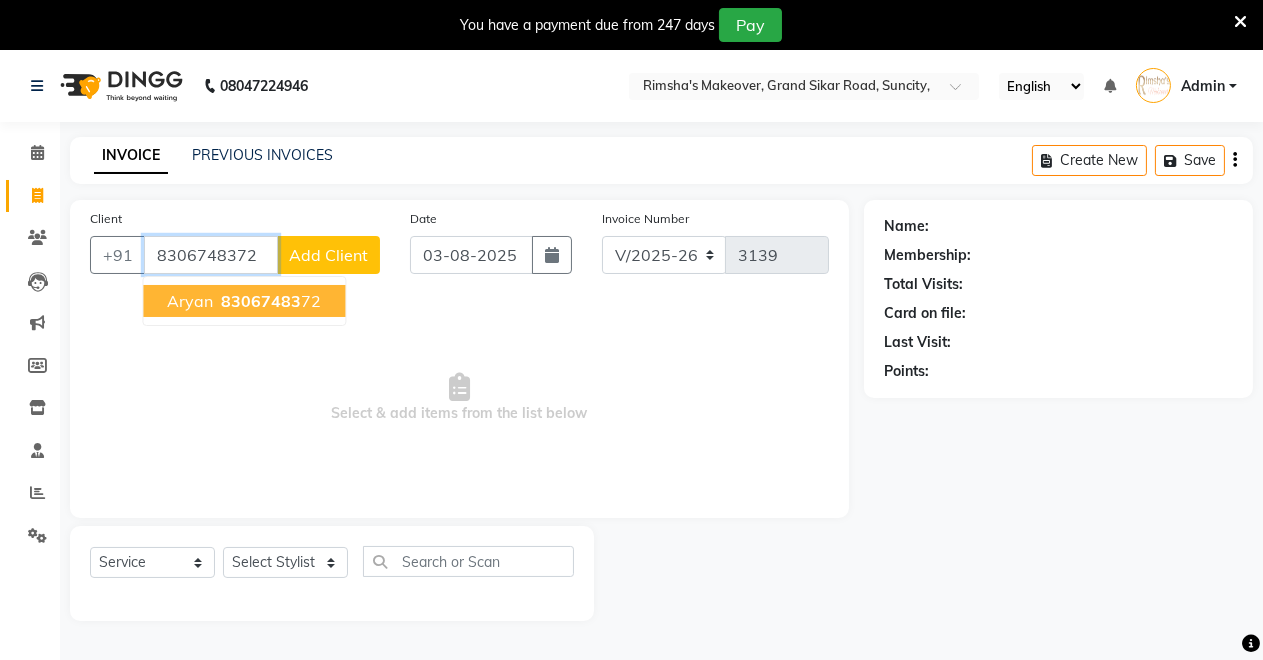 type on "8306748372" 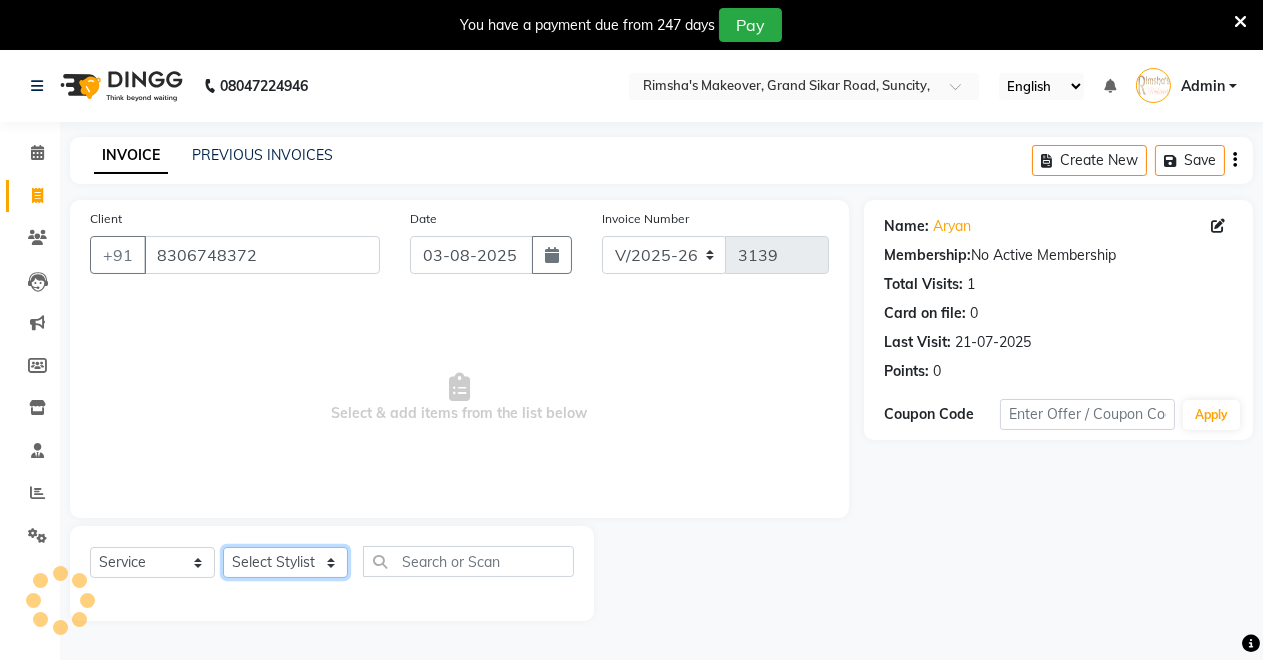 drag, startPoint x: 300, startPoint y: 566, endPoint x: 300, endPoint y: 549, distance: 17 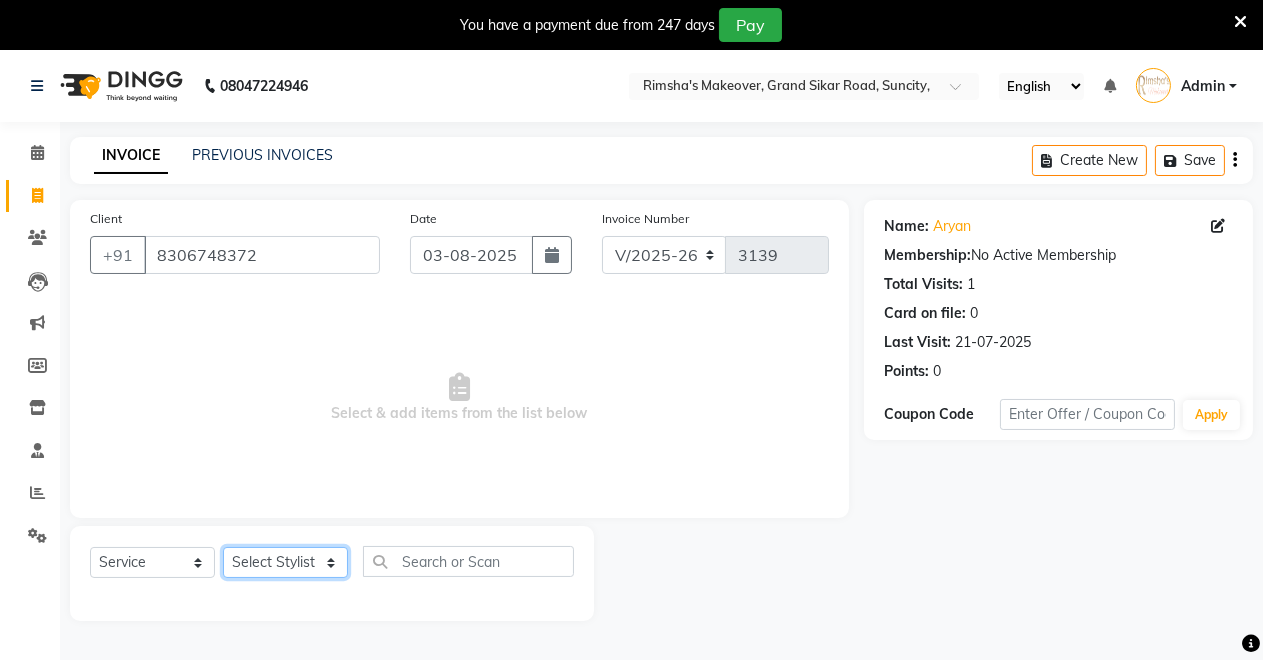 select on "84062" 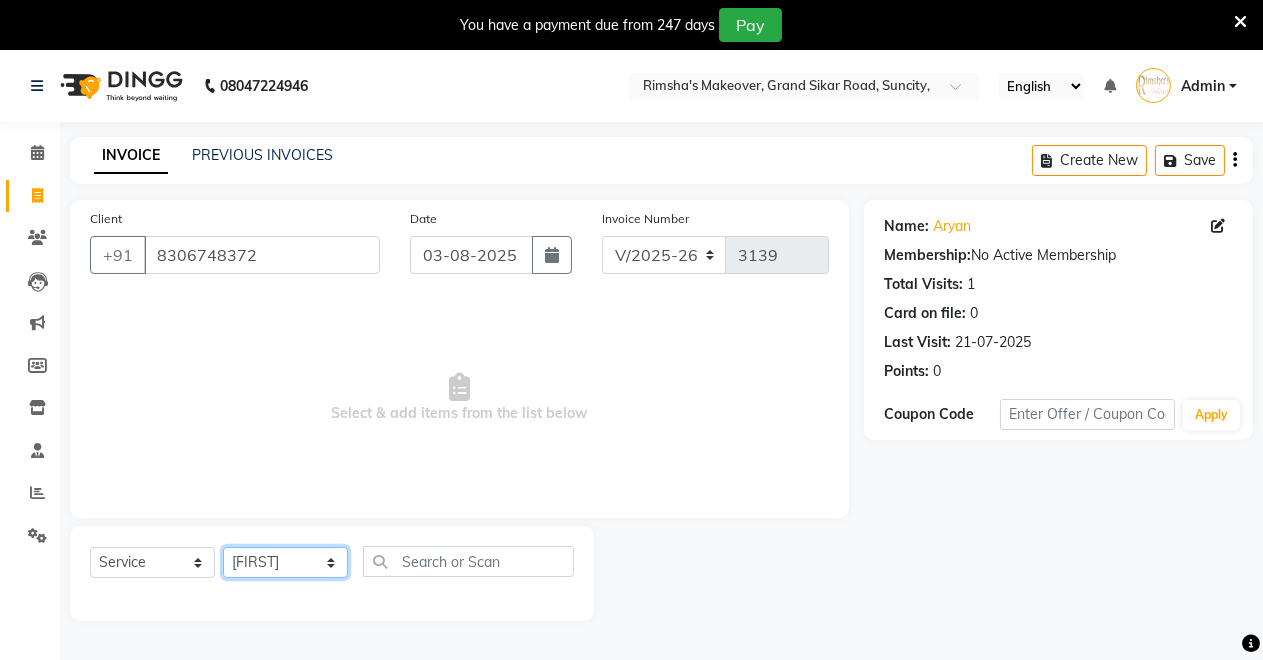 click on "Select Stylist Badal kumar Jeetu Kushal Nikita Rahul Sachin Dangoriya Shikha Suman Verma" 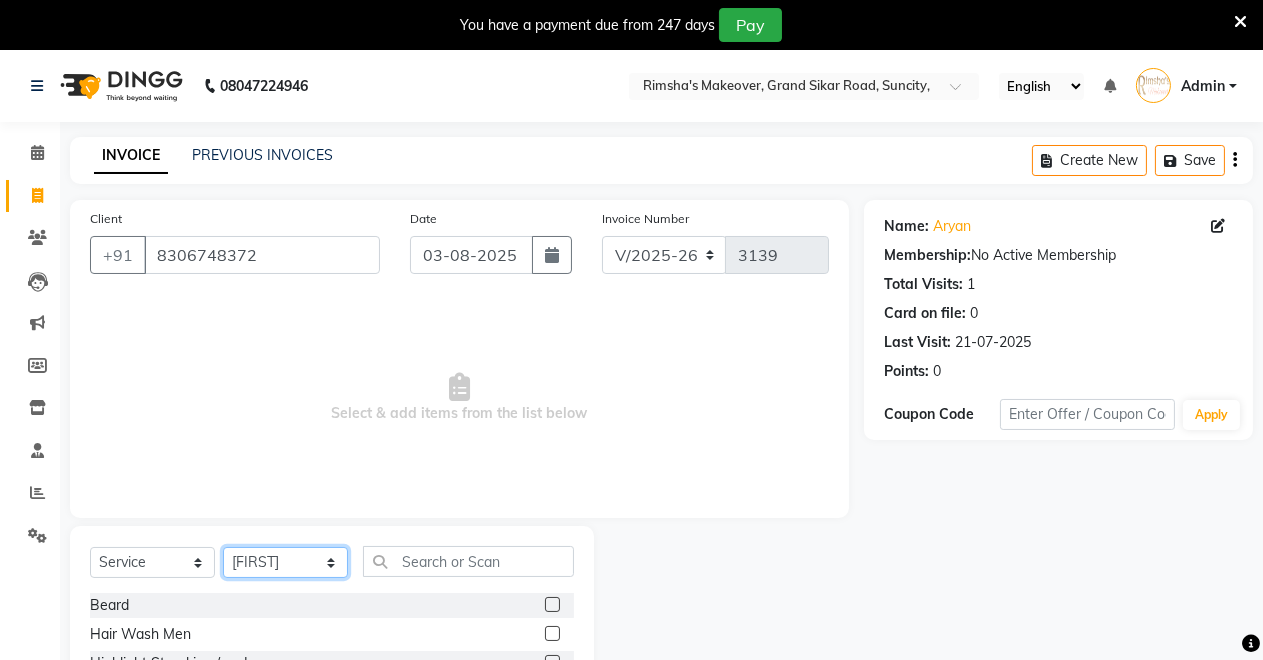 scroll, scrollTop: 191, scrollLeft: 0, axis: vertical 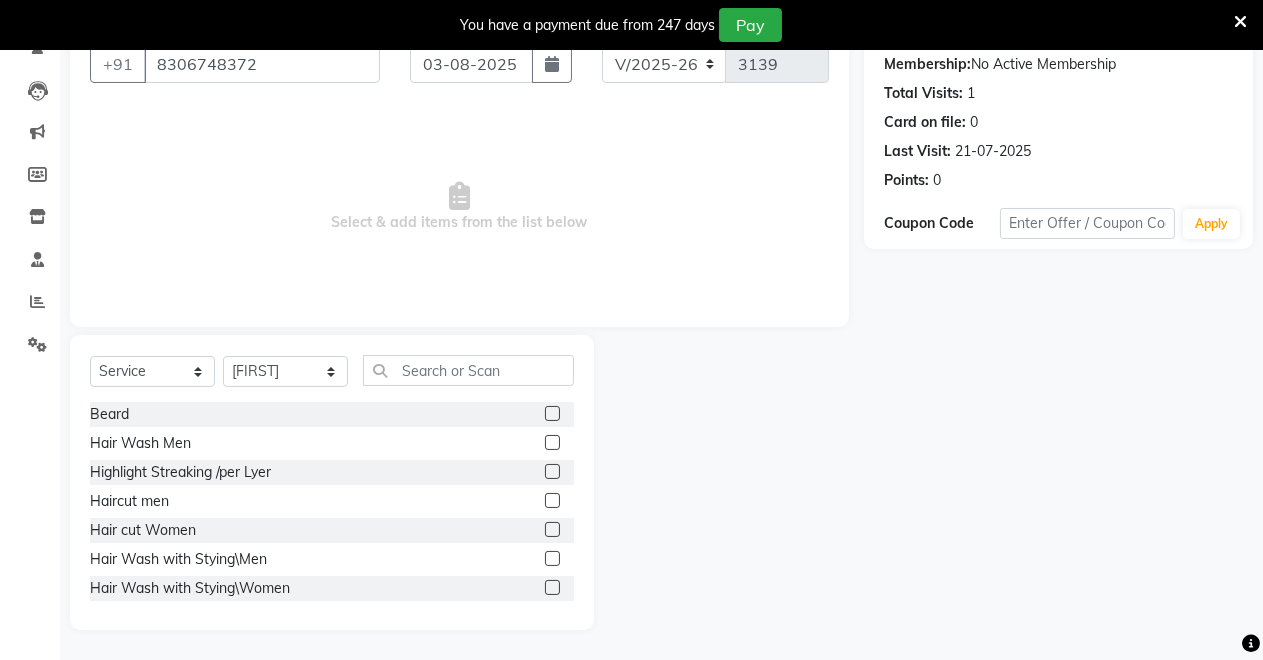 click 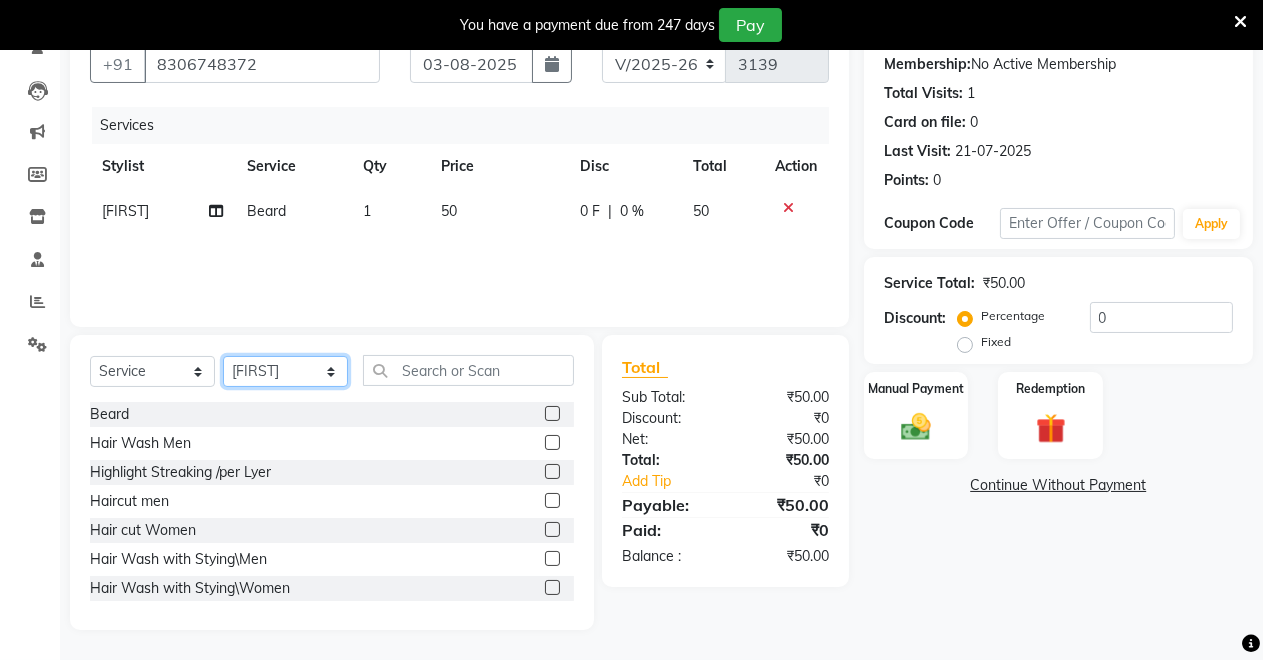 checkbox on "false" 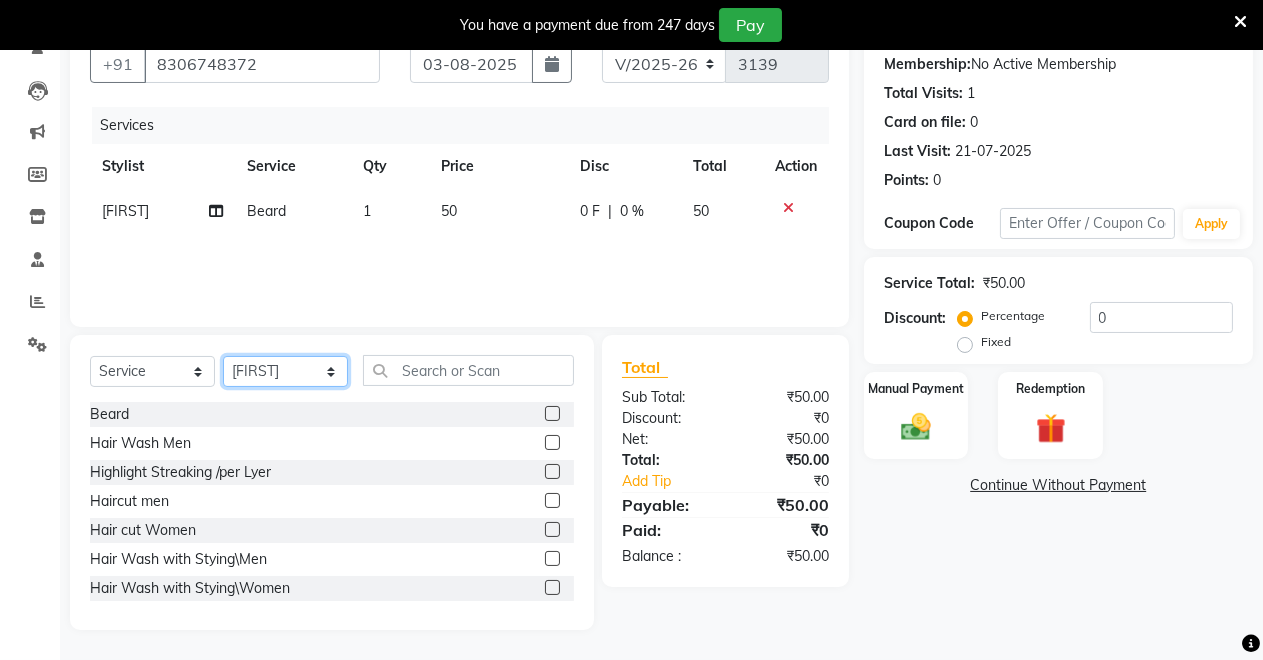 click on "Select Stylist Badal kumar Jeetu Kushal Nikita Rahul Sachin Dangoriya Shikha Suman Verma" 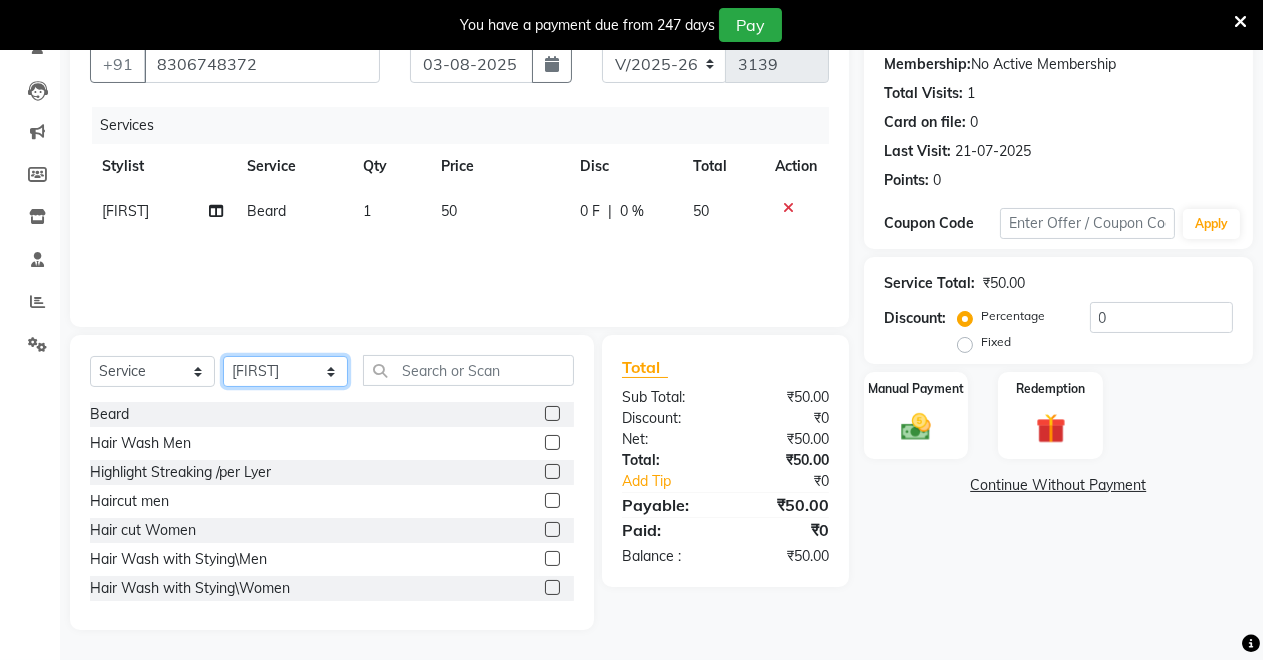 select on "85198" 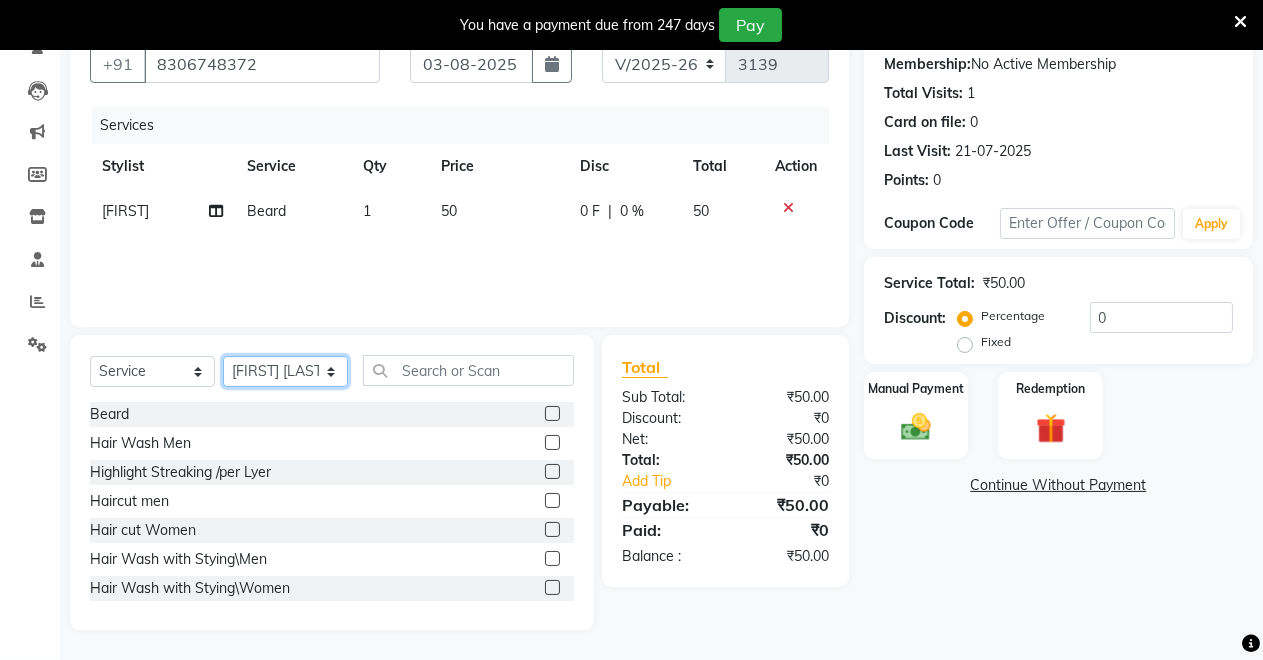 click on "Select Stylist Badal kumar Jeetu Kushal Nikita Rahul Sachin Dangoriya Shikha Suman Verma" 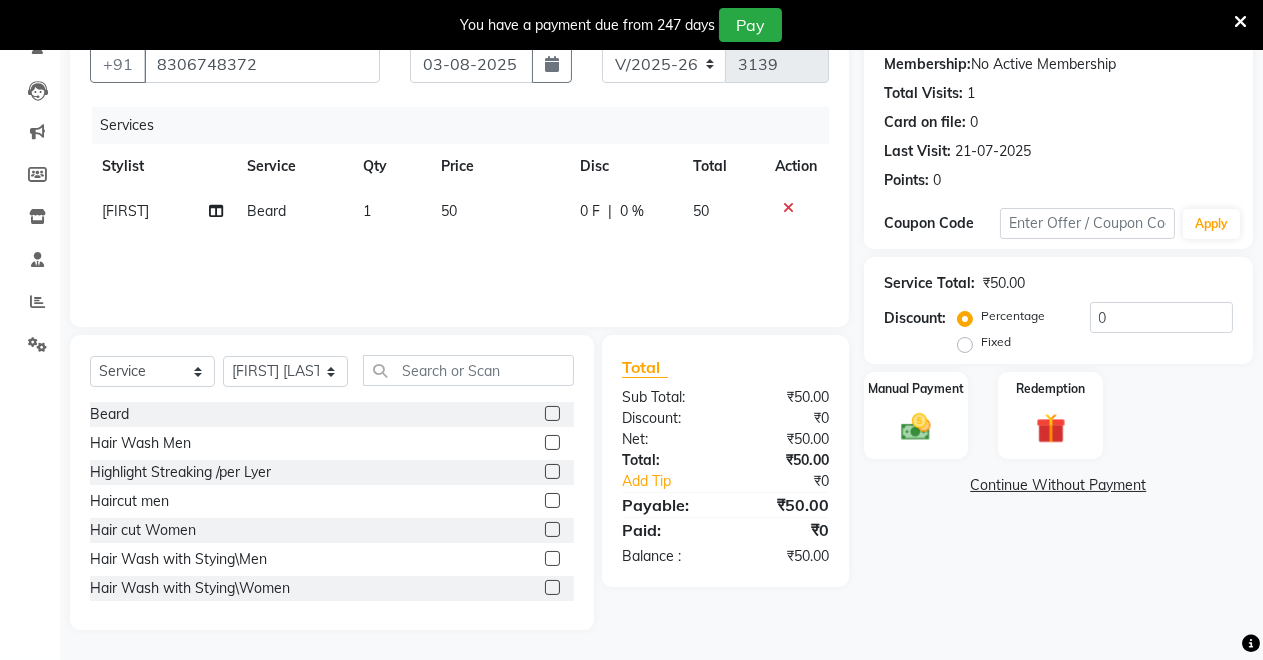 click 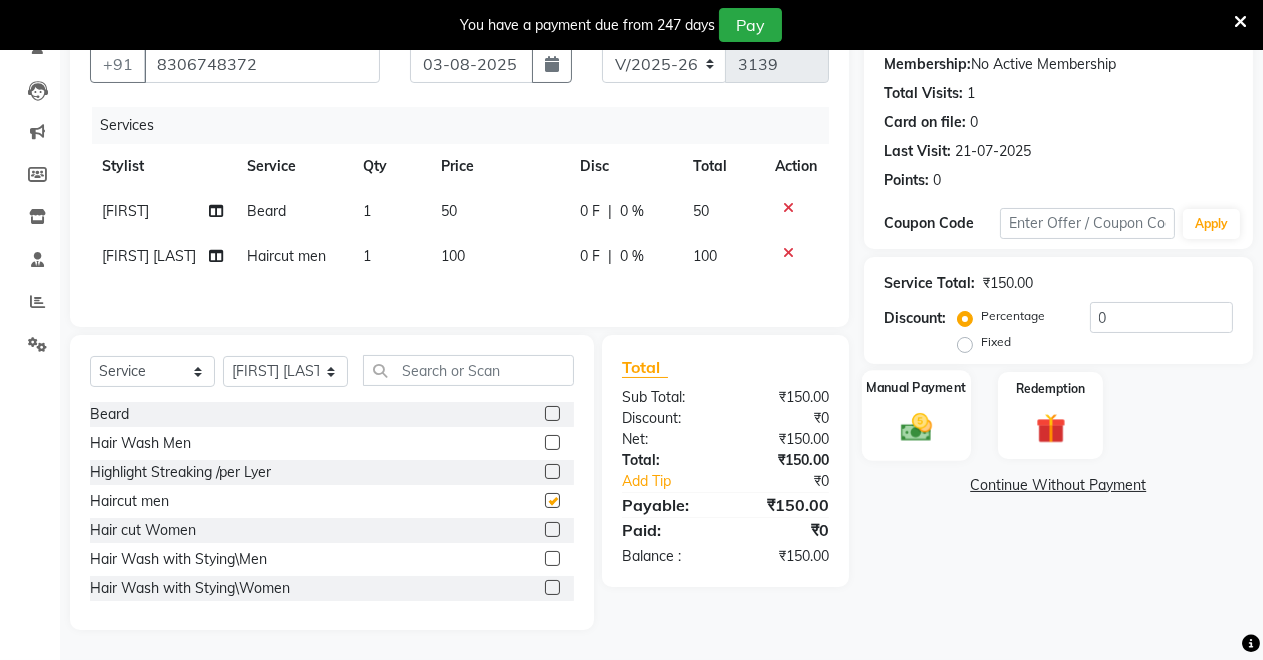 checkbox on "false" 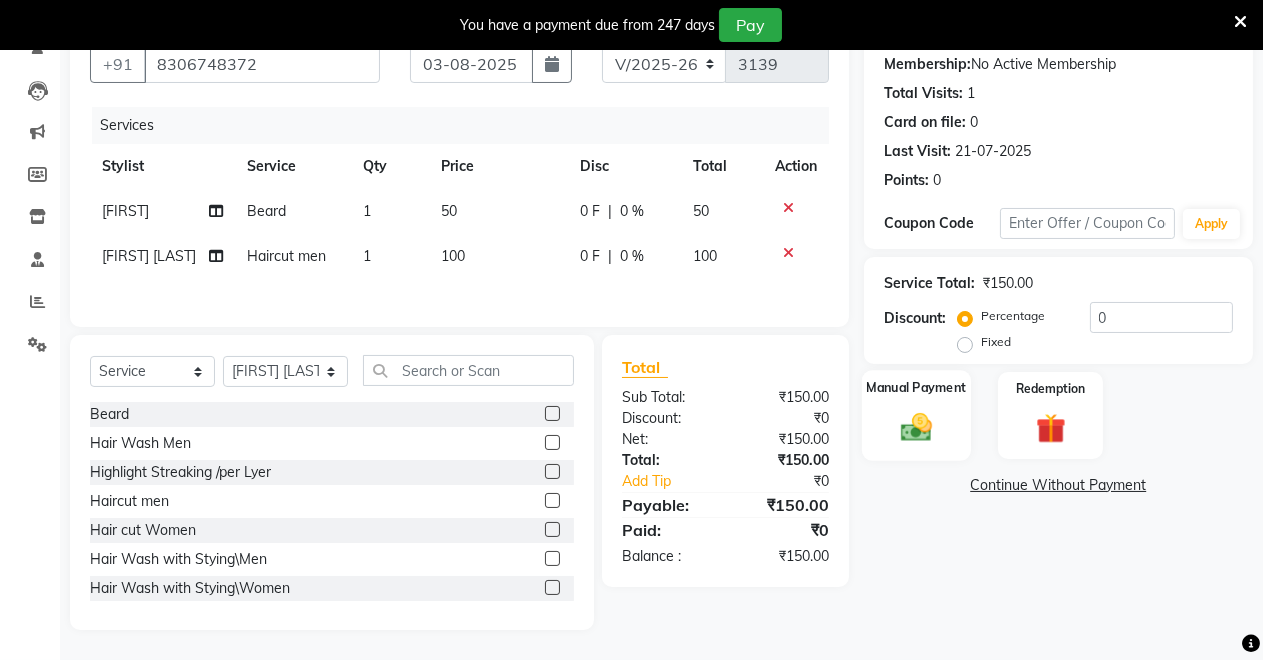 click 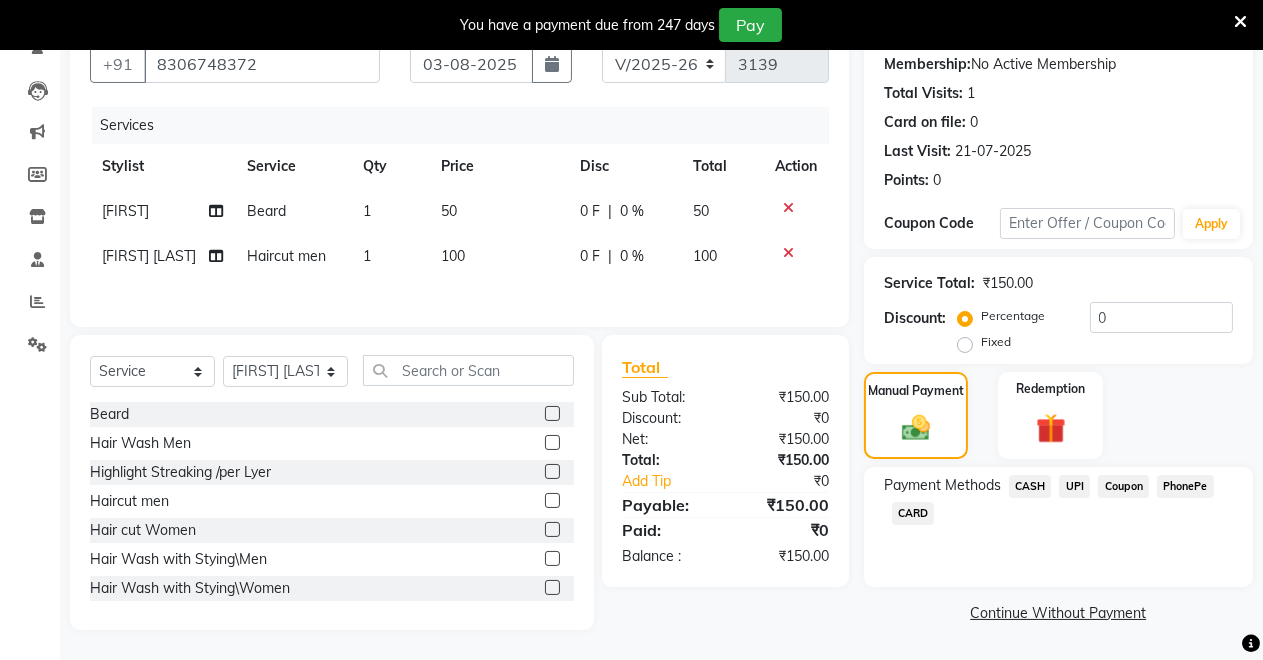 click on "CASH" 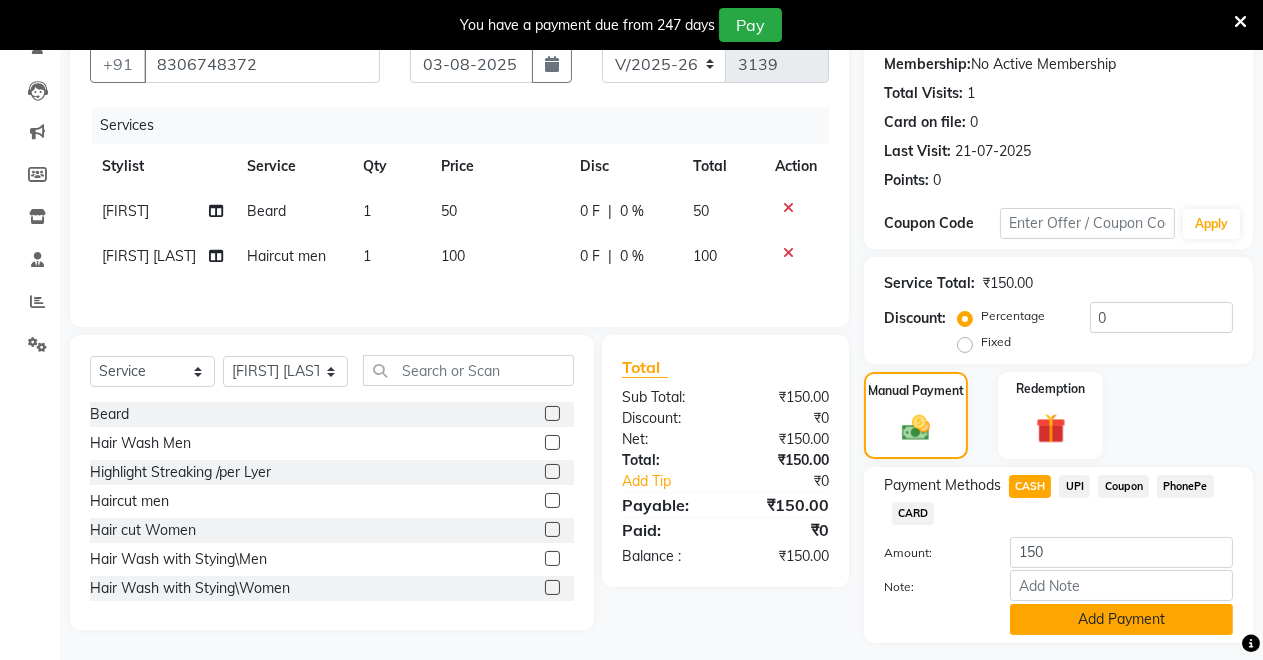 click on "Add Payment" 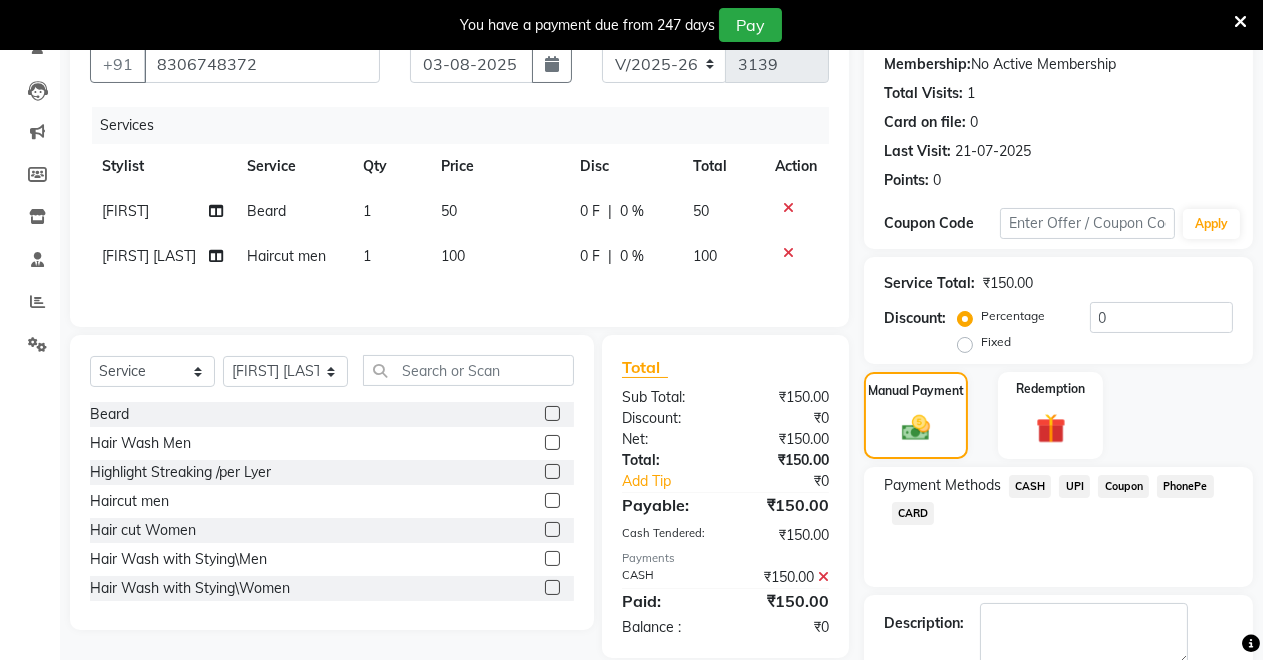 scroll, scrollTop: 302, scrollLeft: 0, axis: vertical 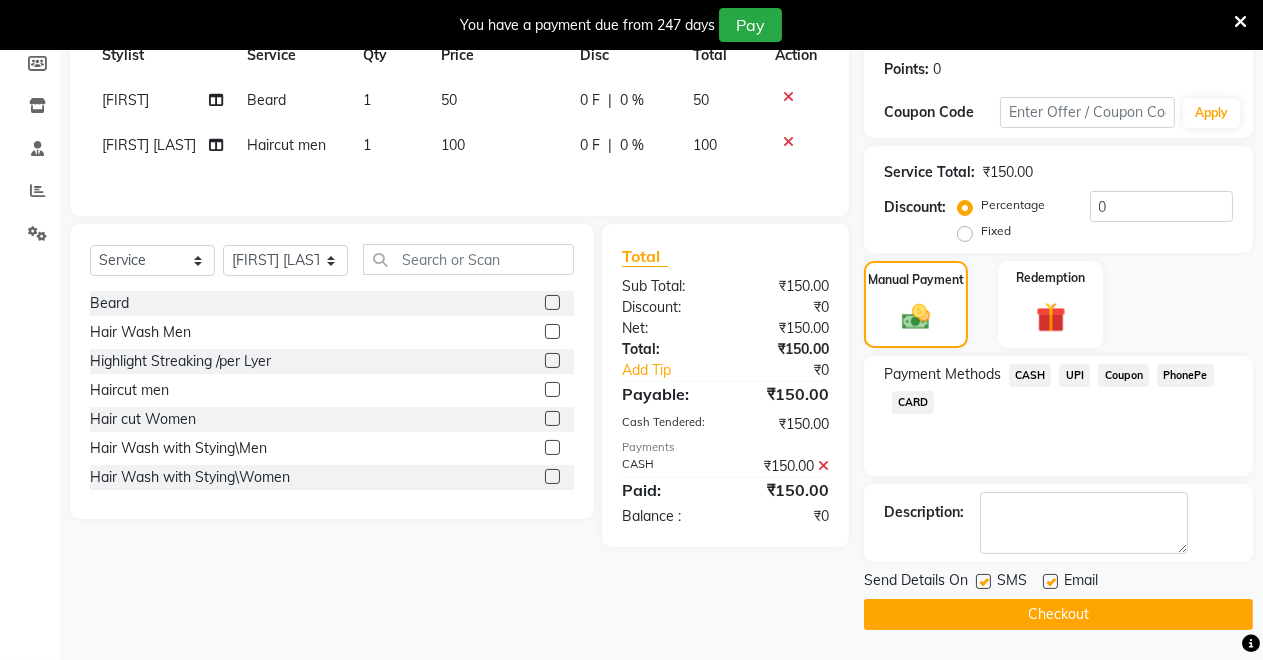 click on "Checkout" 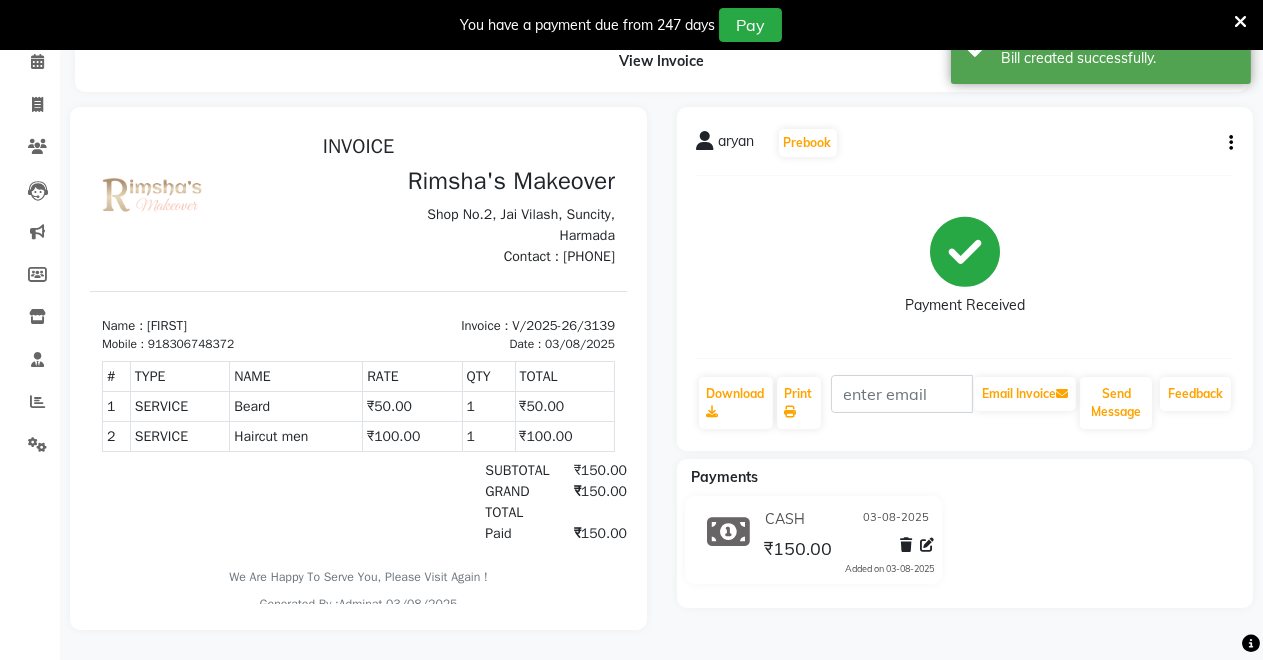 scroll, scrollTop: 0, scrollLeft: 0, axis: both 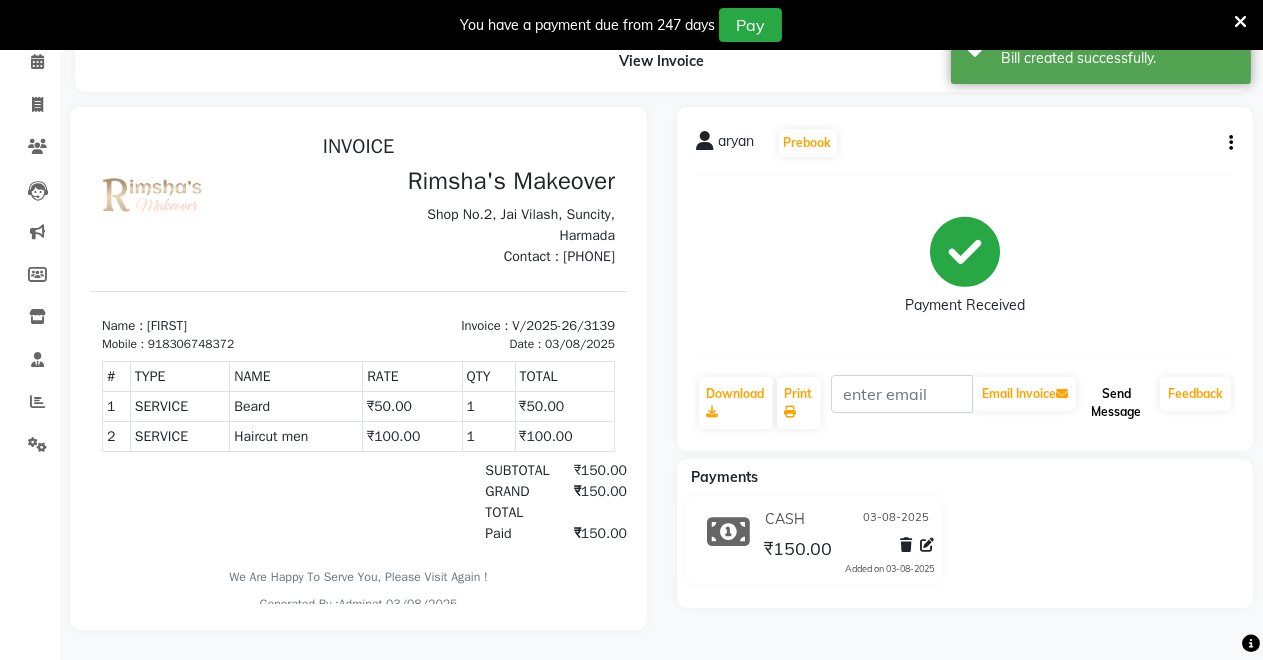 click on "Send Message" 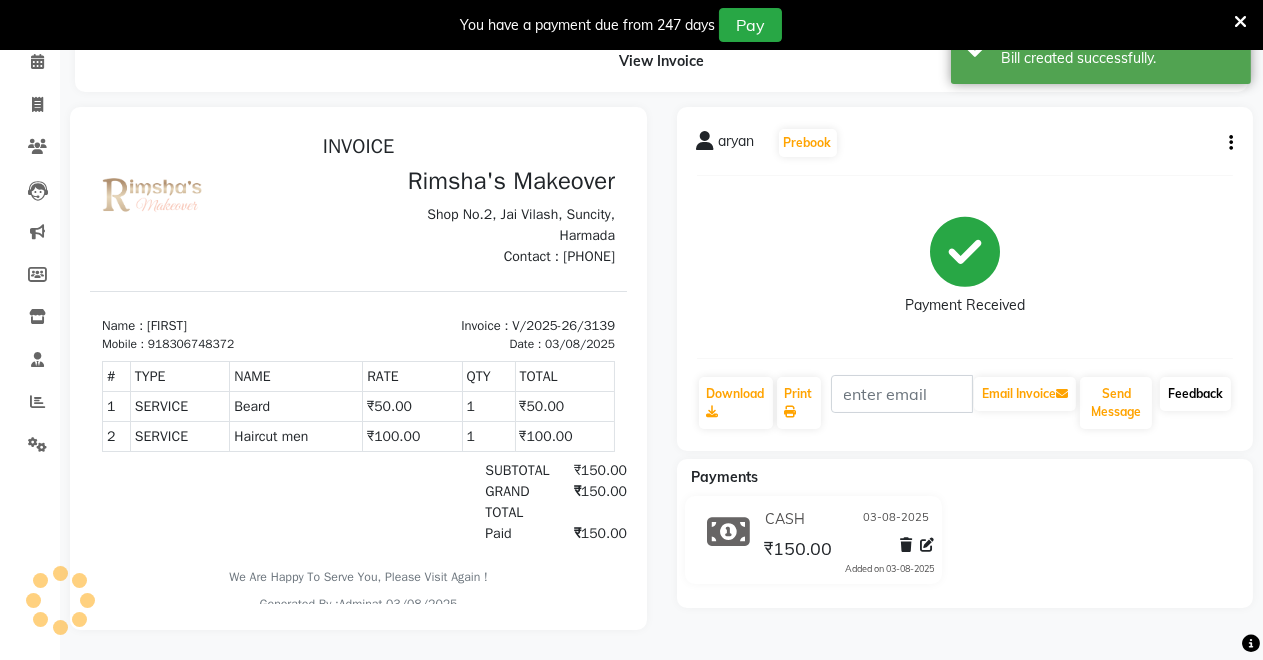 click on "Feedback" 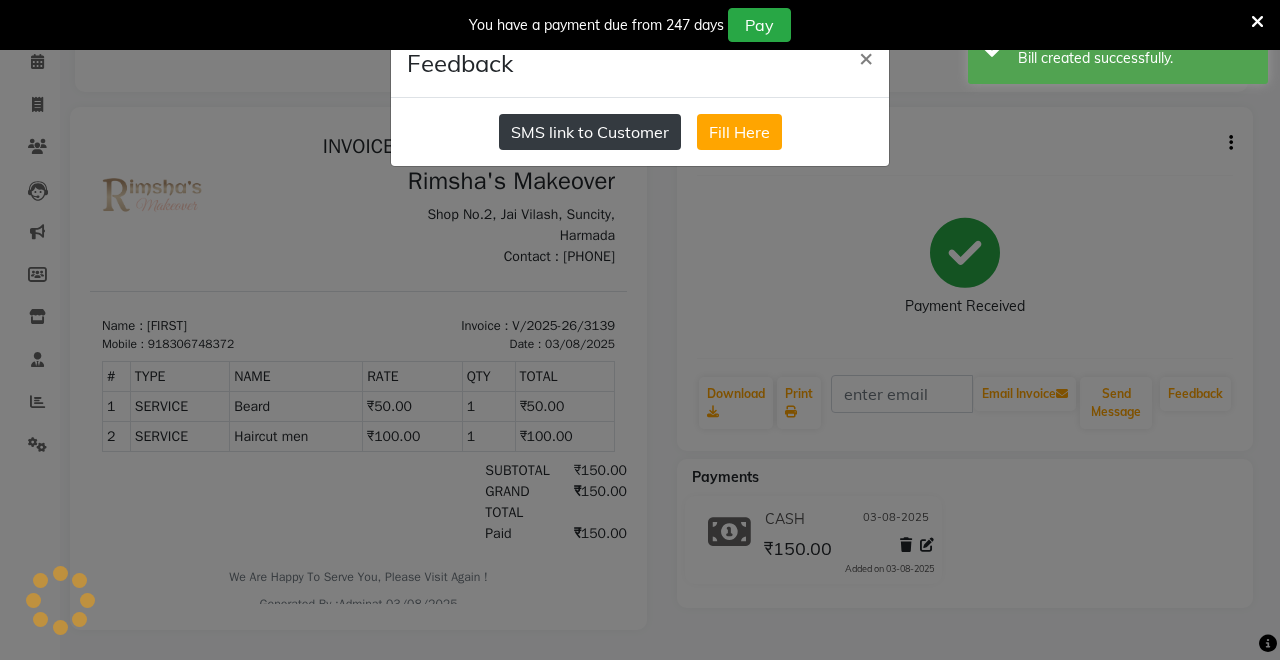 click on "SMS link to Customer" 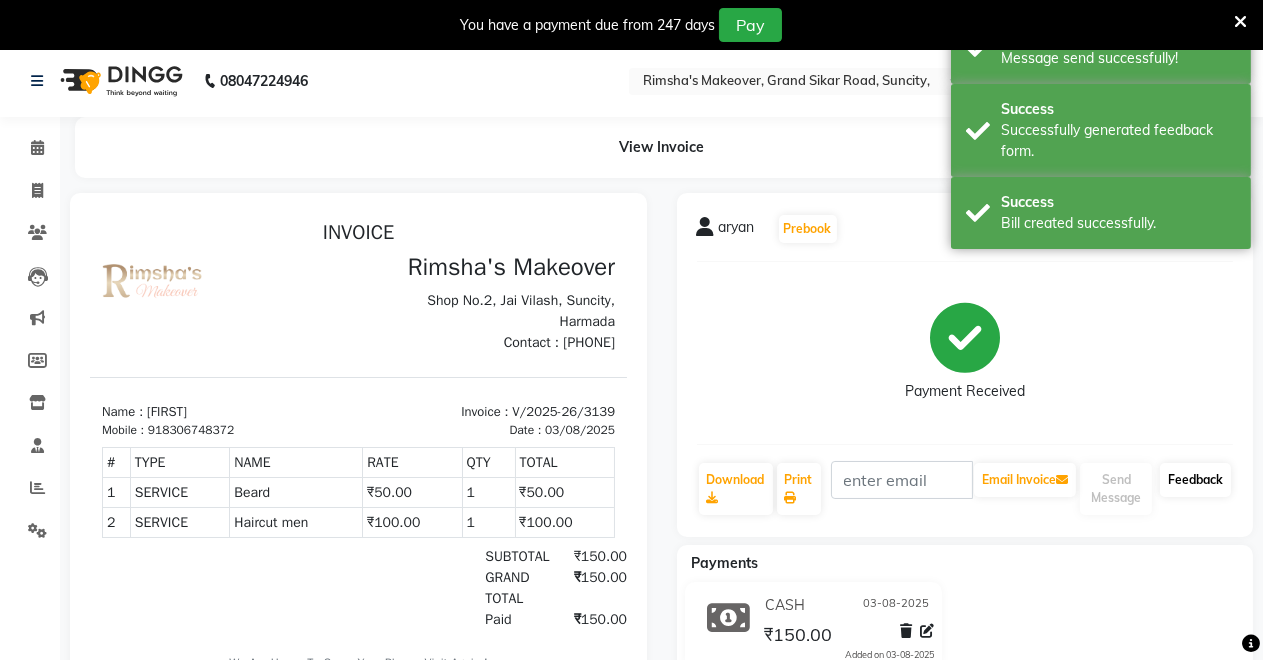 scroll, scrollTop: 0, scrollLeft: 0, axis: both 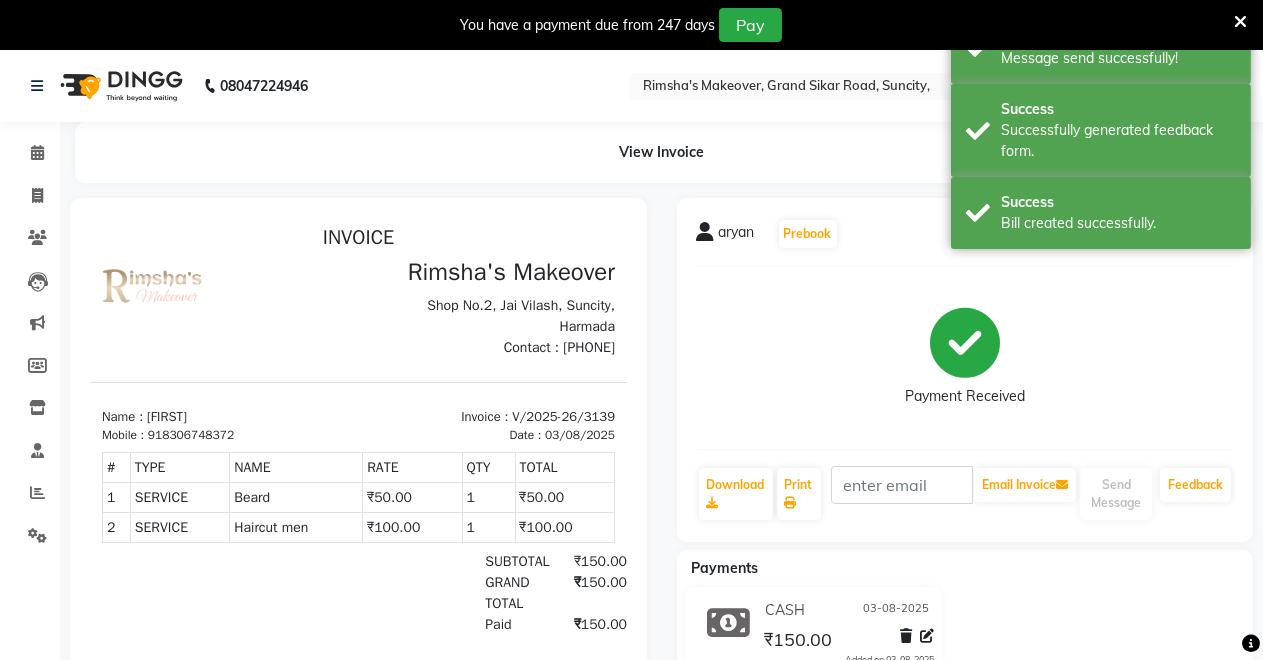 click on "Calendar" 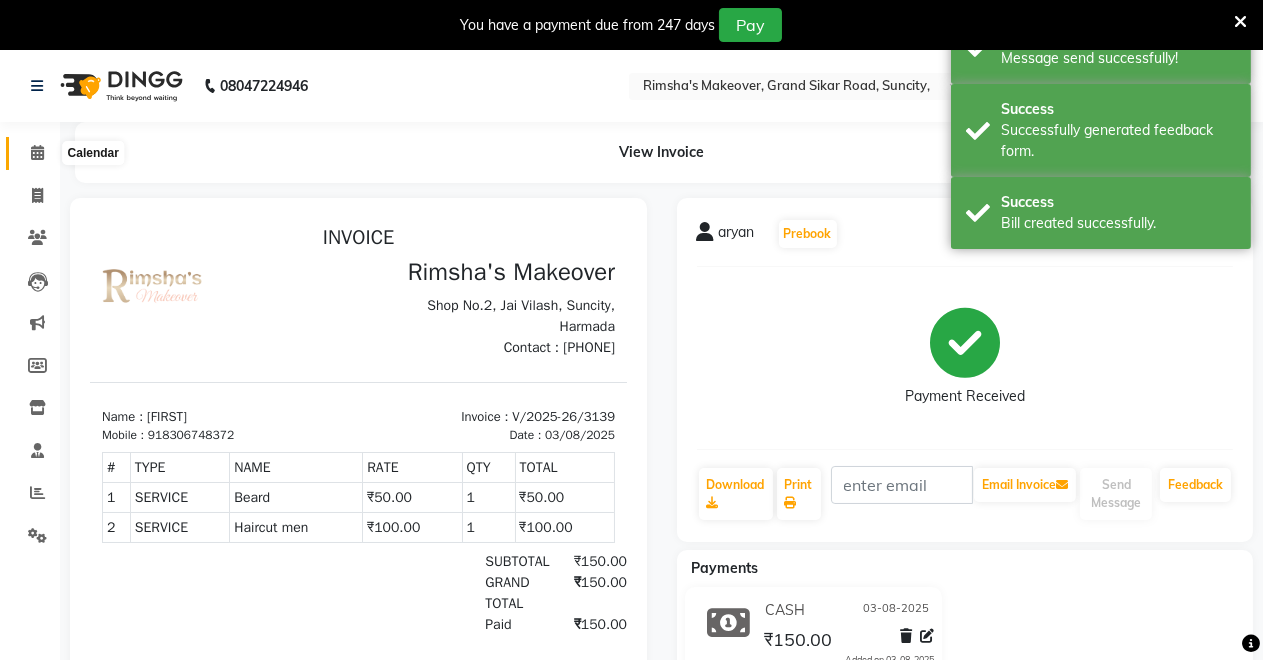 click 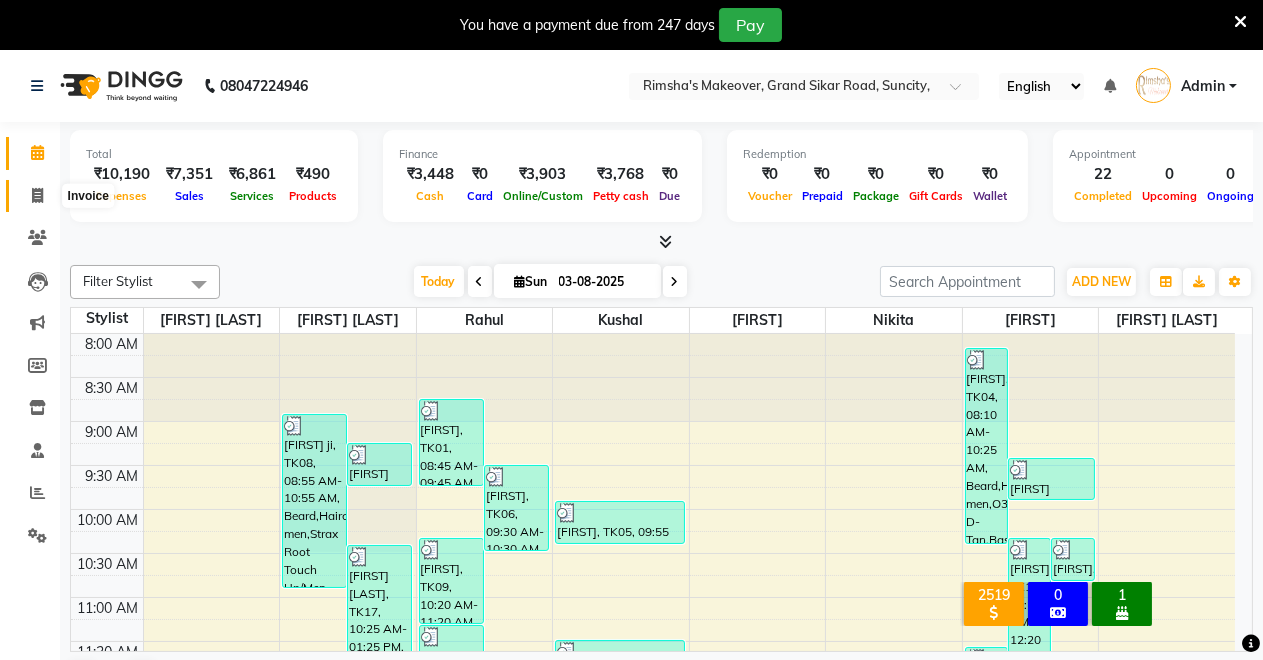 click 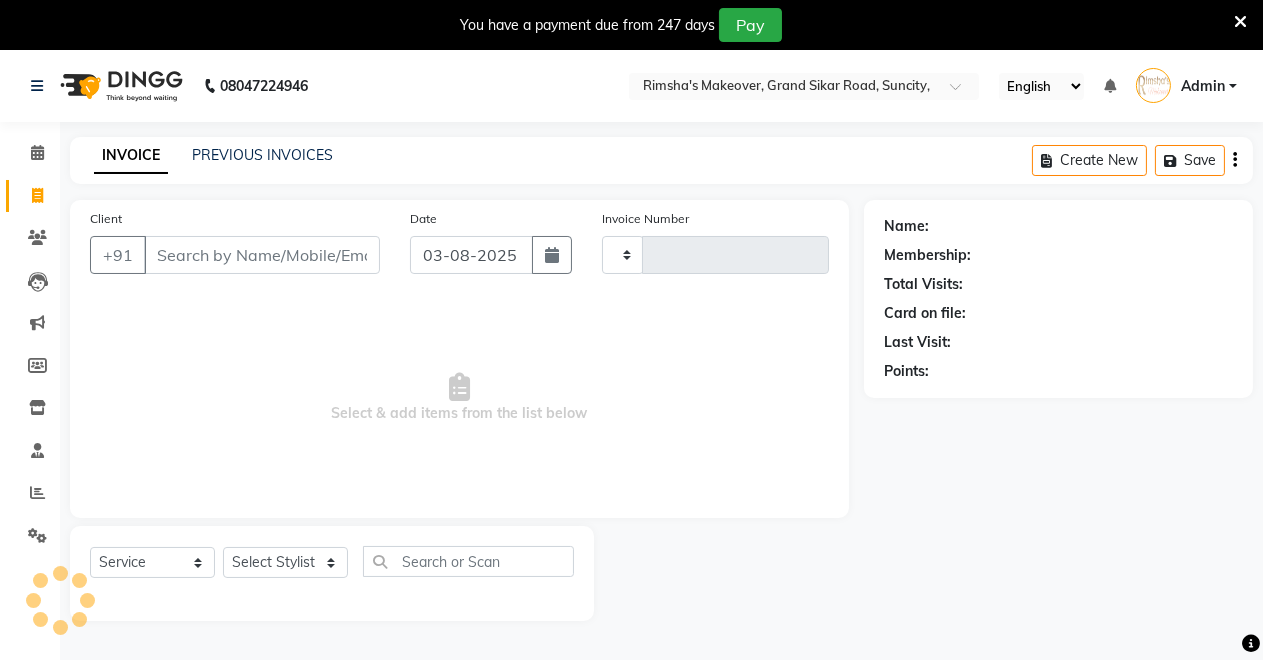 type on "3140" 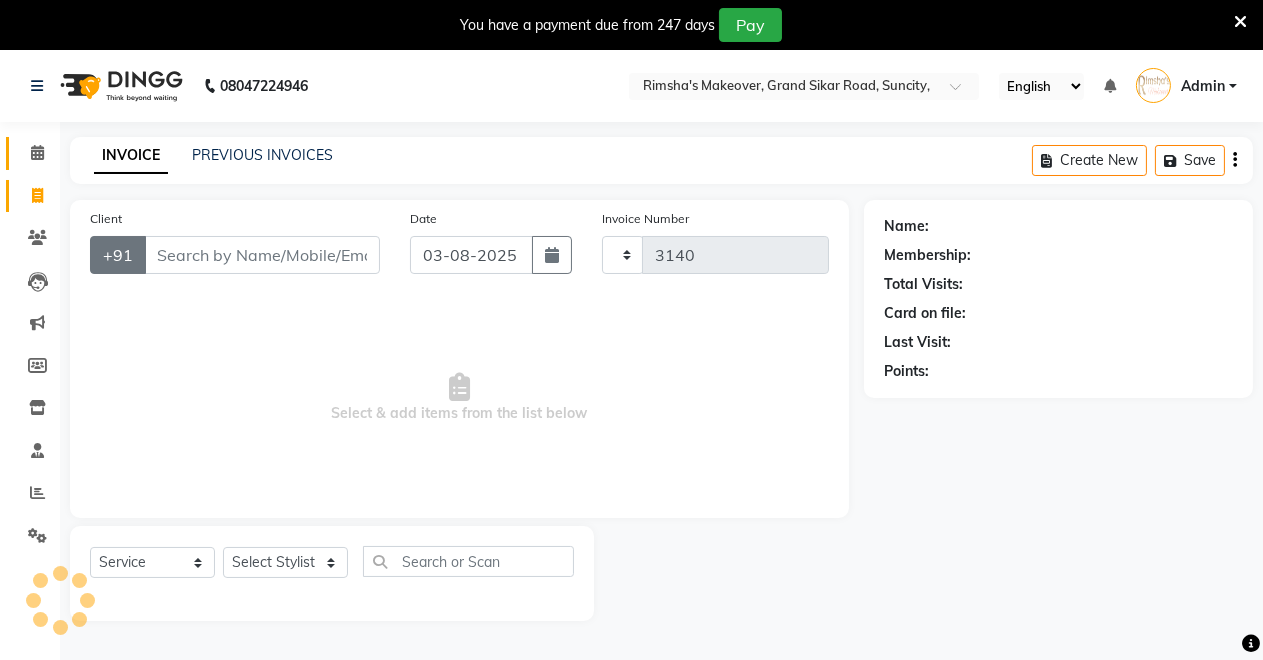 select on "7317" 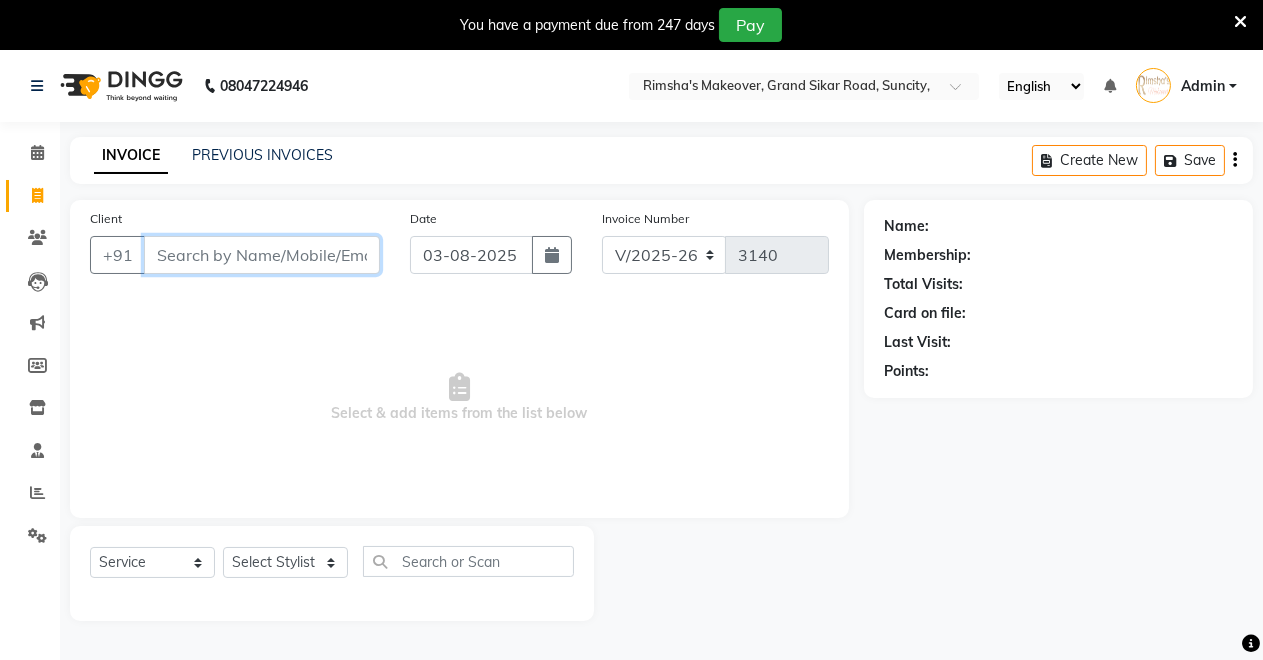 drag, startPoint x: 208, startPoint y: 268, endPoint x: 222, endPoint y: 265, distance: 14.3178215 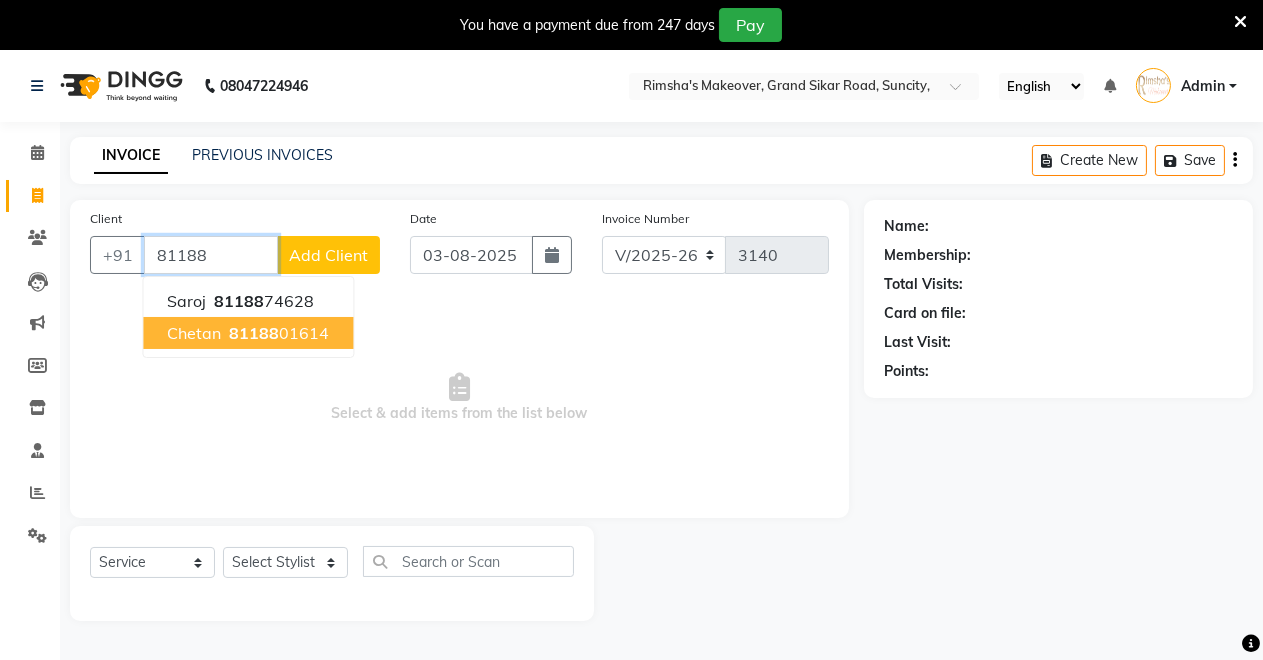 click on "81188" at bounding box center (254, 333) 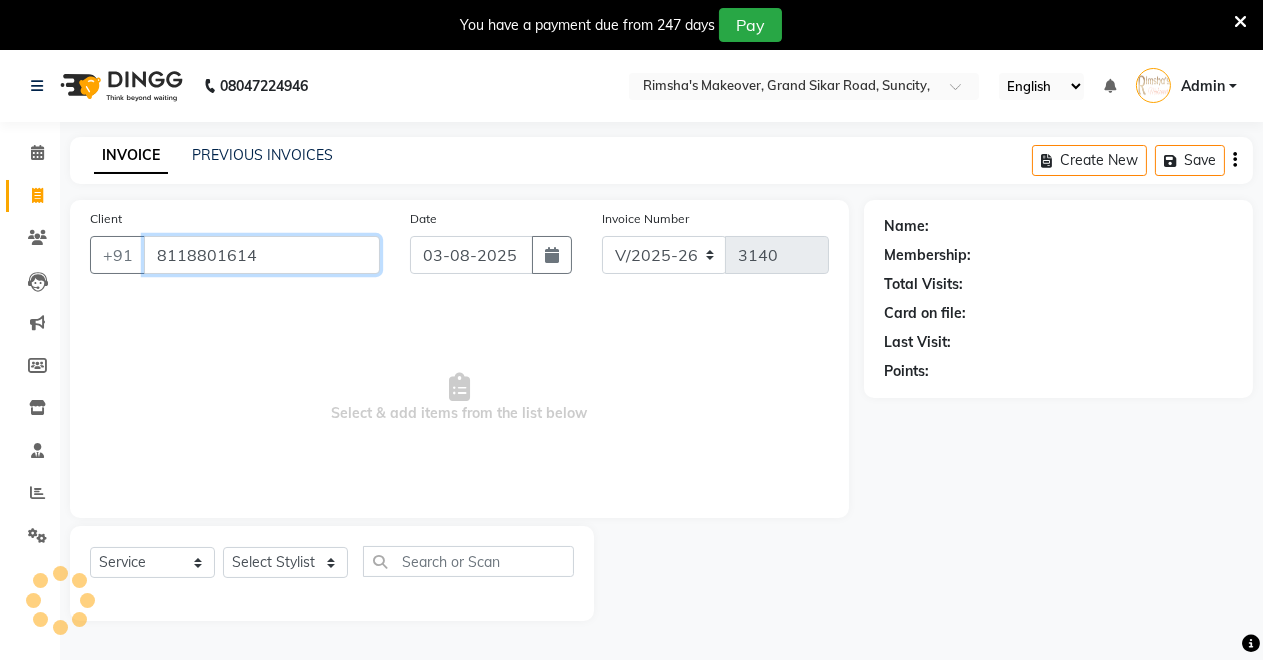 type on "8118801614" 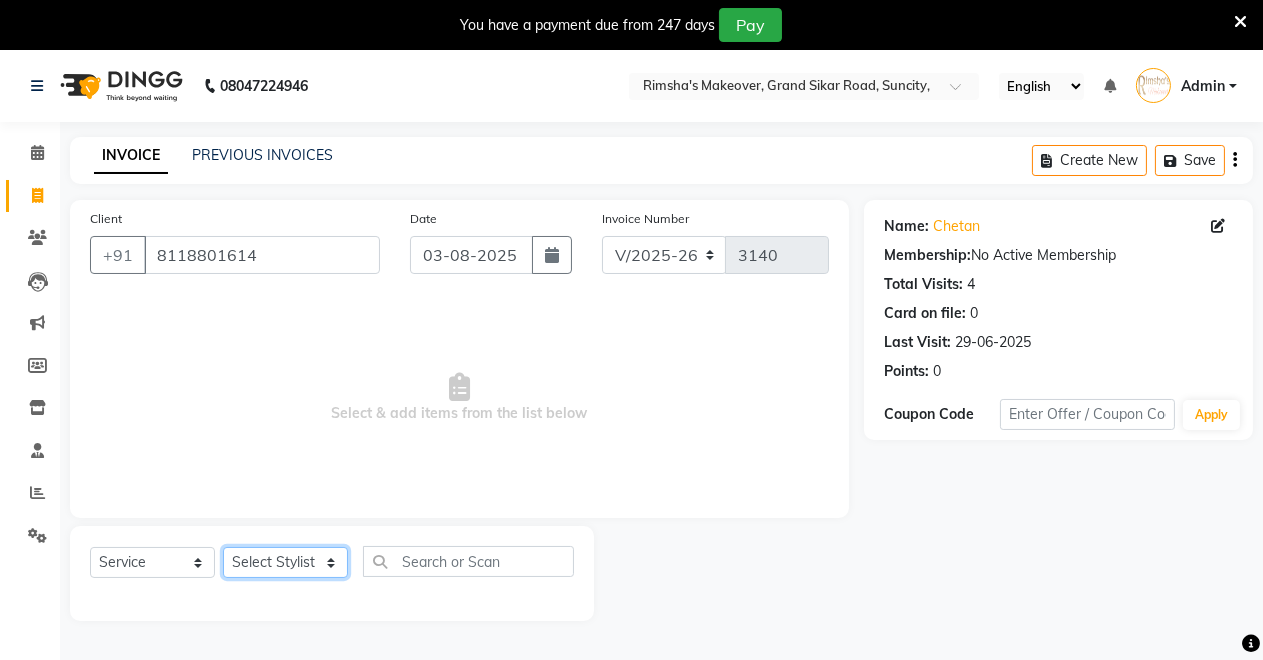 click on "Select Stylist Badal kumar Jeetu Kushal Nikita Rahul Sachin Dangoriya Shikha Suman Verma" 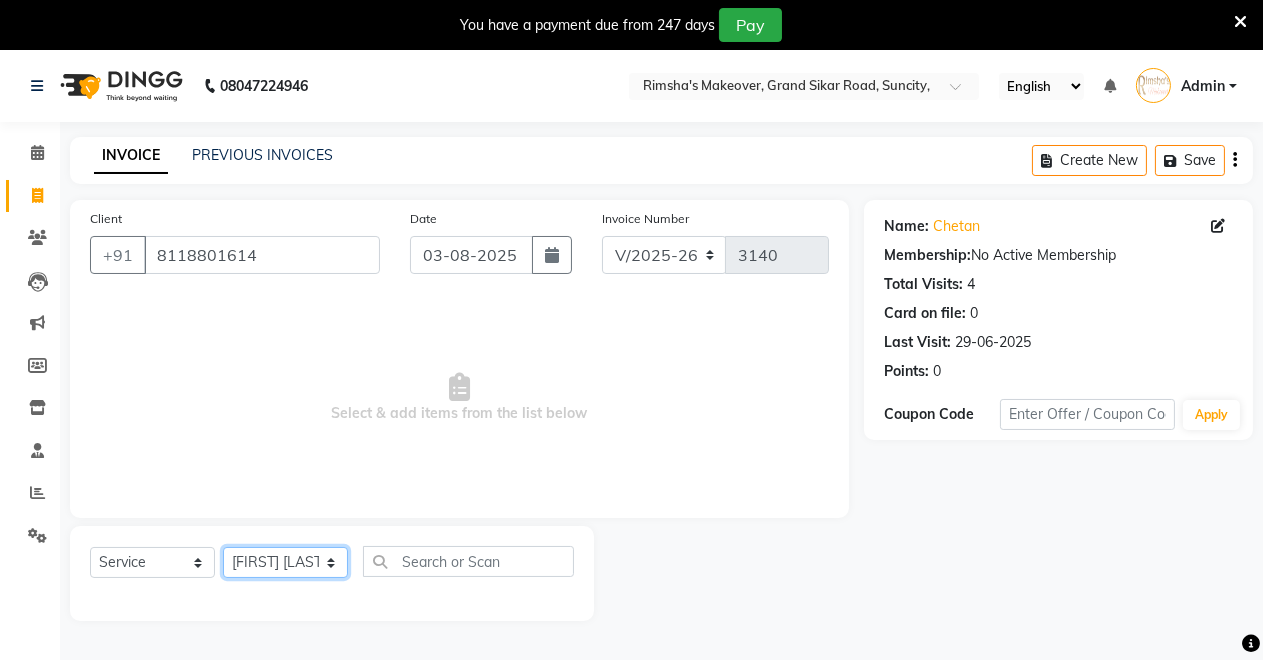 click on "Select Stylist Badal kumar Jeetu Kushal Nikita Rahul Sachin Dangoriya Shikha Suman Verma" 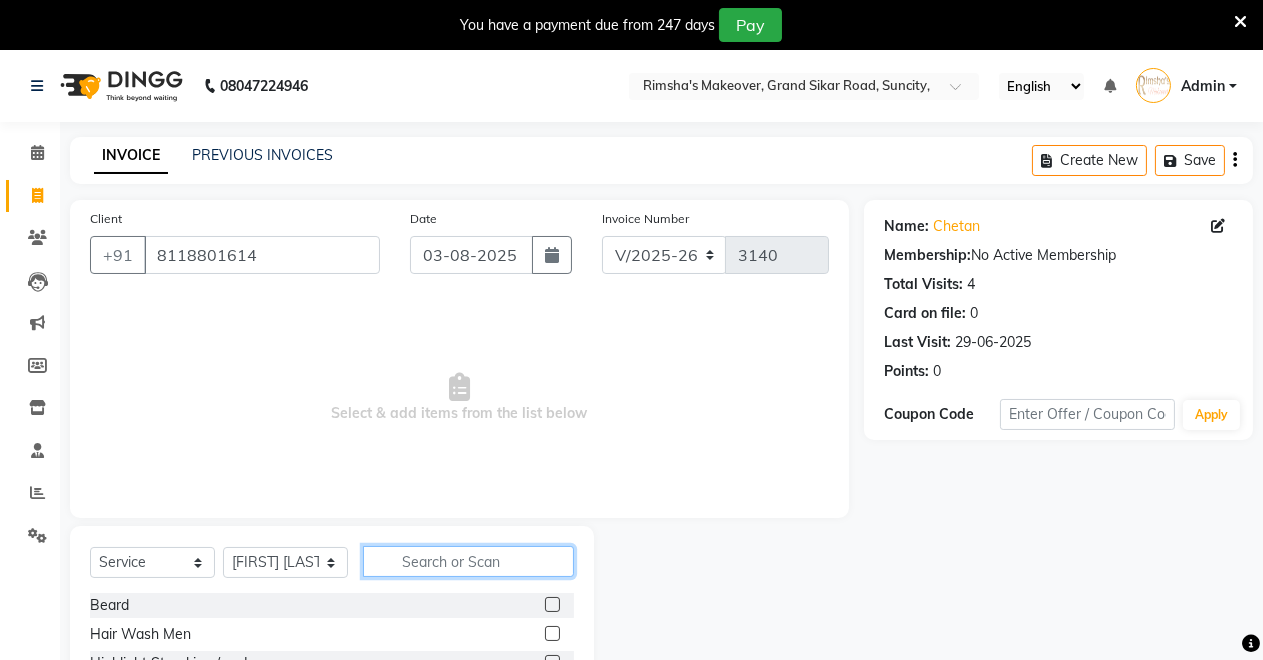 click 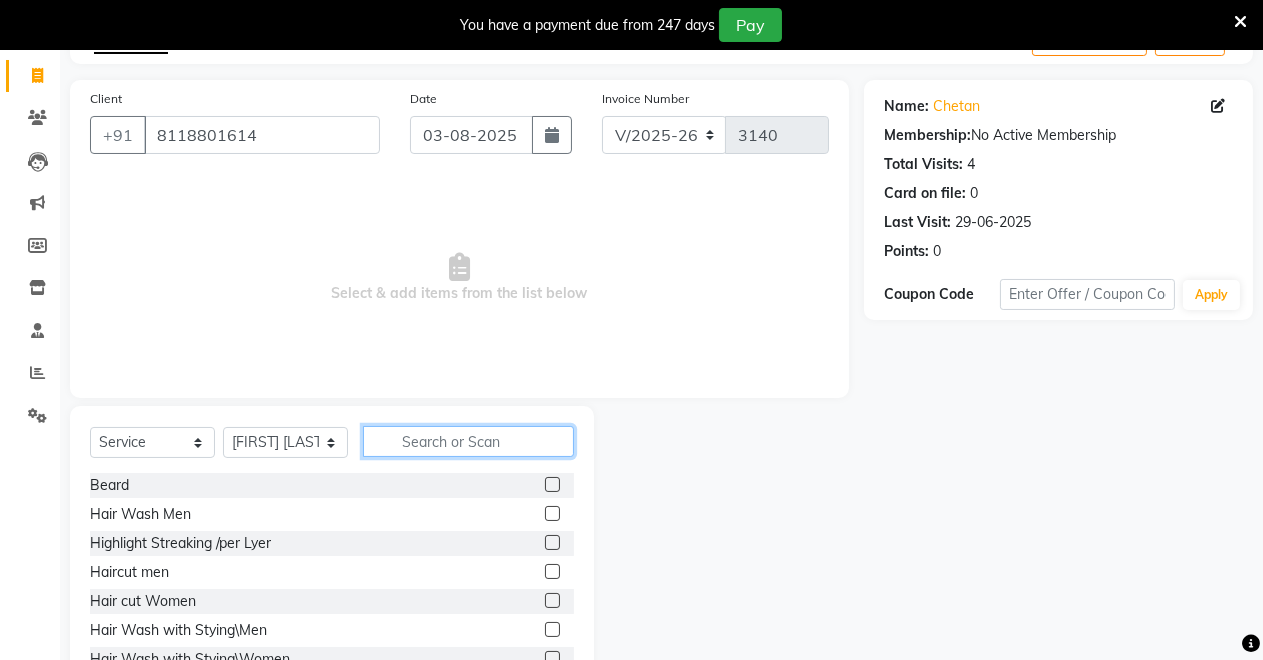 scroll, scrollTop: 191, scrollLeft: 0, axis: vertical 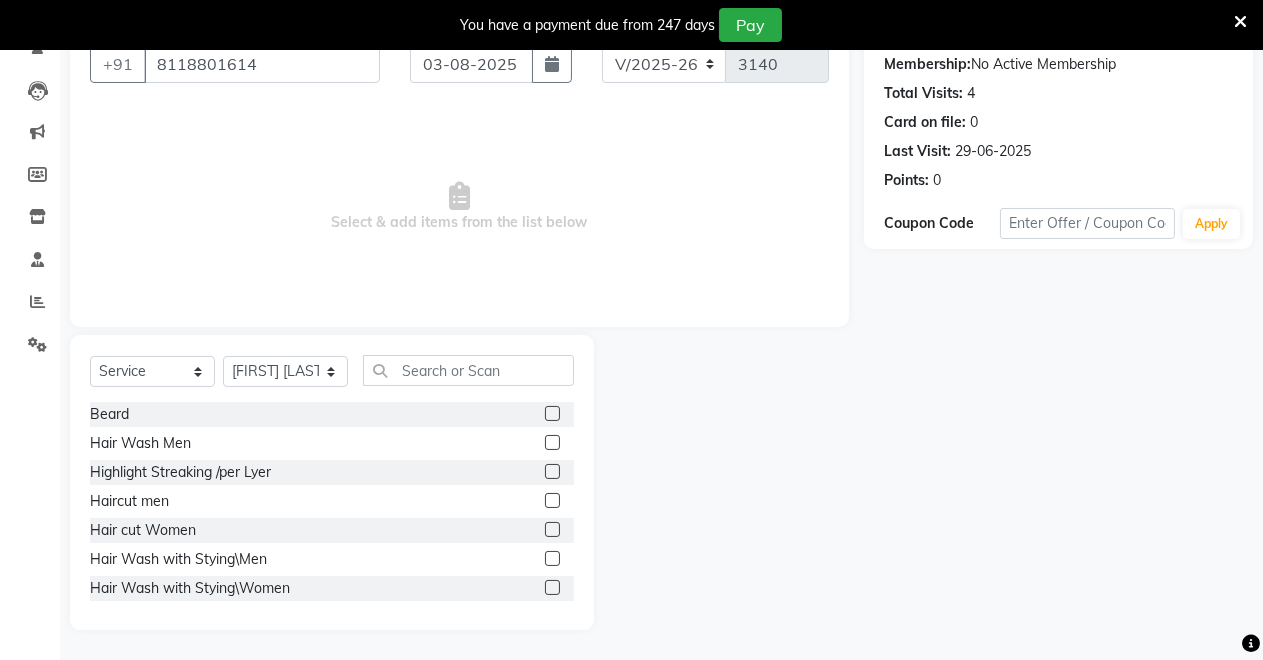 click 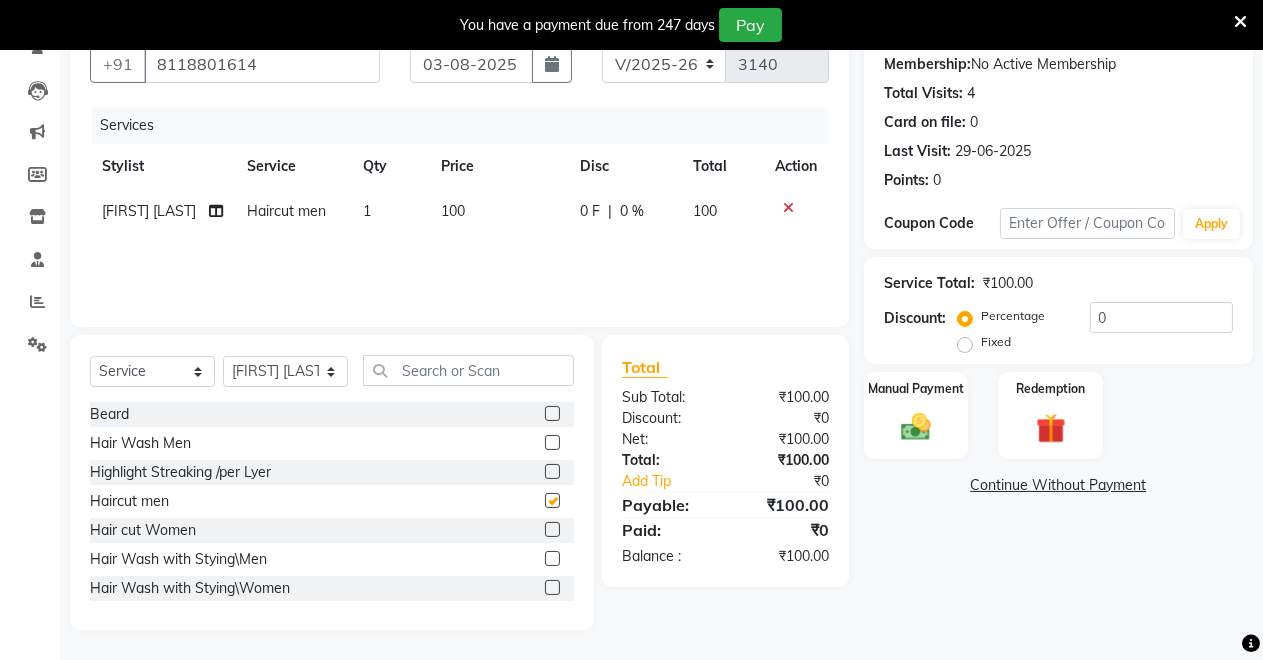checkbox on "false" 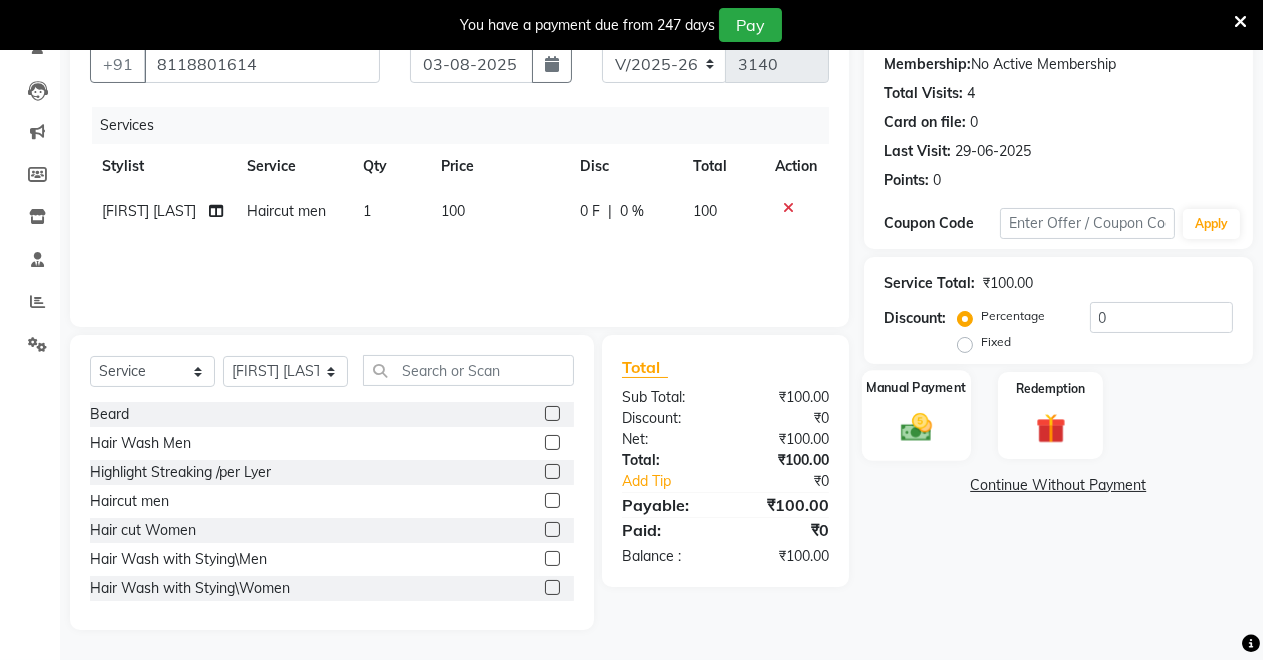 click 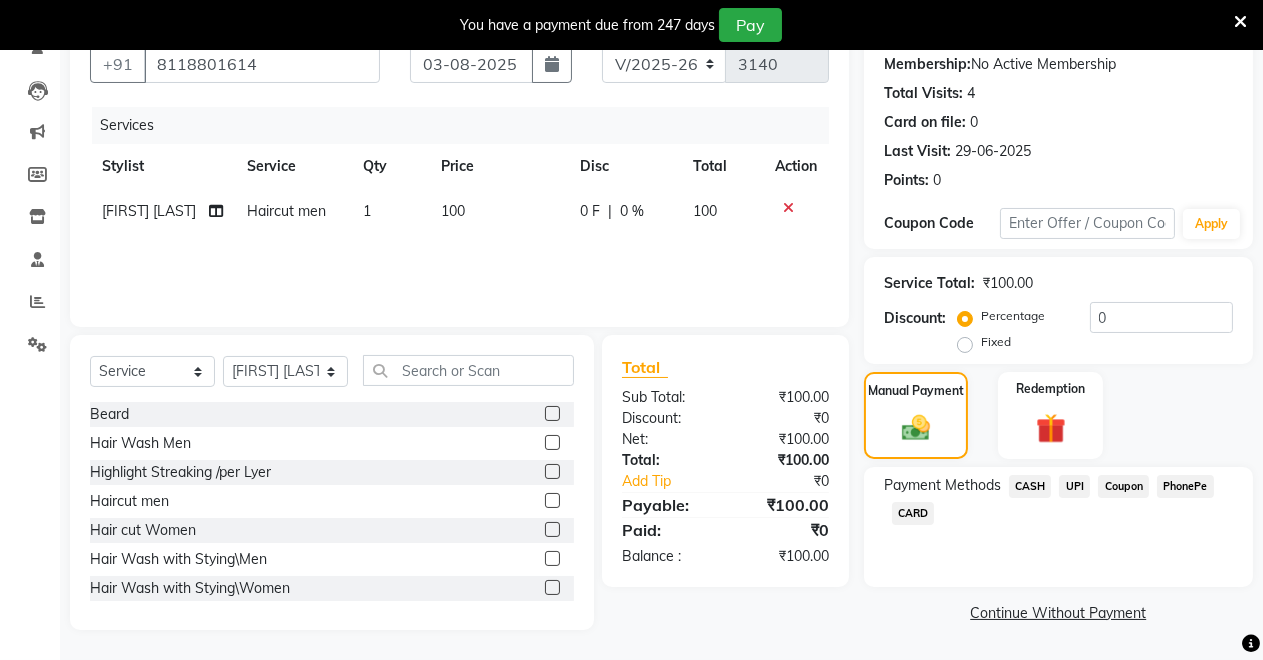 click on "CASH" 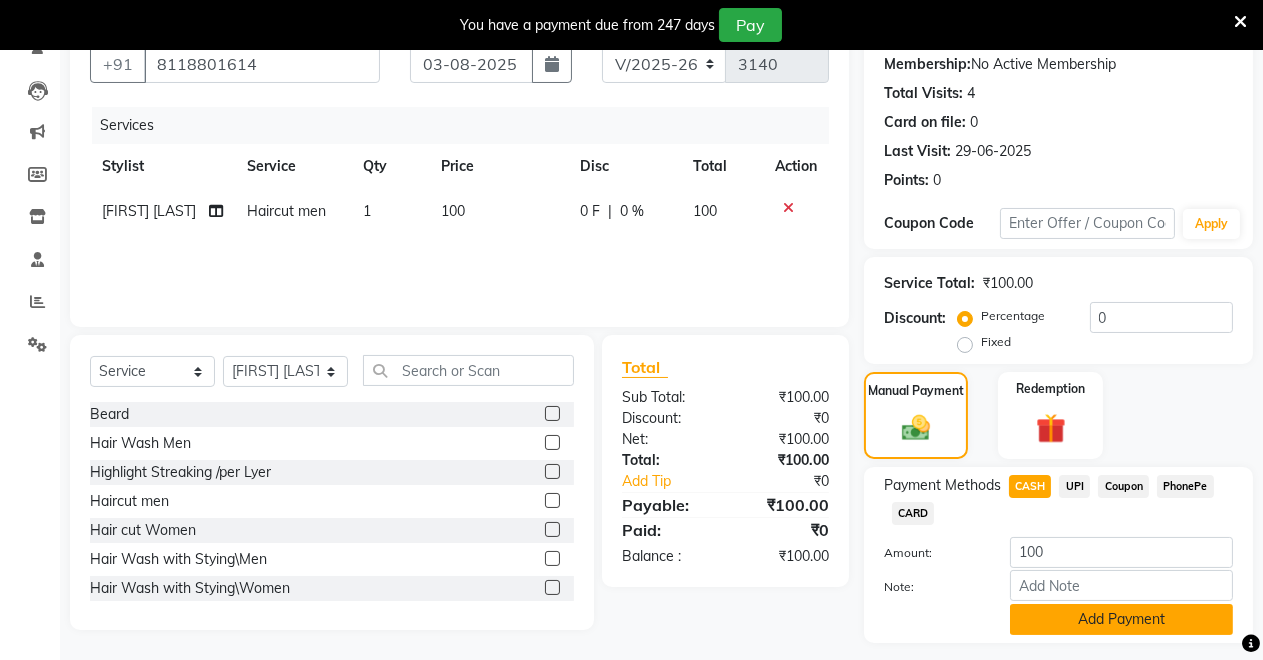 click on "Add Payment" 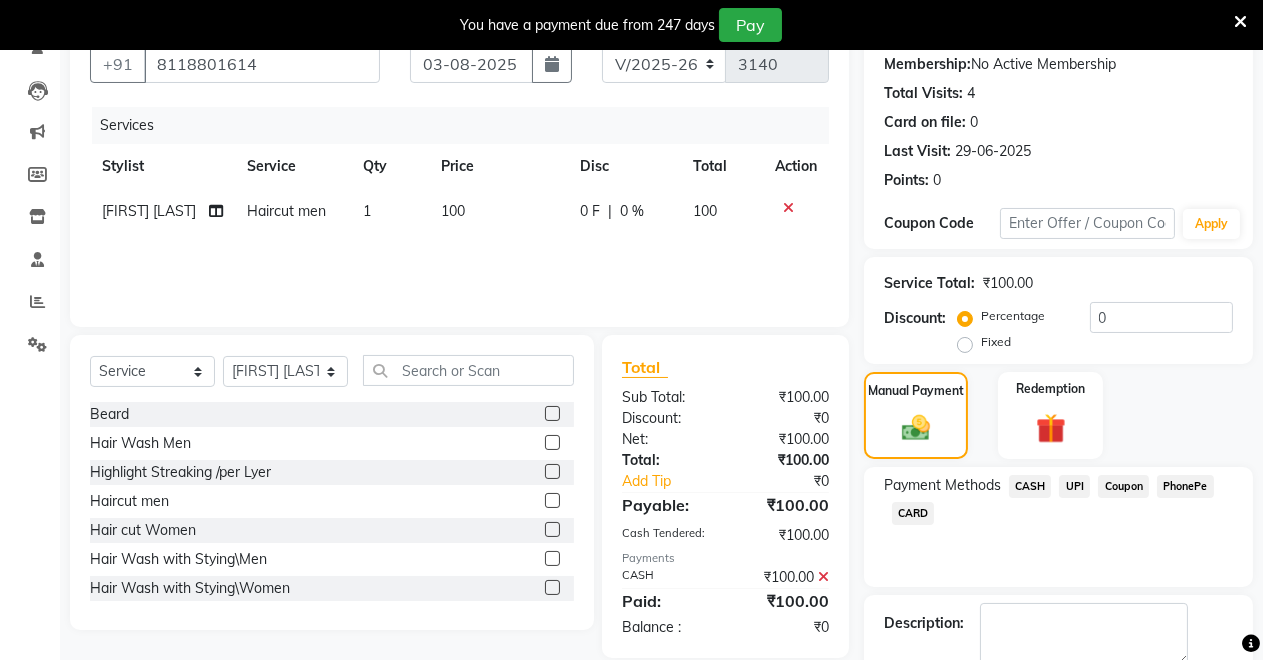 scroll, scrollTop: 302, scrollLeft: 0, axis: vertical 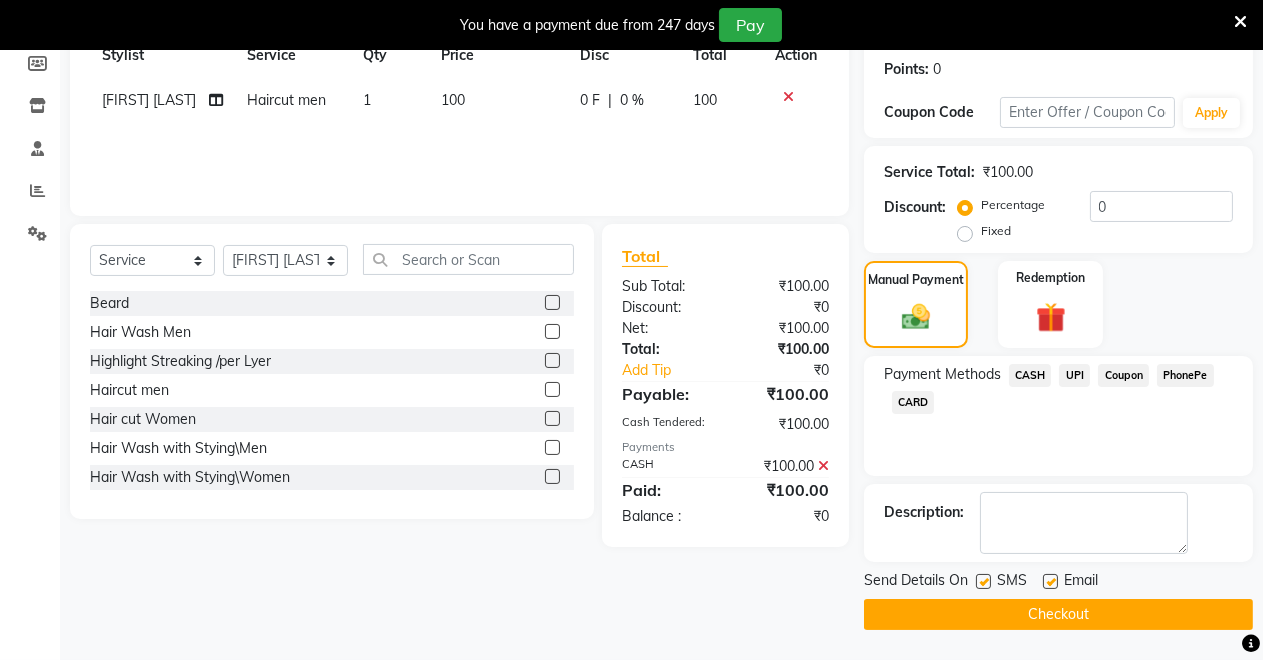 click on "Checkout" 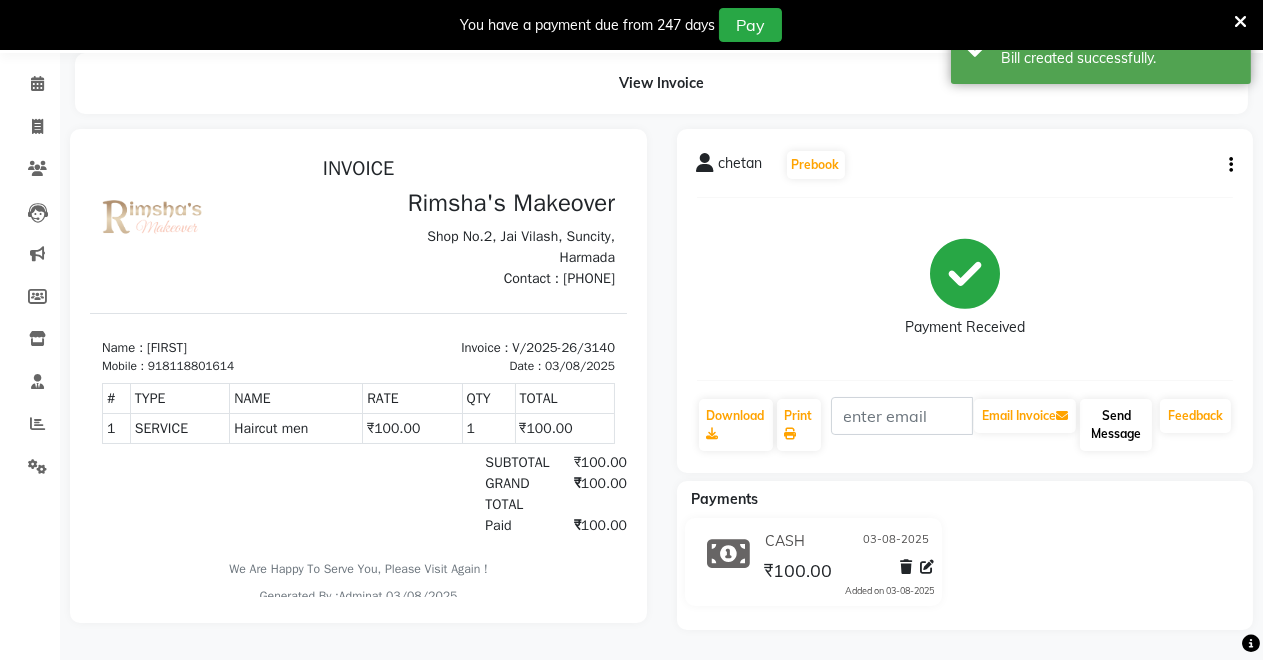 scroll, scrollTop: 0, scrollLeft: 0, axis: both 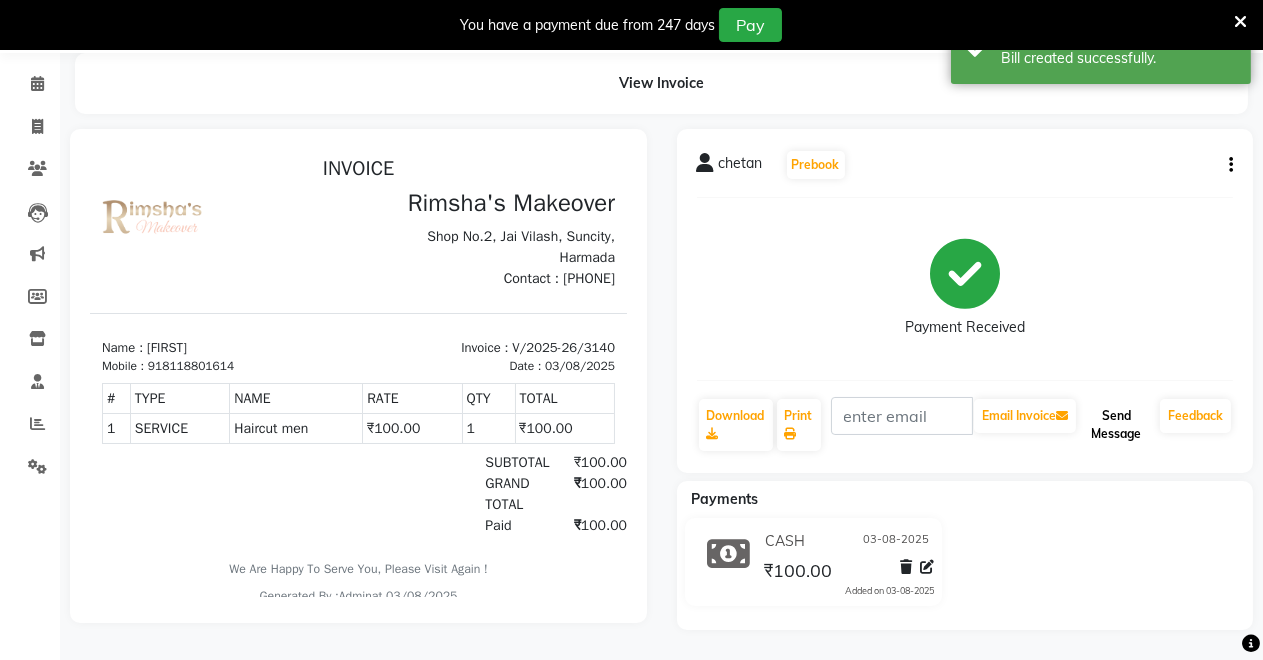 click on "Send Message" 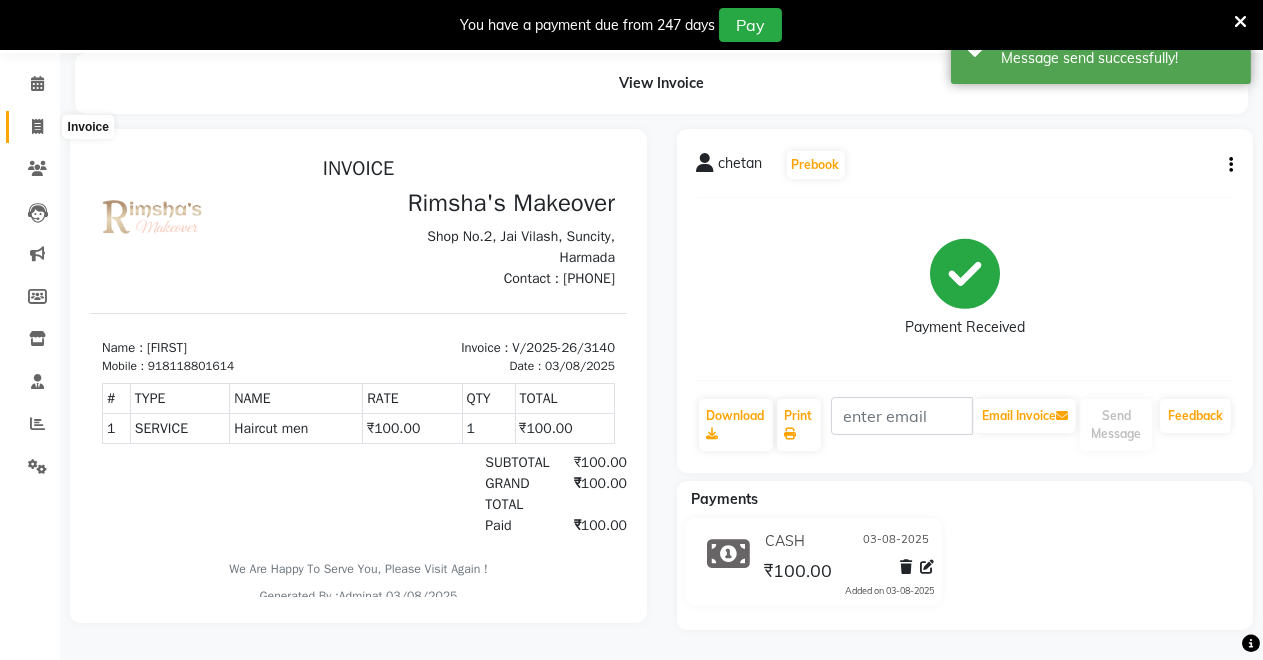 click 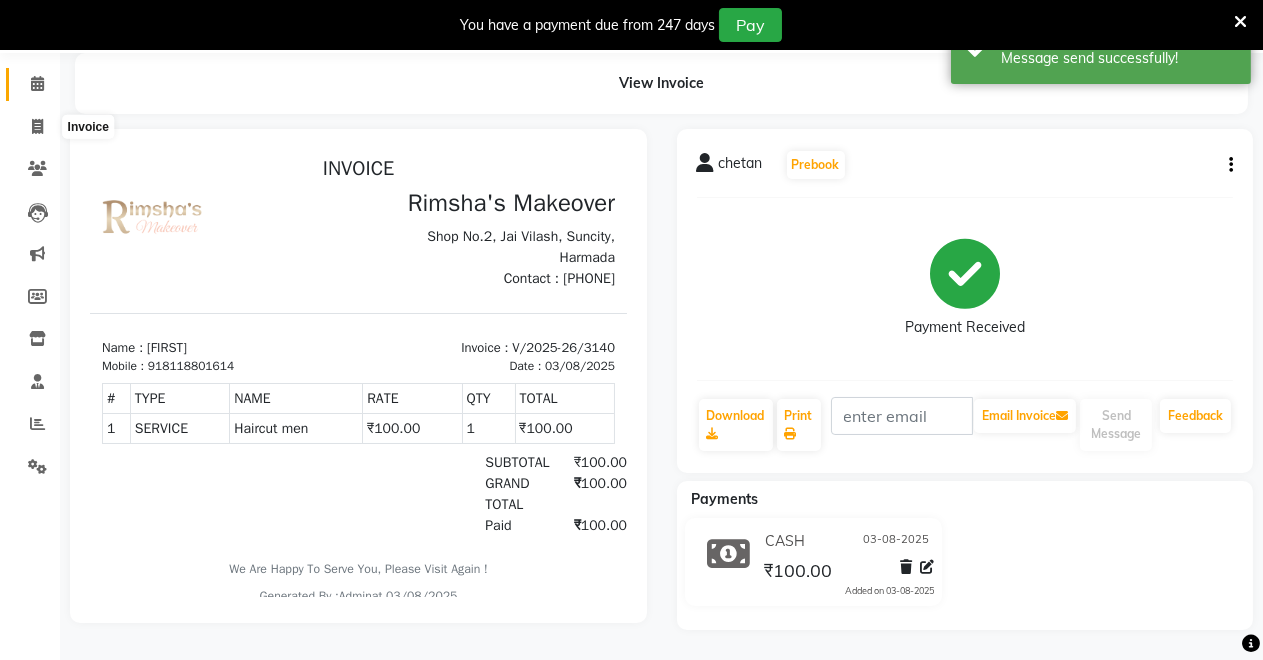 select on "service" 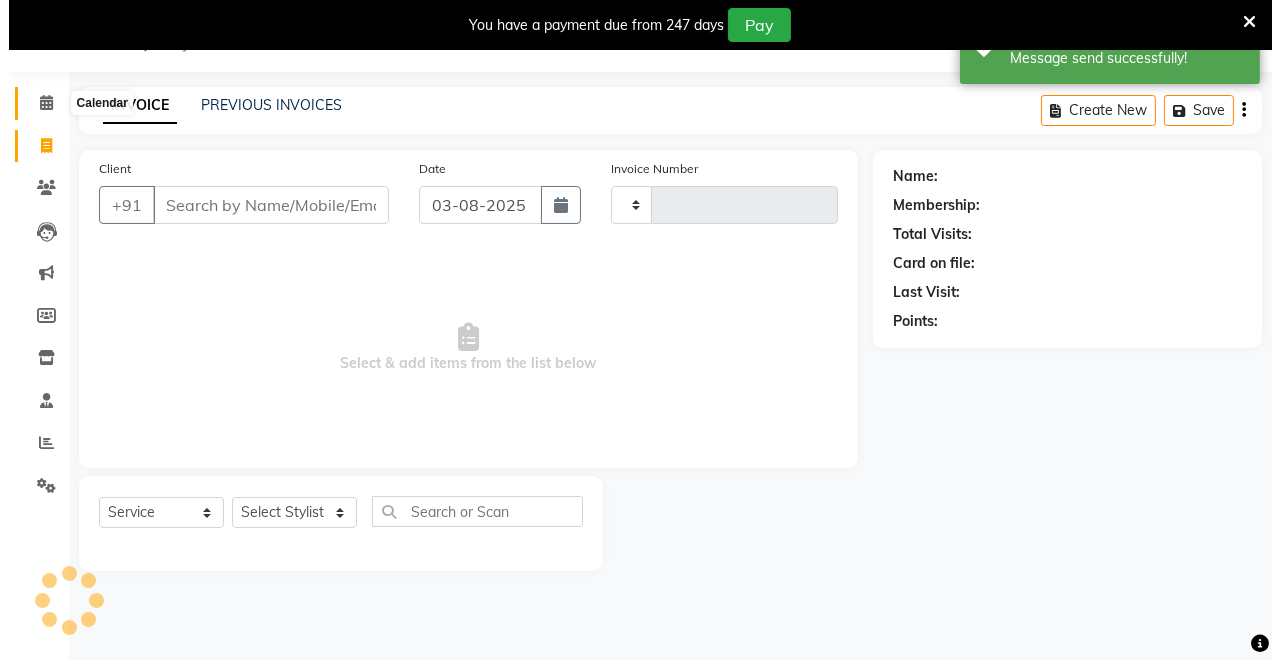 scroll, scrollTop: 49, scrollLeft: 0, axis: vertical 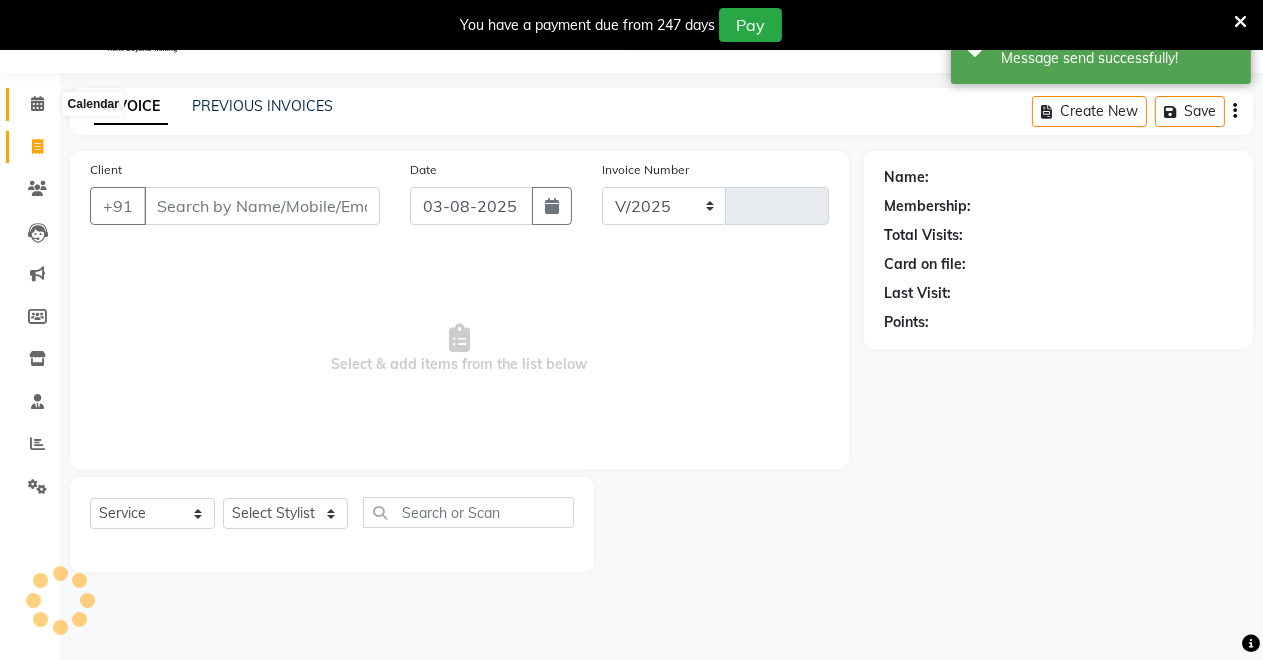 select on "7317" 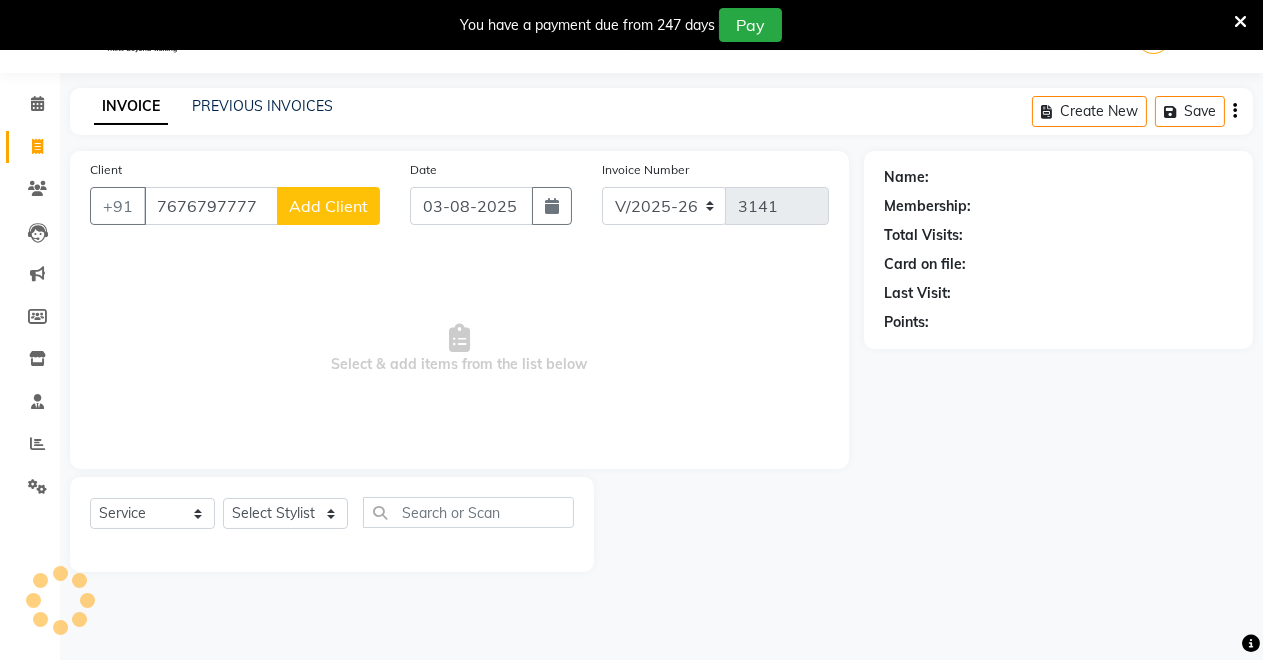 type on "7676797777" 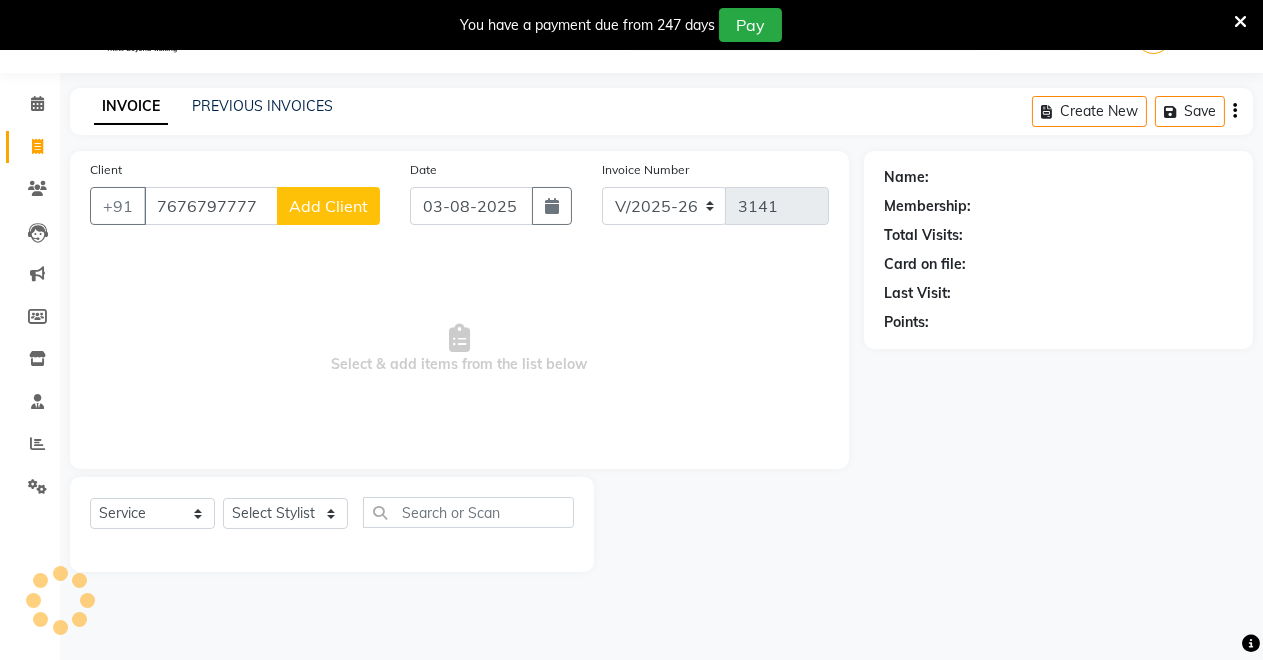 click on "Add Client" 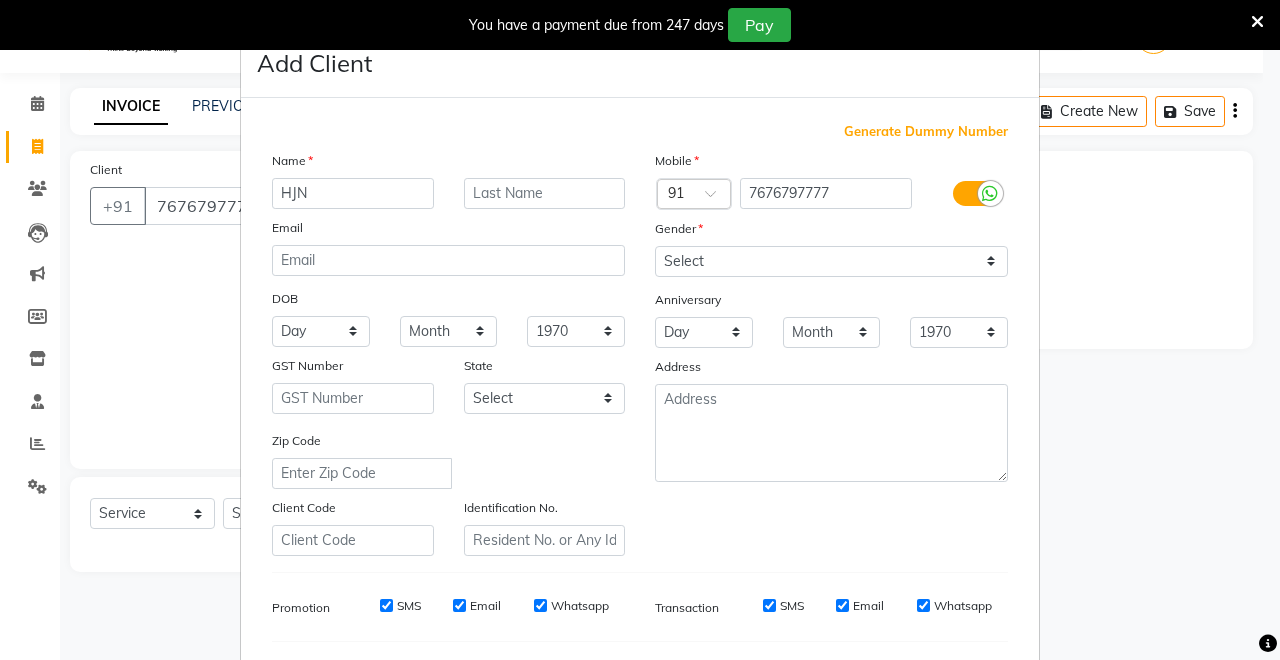 type on "HJN" 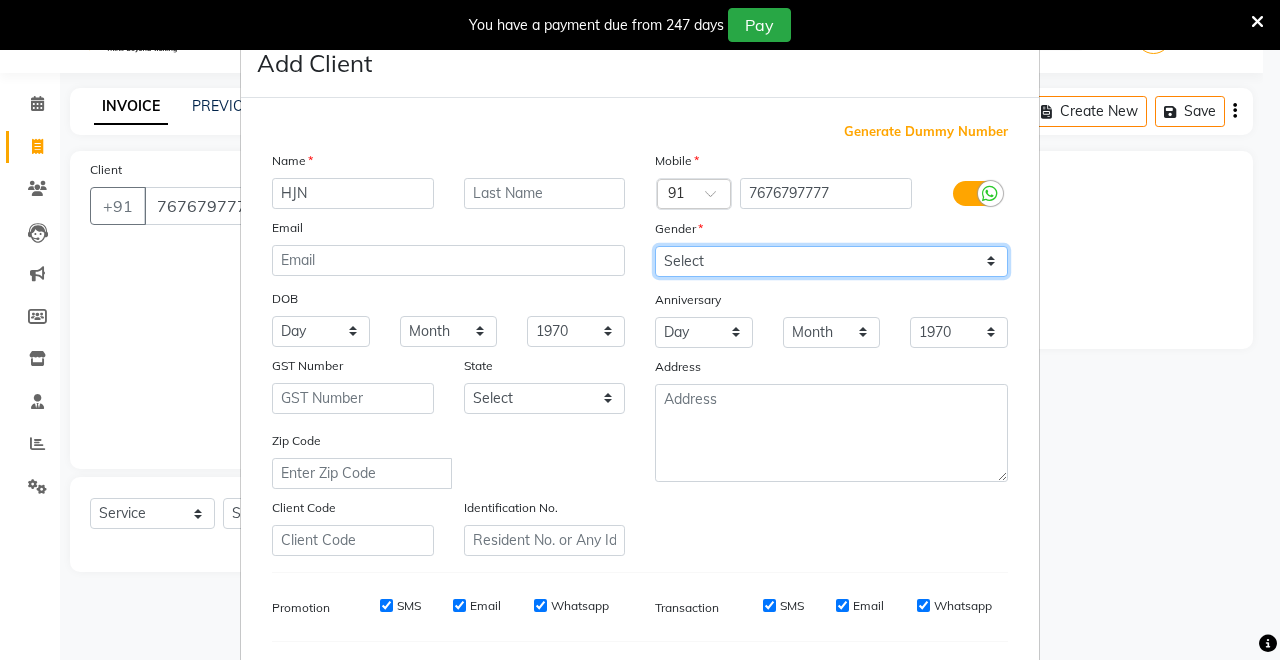 click on "Select Male Female Other Prefer Not To Say" at bounding box center (831, 261) 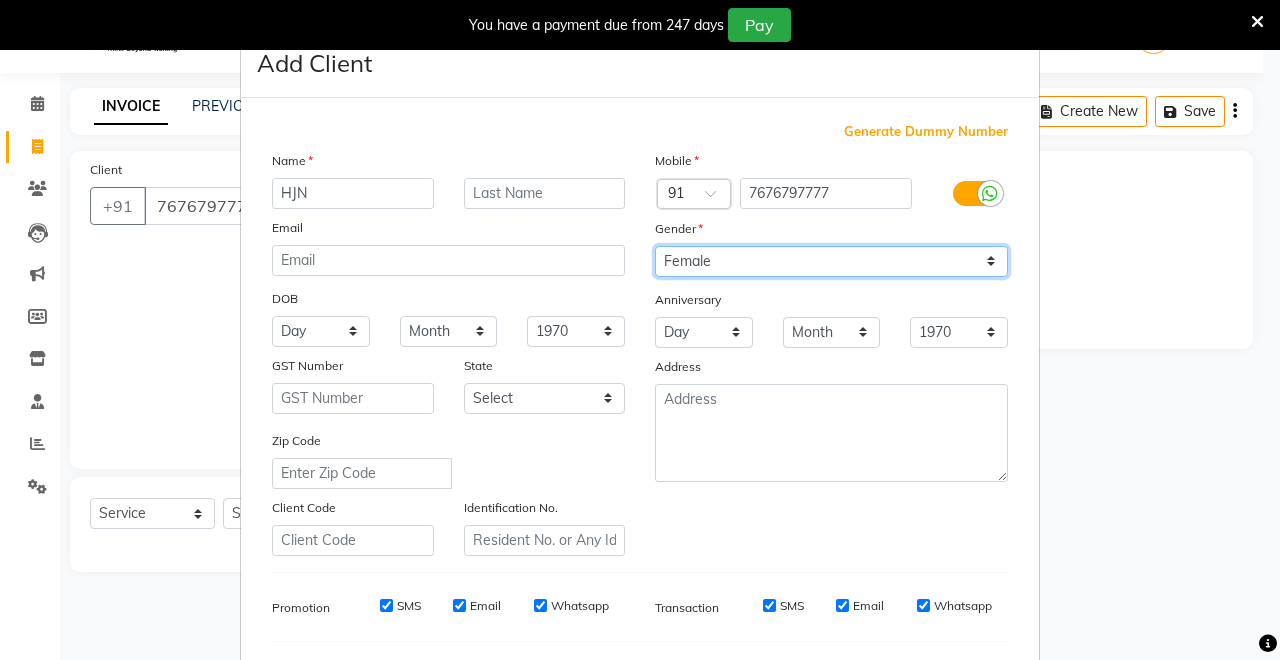 click on "Select Male Female Other Prefer Not To Say" at bounding box center (831, 261) 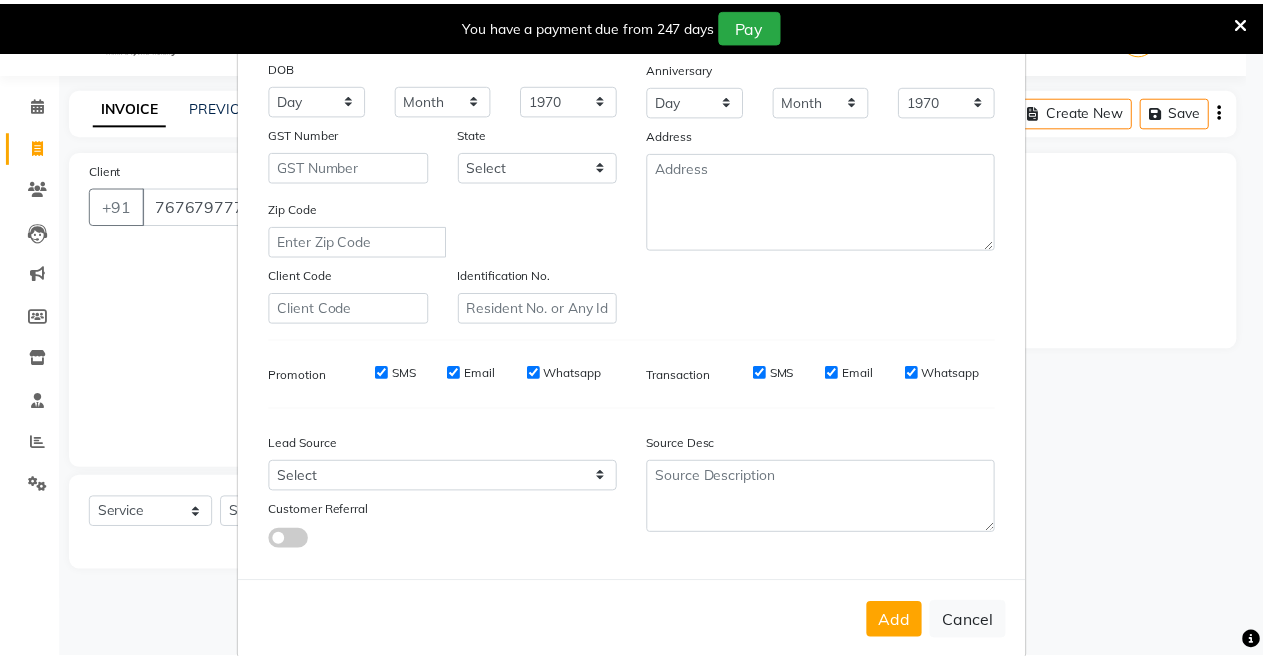 scroll, scrollTop: 259, scrollLeft: 0, axis: vertical 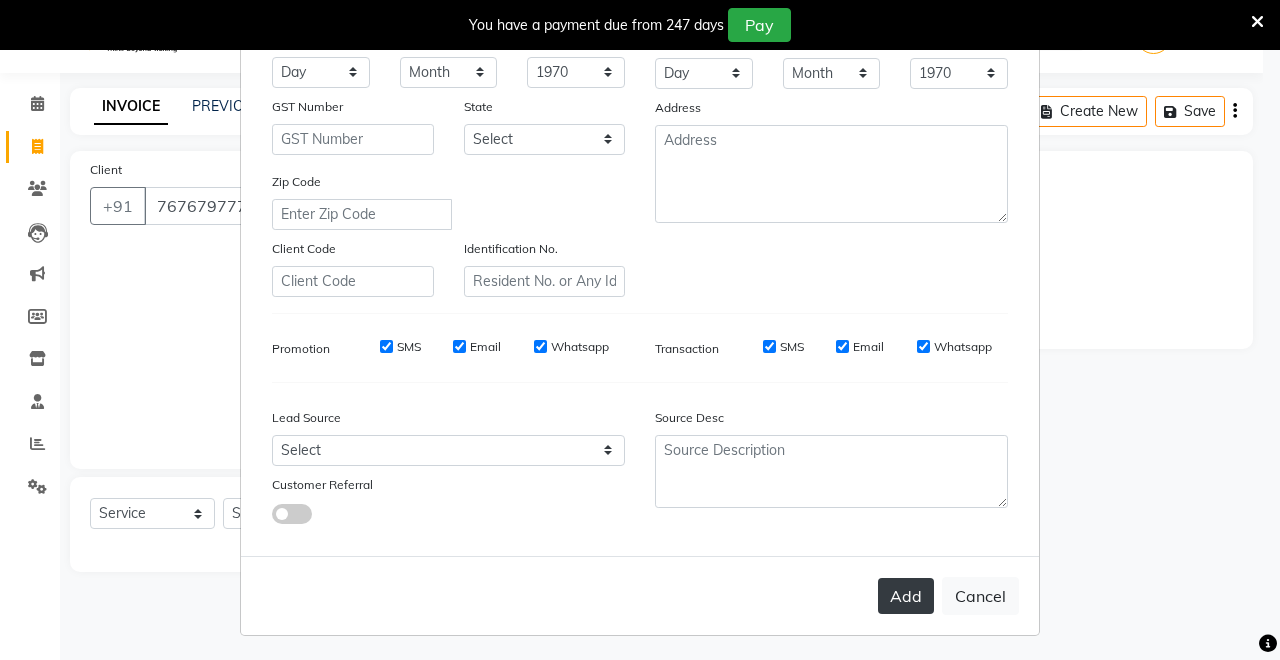 click on "Add" at bounding box center (906, 596) 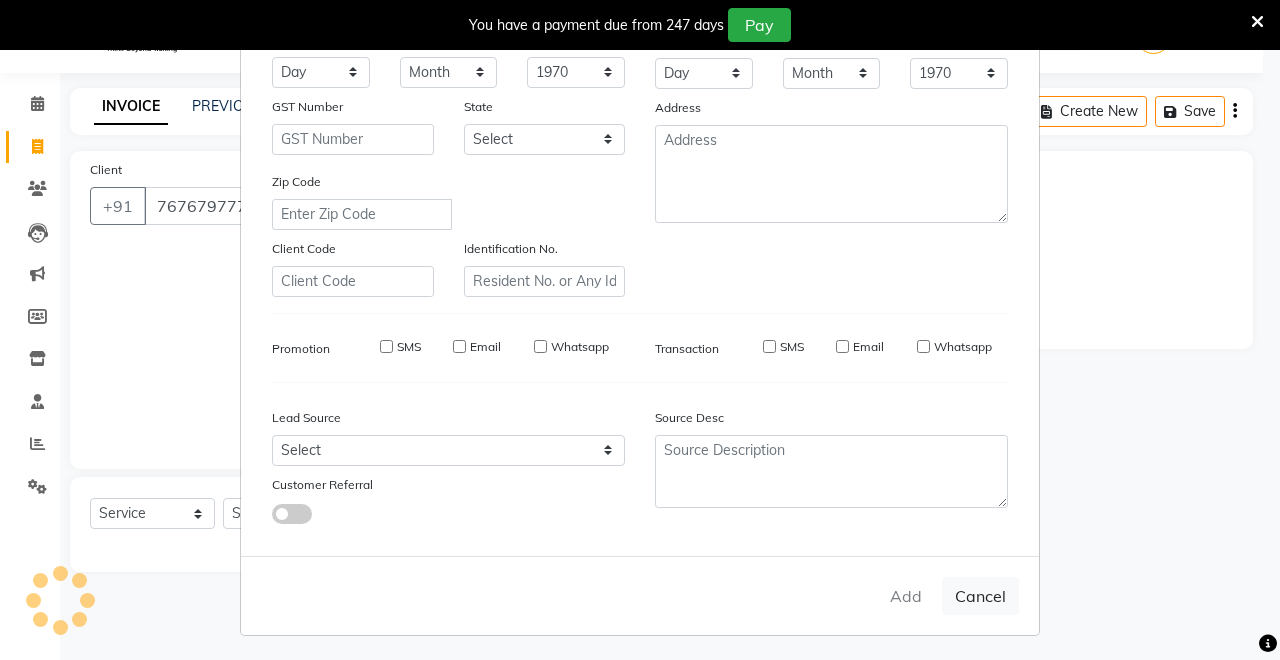 type 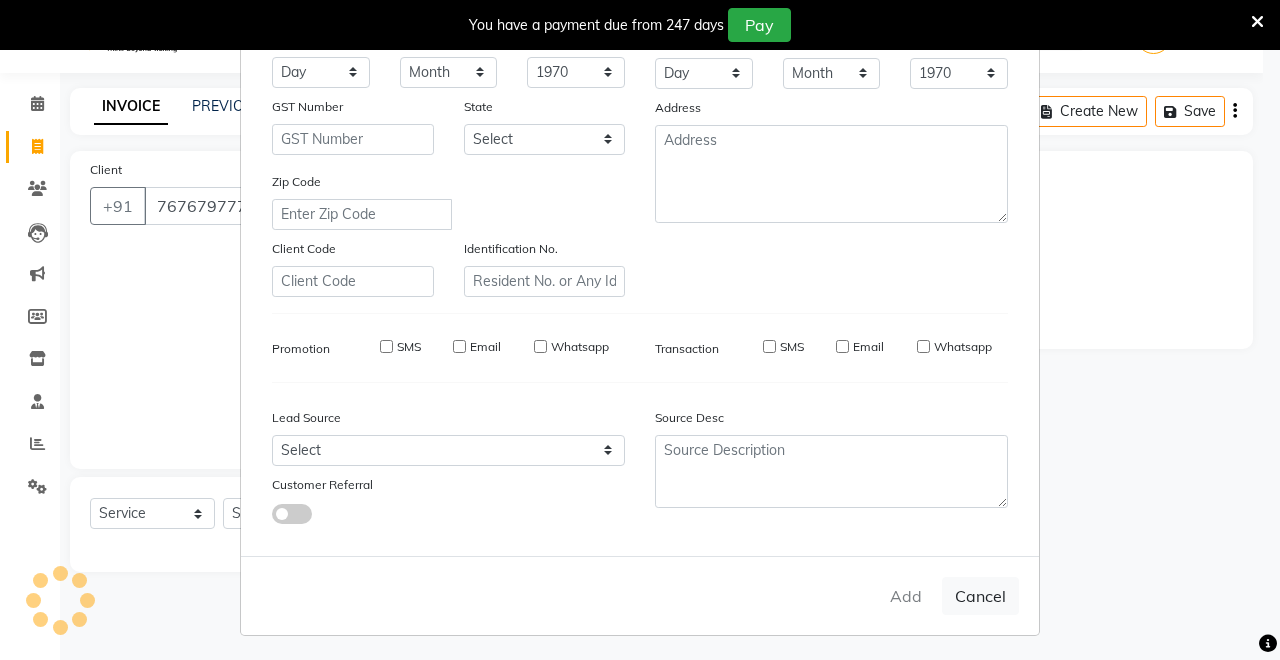 select 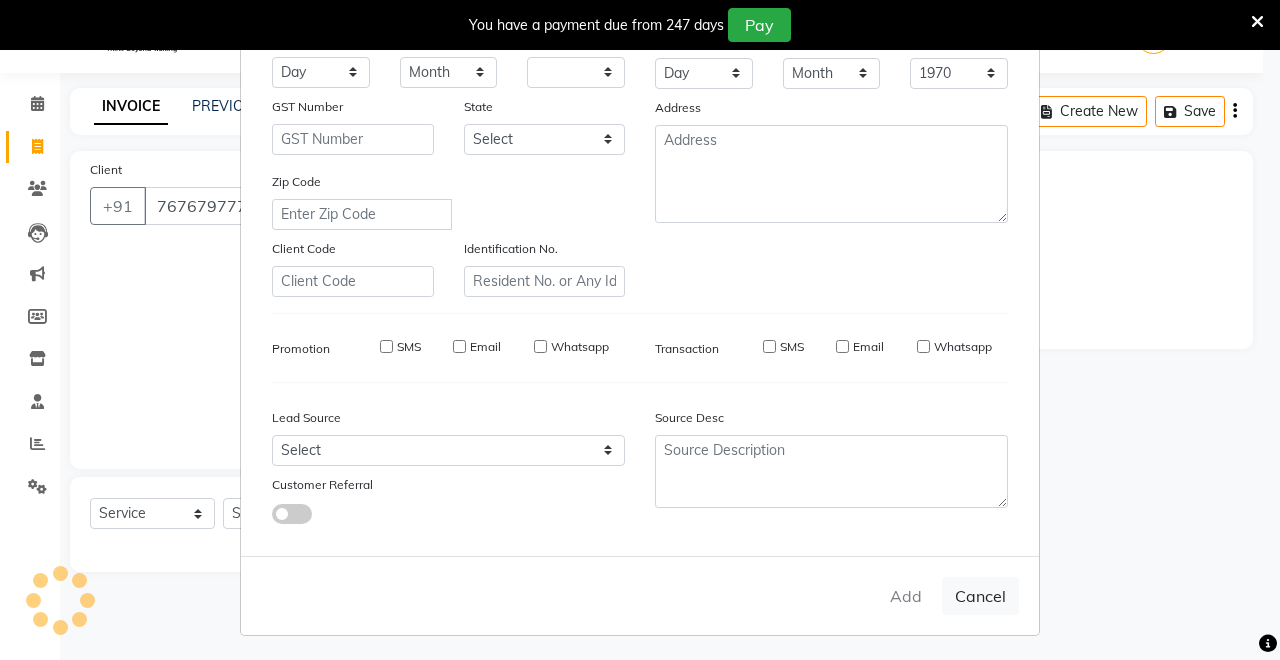 select 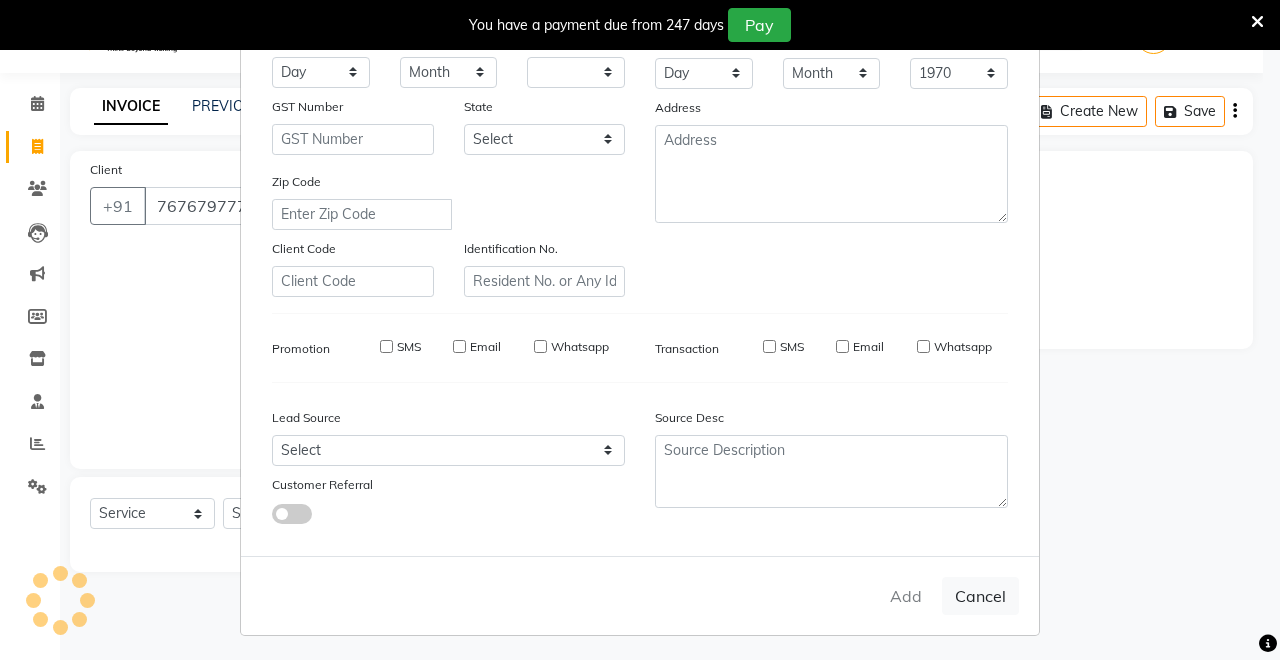 select 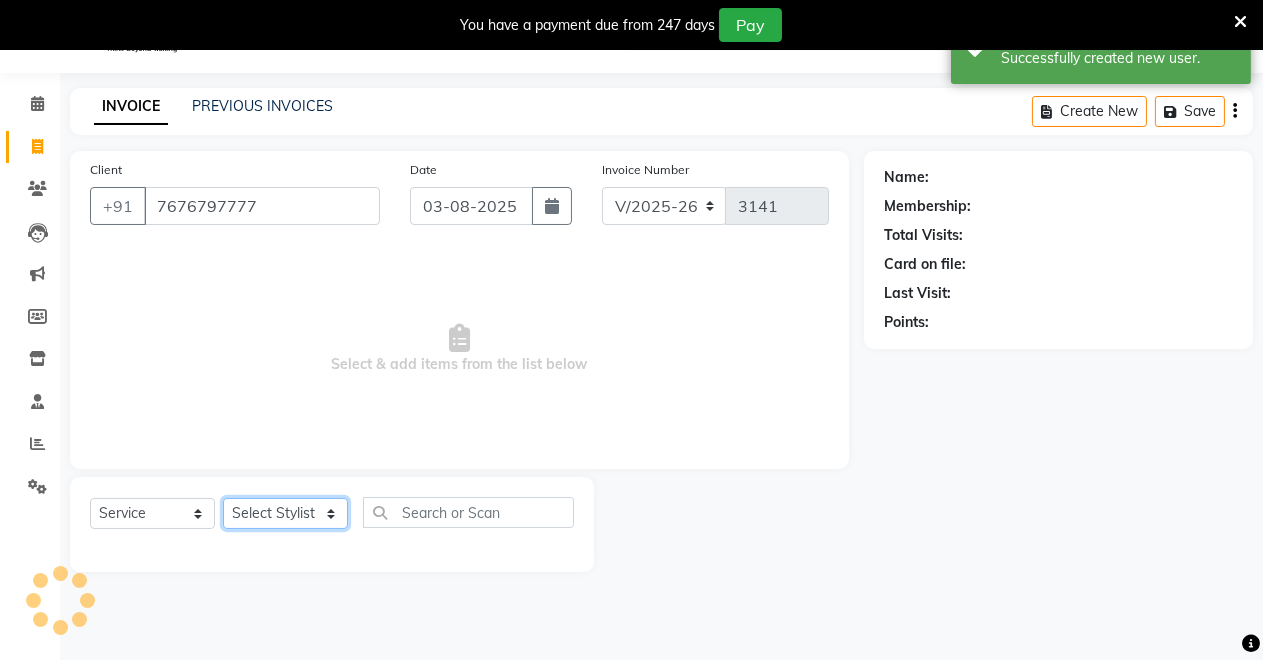 drag, startPoint x: 291, startPoint y: 519, endPoint x: 291, endPoint y: 506, distance: 13 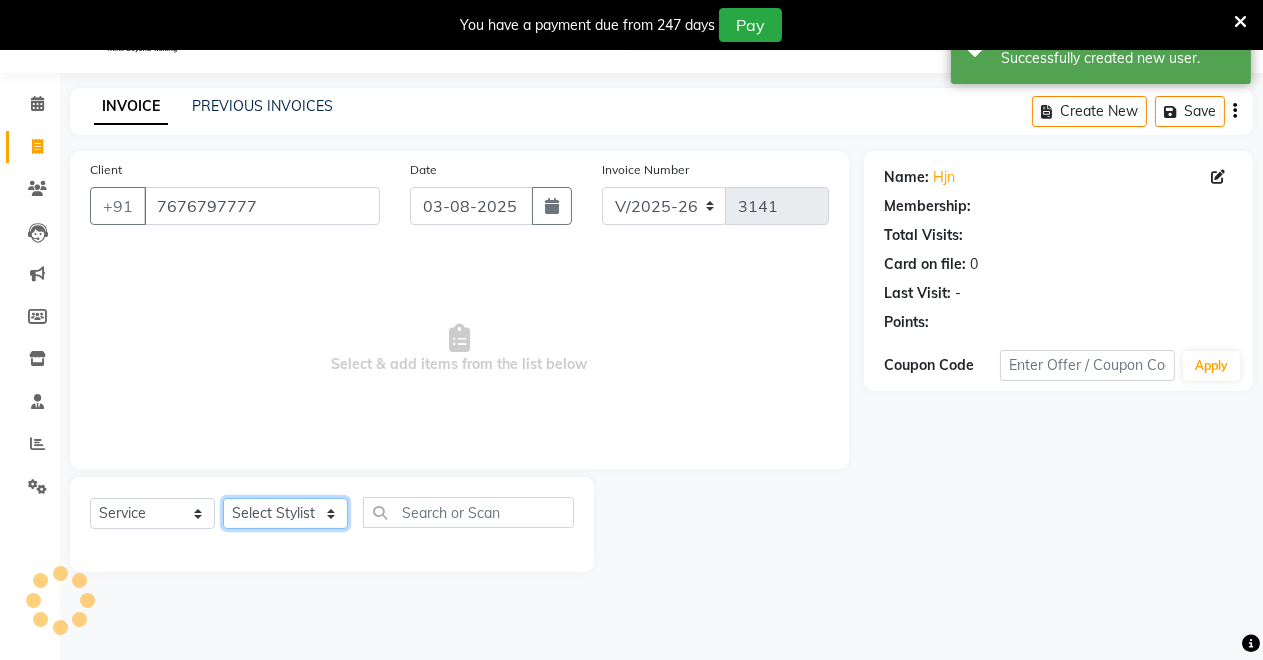 select on "65689" 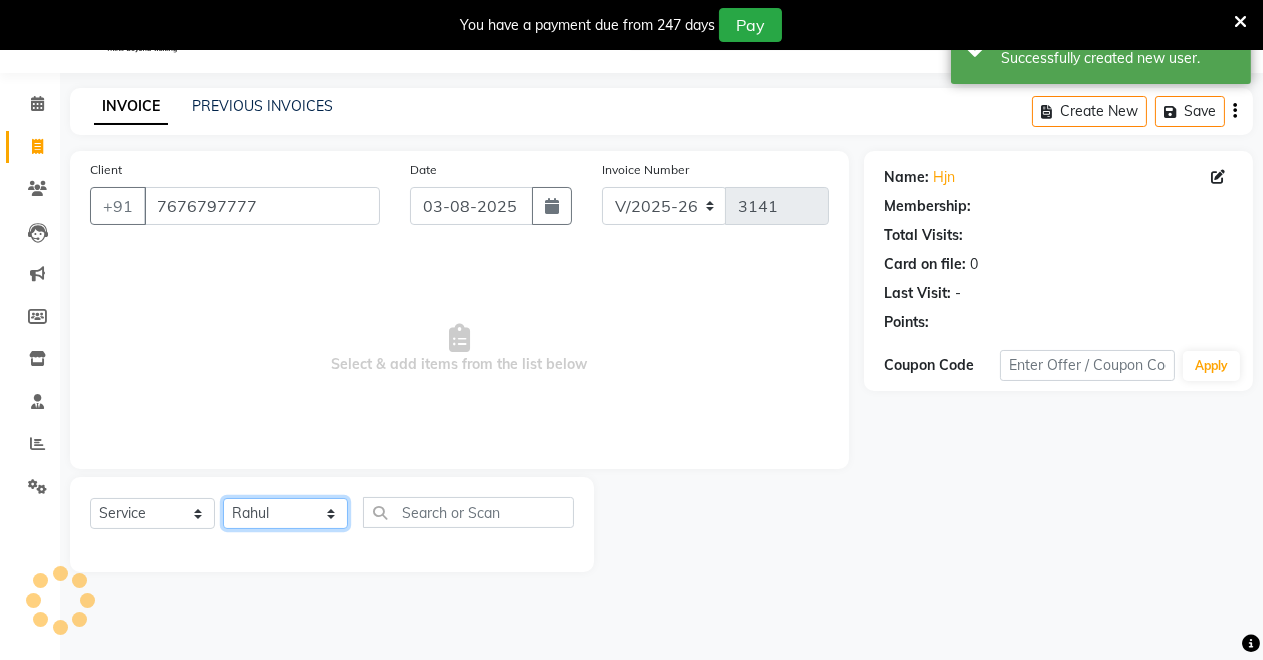 click on "Select Stylist Badal kumar Jeetu Kushal Nikita Rahul Sachin Dangoriya Shikha Suman Verma" 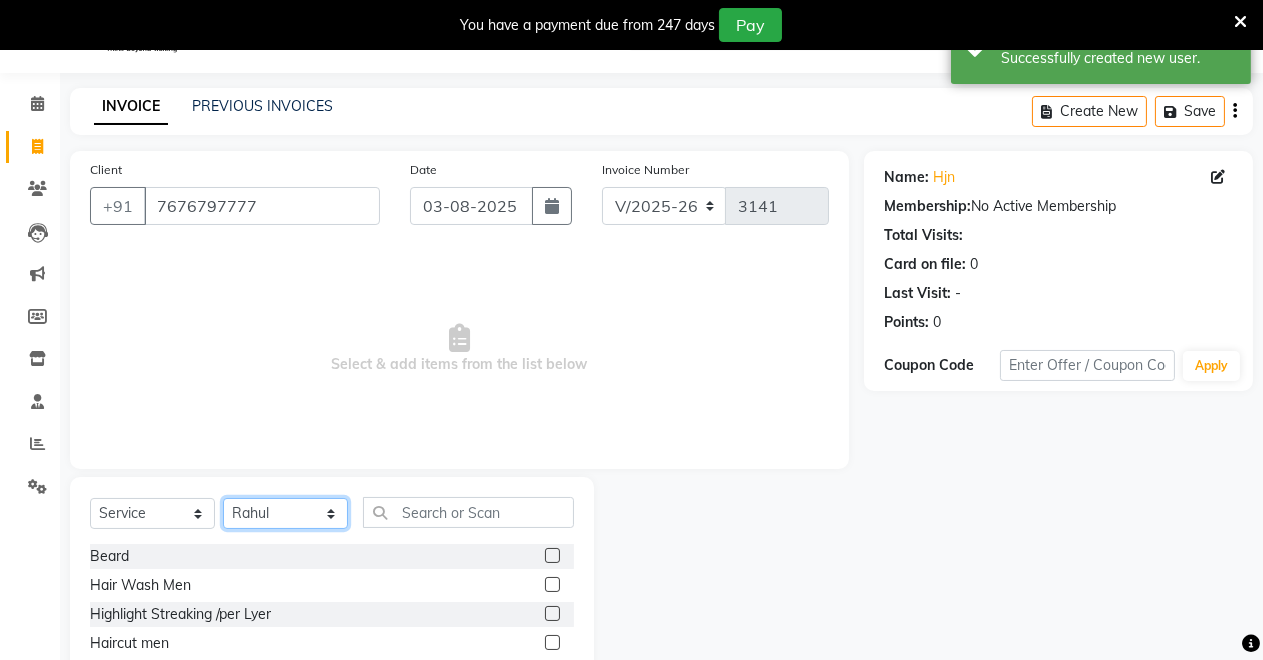 scroll, scrollTop: 191, scrollLeft: 0, axis: vertical 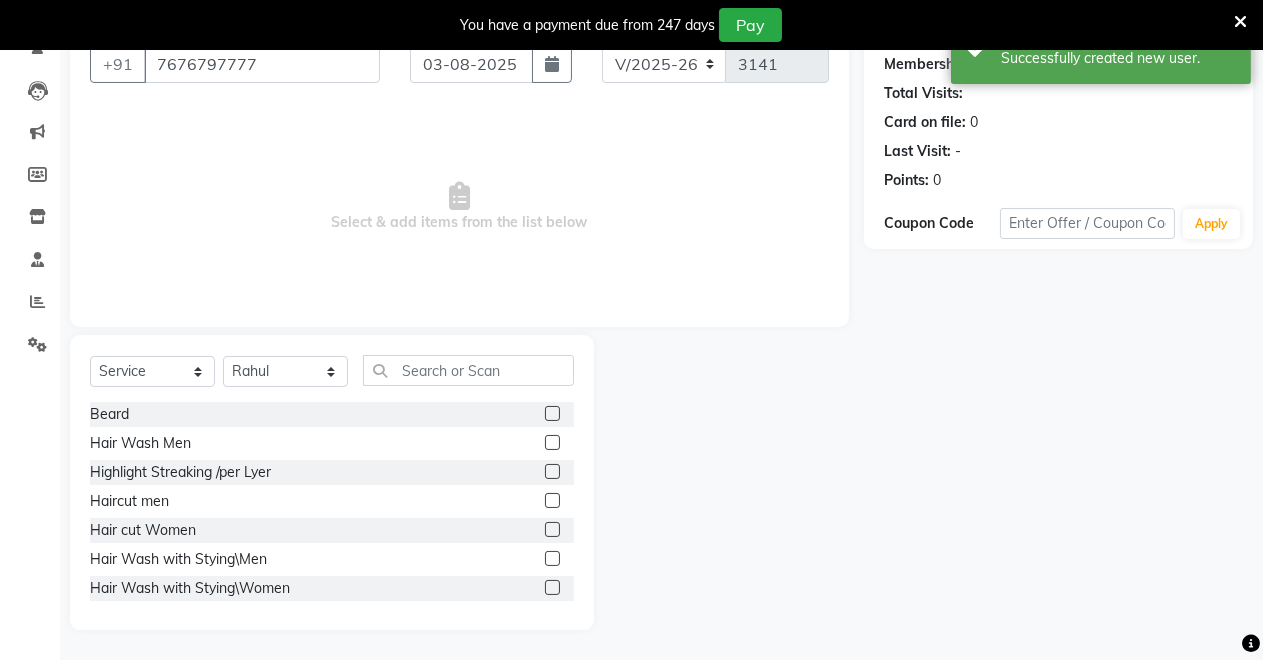 click 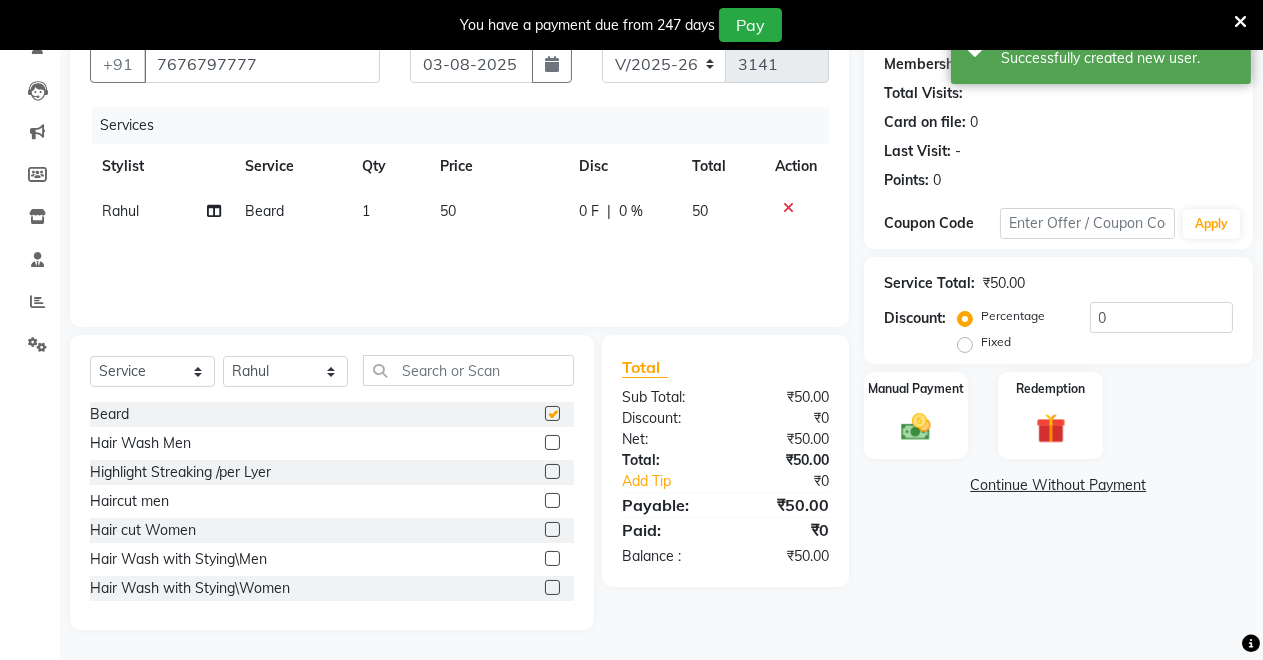 click 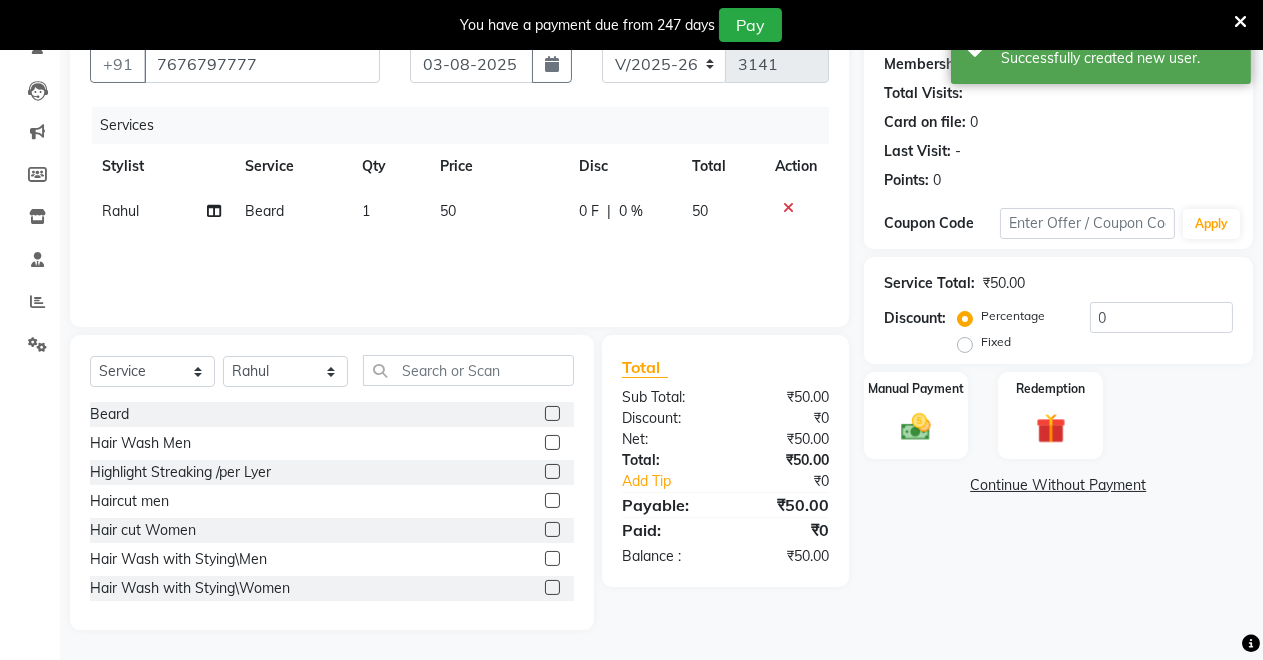 checkbox on "false" 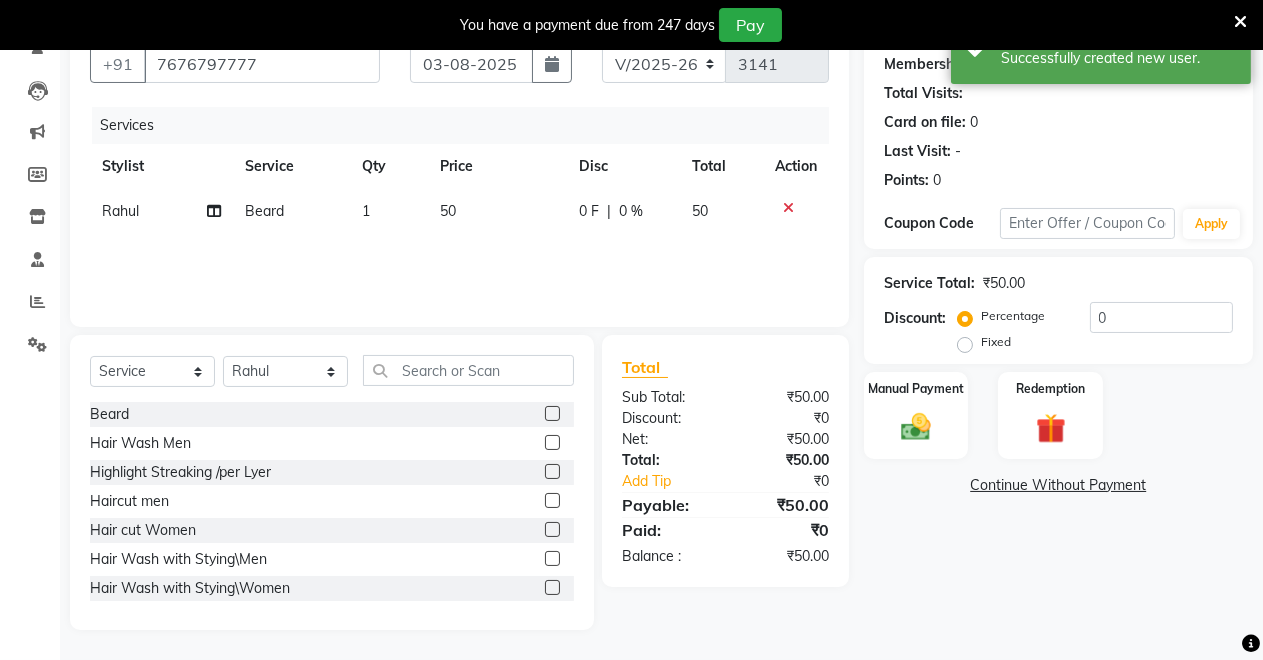 click 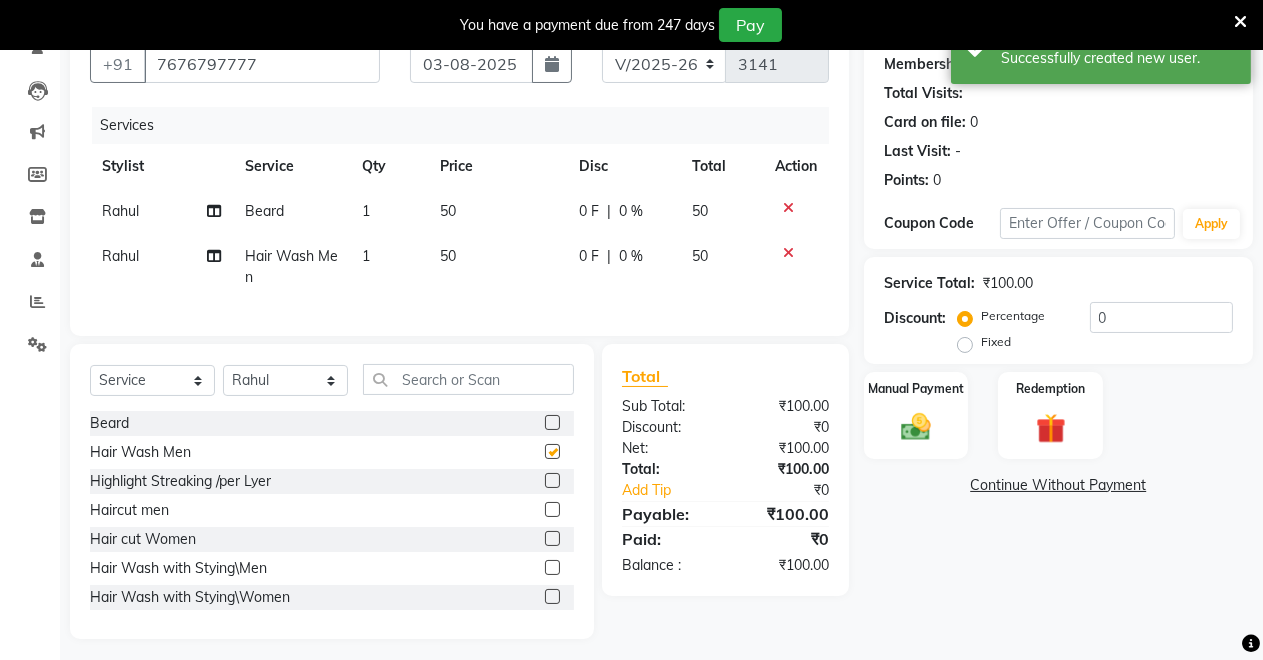 checkbox on "false" 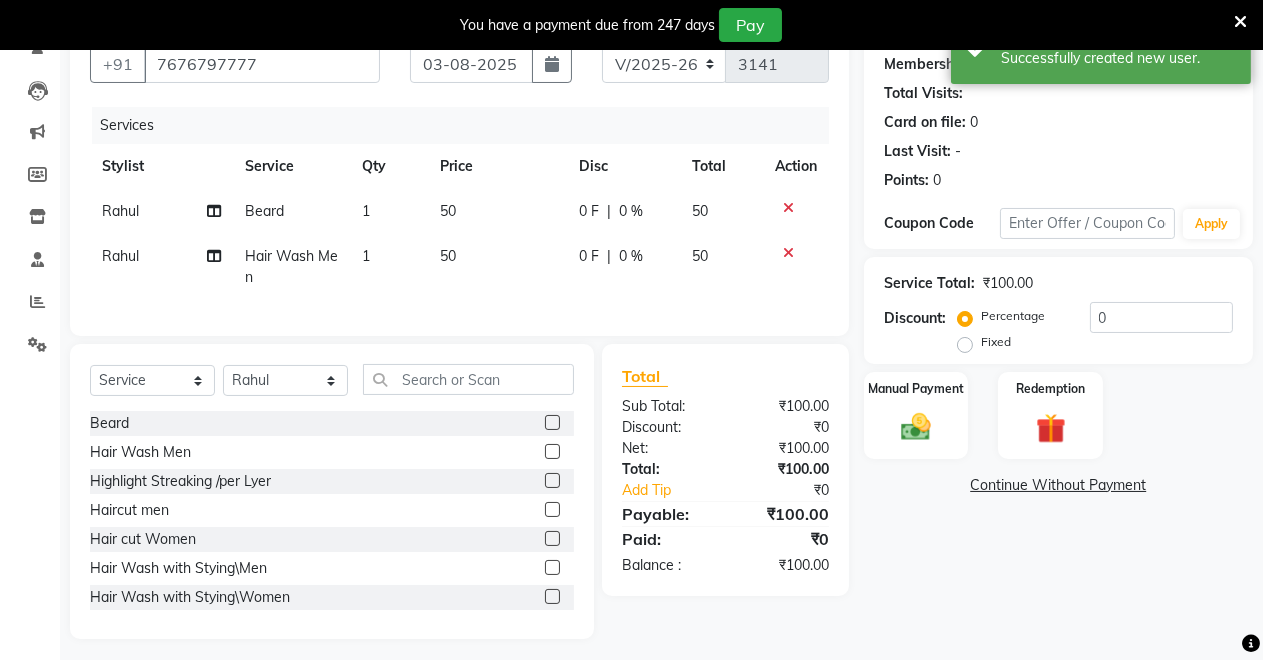 click 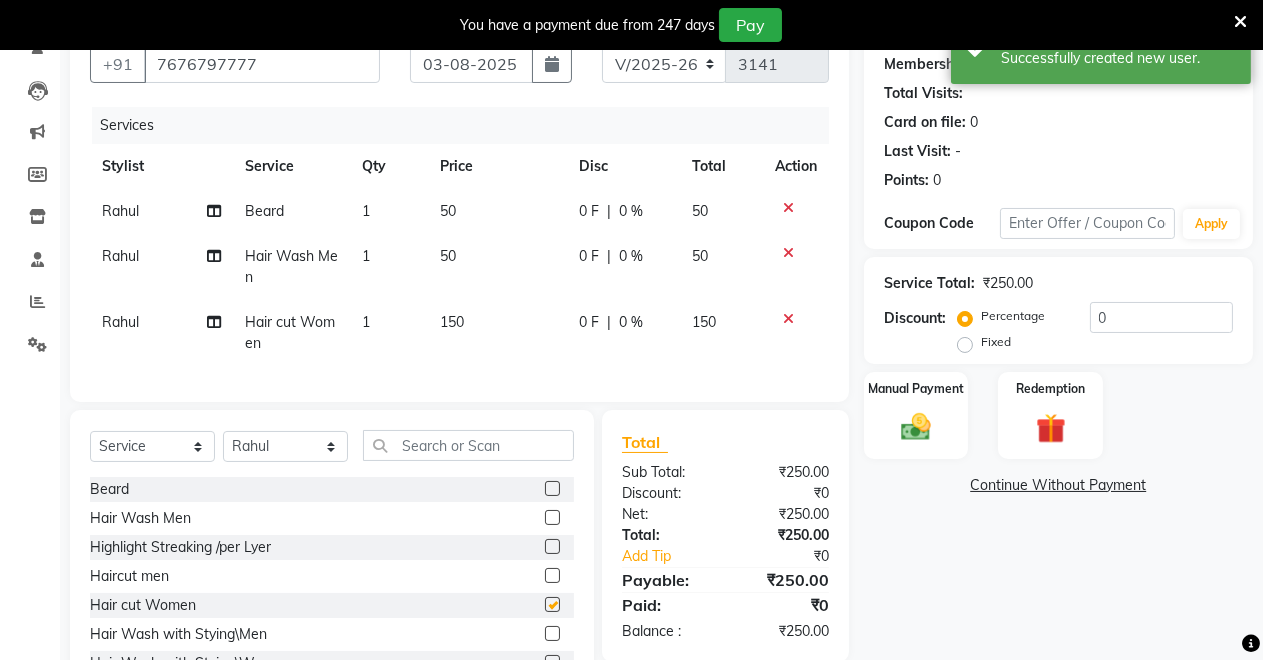 click 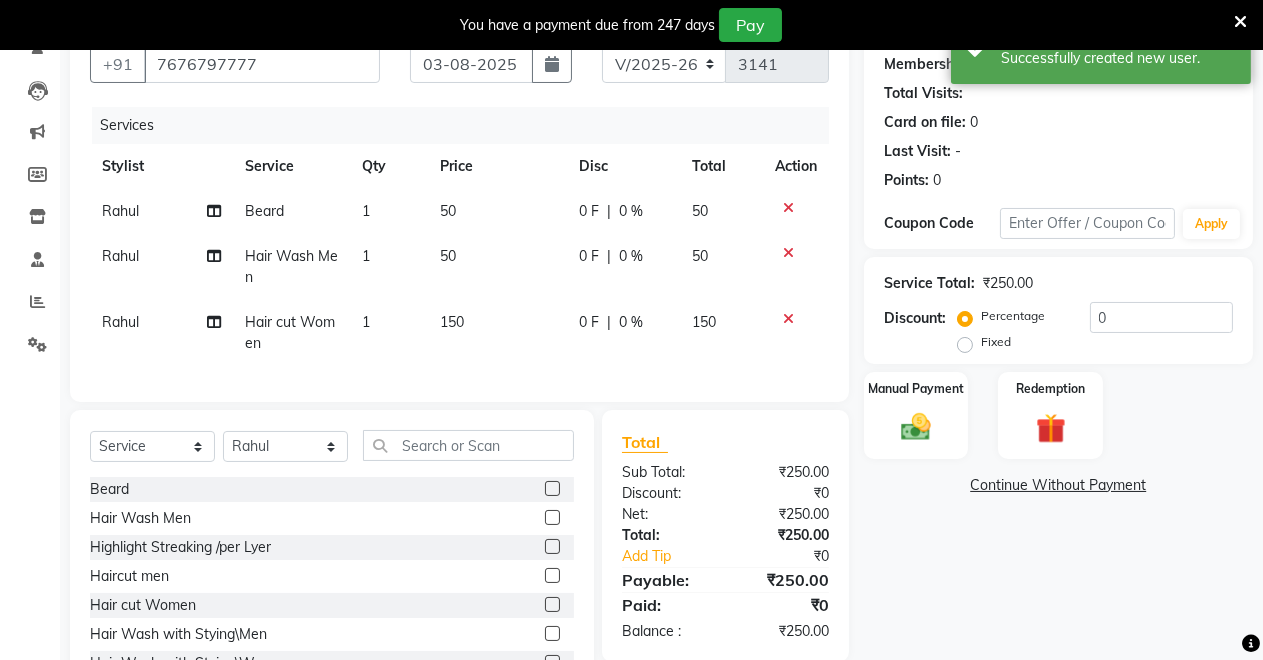 checkbox on "false" 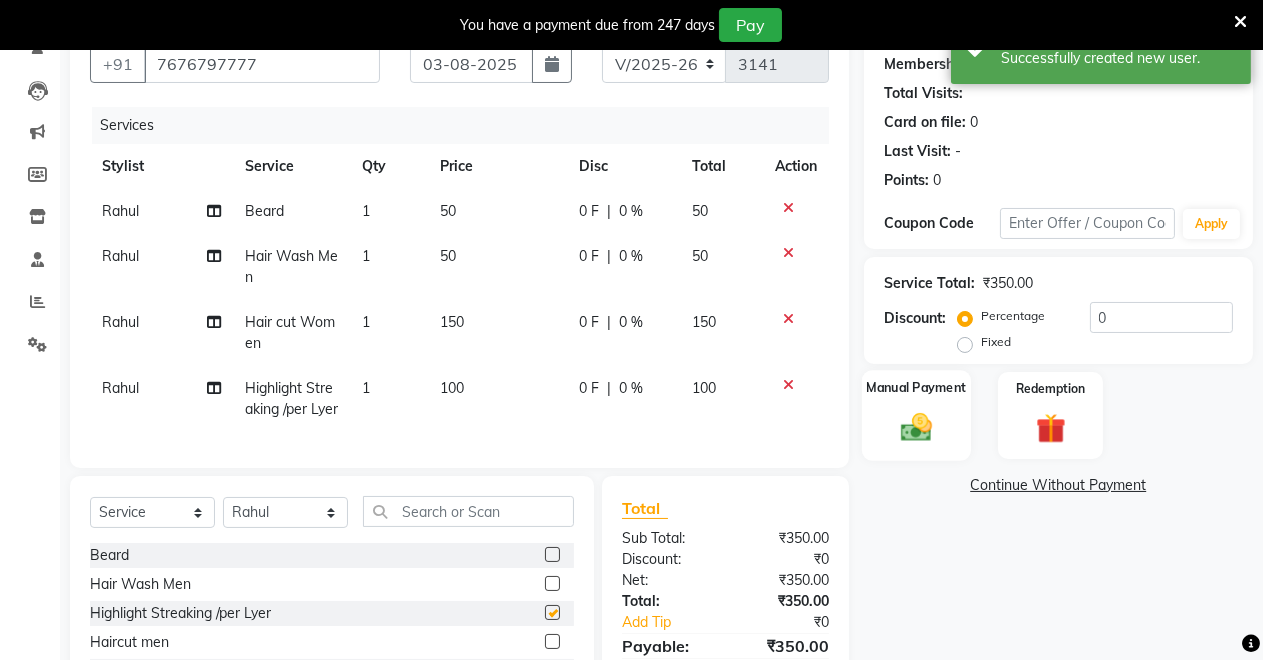 checkbox on "false" 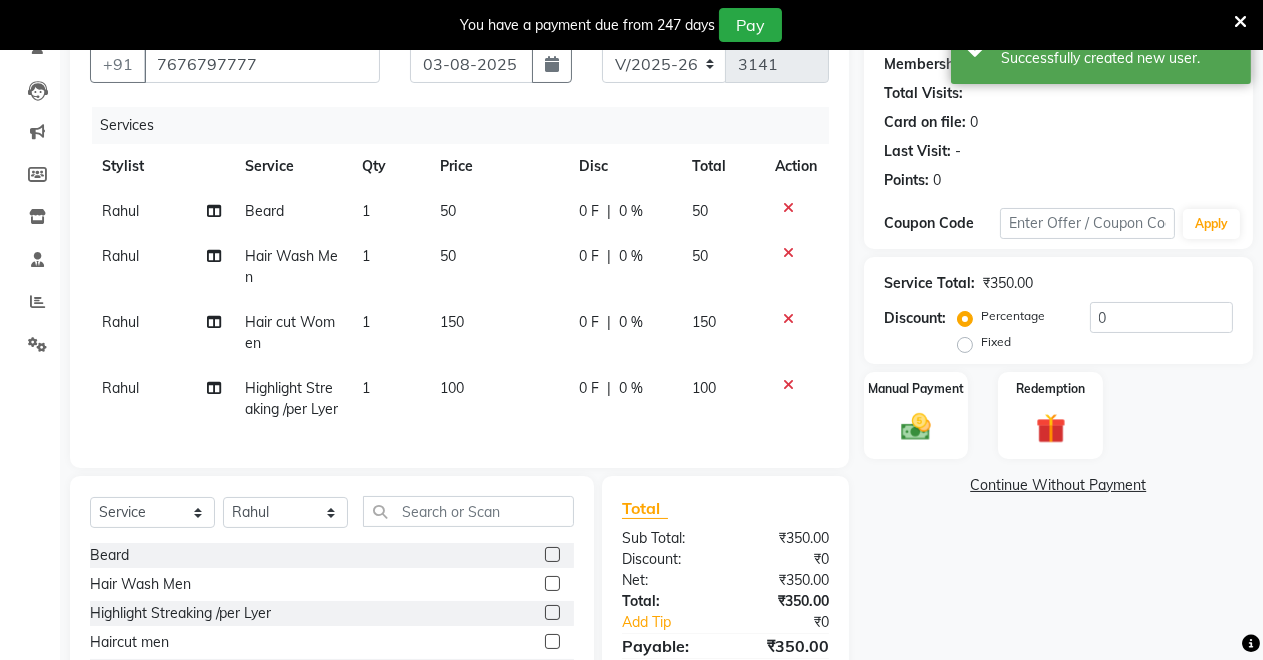 scroll, scrollTop: 369, scrollLeft: 0, axis: vertical 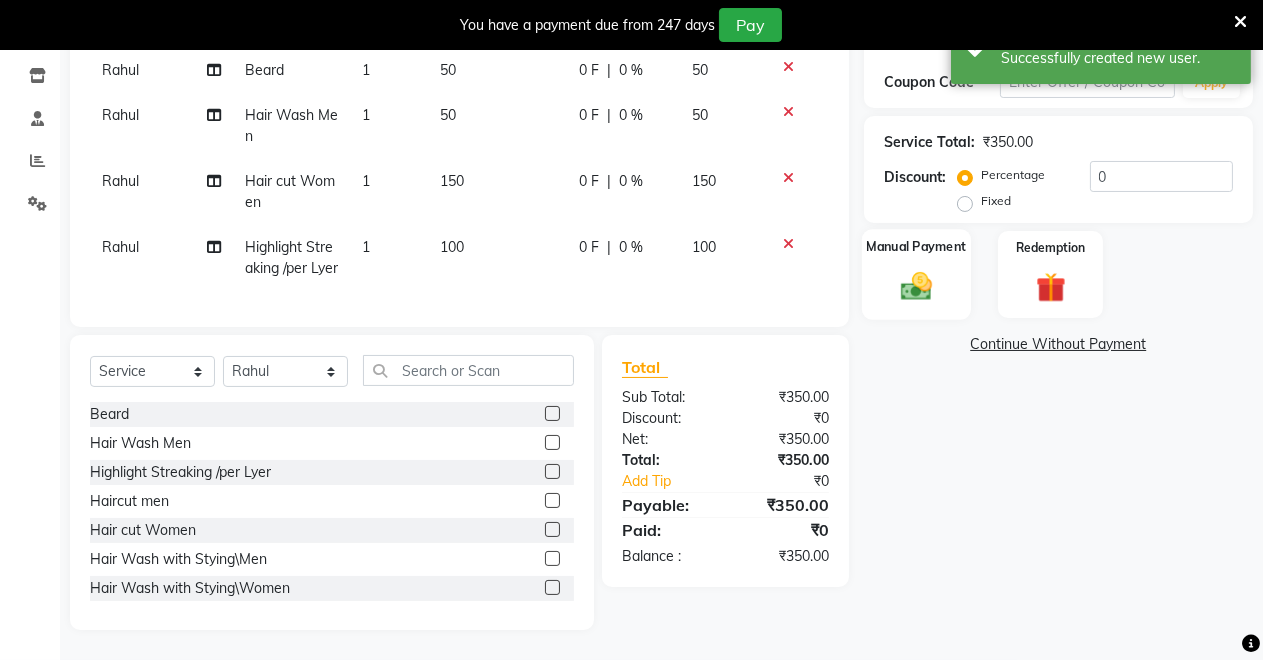 click 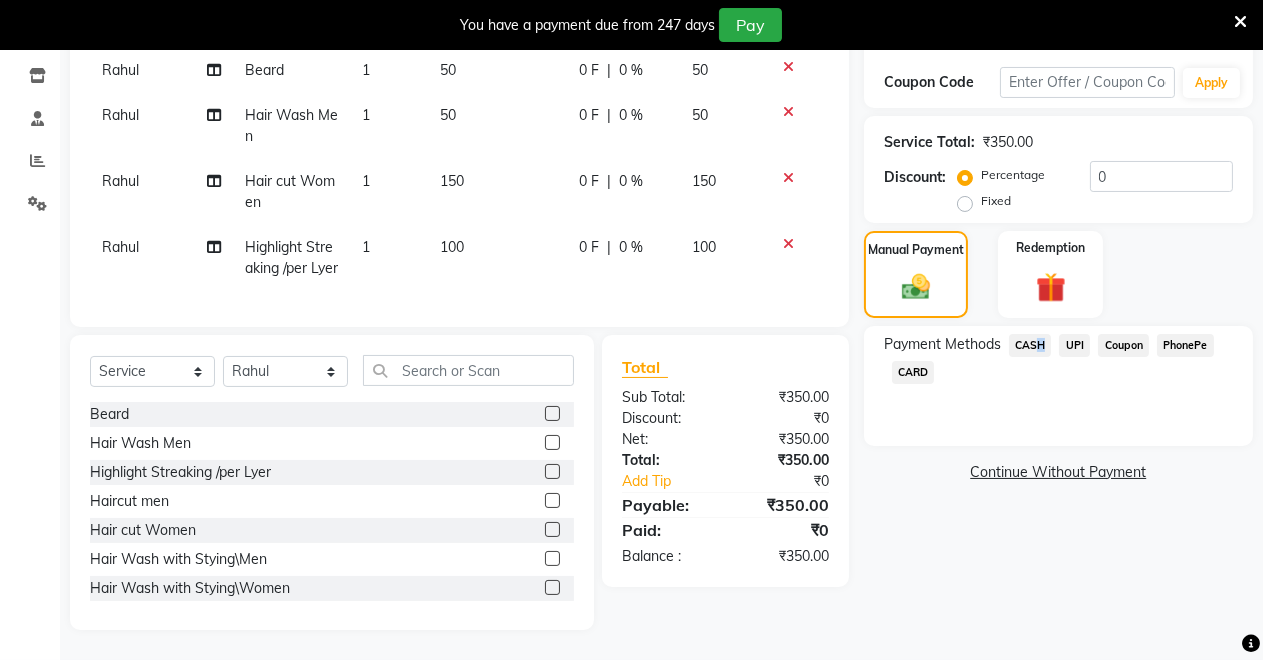 click on "CASH" 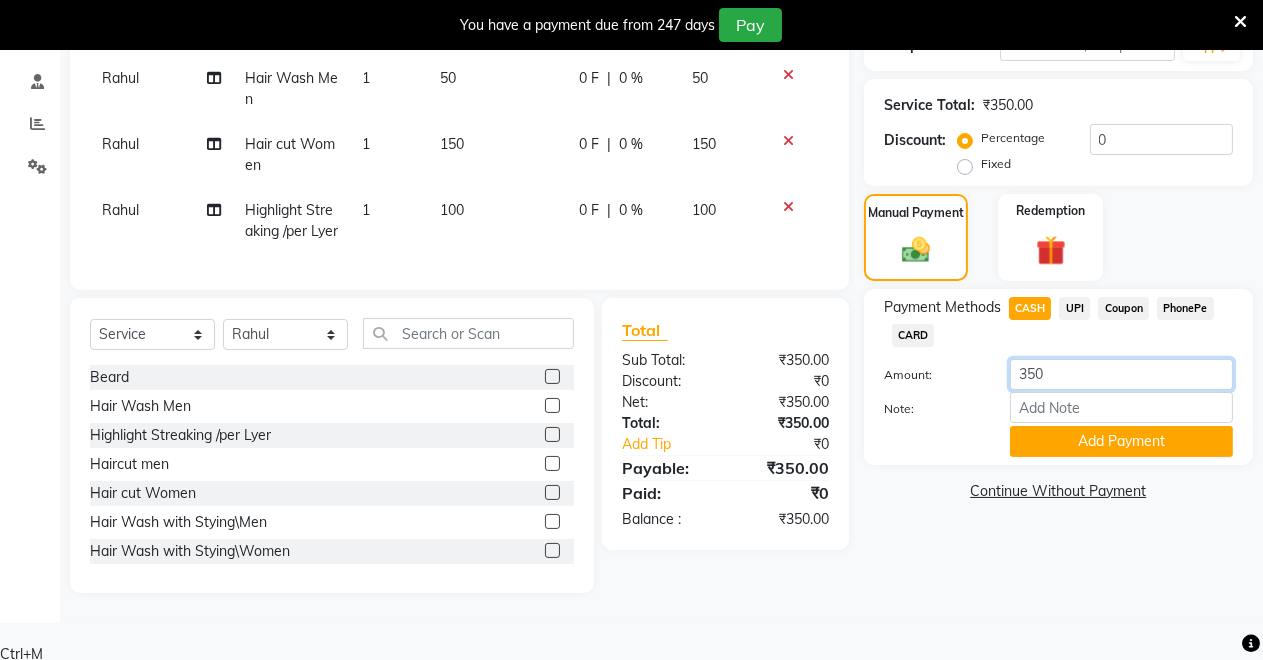 click on "350" 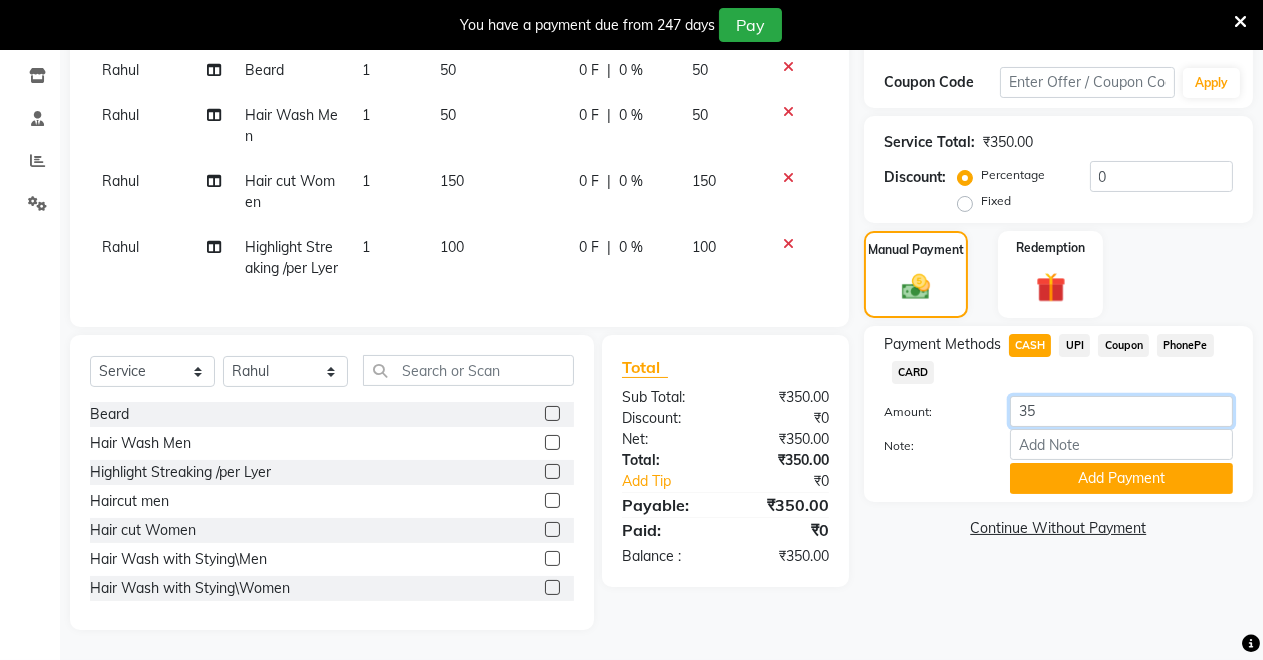 type on "3" 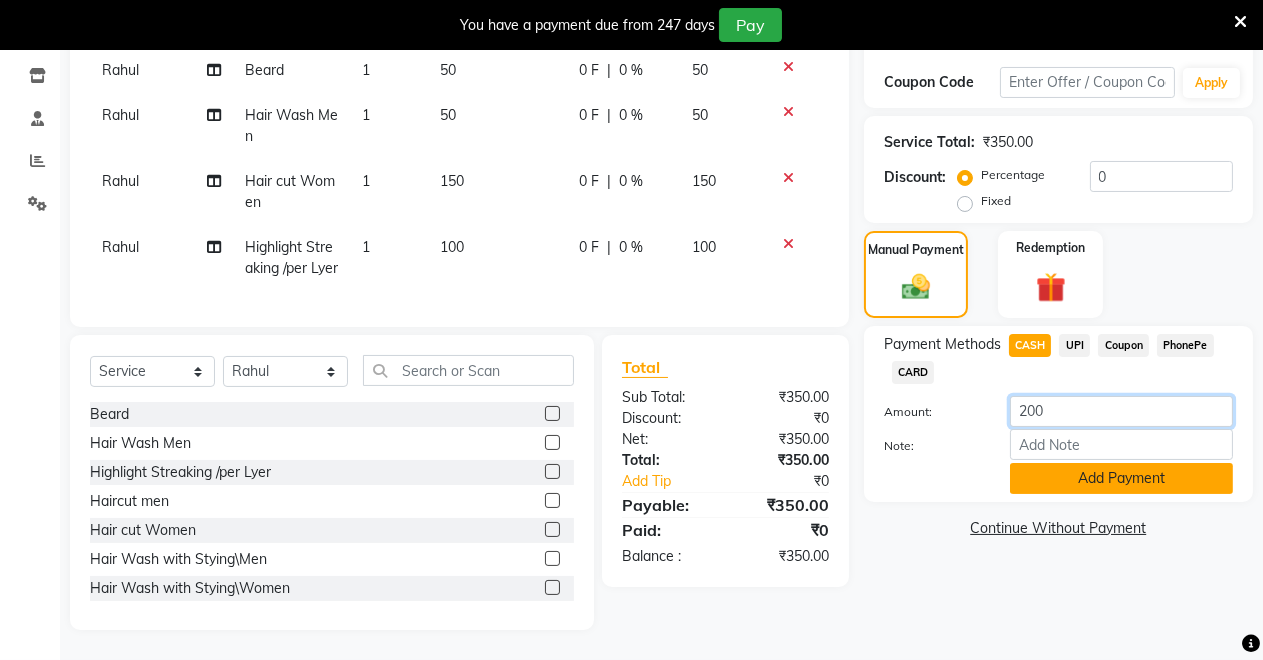 type on "200" 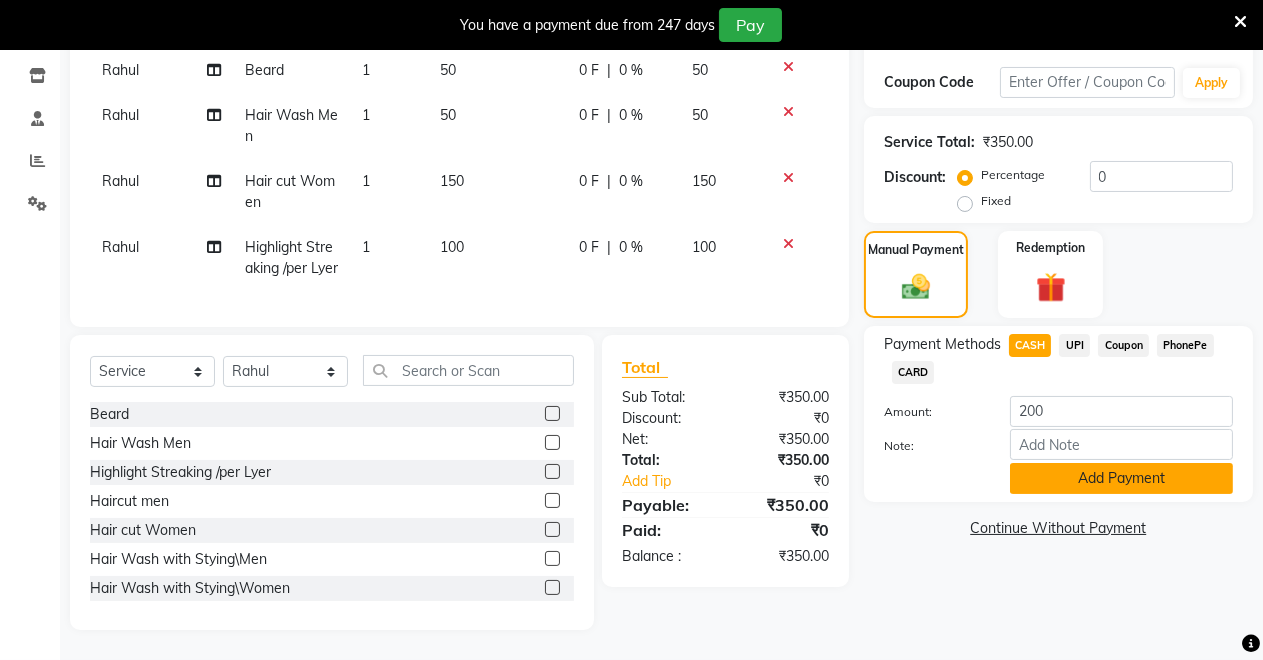 click on "Add Payment" 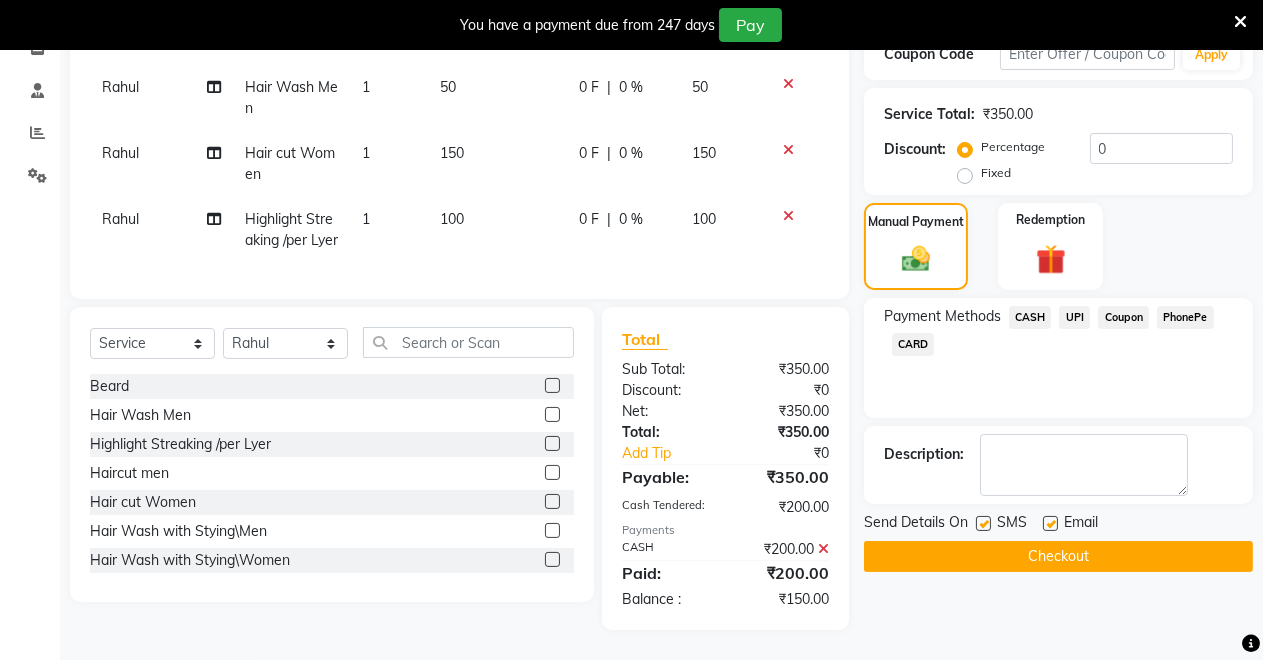 click on "UPI" 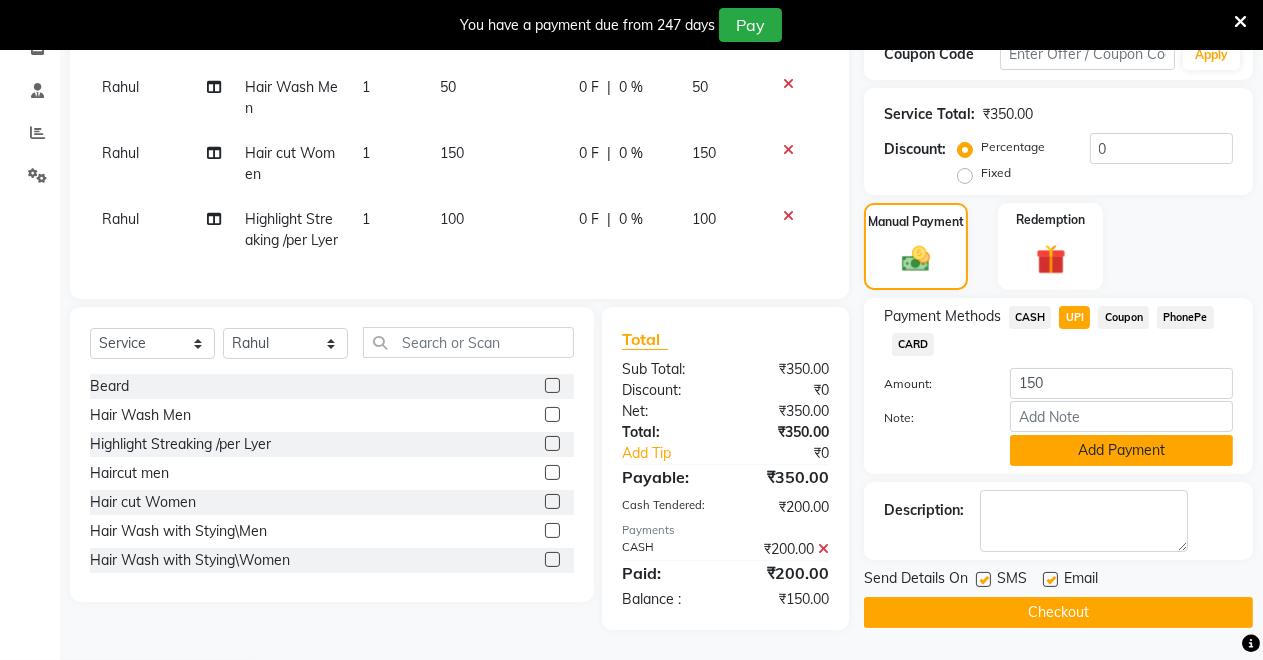 click on "Add Payment" 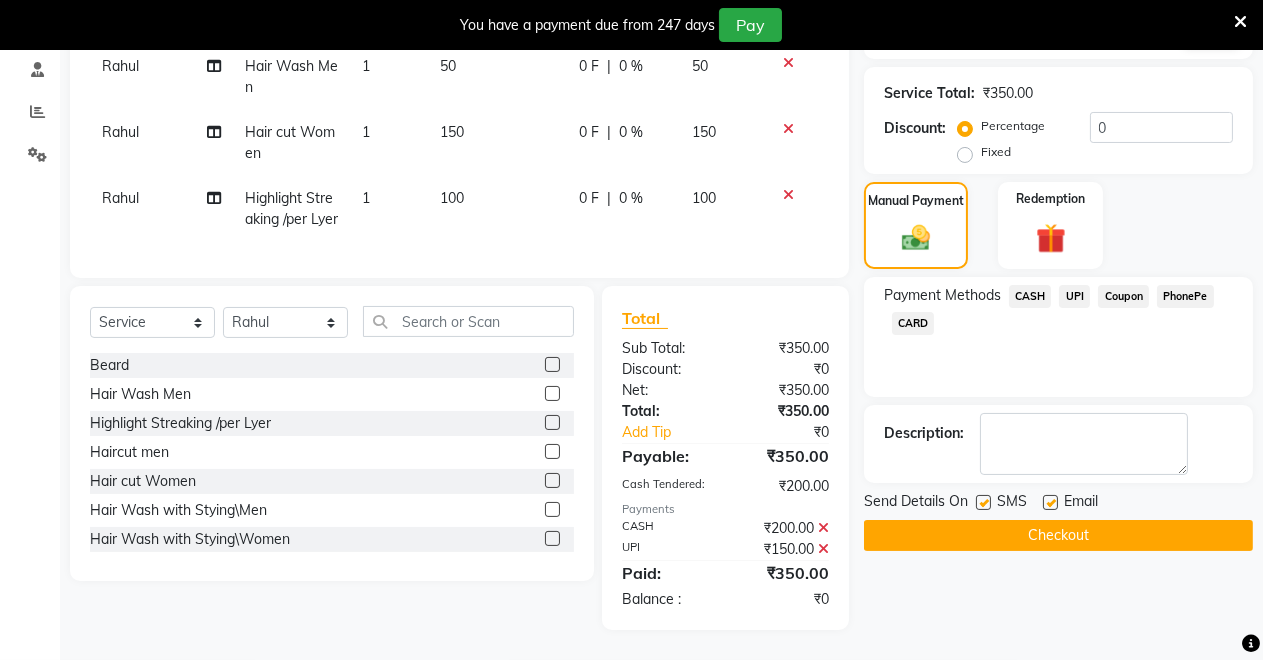 scroll, scrollTop: 0, scrollLeft: 0, axis: both 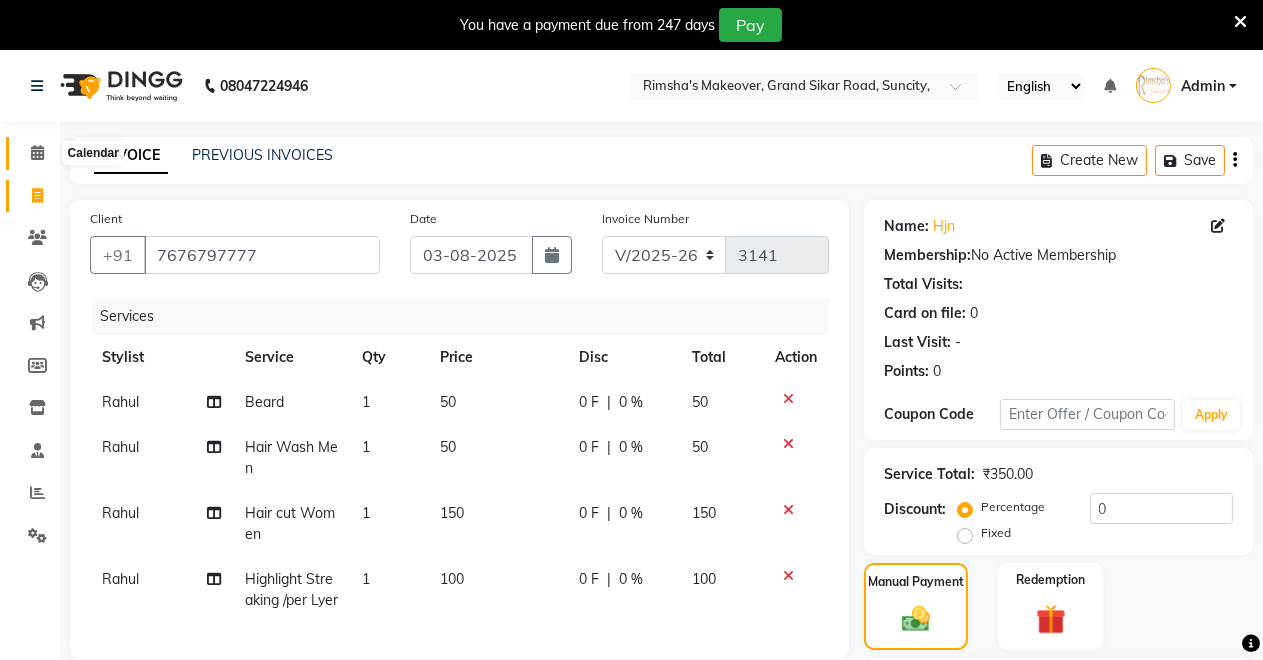 click 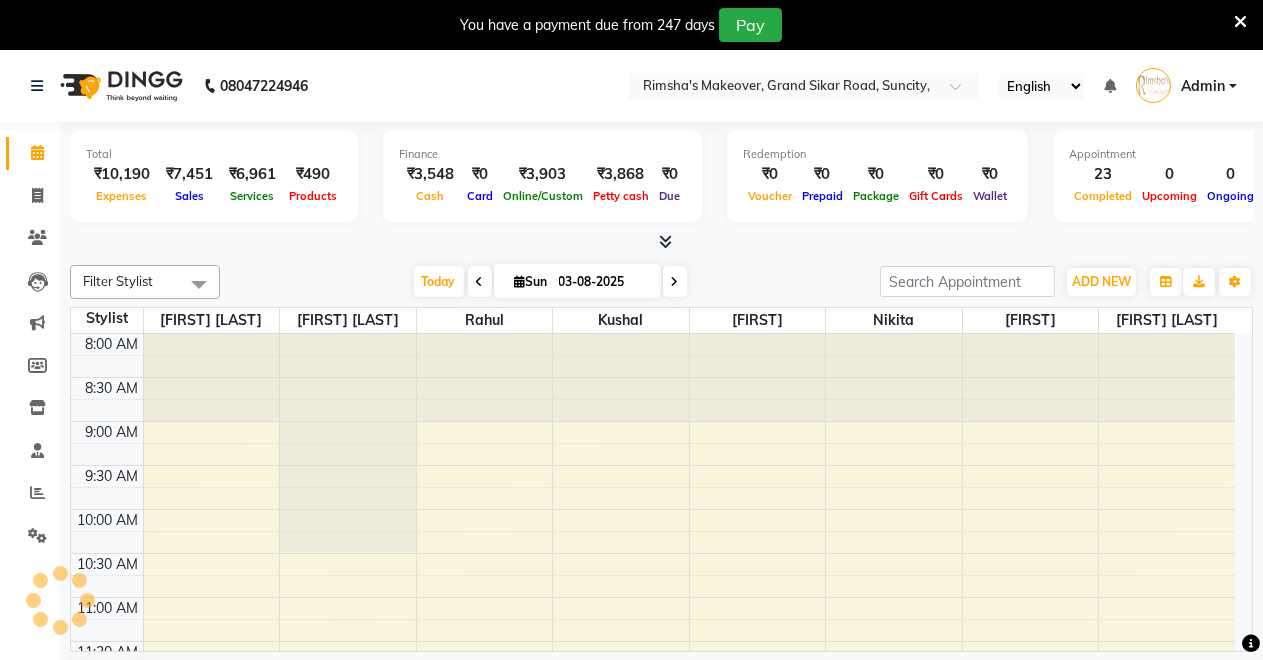 scroll, scrollTop: 526, scrollLeft: 0, axis: vertical 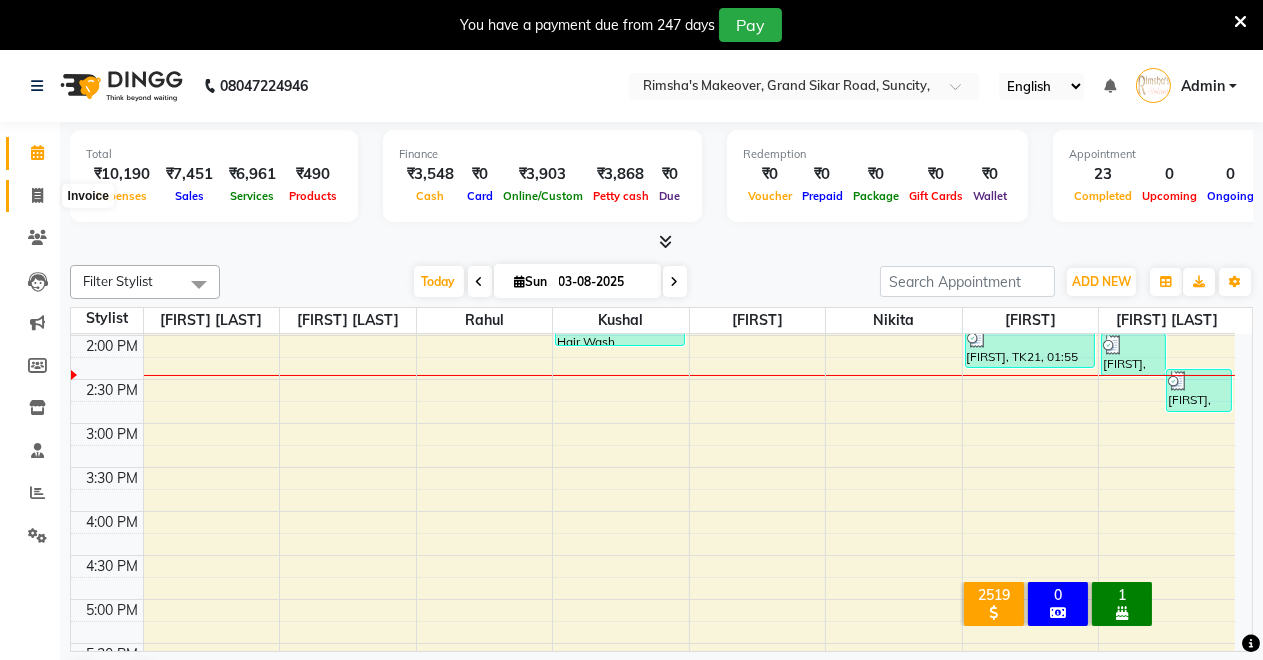 click 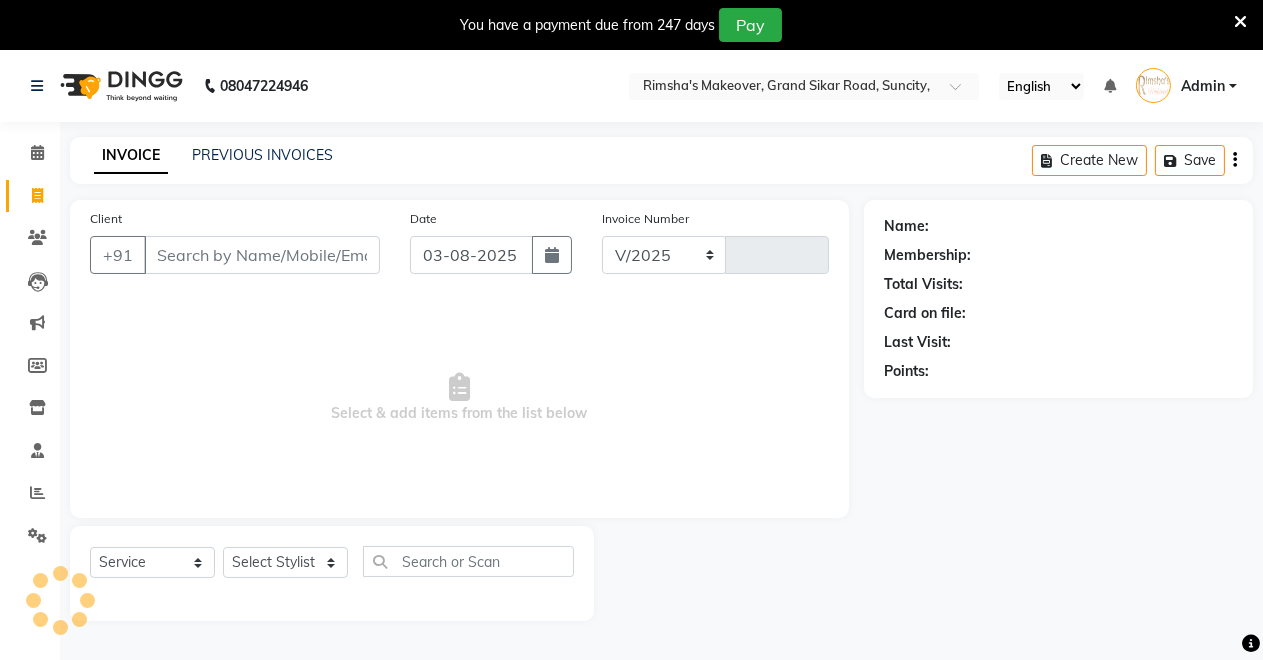 select on "7317" 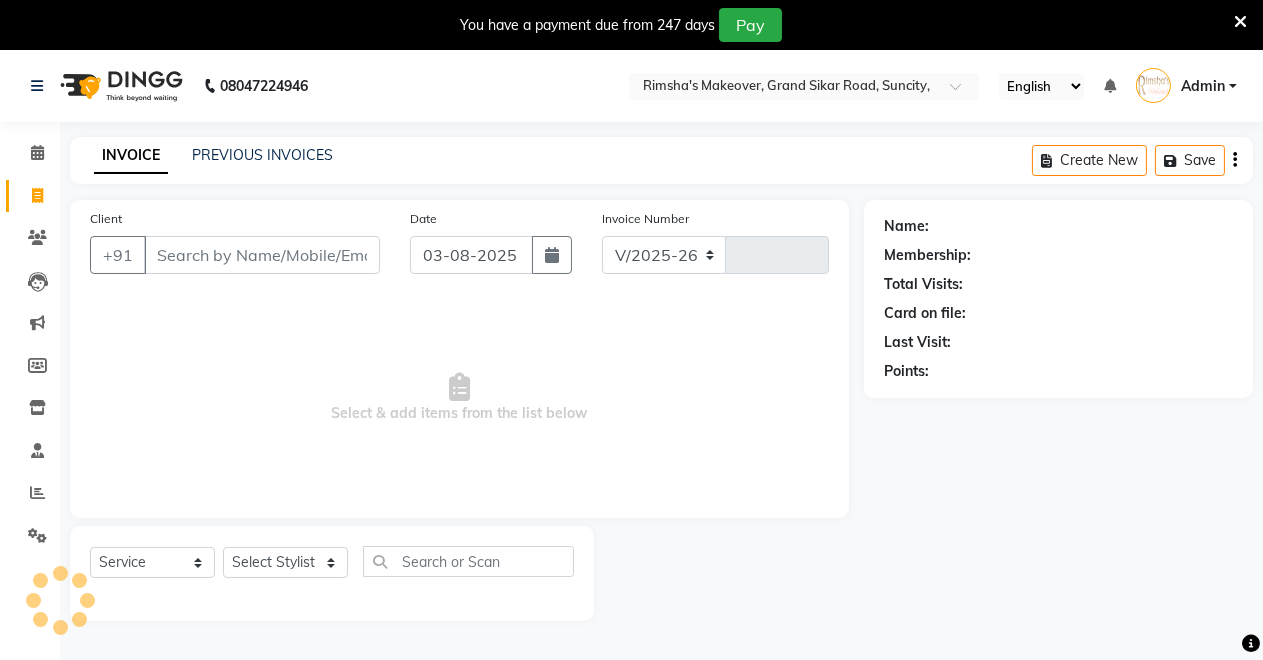 type on "3141" 